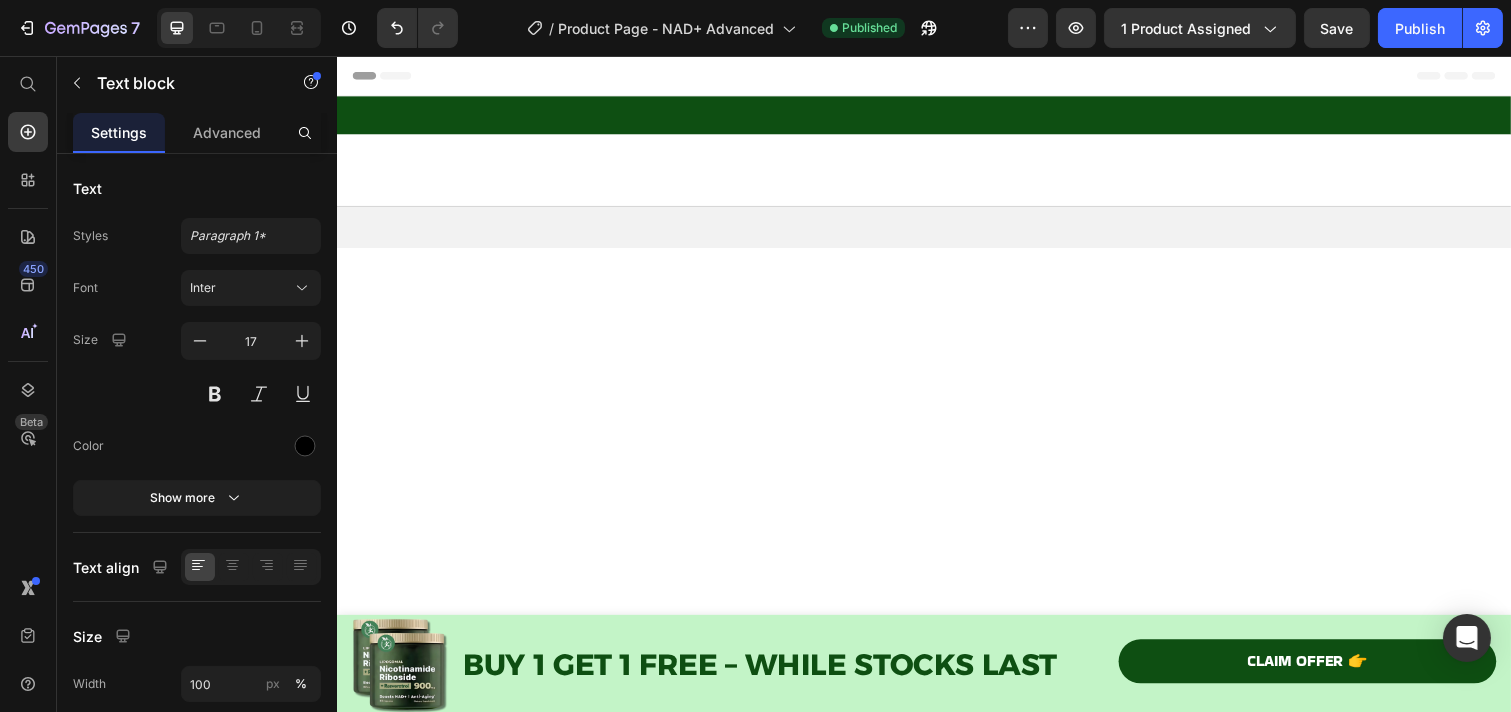 scroll, scrollTop: 5432, scrollLeft: 0, axis: vertical 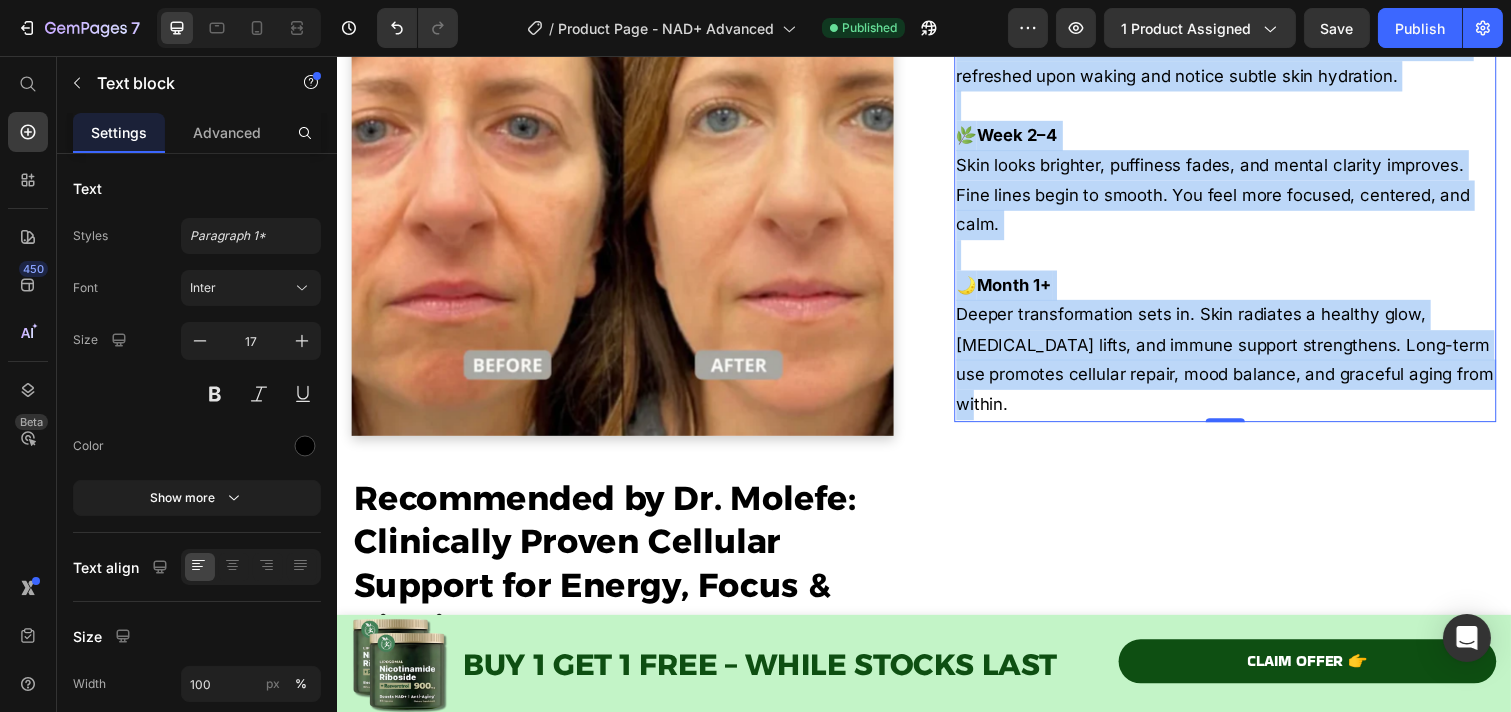 click on "🌿  Week 2–4 Skin looks brighter, puffiness fades, and mental clarity improves. Fine lines begin to smooth. You feel more focused, centered, and calm." at bounding box center [1244, 183] 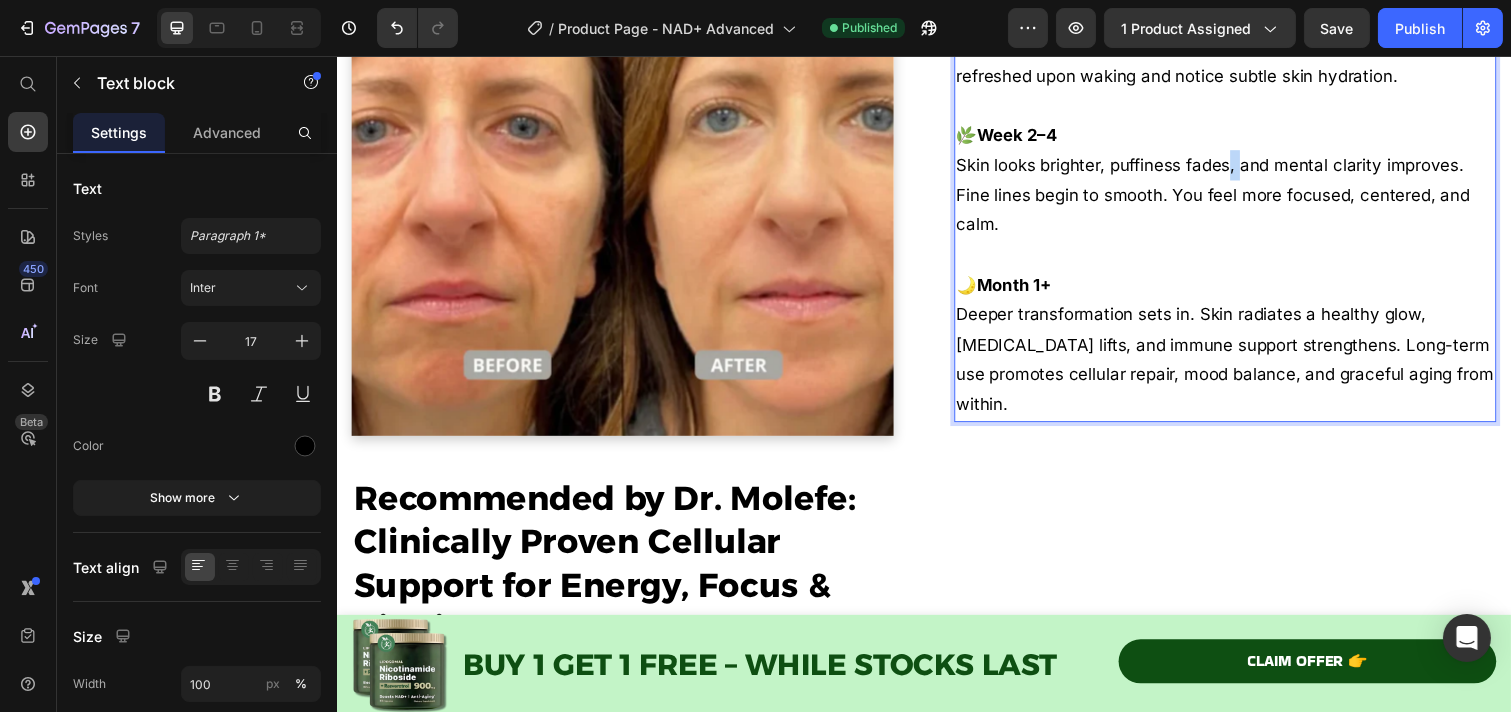 click on "🌿  Week 2–4 Skin looks brighter, puffiness fades, and mental clarity improves. Fine lines begin to smooth. You feel more focused, centered, and calm." at bounding box center [1244, 183] 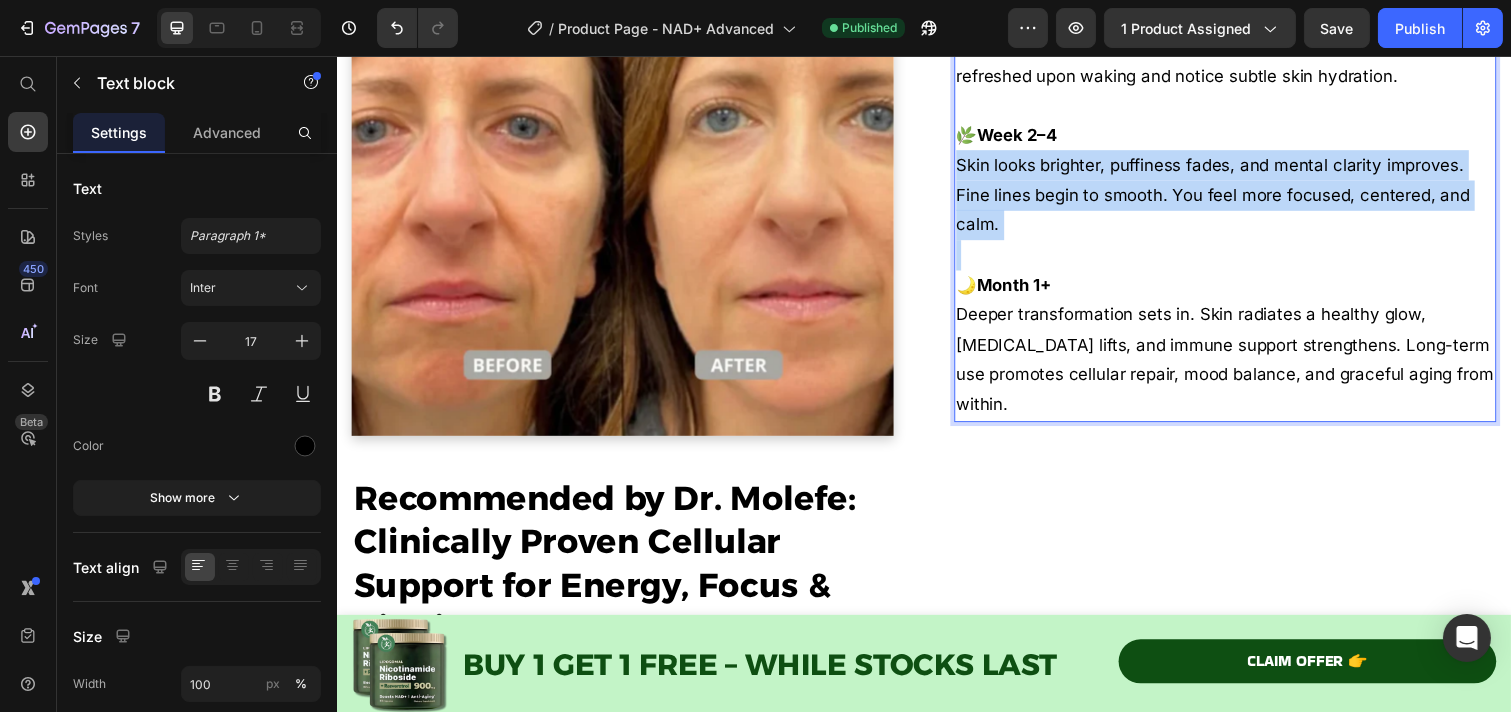 click on "🌿  Week 2–4 Skin looks brighter, puffiness fades, and mental clarity improves. Fine lines begin to smooth. You feel more focused, centered, and calm." at bounding box center (1244, 183) 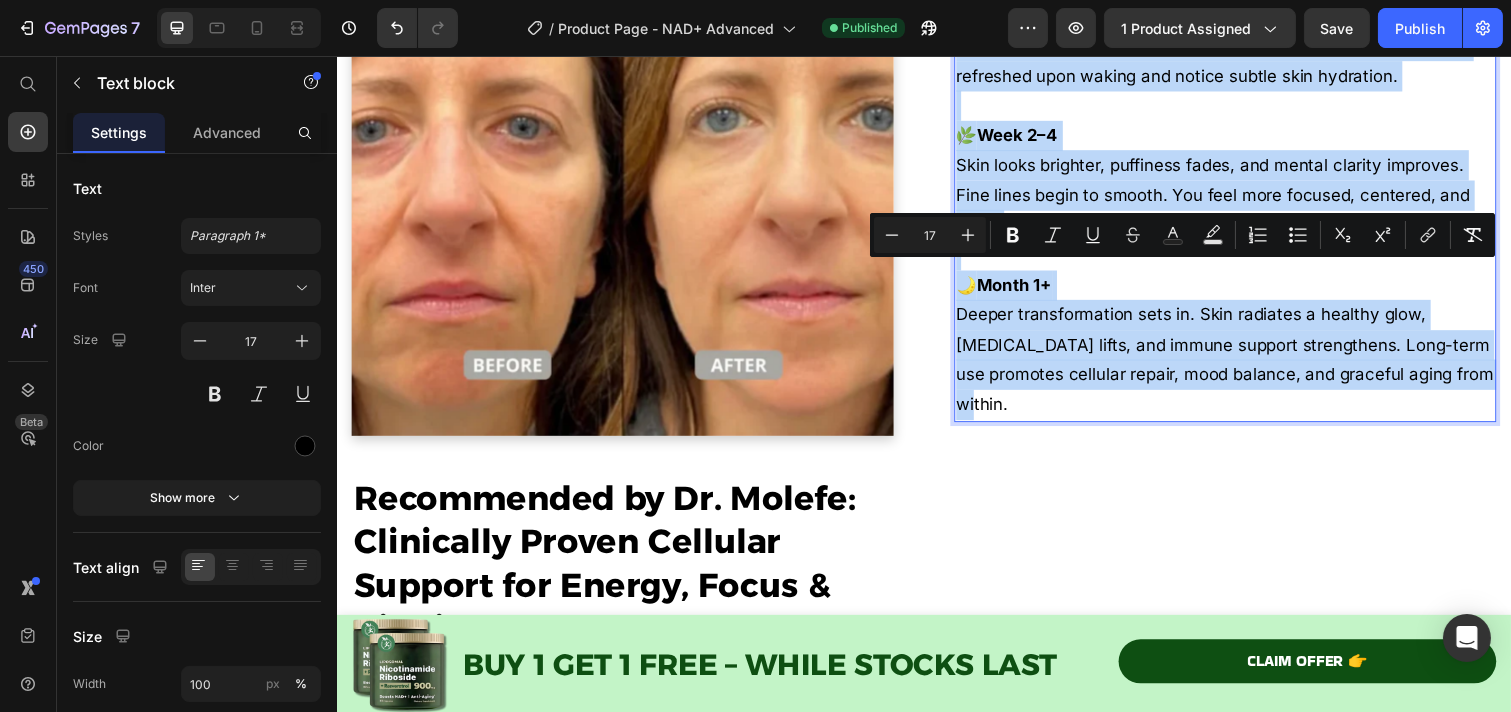 copy on "📅  Week 1 Cellular energy production begins to ramp up. You may feel more refreshed upon waking and notice subtle skin hydration. 🌿  Week 2–4 Skin looks brighter, puffiness fades, and mental clarity improves. Fine lines begin to smooth. You feel more focused, centered, and calm. 🌙  Month 1+ Deeper transformation sets in. Skin radiates a healthy glow, [MEDICAL_DATA] lifts, and immune support strengthens. Long-term use promotes cellular repair, mood balance, and graceful aging from within." 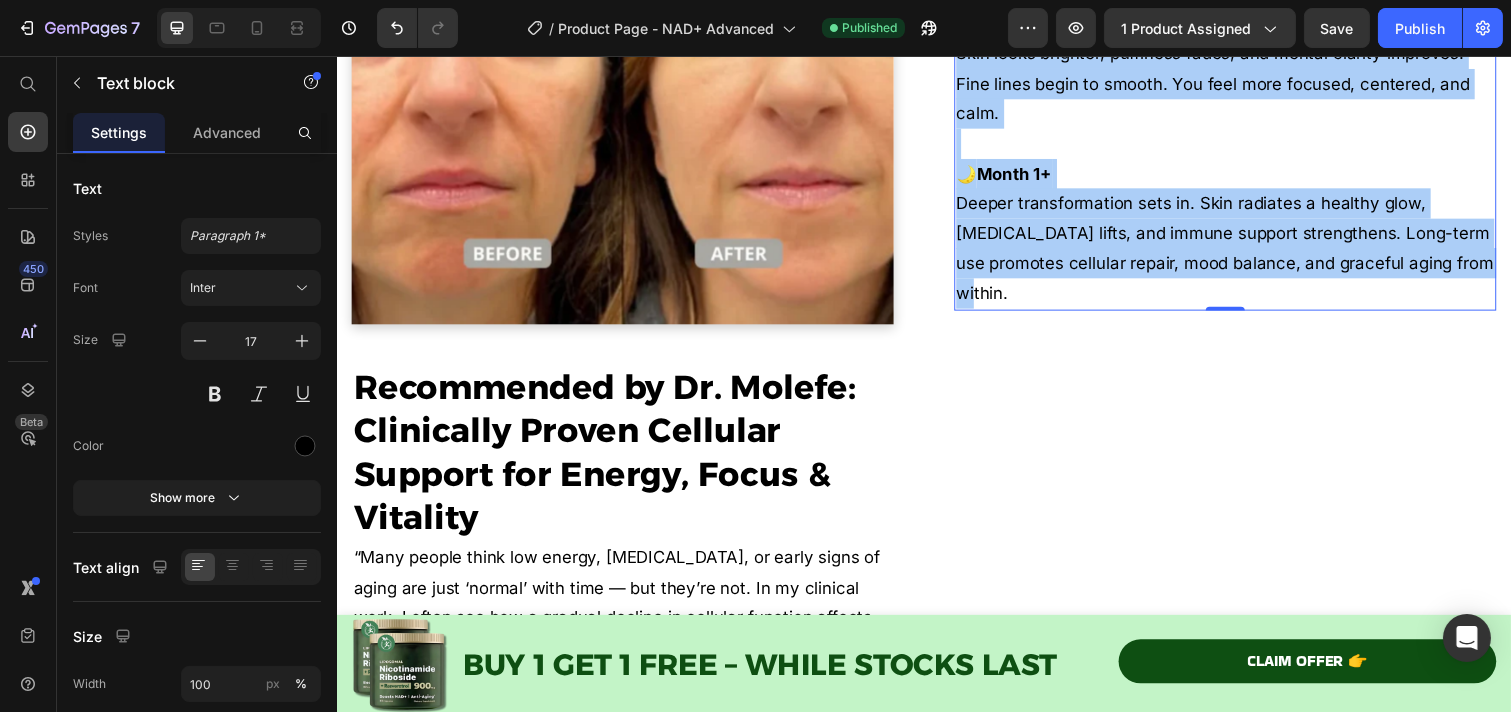 scroll, scrollTop: 5654, scrollLeft: 0, axis: vertical 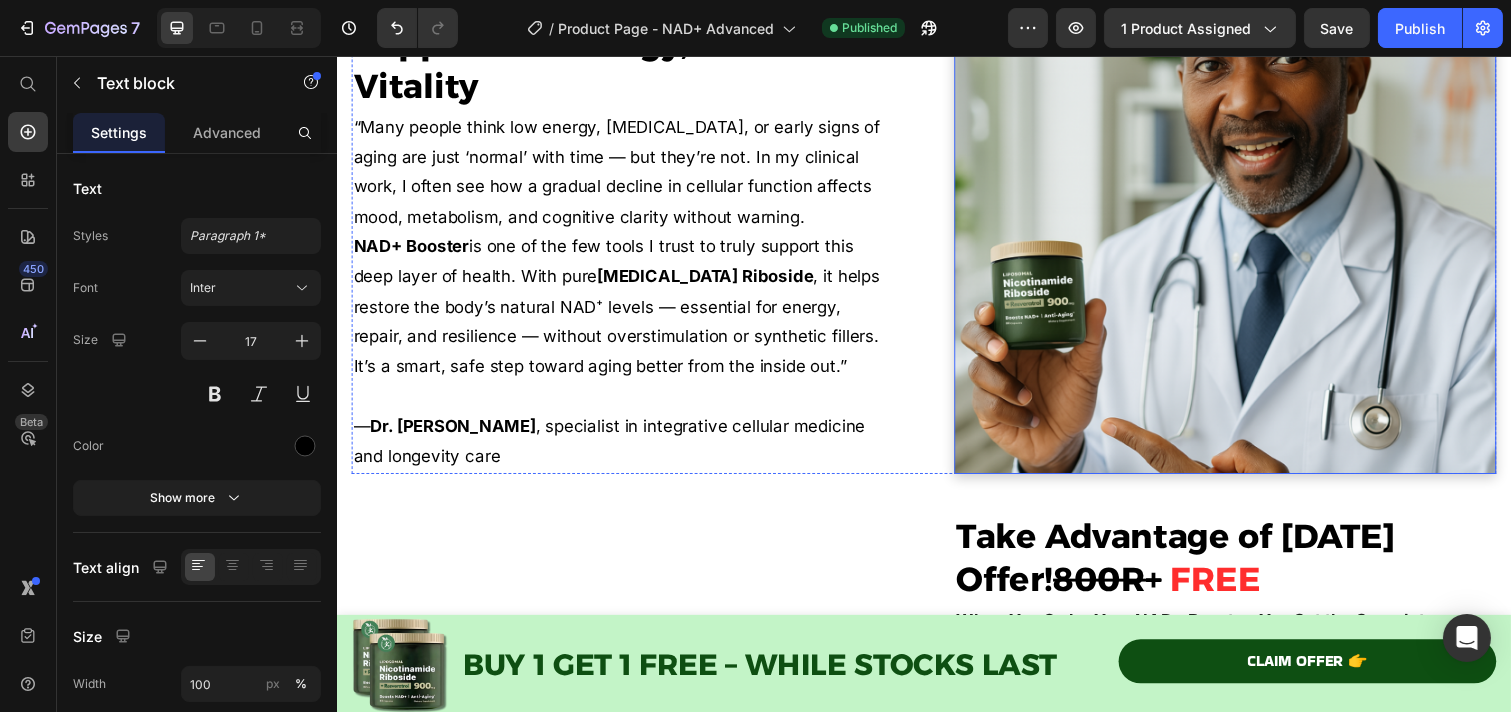 click at bounding box center (1244, 206) 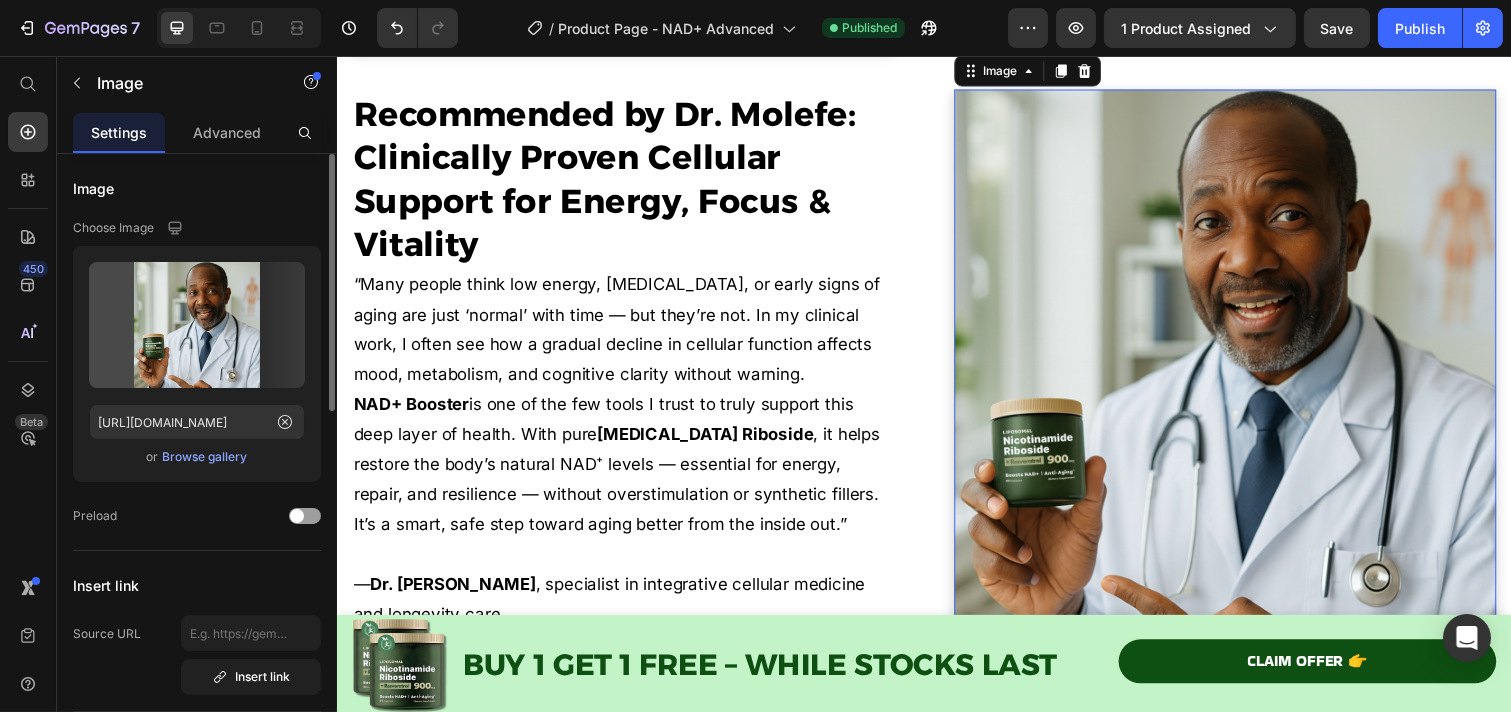 scroll, scrollTop: 6098, scrollLeft: 0, axis: vertical 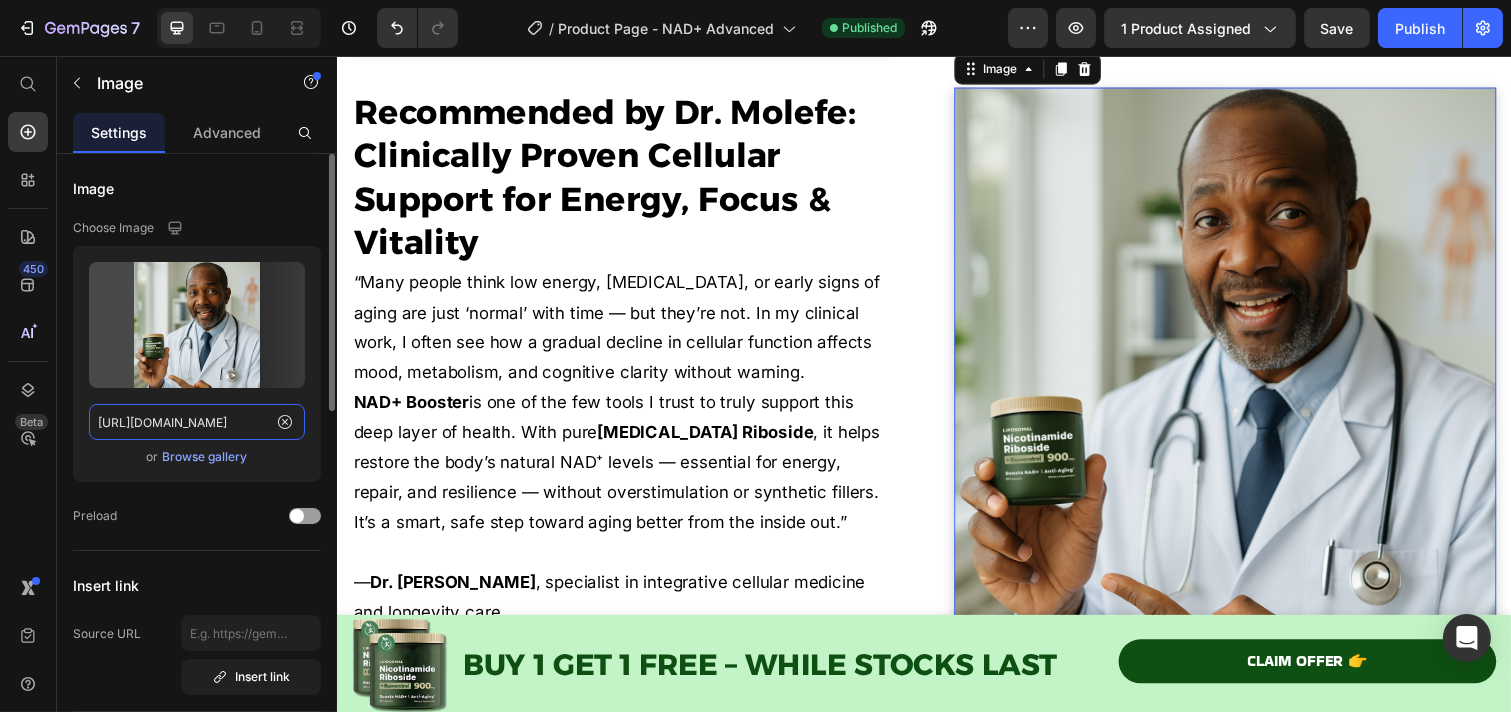 click on "[URL][DOMAIN_NAME]" 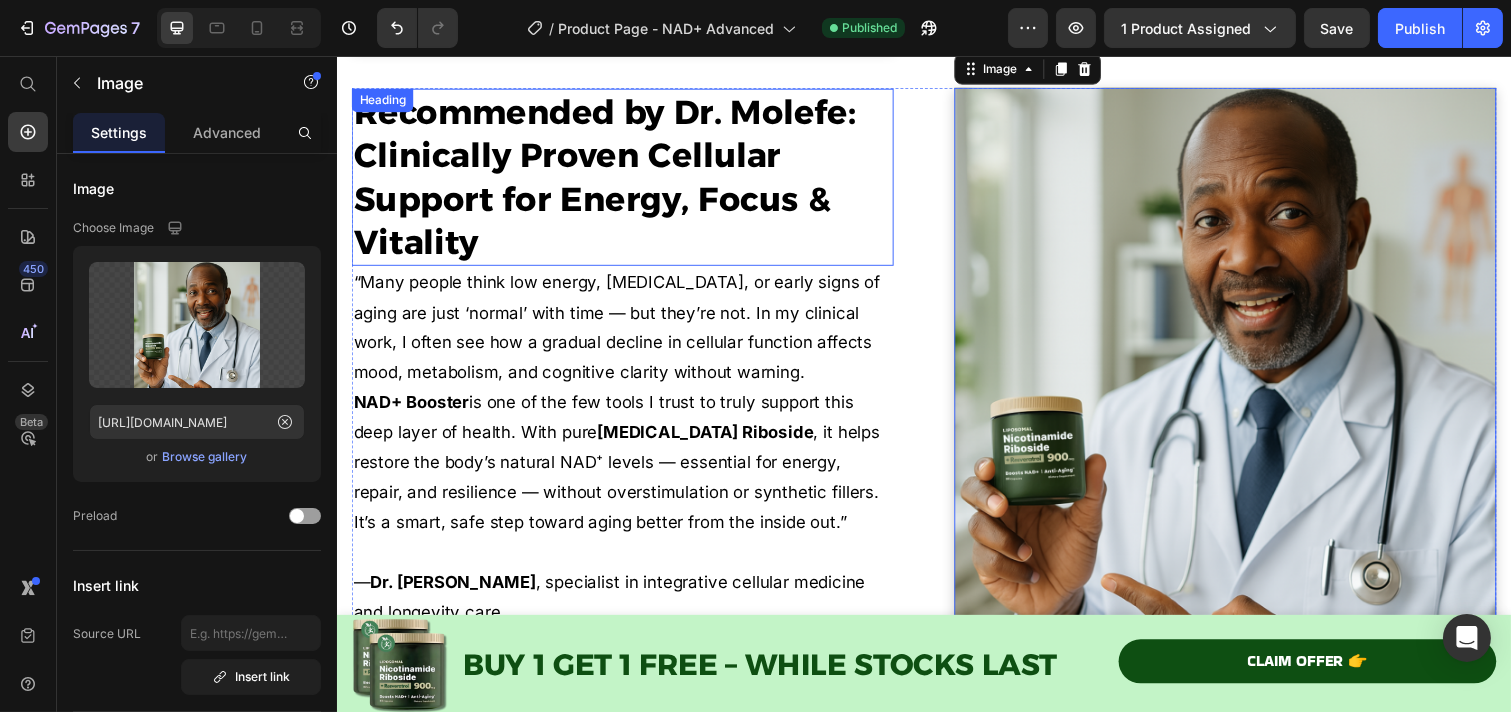 click on "Recommended by Dr. Molefe: Clinically Proven Cellular Support for Energy, Focus & Vitality" at bounding box center [628, 179] 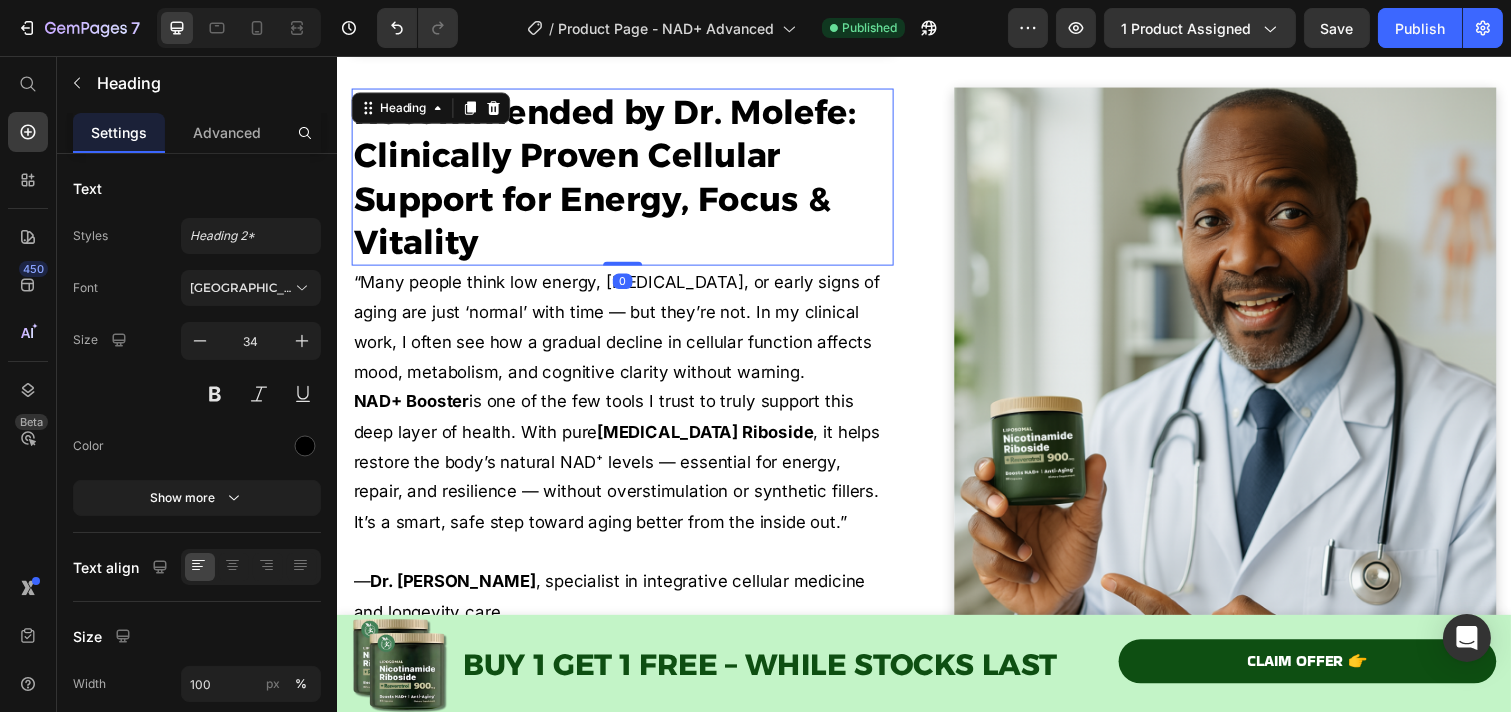 click on "Recommended by Dr. Molefe: Clinically Proven Cellular Support for Energy, Focus & Vitality" at bounding box center (628, 179) 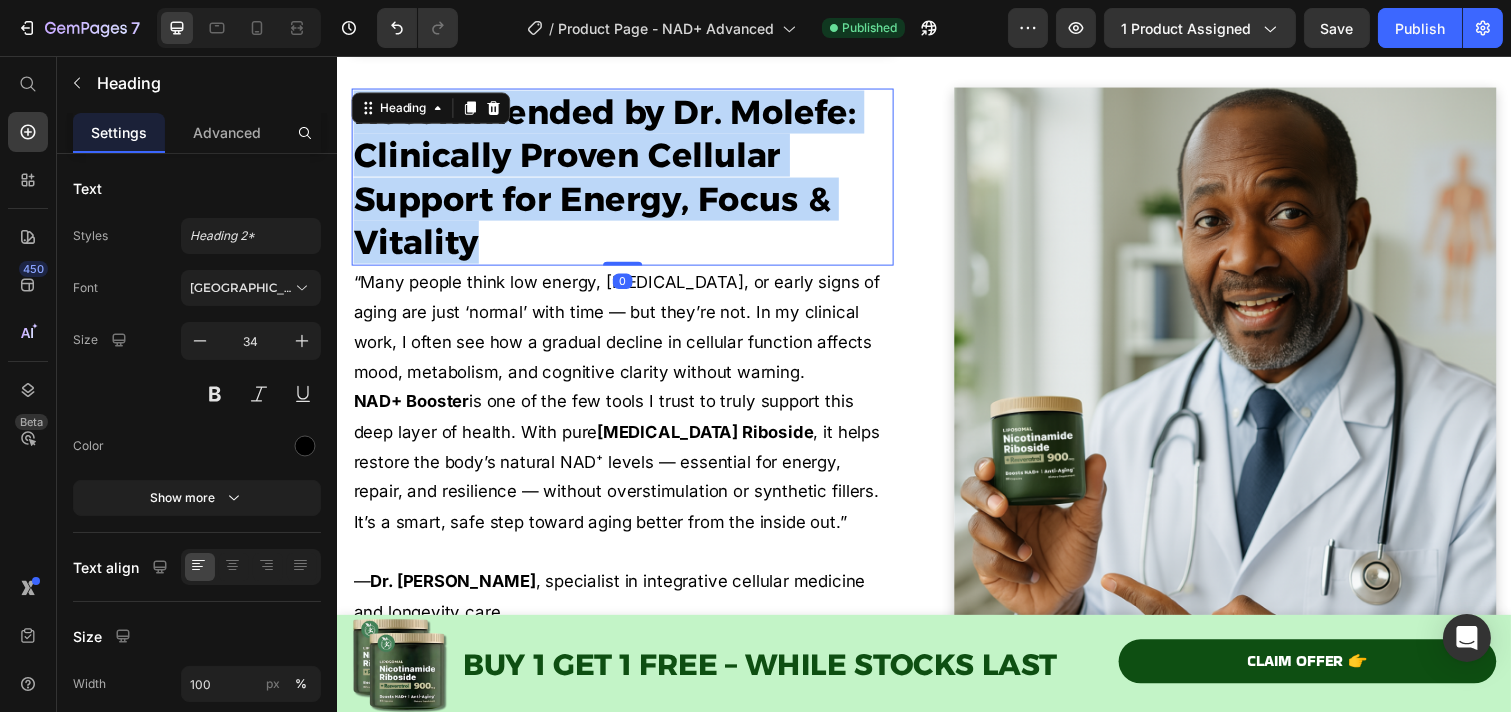 click on "Recommended by Dr. Molefe: Clinically Proven Cellular Support for Energy, Focus & Vitality" at bounding box center [628, 179] 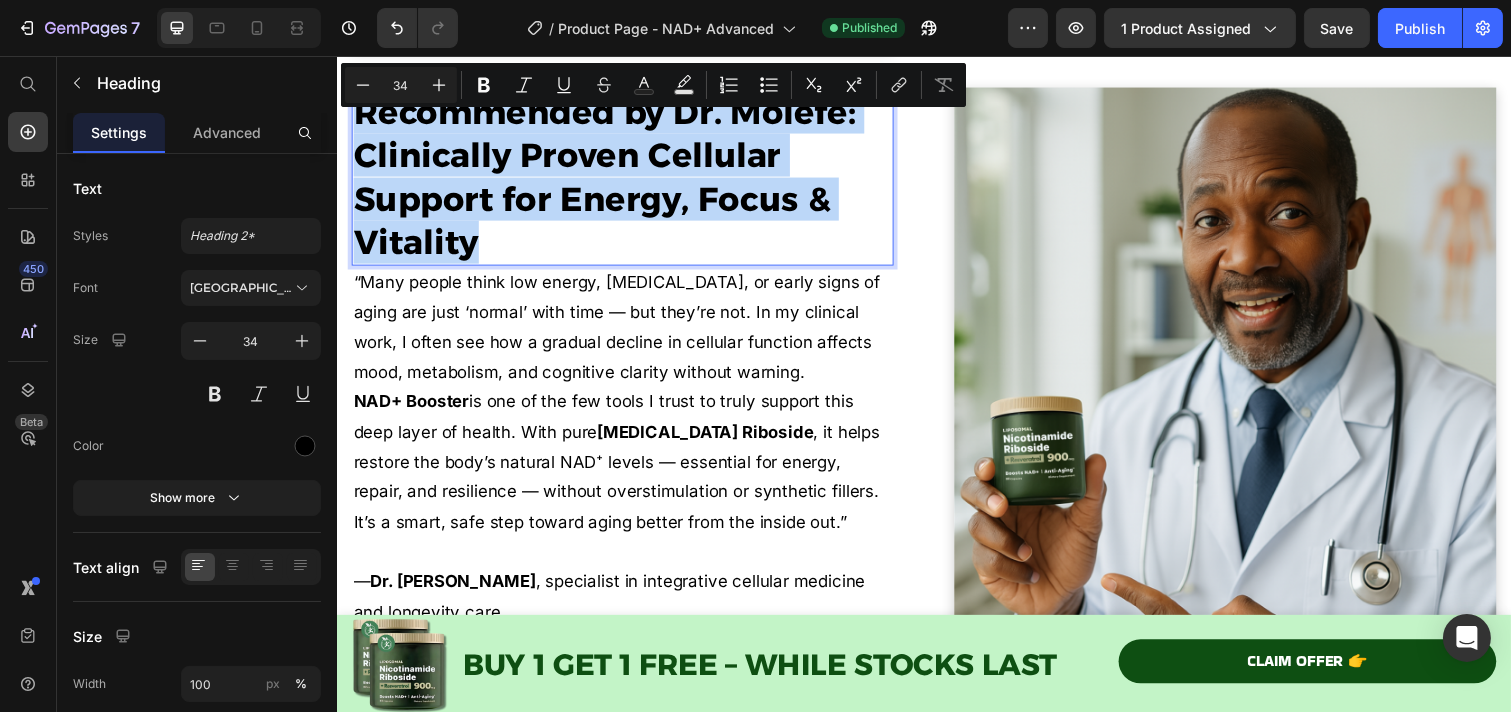 copy on "Recommended by Dr. Molefe: Clinically Proven Cellular Support for Energy, Focus & Vitality" 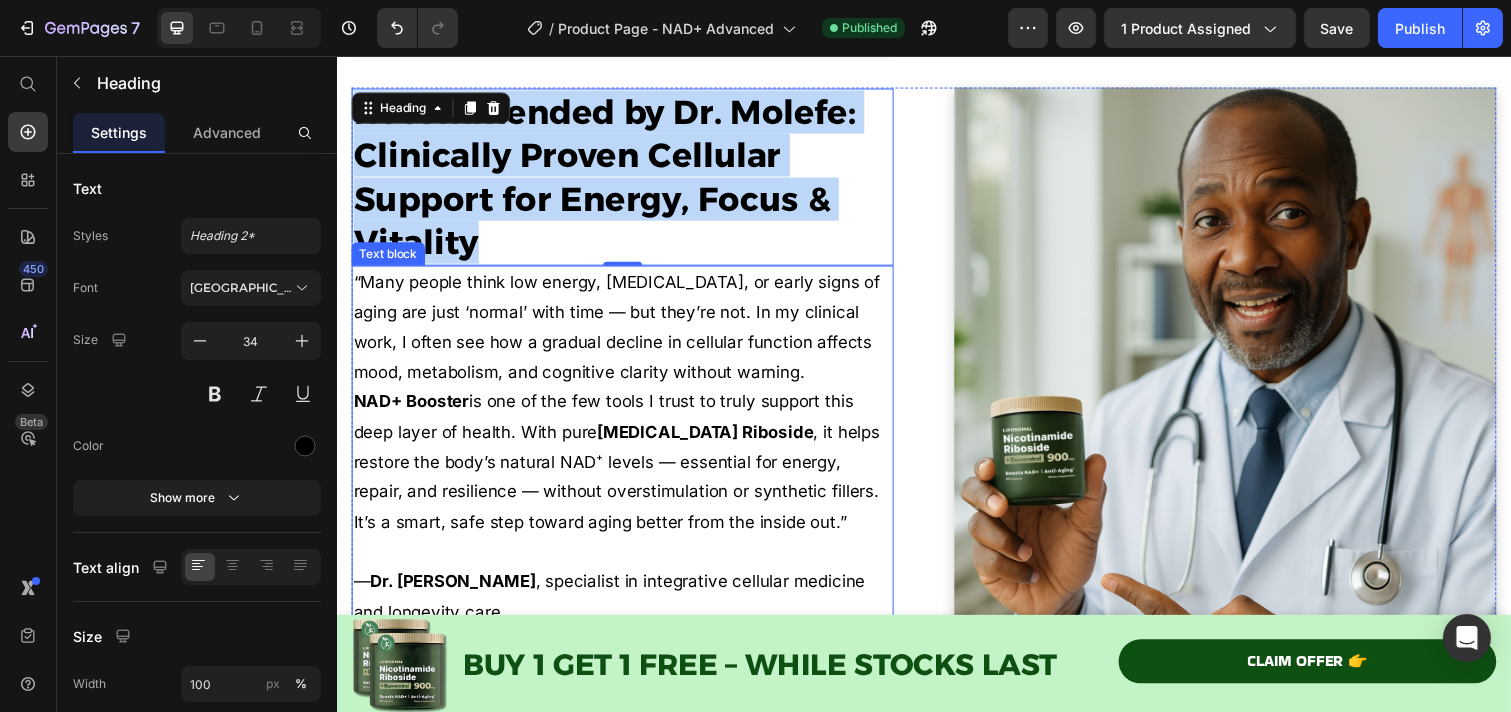 click on "—  Dr. [PERSON_NAME] , specialist in integrative cellular medicine and longevity care" at bounding box center [628, 608] 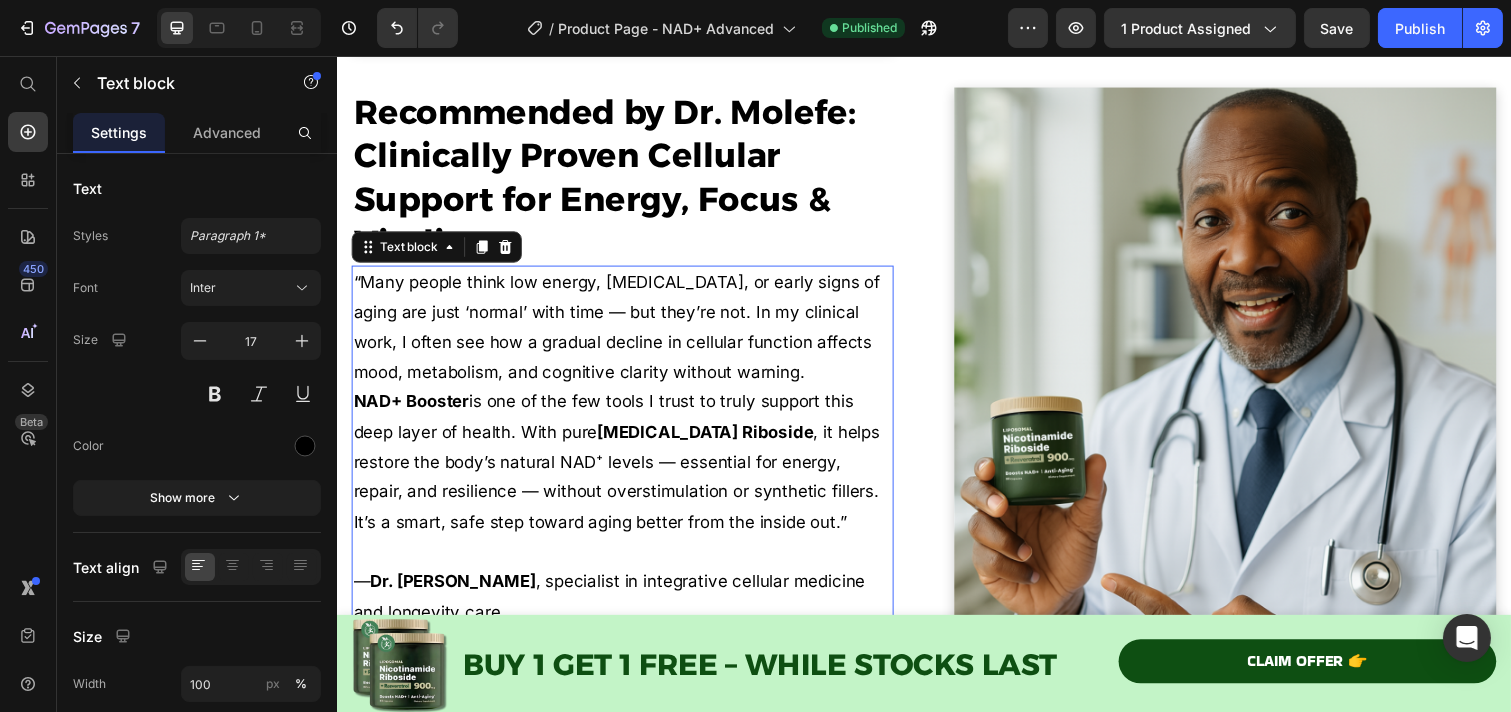 click on "—  Dr. [PERSON_NAME] , specialist in integrative cellular medicine and longevity care" at bounding box center [628, 608] 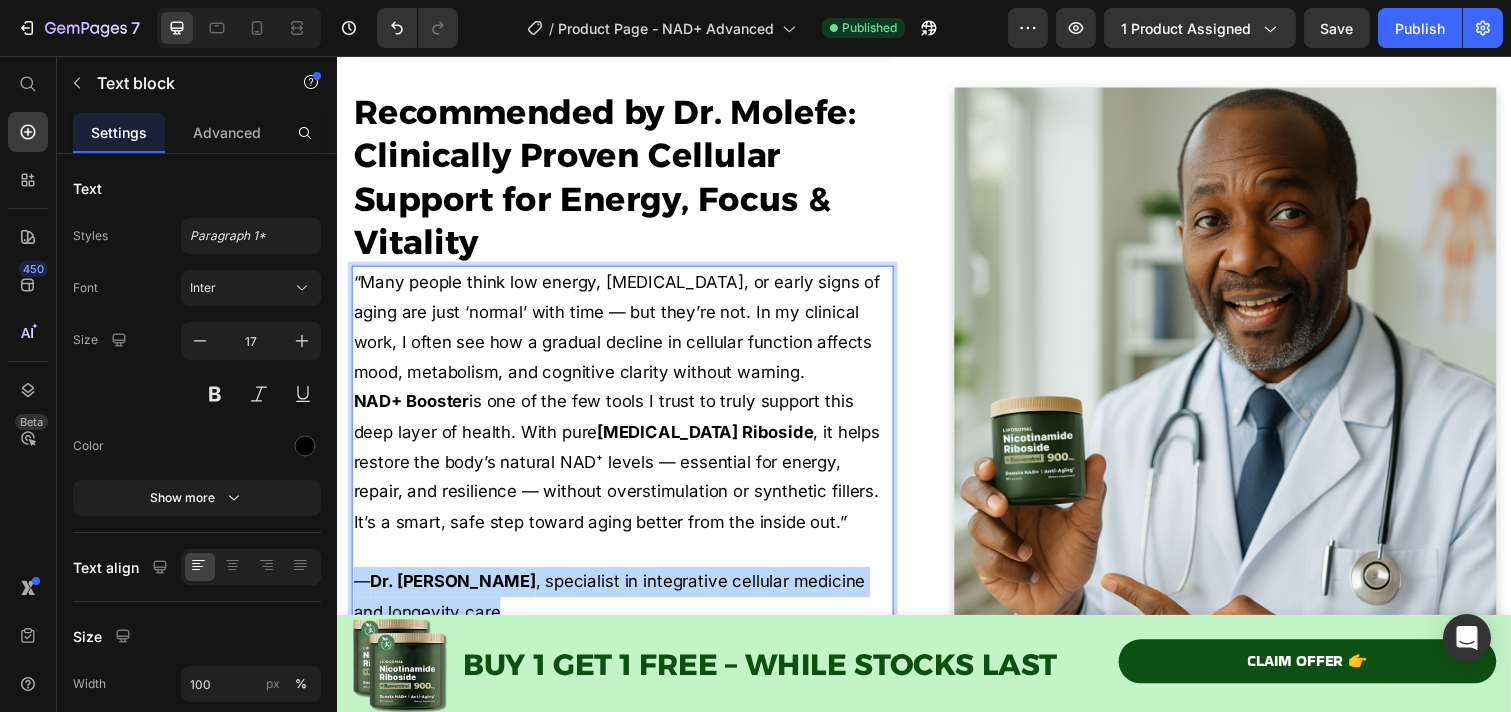 click on "—  Dr. [PERSON_NAME] , specialist in integrative cellular medicine and longevity care" at bounding box center (628, 608) 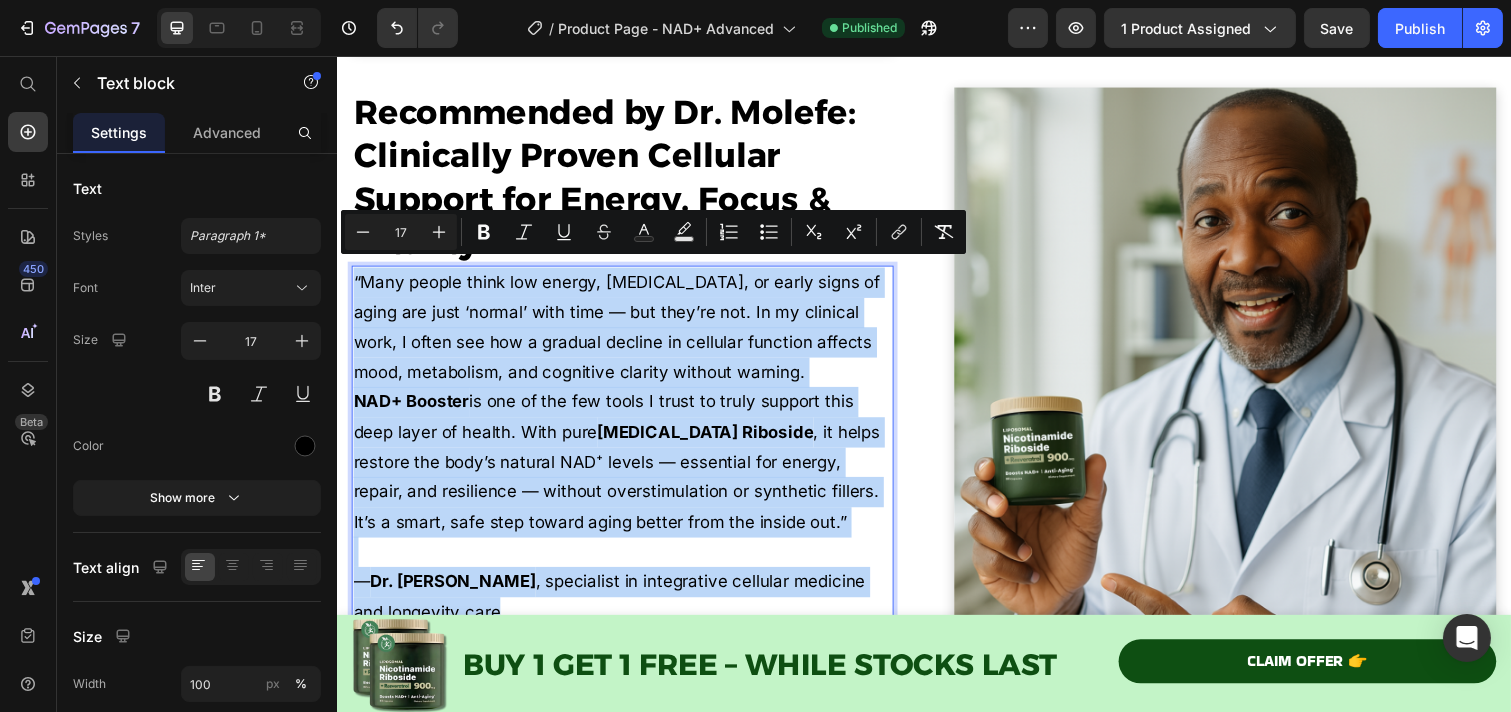 copy on "“Many people think low energy, [MEDICAL_DATA], or early signs of aging are just ‘normal’ with time — but they’re not. In my clinical work, I often see how a gradual decline in cellular function affects mood, metabolism, and cognitive clarity without warning. NAD+ Booster  is one of the few tools I trust to truly support this deep layer of health. With pure  [MEDICAL_DATA] Riboside , it helps restore the body’s natural NAD⁺ levels — essential for energy, repair, and resilience — without overstimulation or synthetic fillers. It’s a smart, safe step toward aging better from the inside out.” —  Dr. [PERSON_NAME] , specialist in integrative cellular medicine and longevity care" 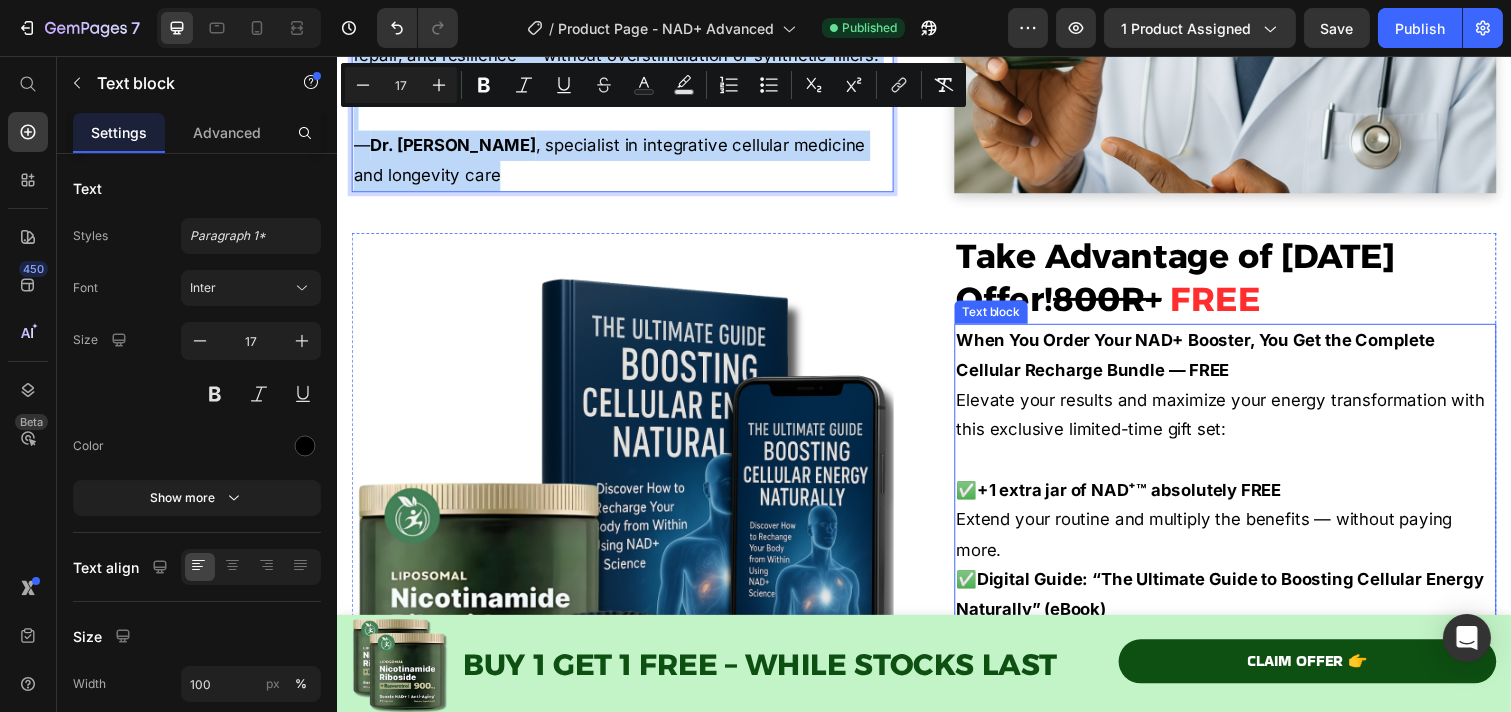 scroll, scrollTop: 6543, scrollLeft: 0, axis: vertical 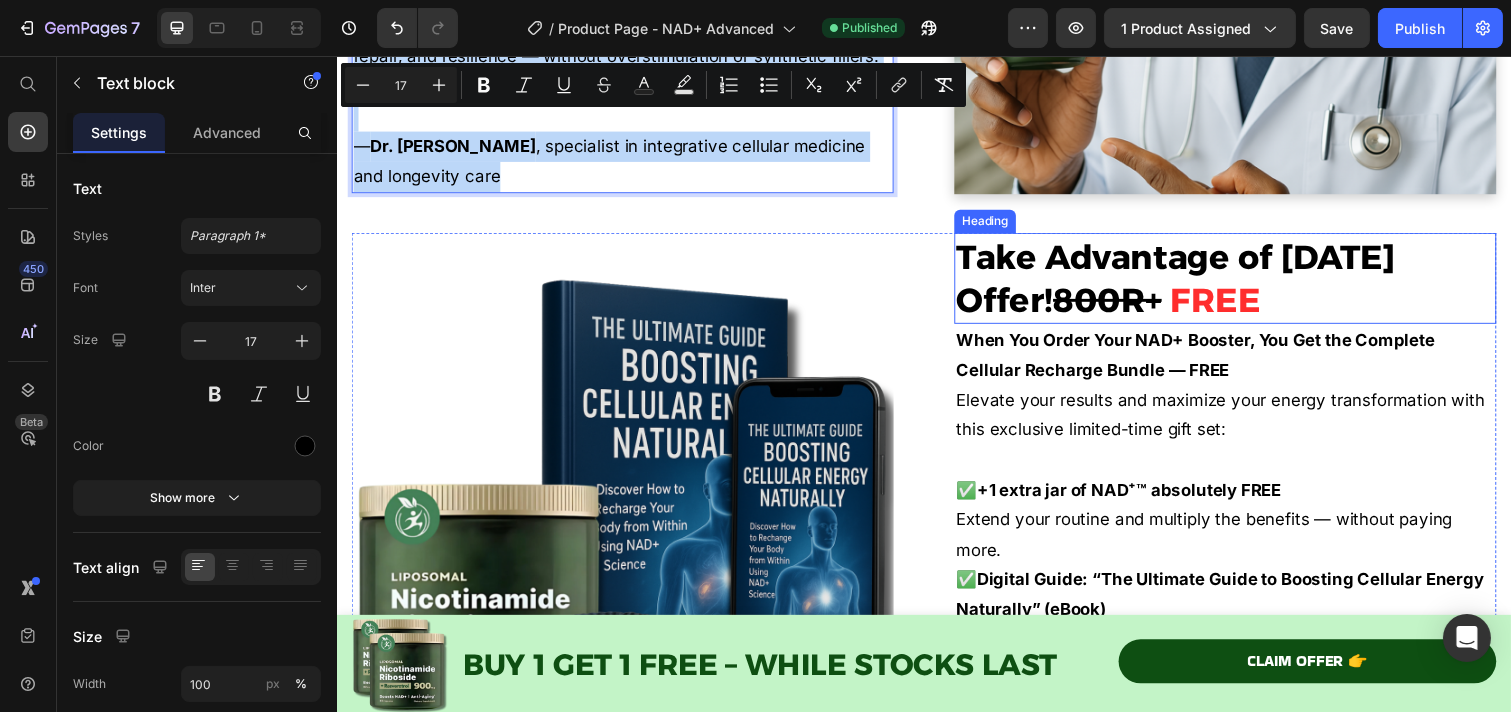 click on "FREE" at bounding box center [1234, 305] 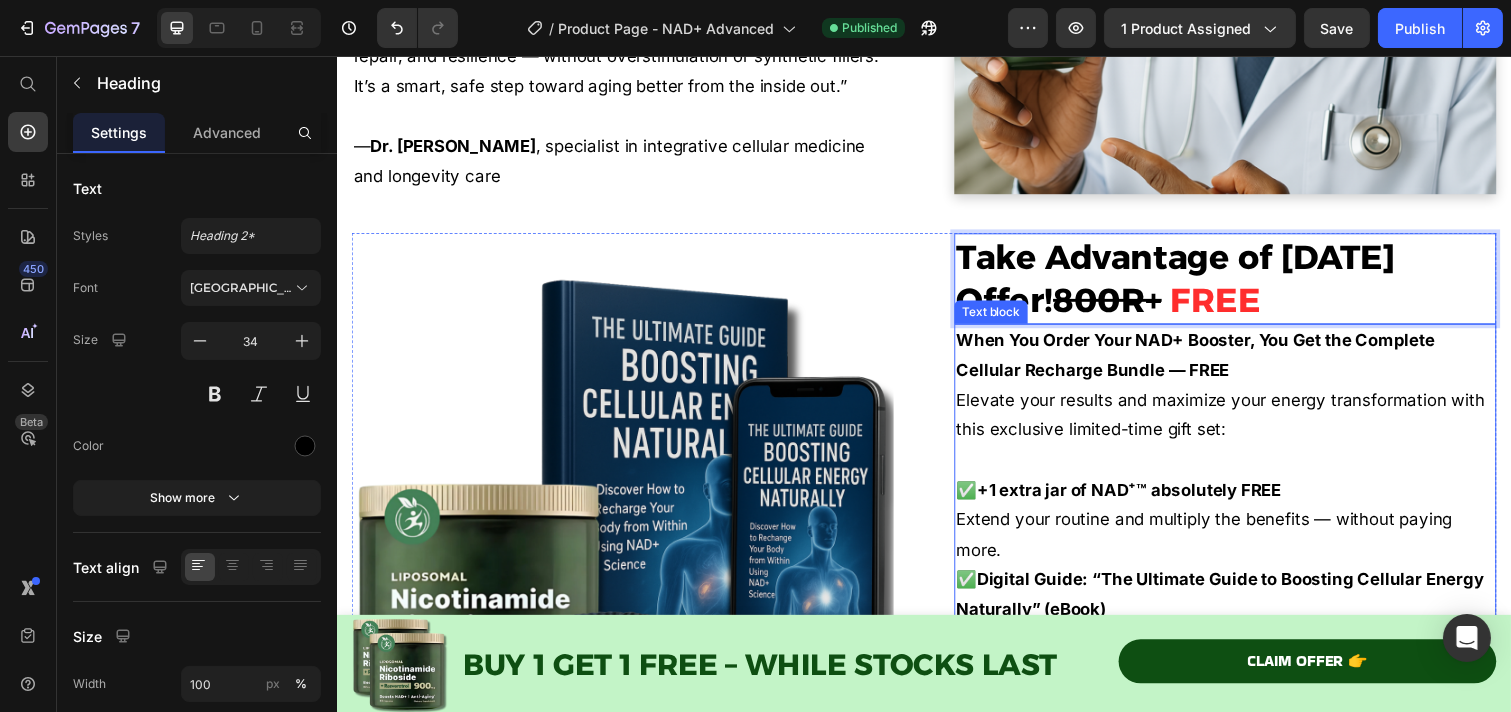 click on "When You Order Your NAD+ Booster, You Get the Complete Cellular Recharge Bundle — FREE" at bounding box center [1213, 362] 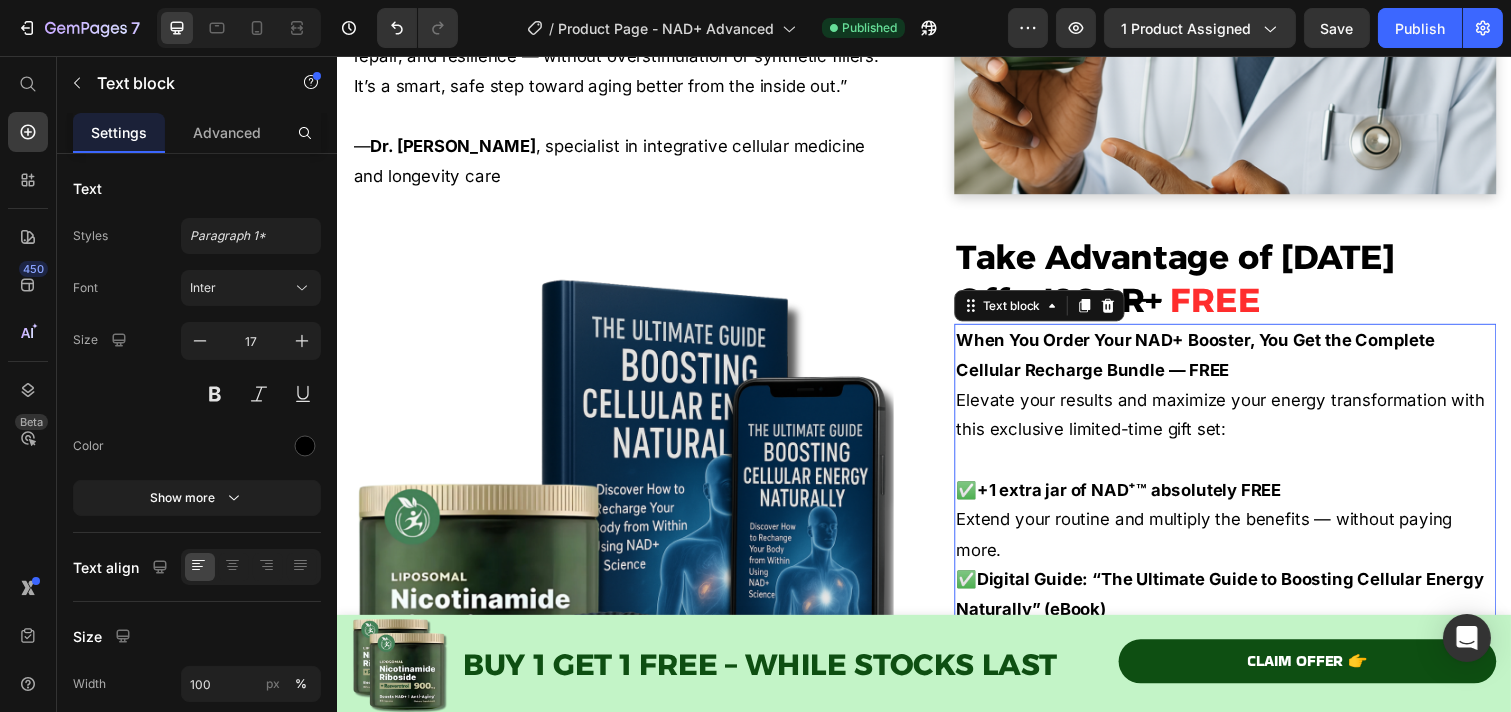 click on "When You Order Your NAD+ Booster, You Get the Complete Cellular Recharge Bundle — FREE" at bounding box center (1213, 362) 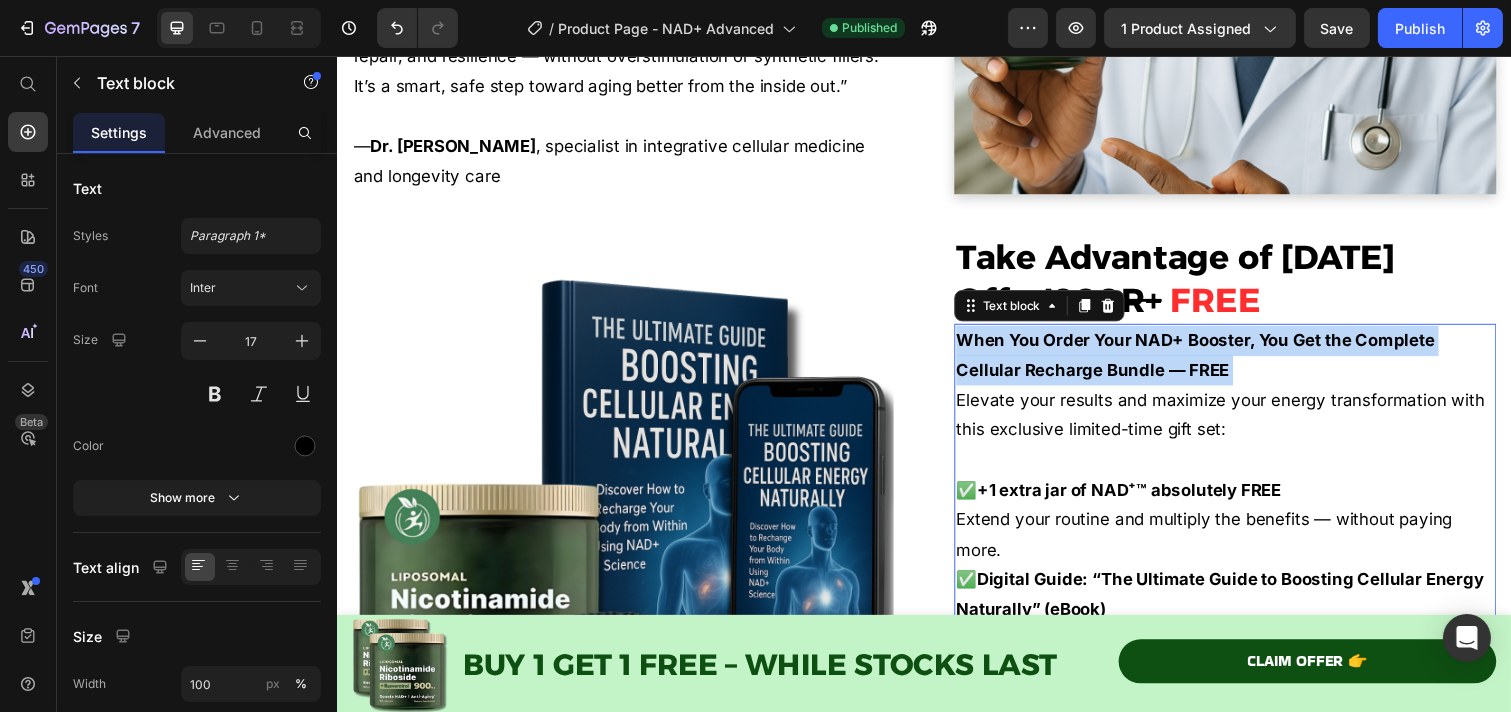 click on "When You Order Your NAD+ Booster, You Get the Complete Cellular Recharge Bundle — FREE" at bounding box center (1213, 362) 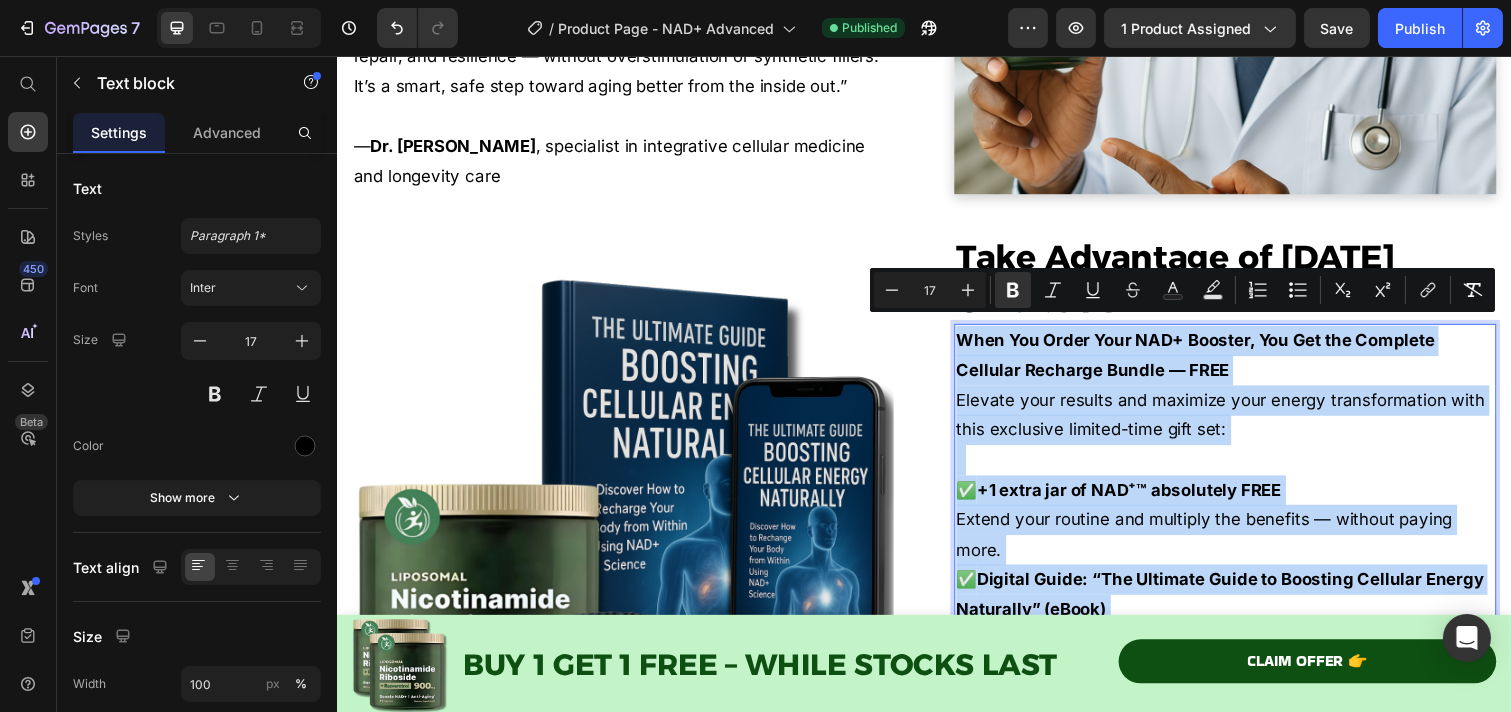 click on "Elevate your results and maximize your energy transformation with this exclusive limited-time gift set:" at bounding box center [1244, 439] 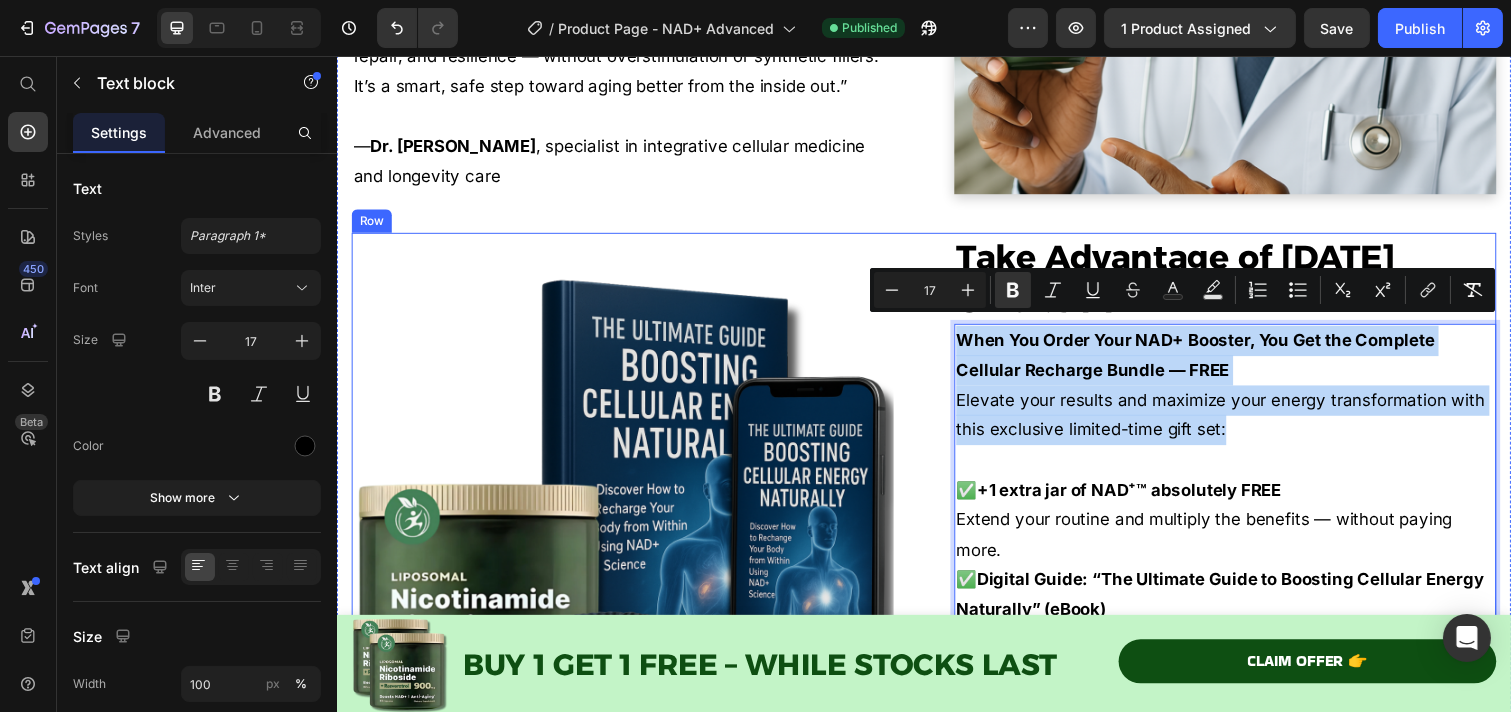 drag, startPoint x: 1219, startPoint y: 422, endPoint x: 1277, endPoint y: 367, distance: 79.93122 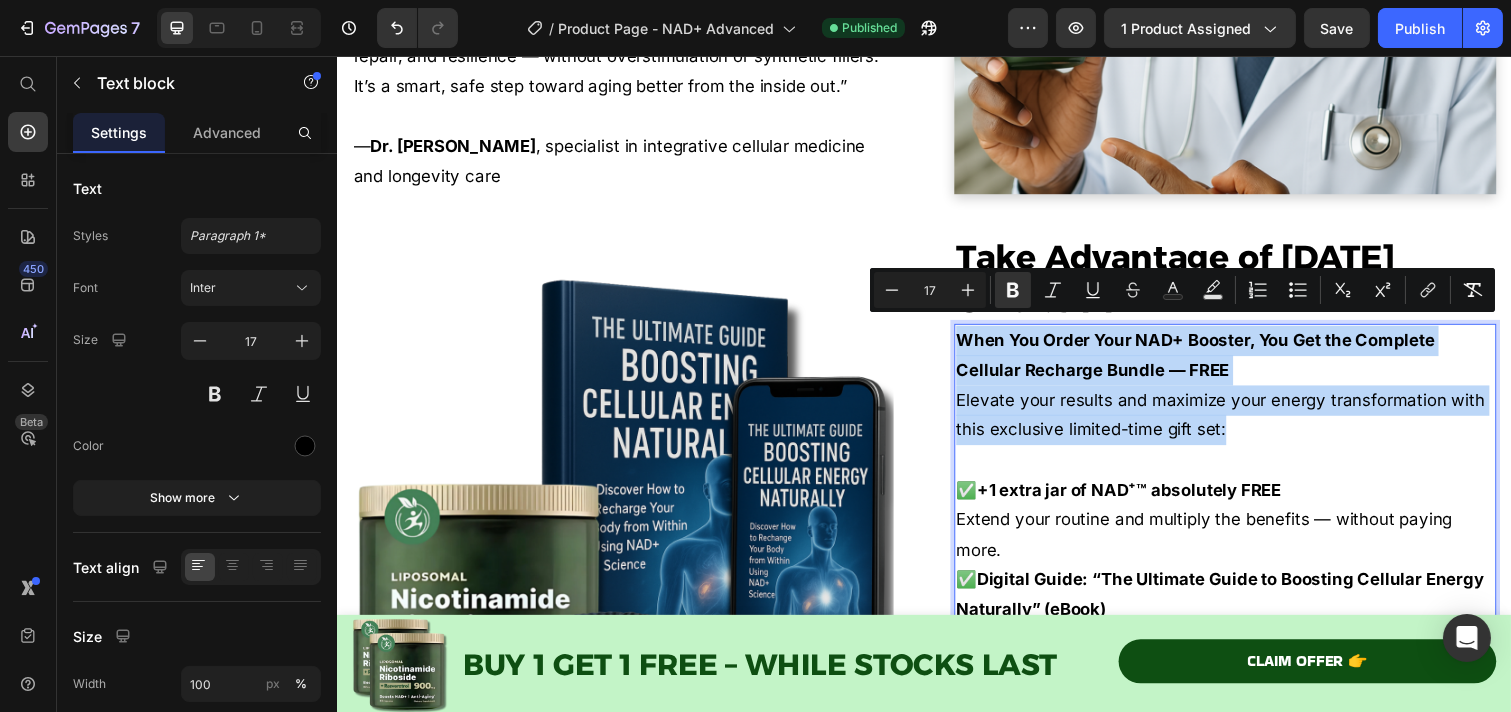 click on "Elevate your results and maximize your energy transformation with this exclusive limited-time gift set:" at bounding box center (1244, 439) 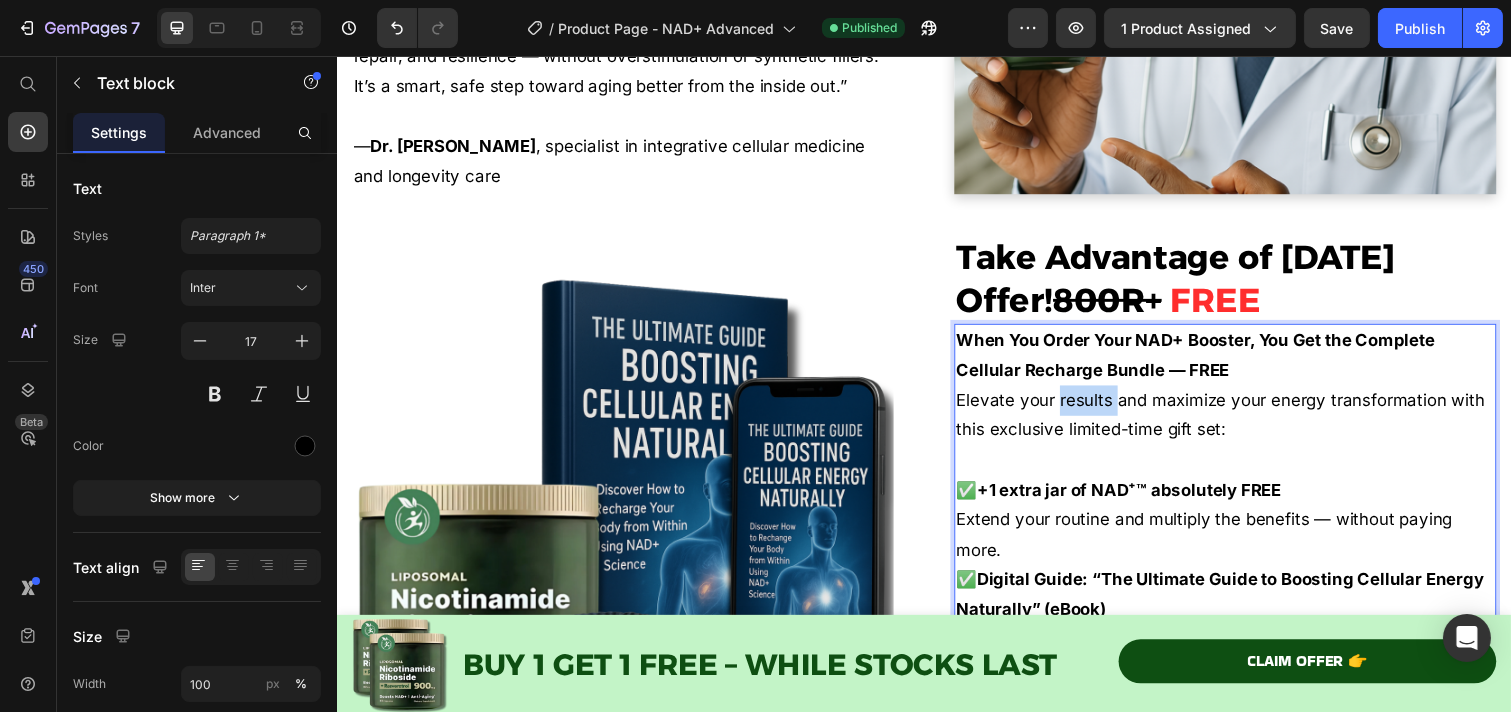 click on "Elevate your results and maximize your energy transformation with this exclusive limited-time gift set:" at bounding box center (1244, 439) 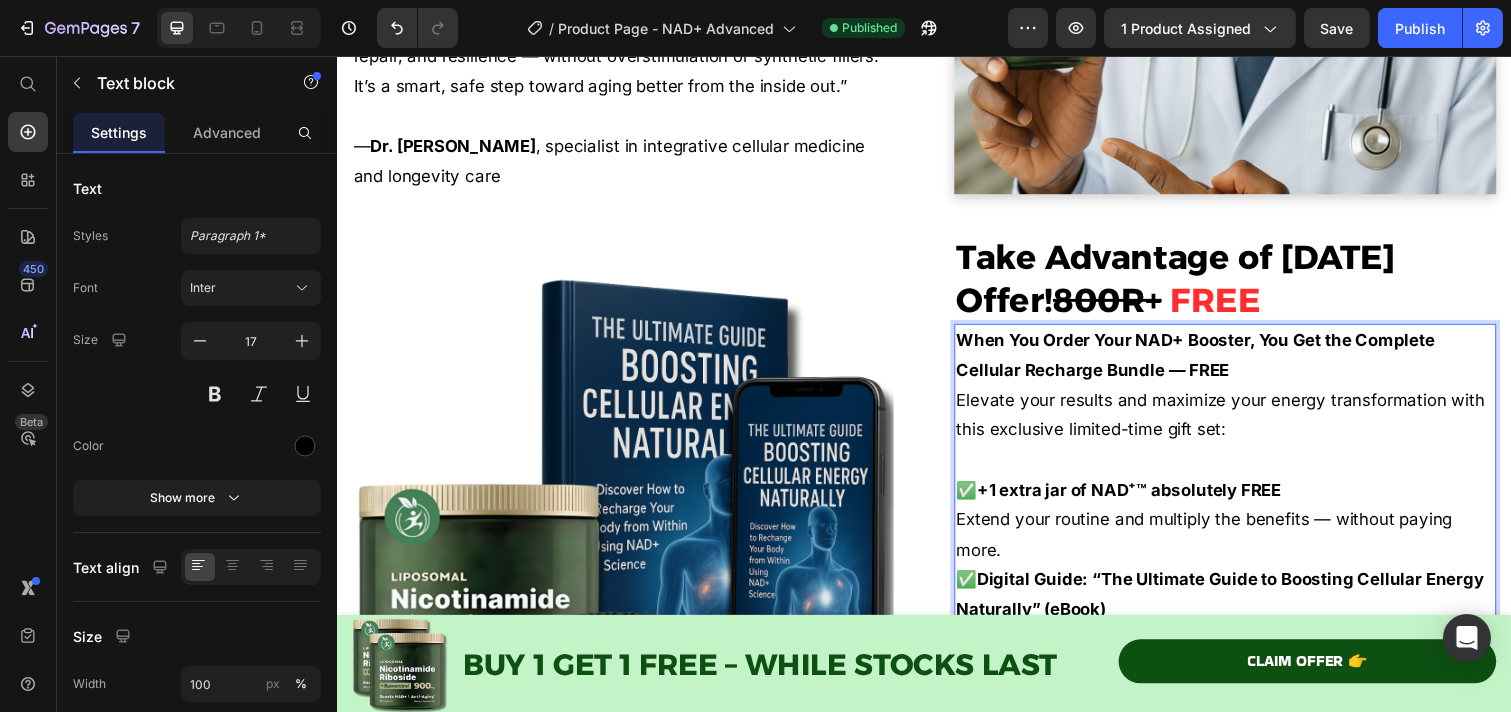 click on "Elevate your results and maximize your energy transformation with this exclusive limited-time gift set:" at bounding box center [1244, 439] 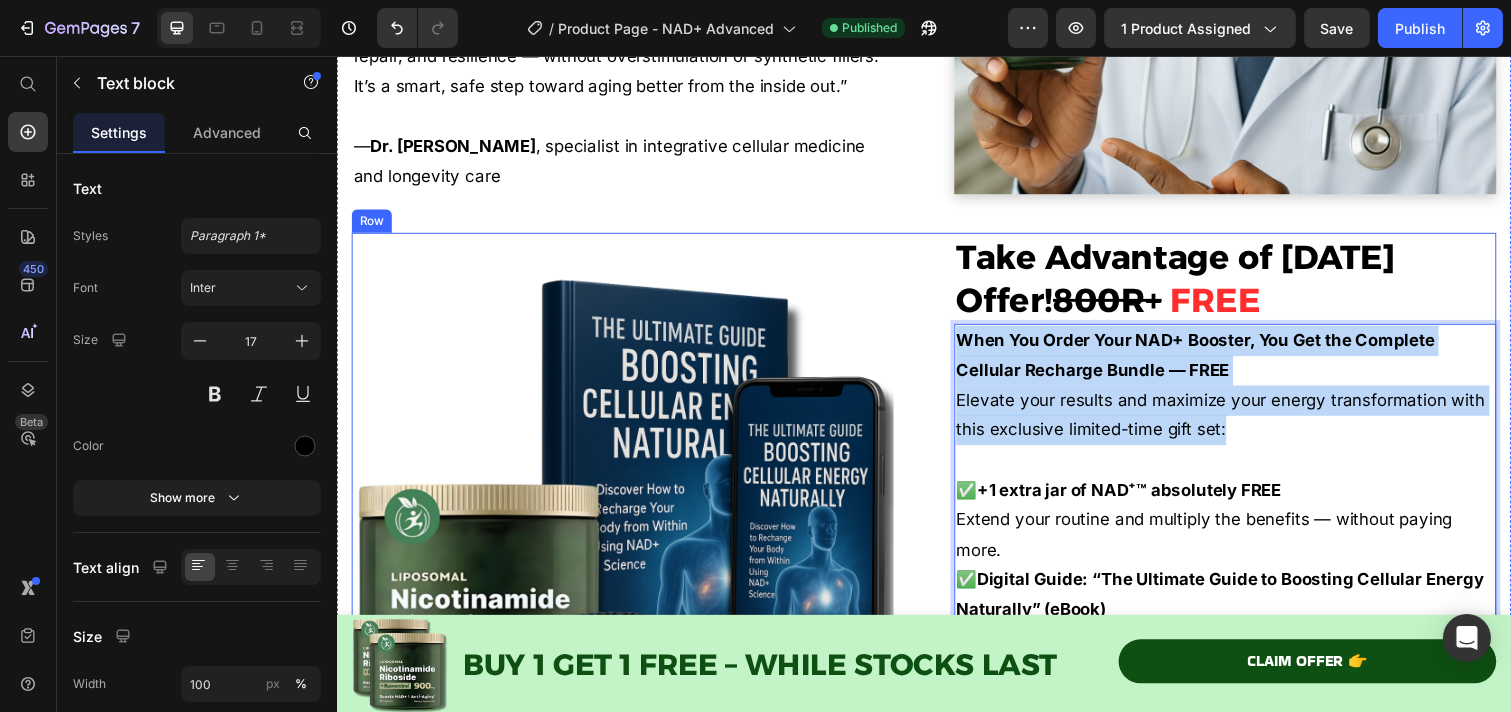 drag, startPoint x: 1328, startPoint y: 434, endPoint x: 950, endPoint y: 330, distance: 392.04593 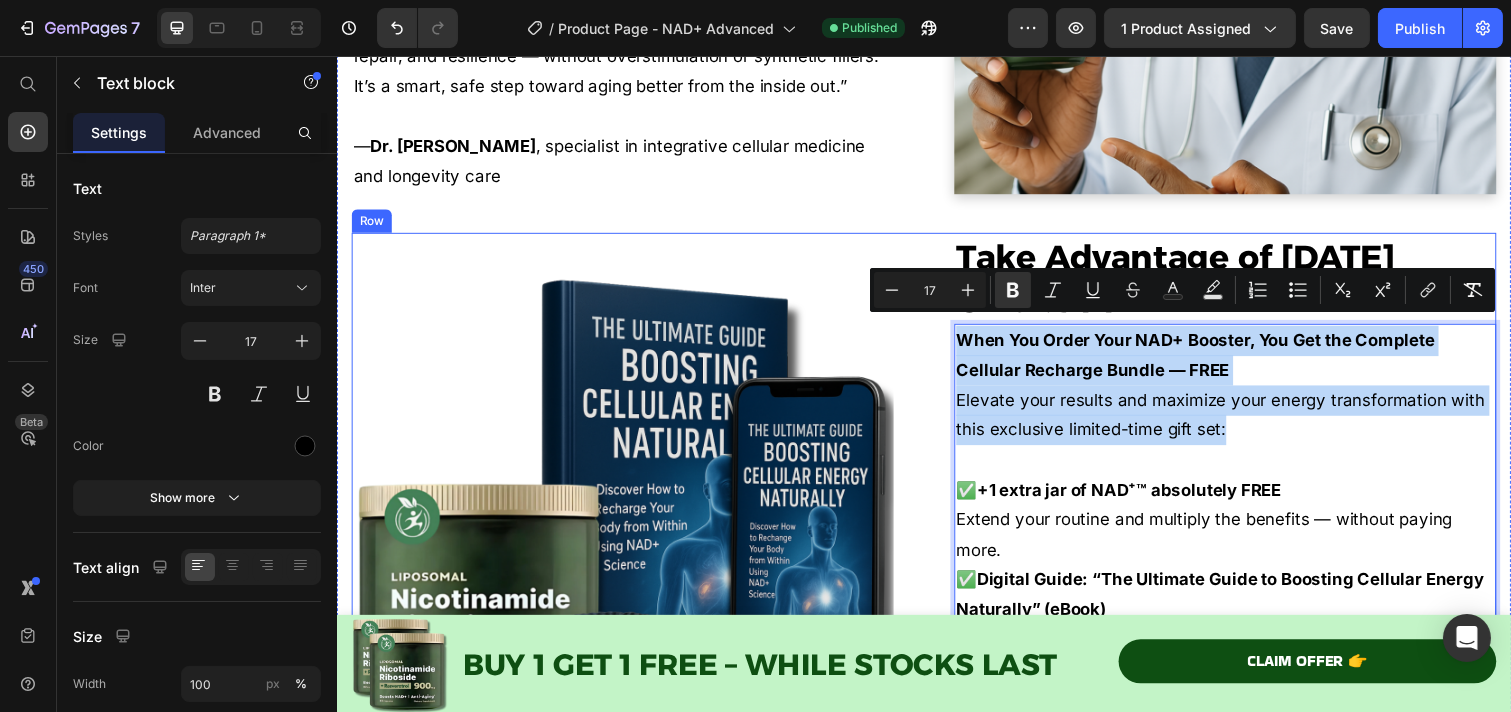 copy on "When You Order Your NAD+ Booster, You Get the Complete Cellular Recharge Bundle — FREE Elevate your results and maximize your energy transformation with this exclusive limited-time gift set:" 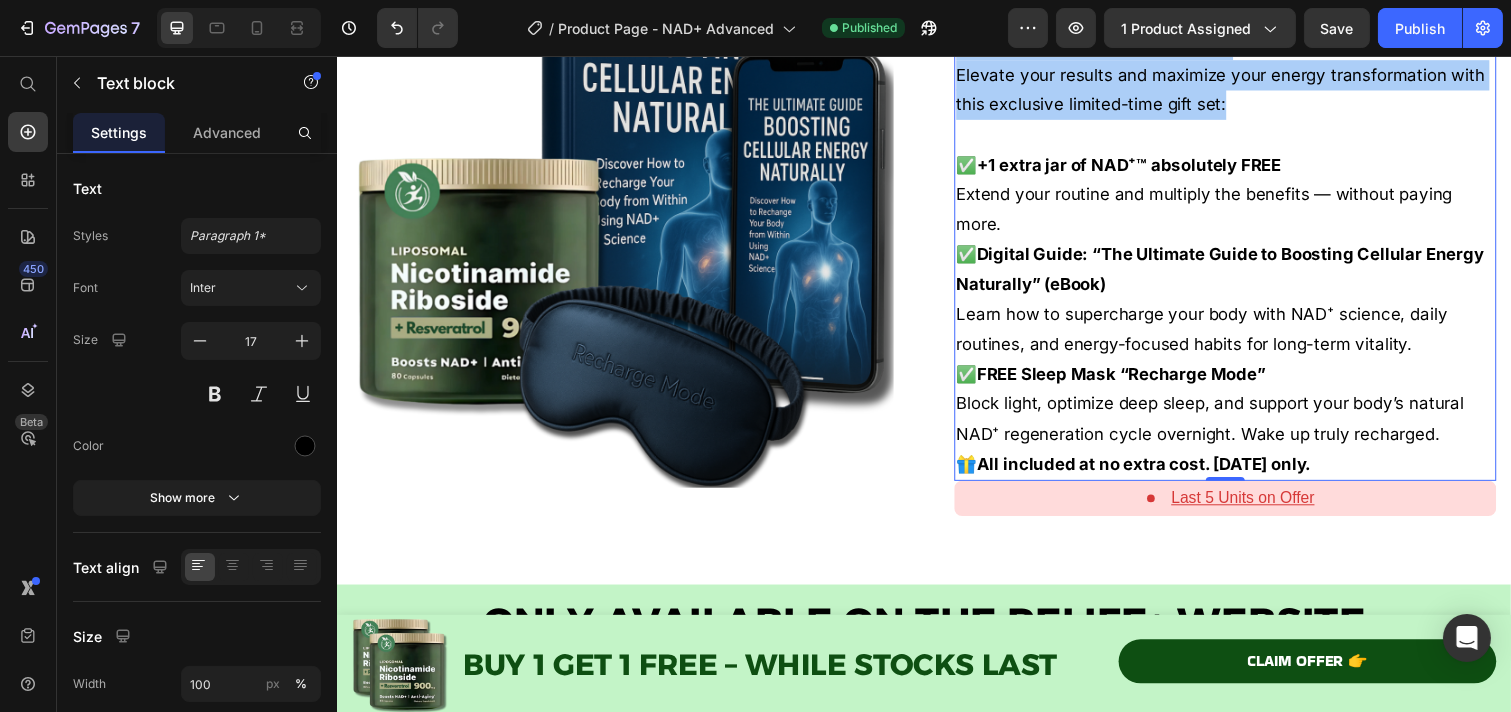 scroll, scrollTop: 6765, scrollLeft: 0, axis: vertical 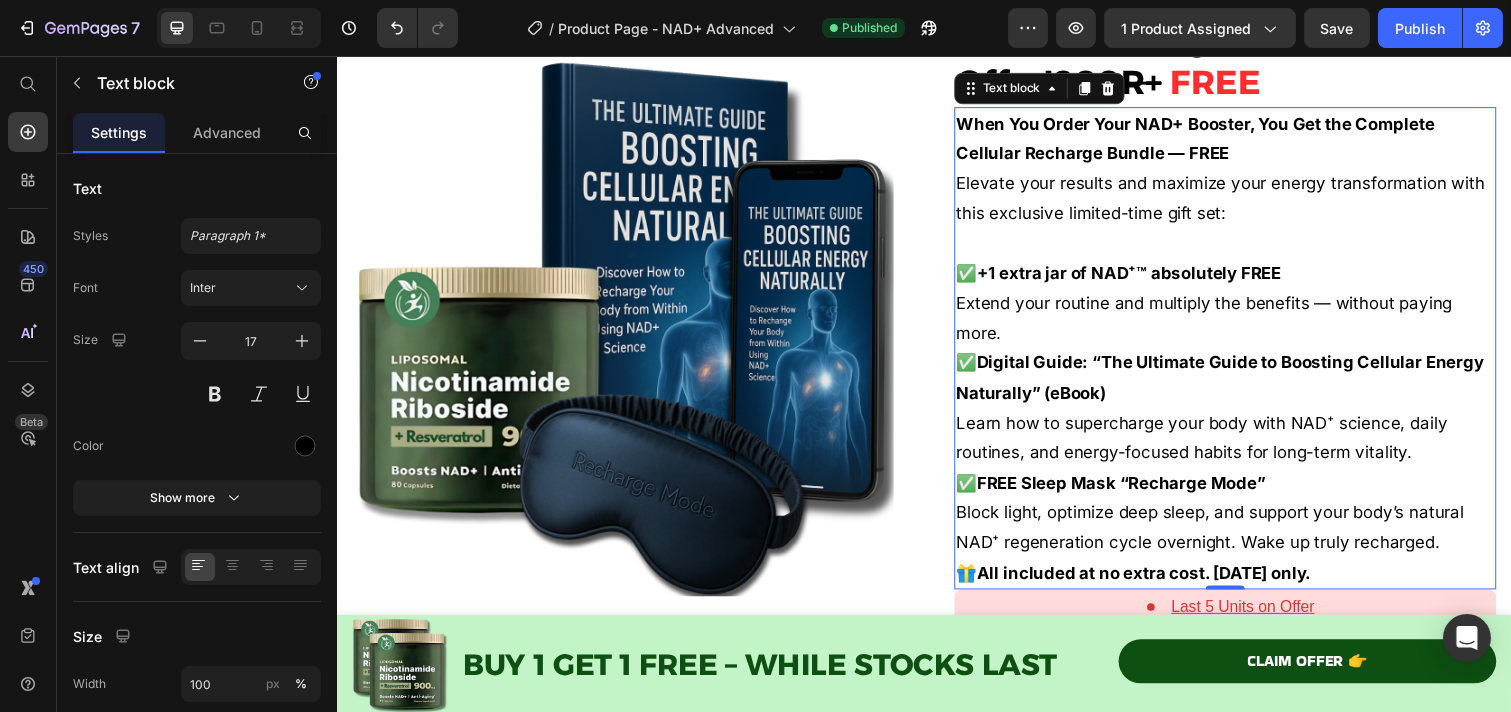 click on "✅  +1 extra jar of NAD⁺™ absolutely FREE Extend your routine and multiply the benefits — without paying more." at bounding box center (1244, 309) 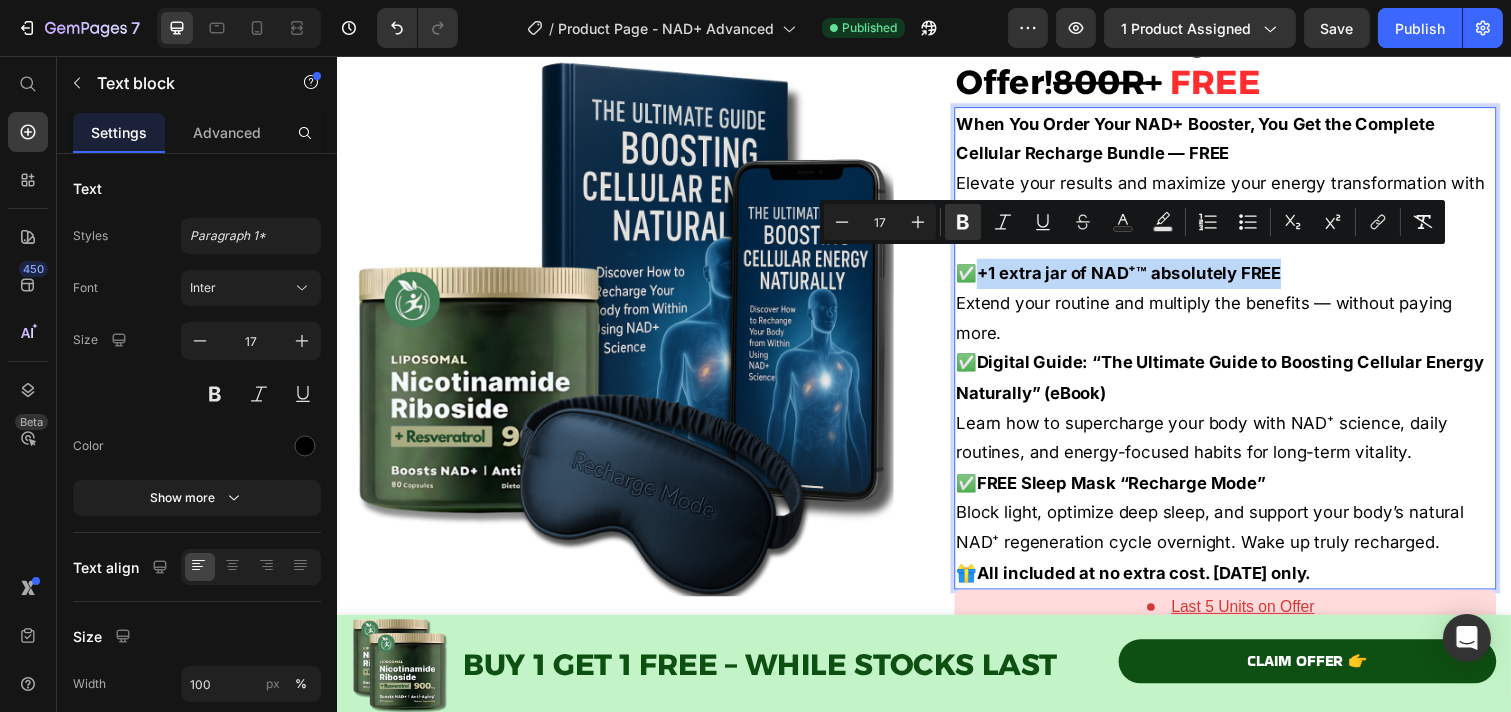 drag, startPoint x: 1296, startPoint y: 266, endPoint x: 996, endPoint y: 265, distance: 300.00168 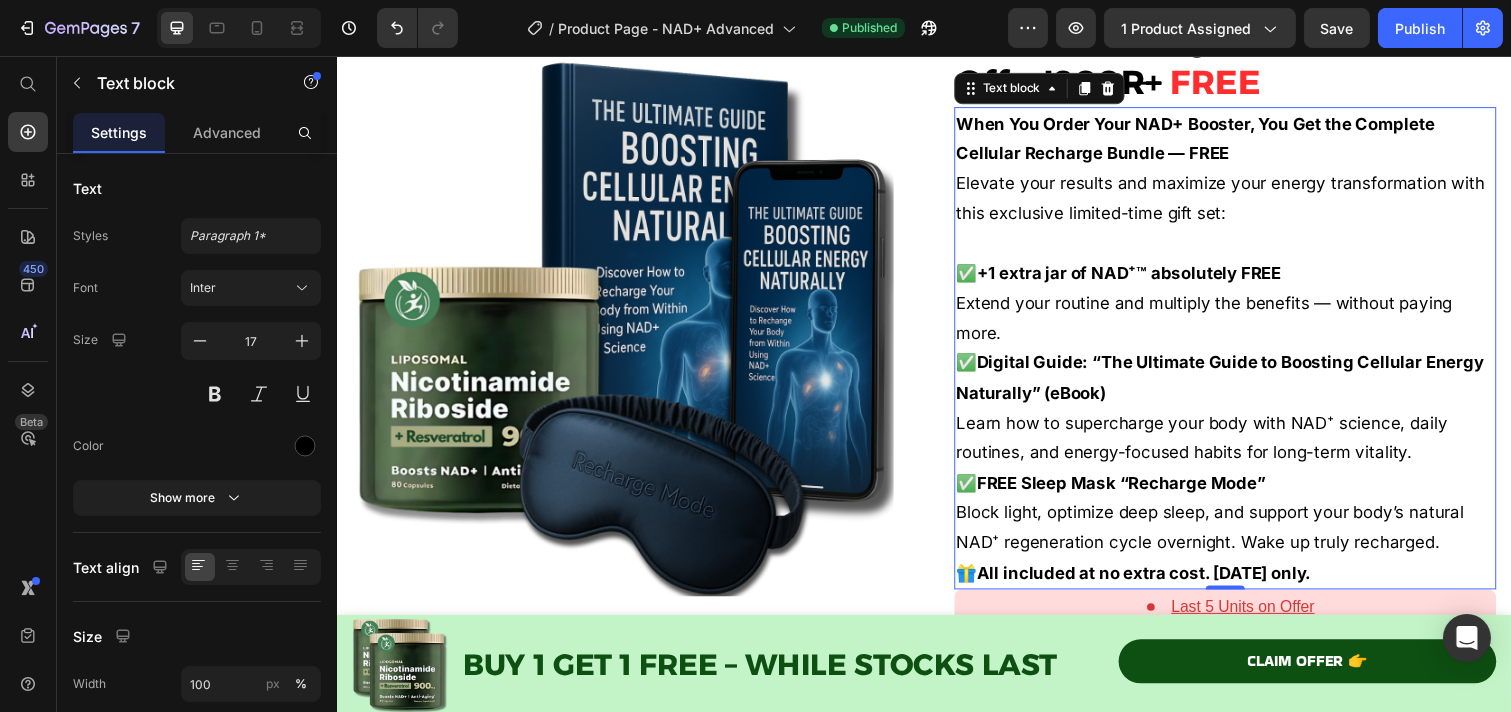 click on "✅  +1 extra jar of NAD⁺™ absolutely FREE Extend your routine and multiply the benefits — without paying more." at bounding box center [1244, 309] 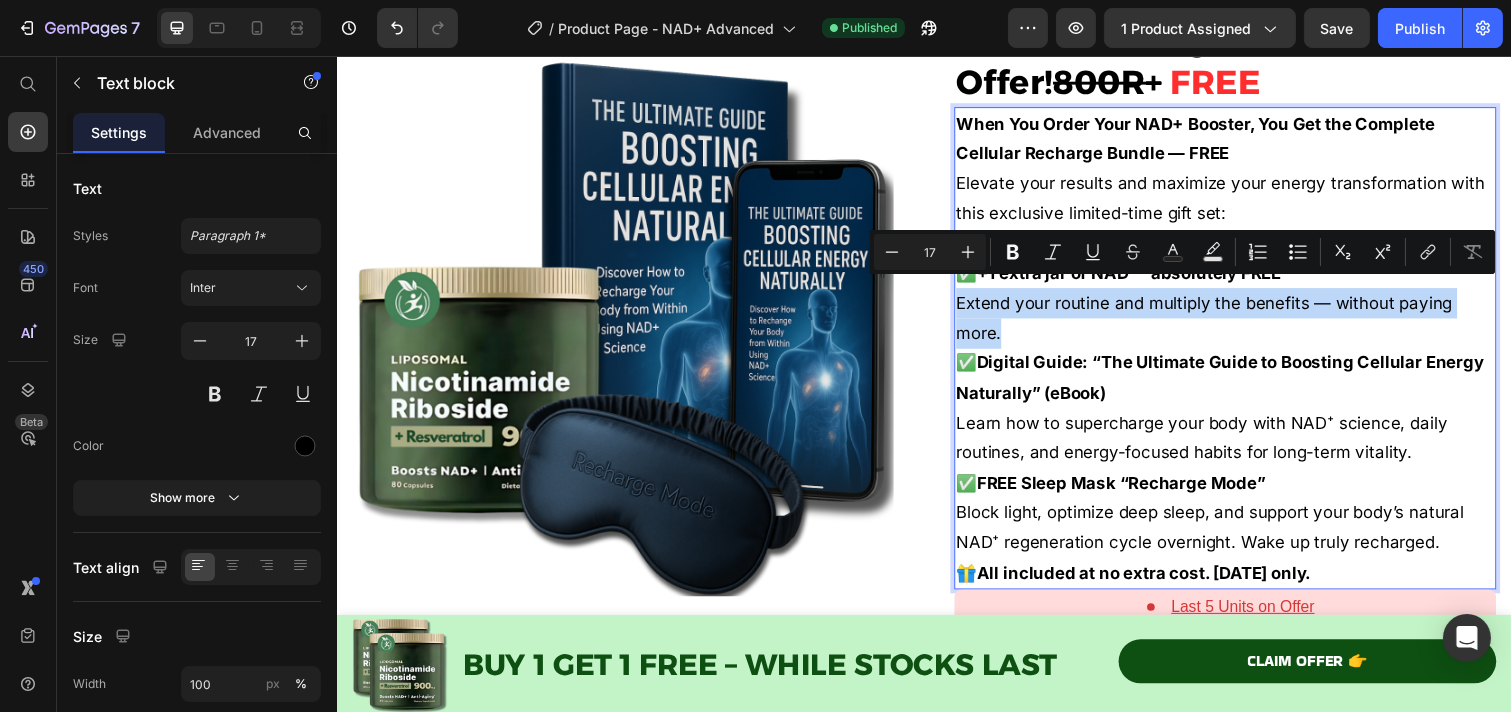 drag, startPoint x: 1028, startPoint y: 331, endPoint x: 960, endPoint y: 303, distance: 73.53911 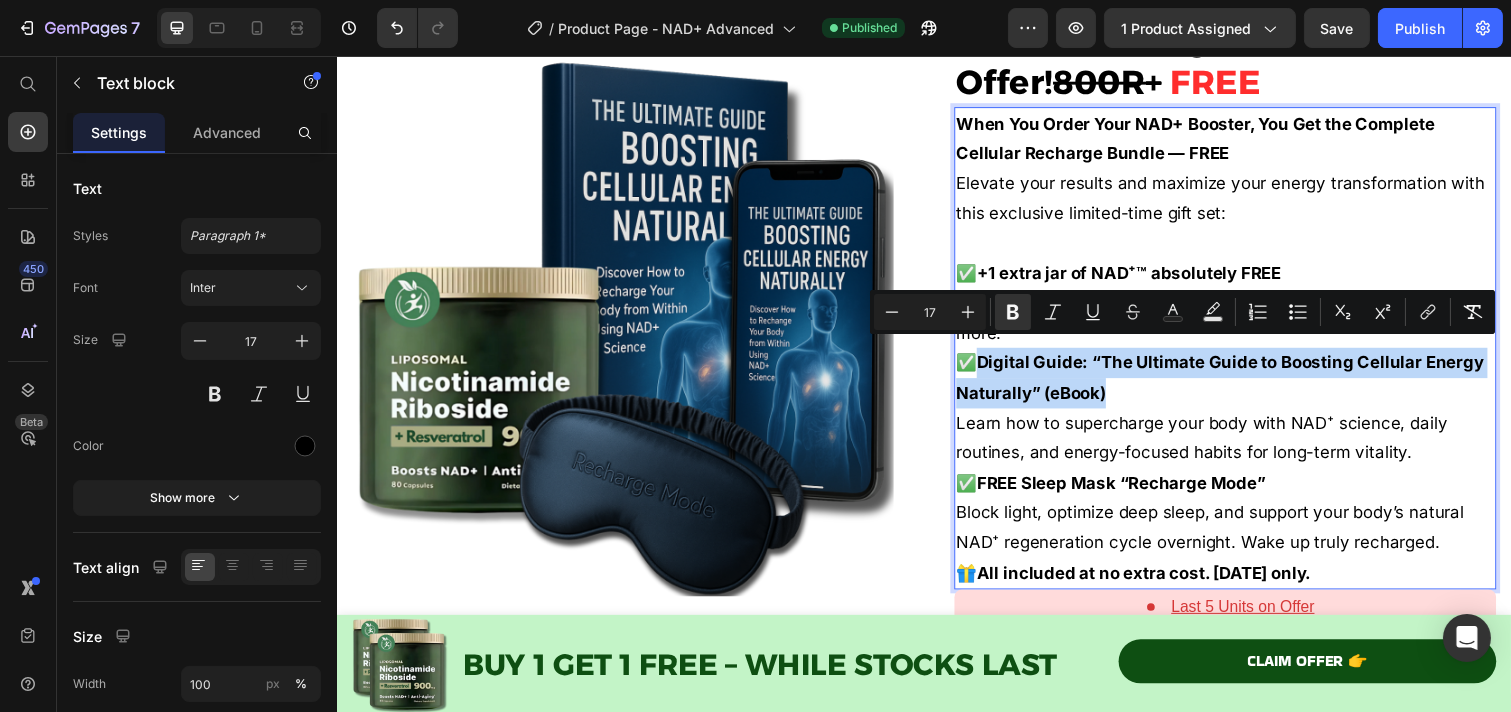 drag, startPoint x: 1132, startPoint y: 378, endPoint x: 988, endPoint y: 362, distance: 144.88617 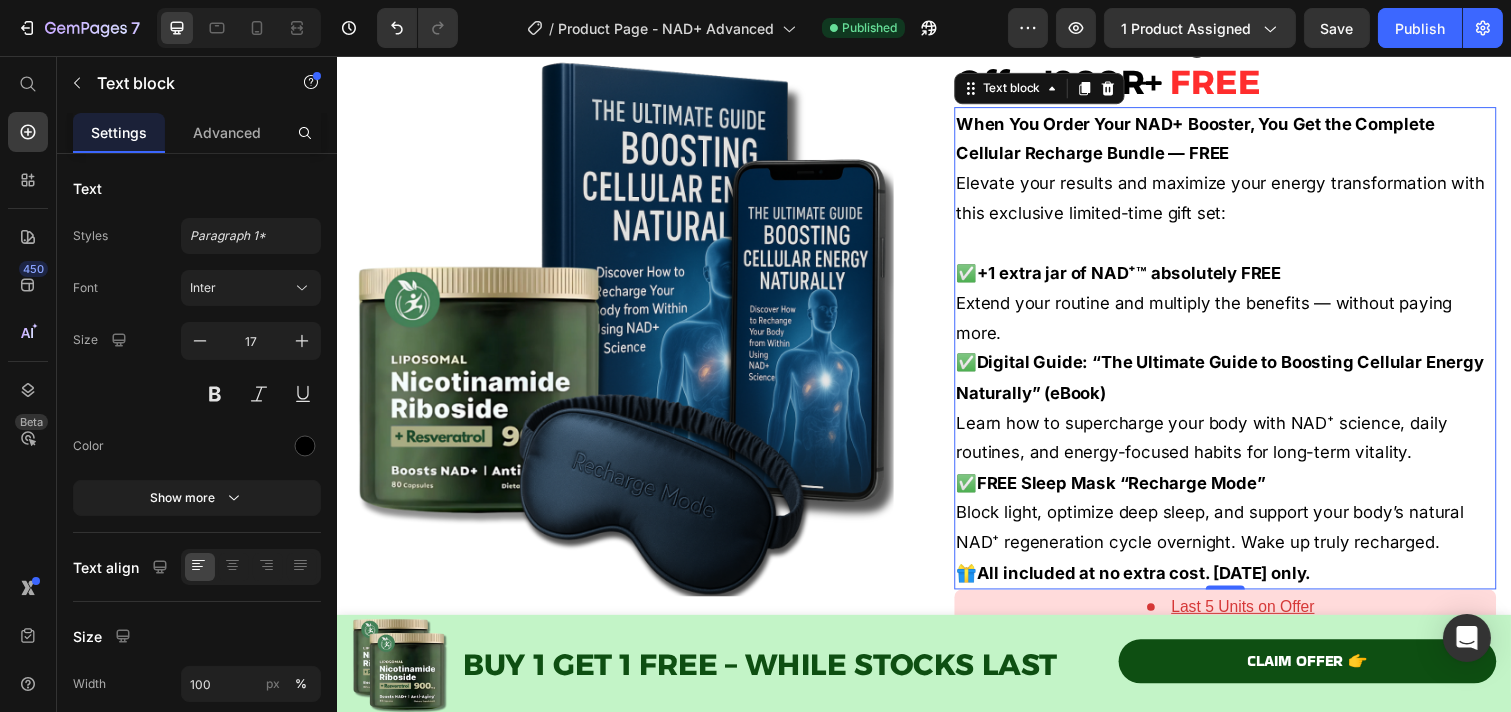 drag, startPoint x: 1387, startPoint y: 445, endPoint x: 1416, endPoint y: 439, distance: 29.614185 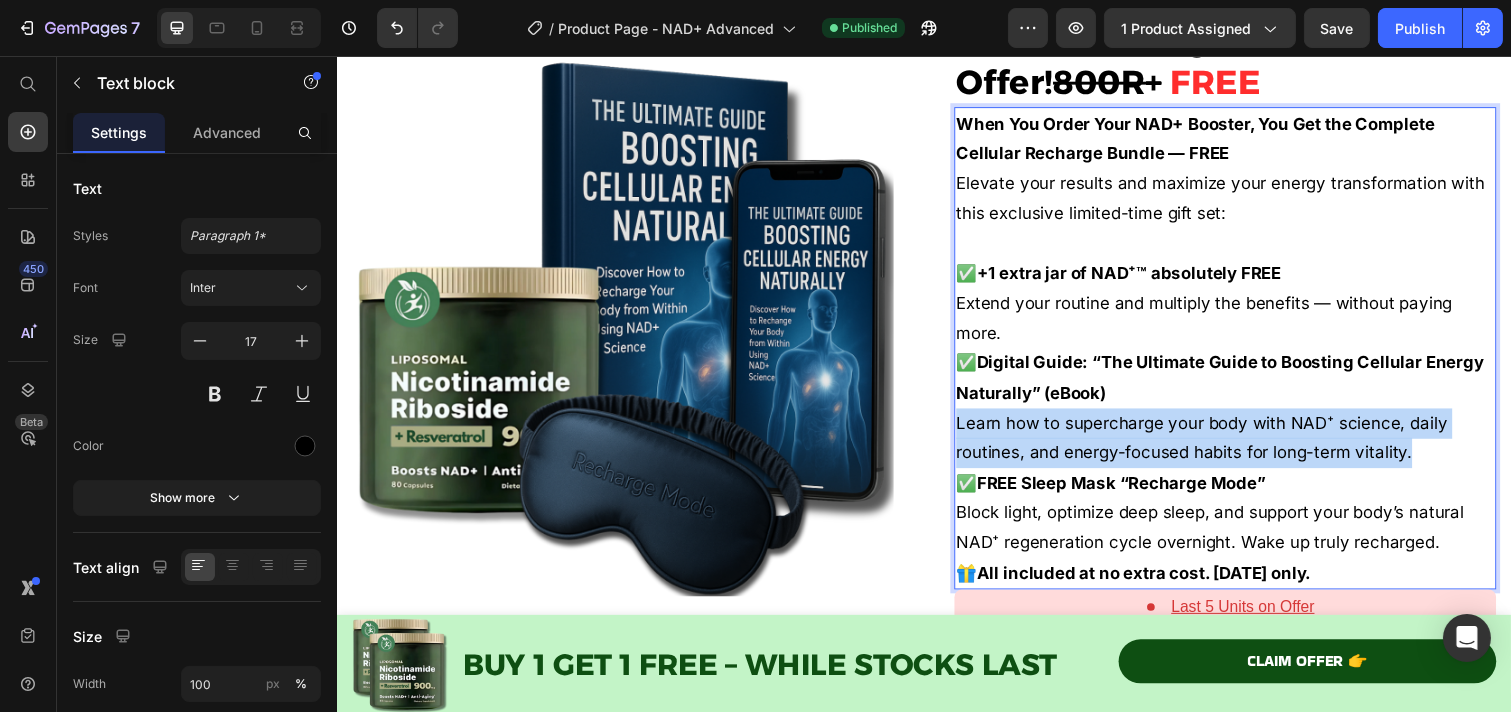 drag, startPoint x: 1424, startPoint y: 450, endPoint x: 963, endPoint y: 422, distance: 461.84955 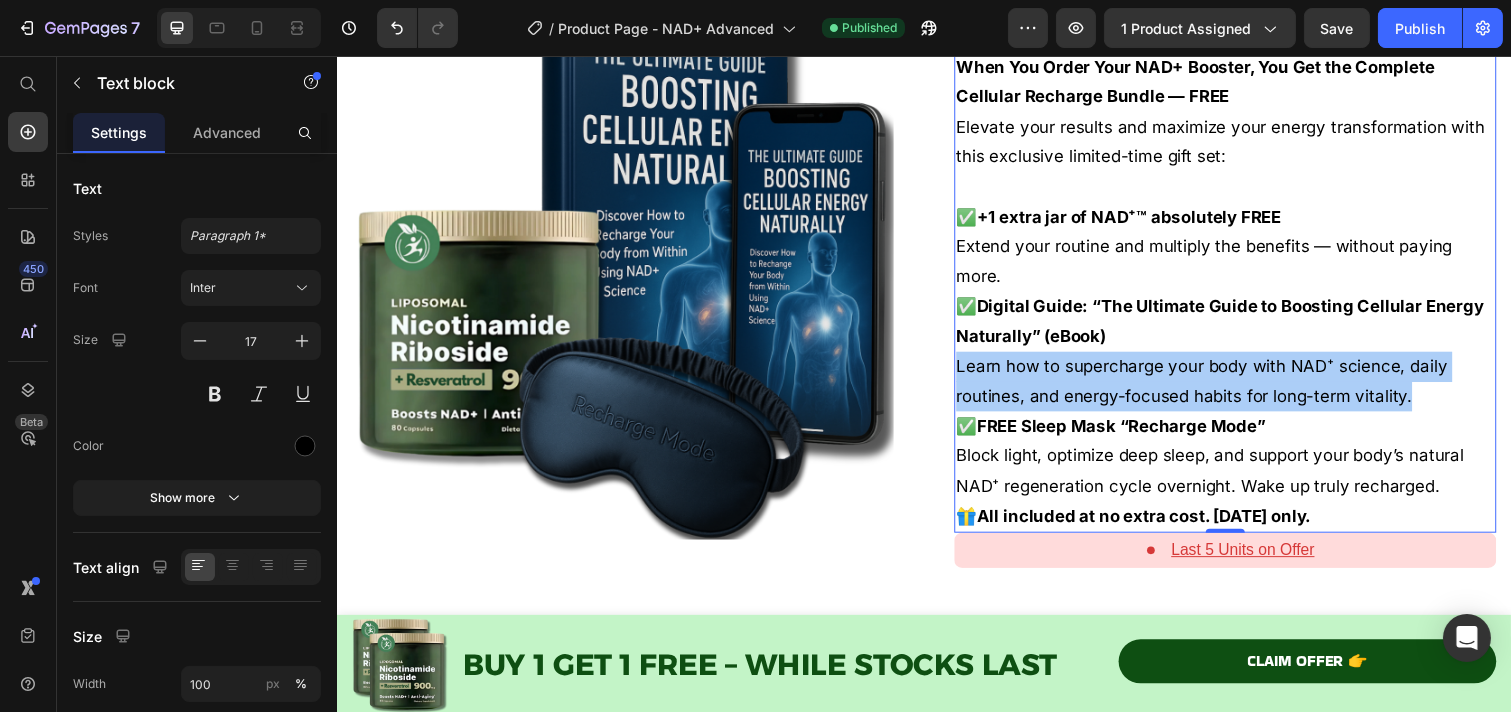scroll, scrollTop: 6876, scrollLeft: 0, axis: vertical 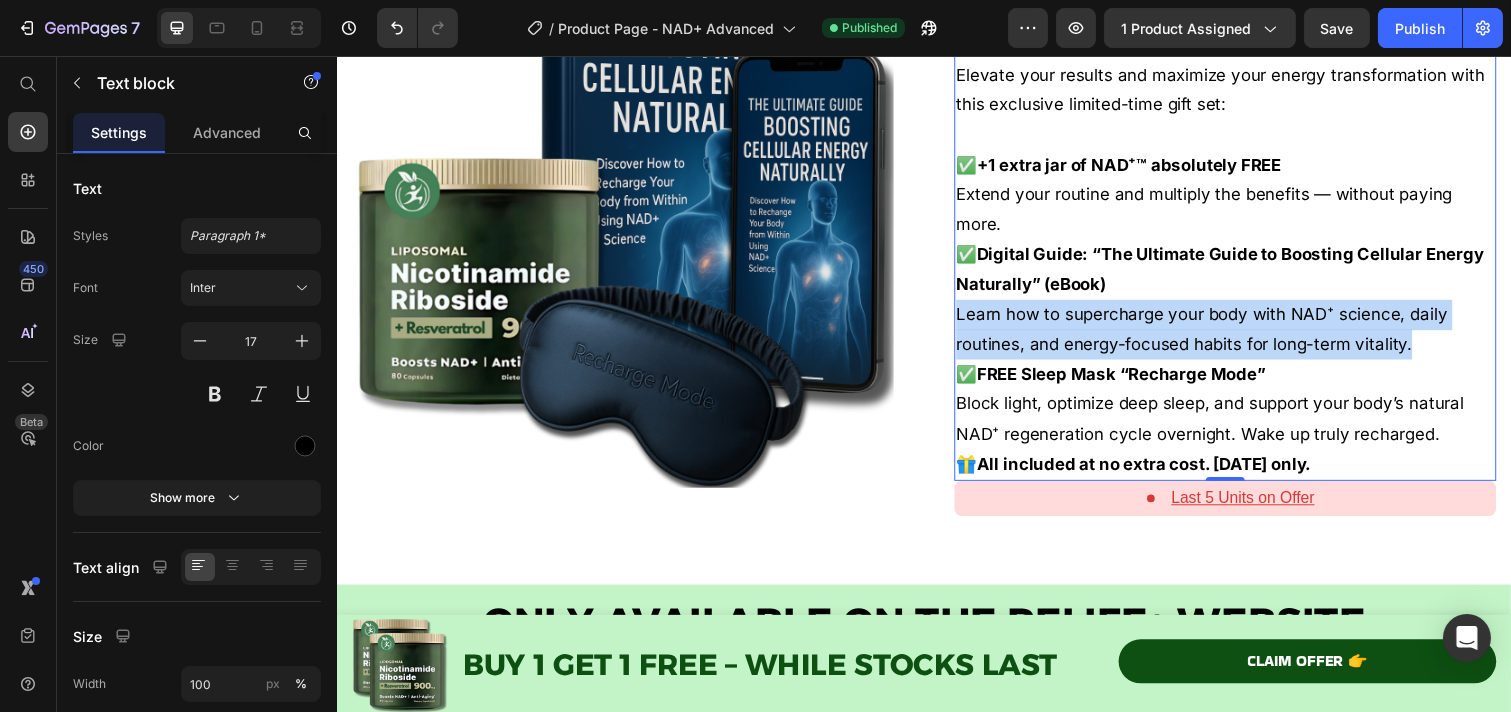drag, startPoint x: 1302, startPoint y: 374, endPoint x: 1308, endPoint y: 358, distance: 17.088007 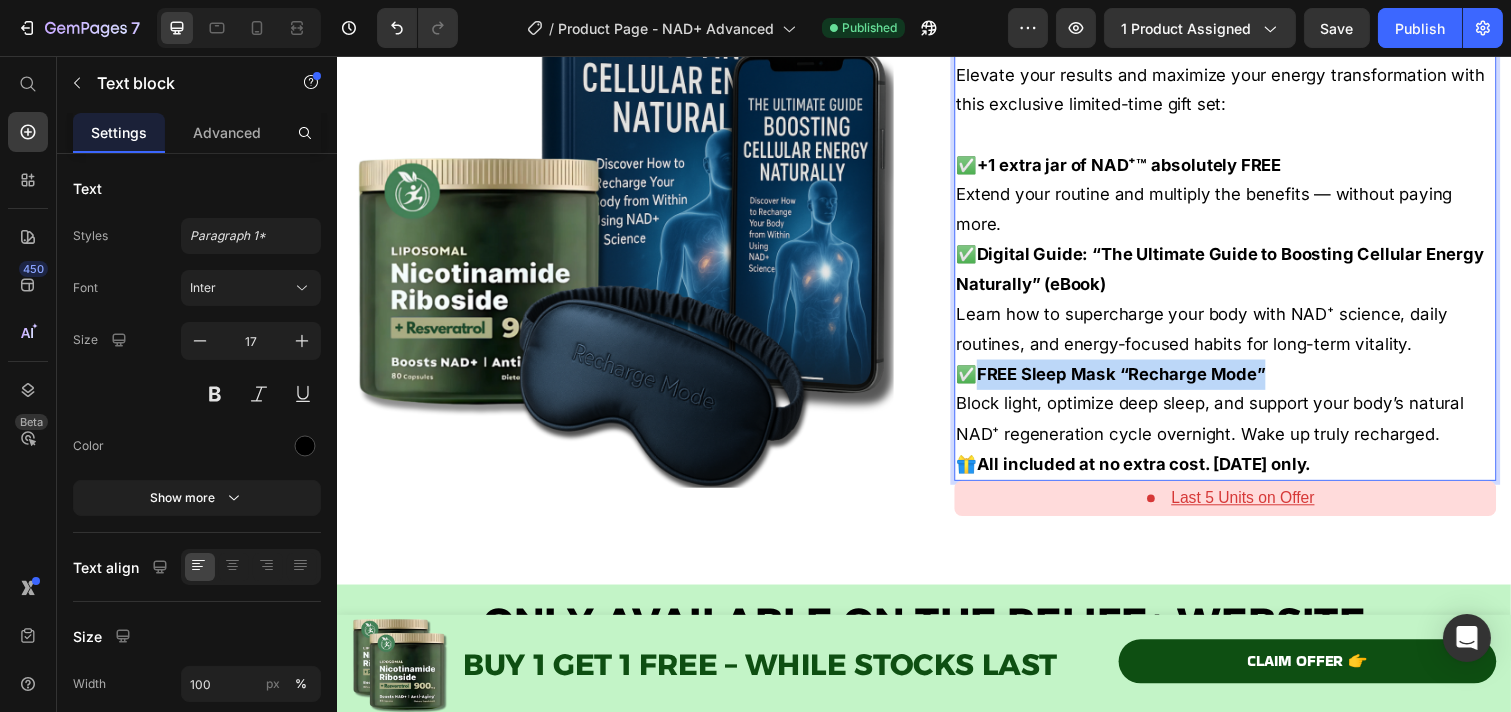 drag, startPoint x: 1221, startPoint y: 371, endPoint x: 987, endPoint y: 372, distance: 234.00214 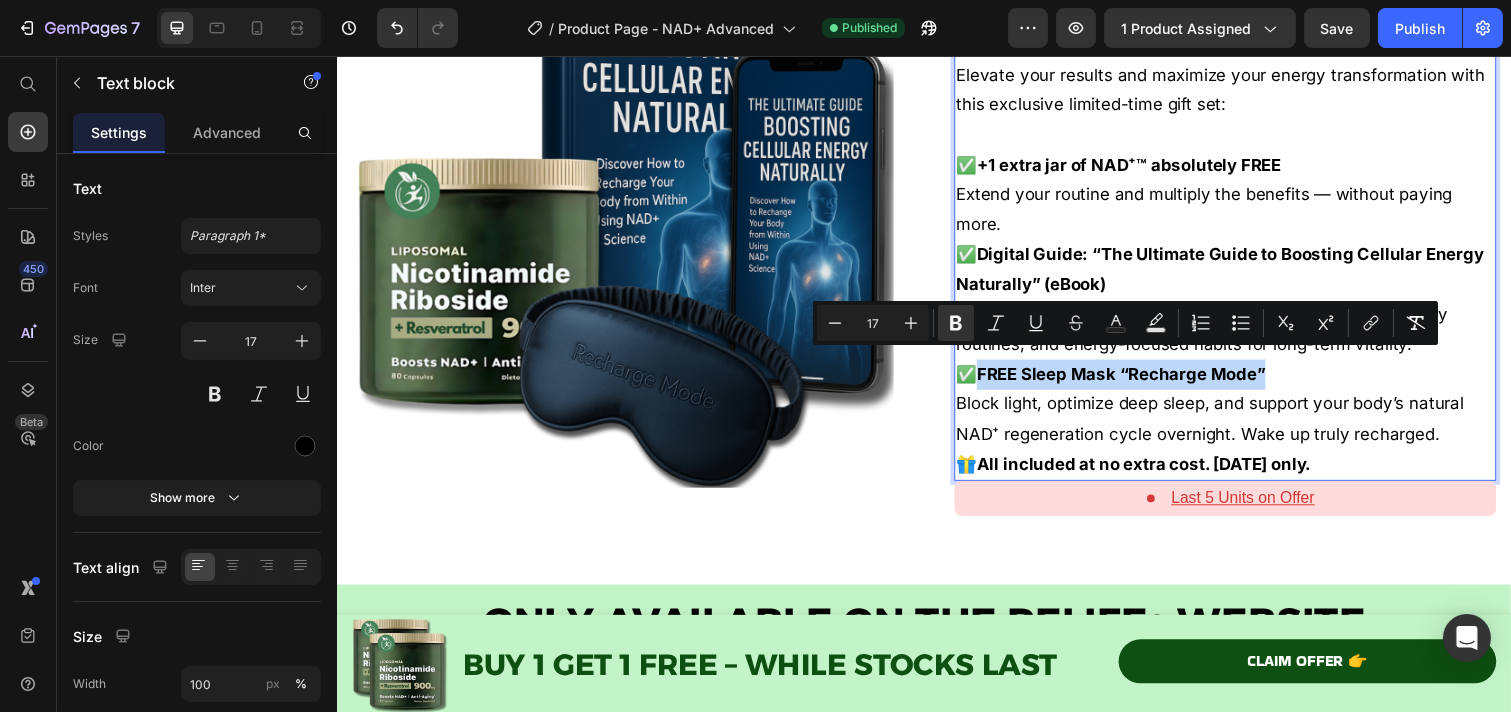 copy on "FREE Sleep Mask “Recharge Mode”" 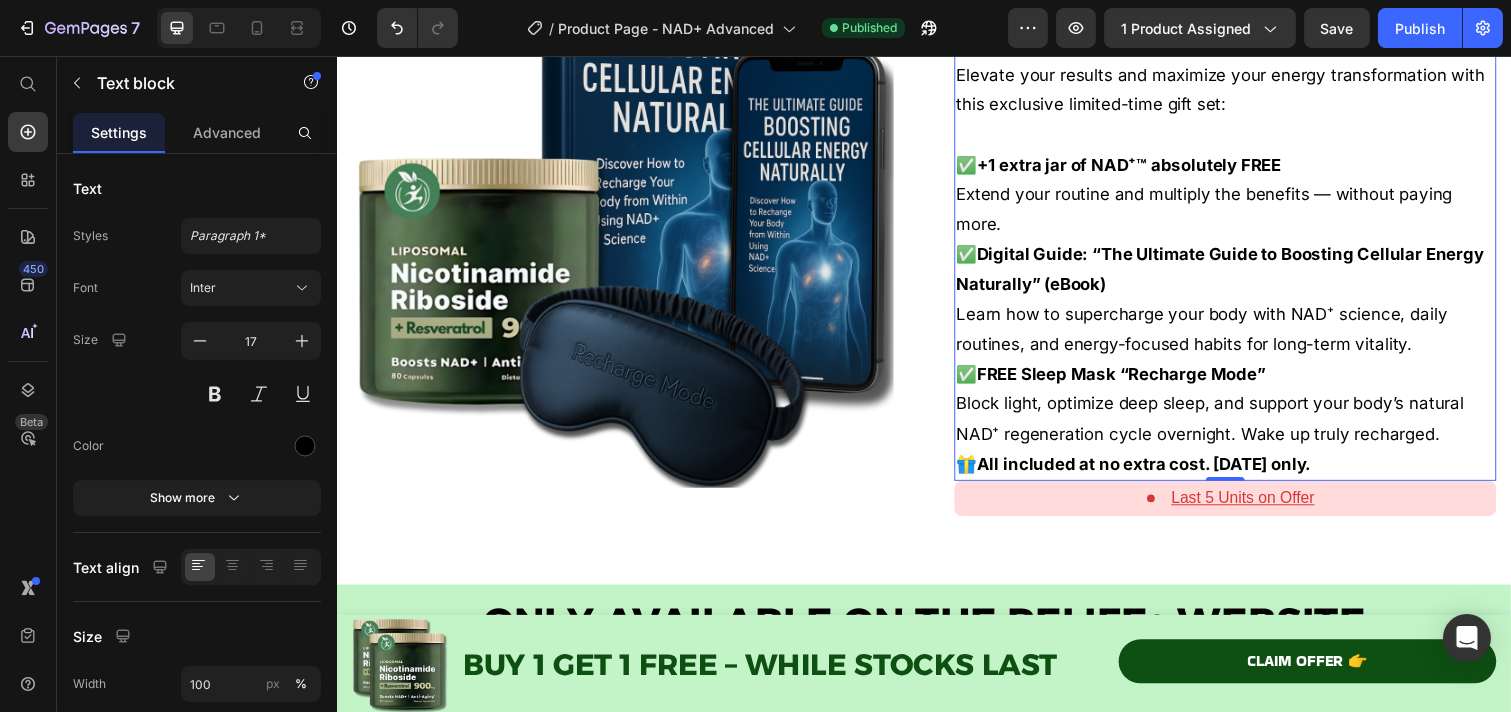 click on "🎁  All included at no extra cost. [DATE] only." at bounding box center [1244, 473] 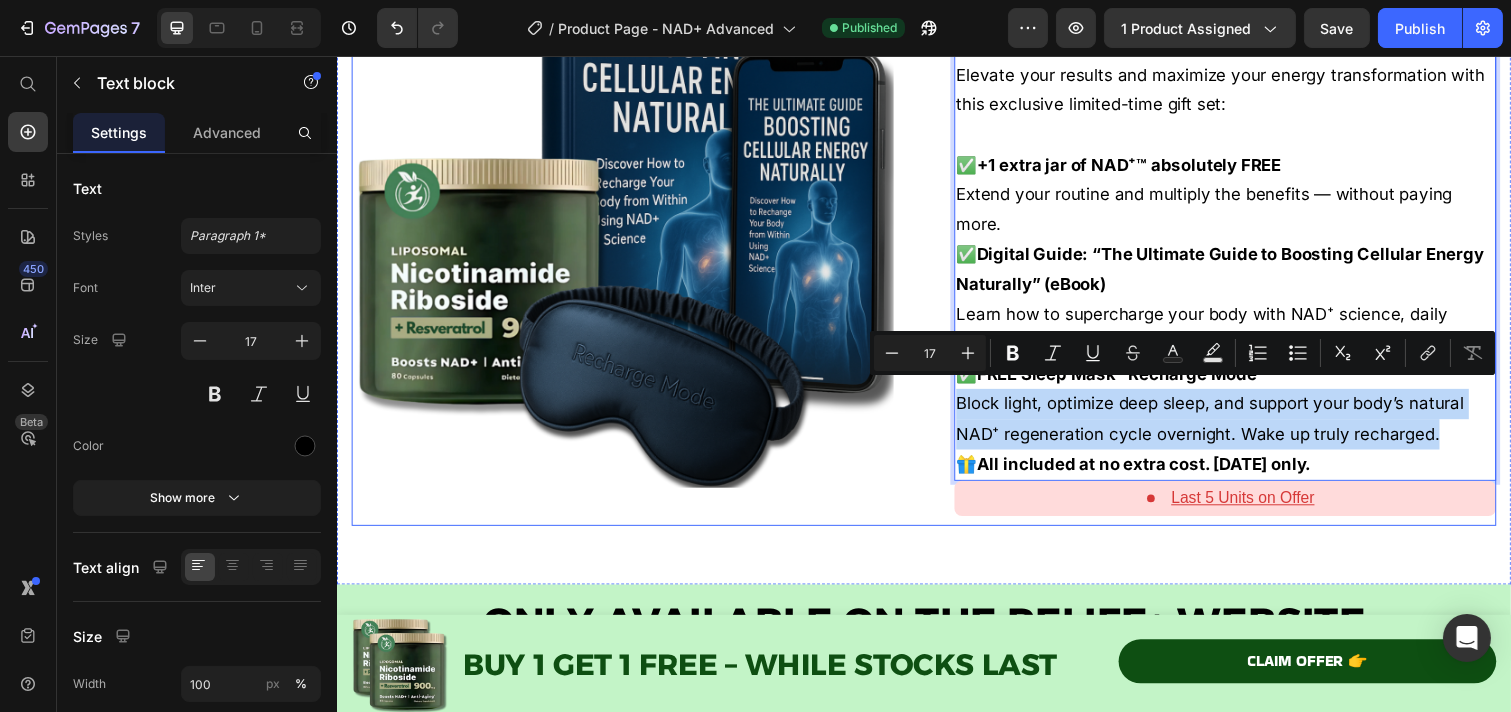 drag, startPoint x: 1481, startPoint y: 423, endPoint x: 954, endPoint y: 401, distance: 527.459 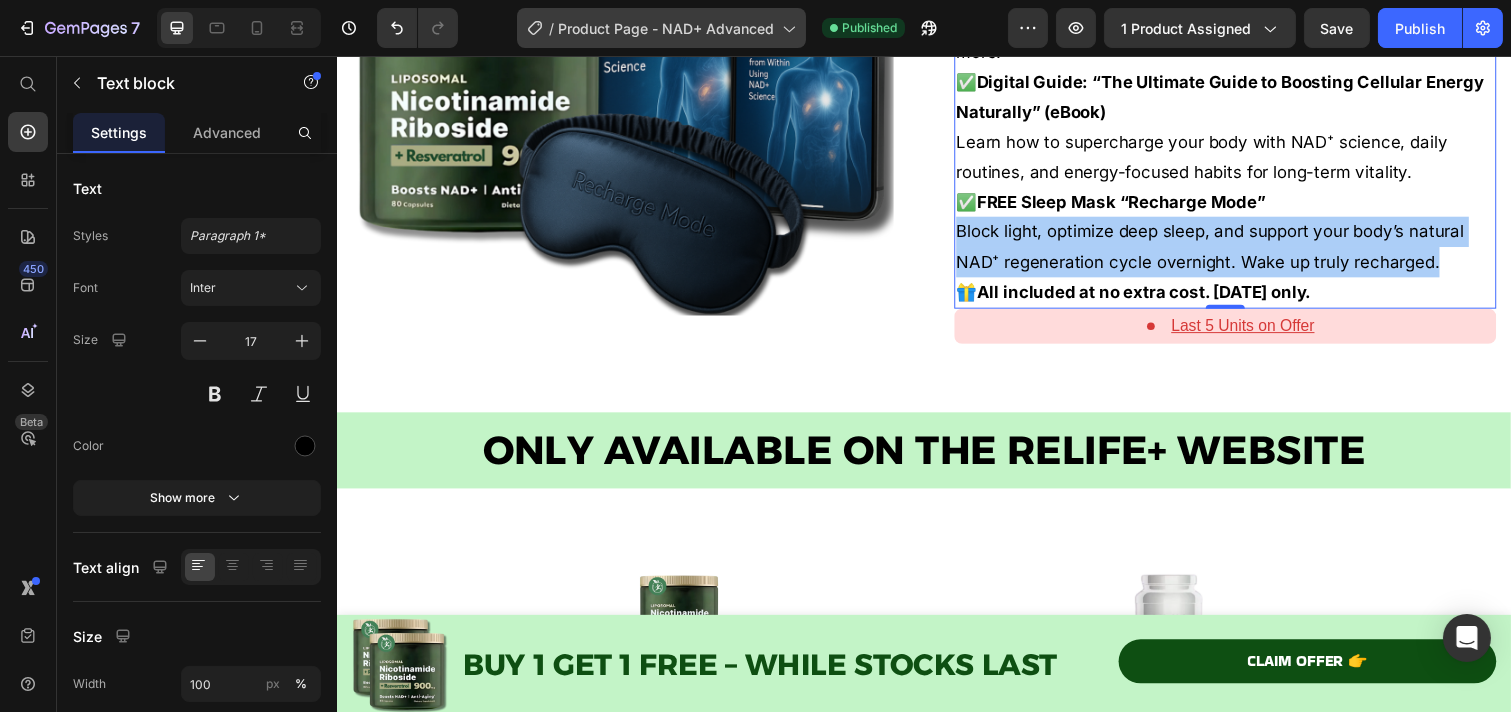 scroll, scrollTop: 7210, scrollLeft: 0, axis: vertical 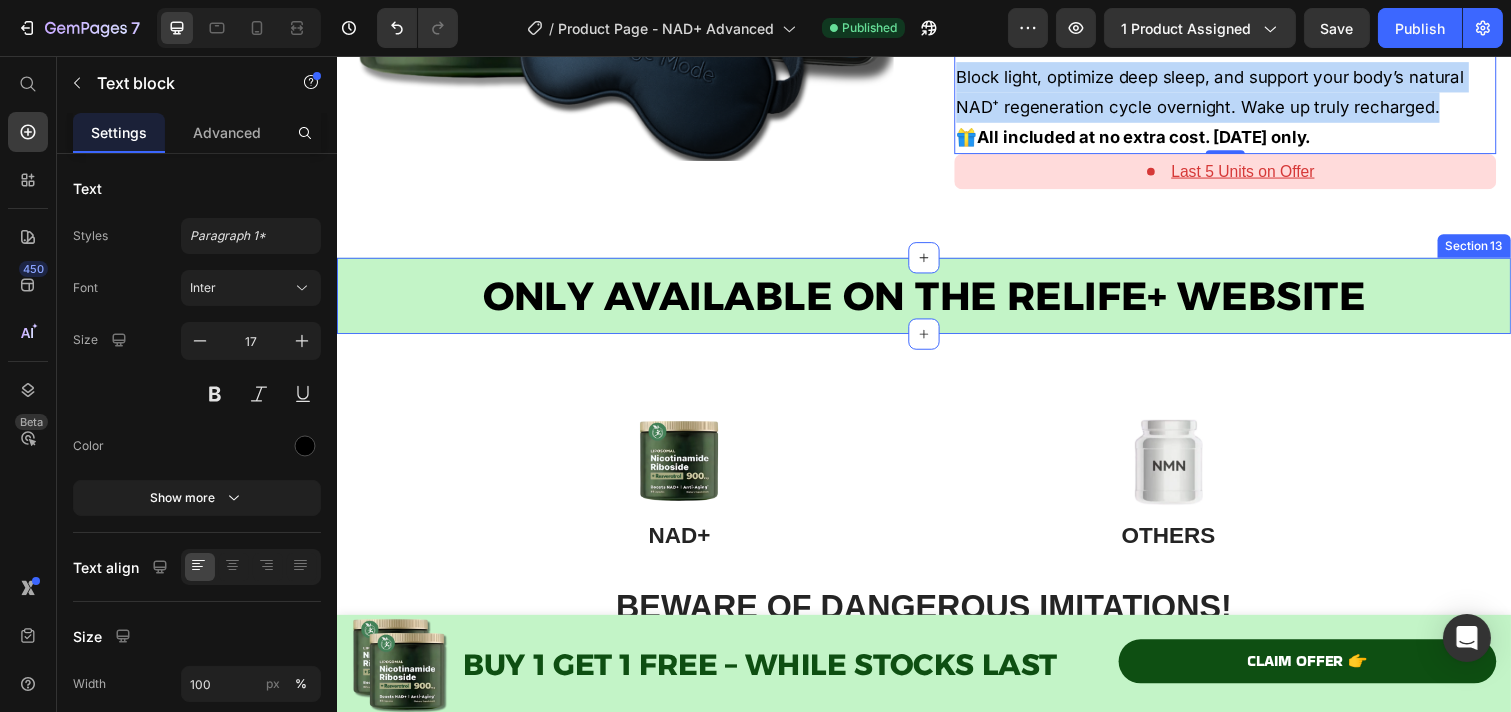 click on "ONLY AVAILABLE ON THE RELIFE+ WEBSITE Heading Row Section 13" at bounding box center (936, 301) 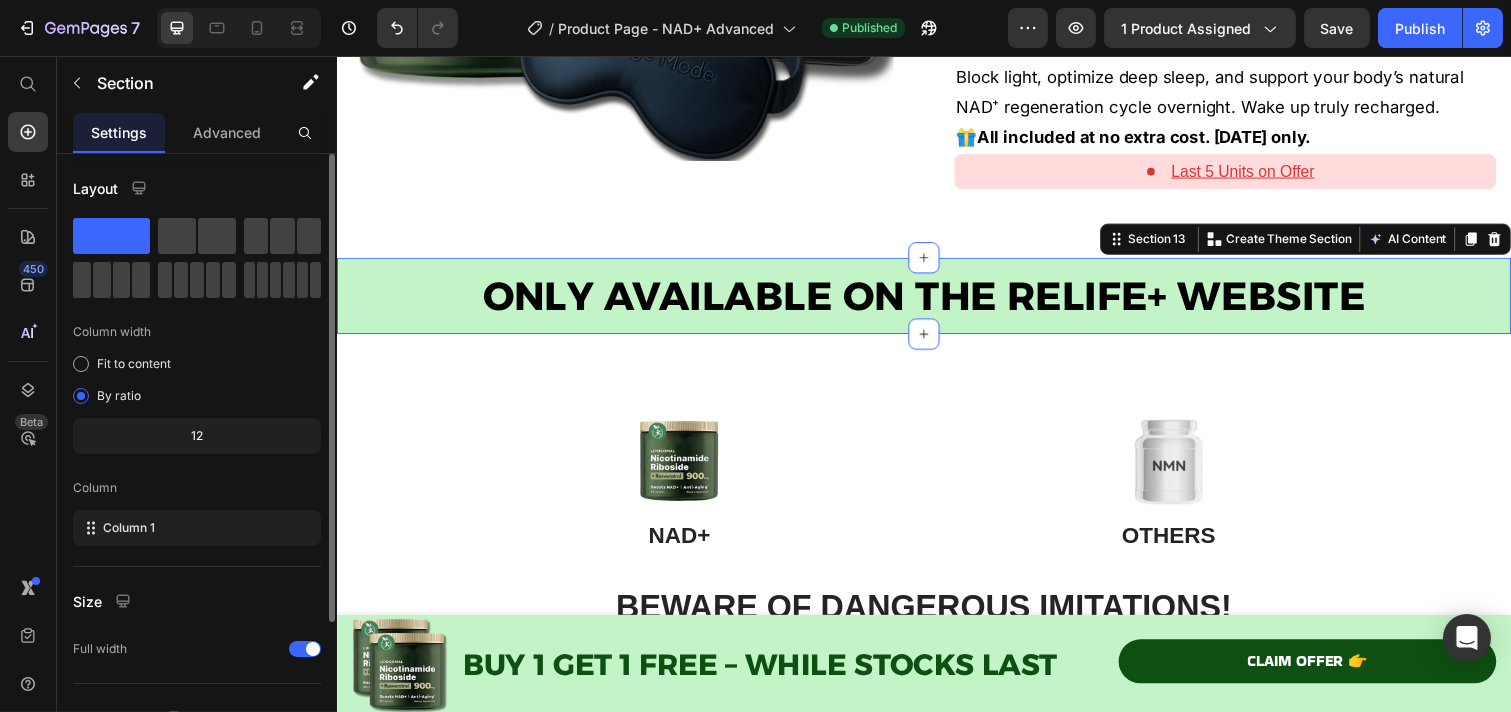 scroll, scrollTop: 192, scrollLeft: 0, axis: vertical 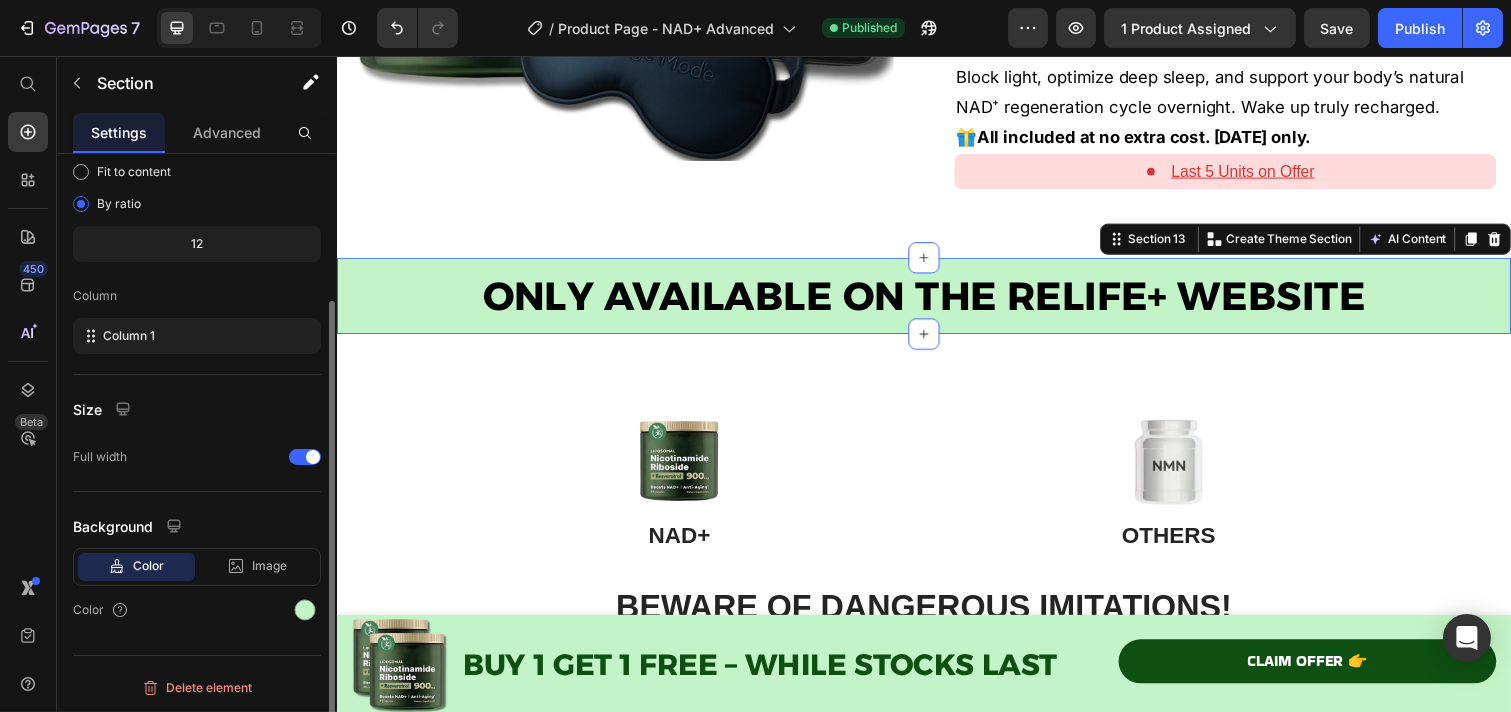 click on "Layout Column width Fit to content By ratio 12 Column Column 1 Size Full width Background Color Image Video  Color   Delete element" at bounding box center (197, 366) 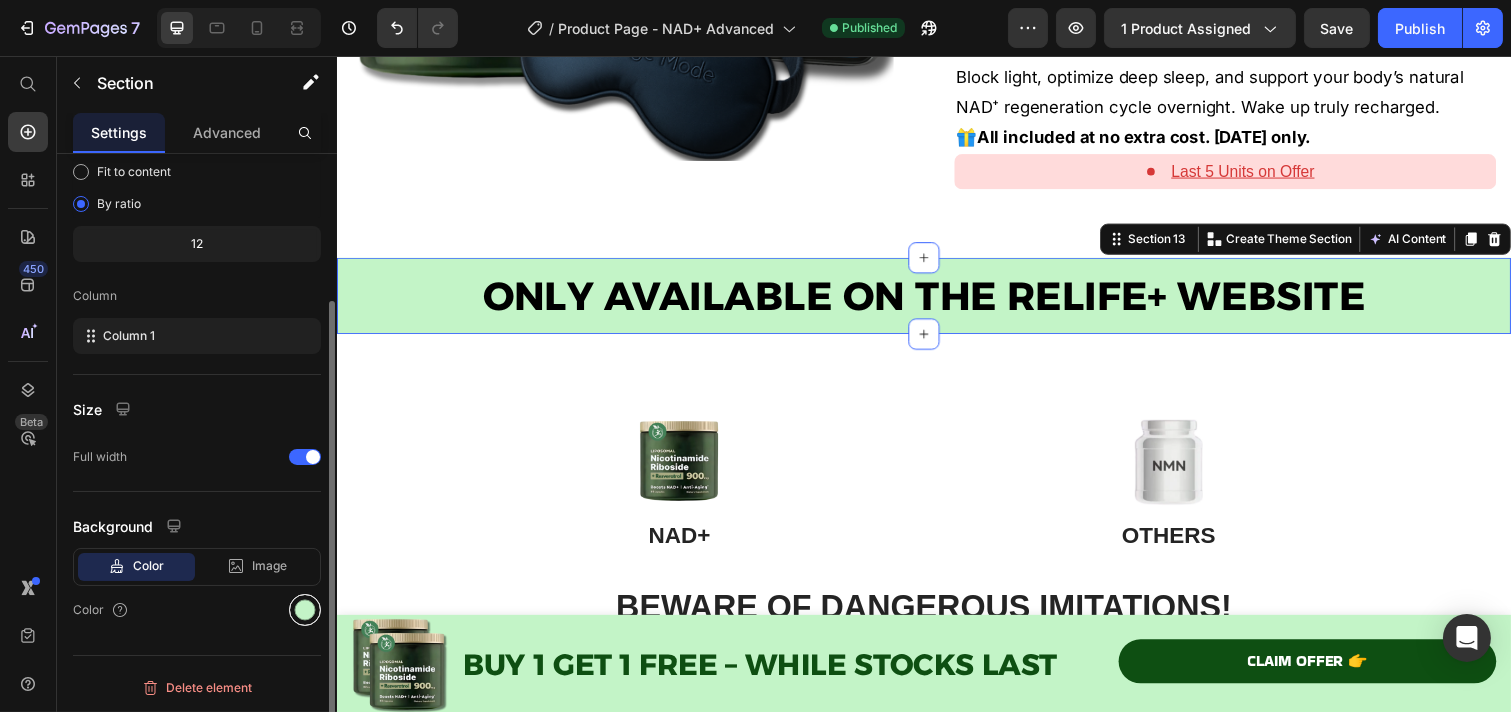 click at bounding box center (305, 610) 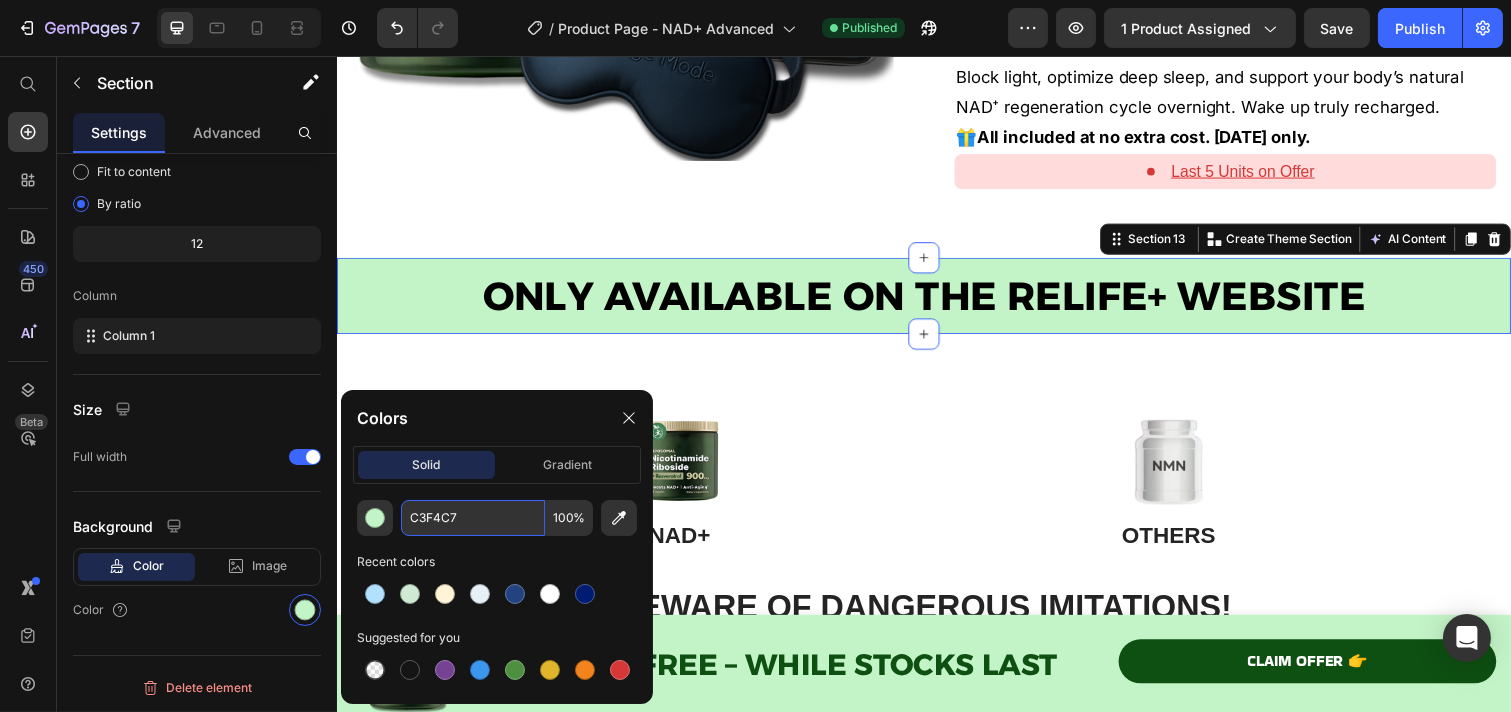 click on "C3F4C7" at bounding box center [473, 518] 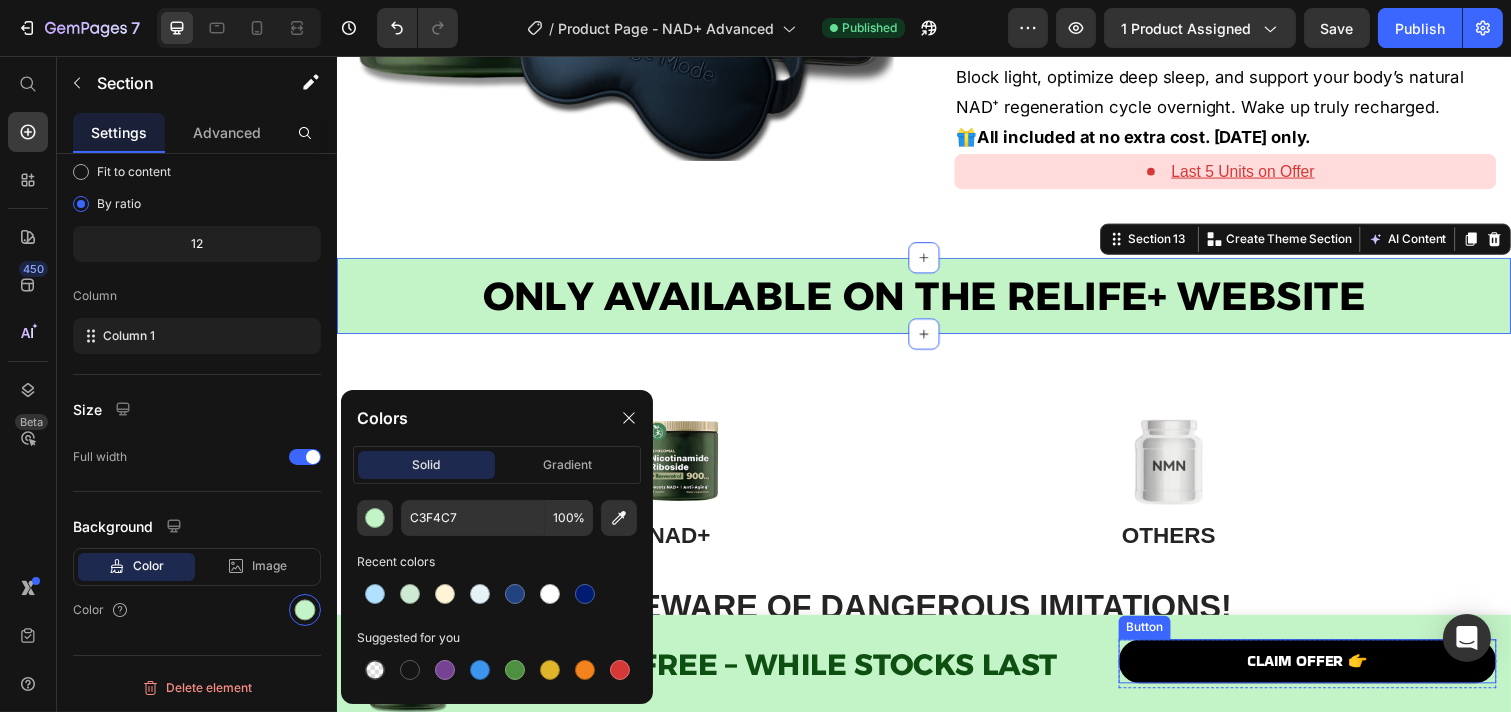 drag, startPoint x: 1245, startPoint y: 663, endPoint x: 1198, endPoint y: 664, distance: 47.010635 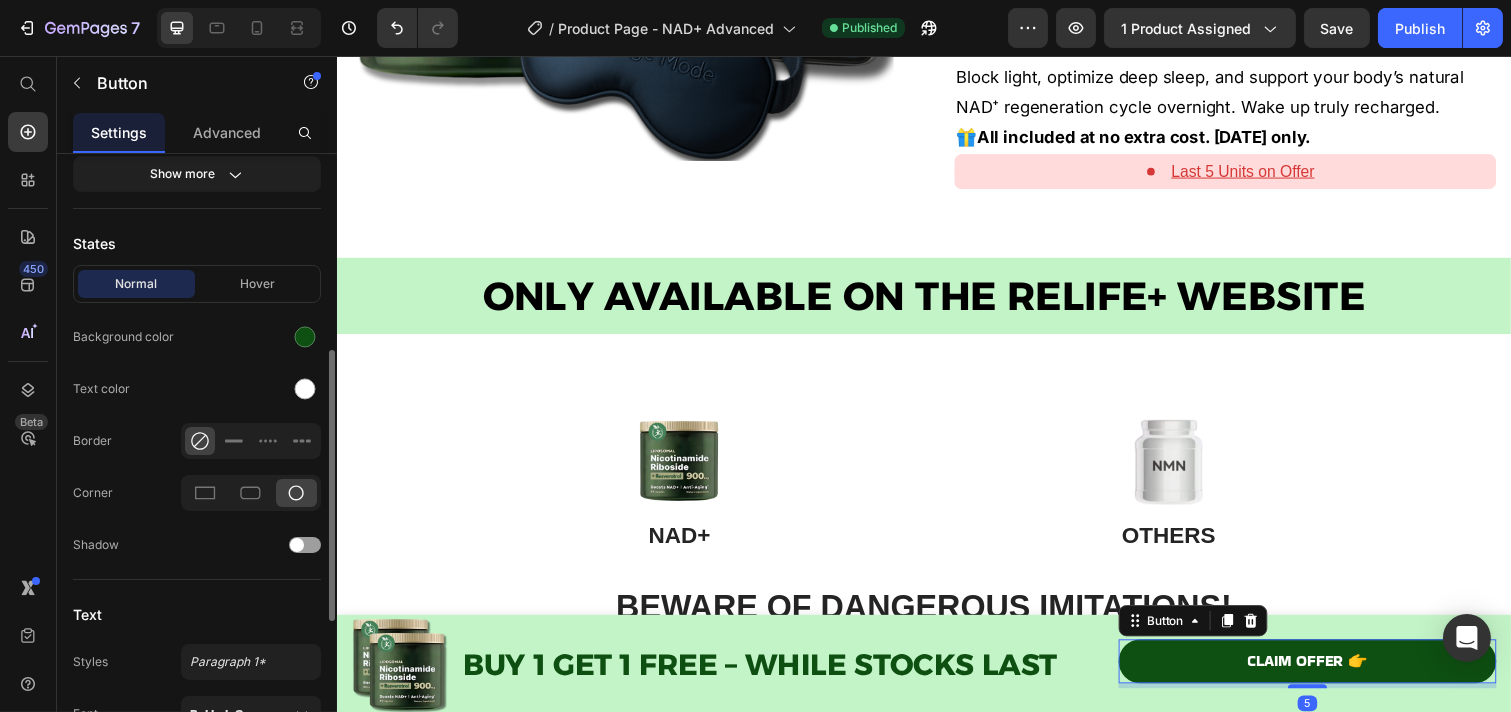 scroll, scrollTop: 555, scrollLeft: 0, axis: vertical 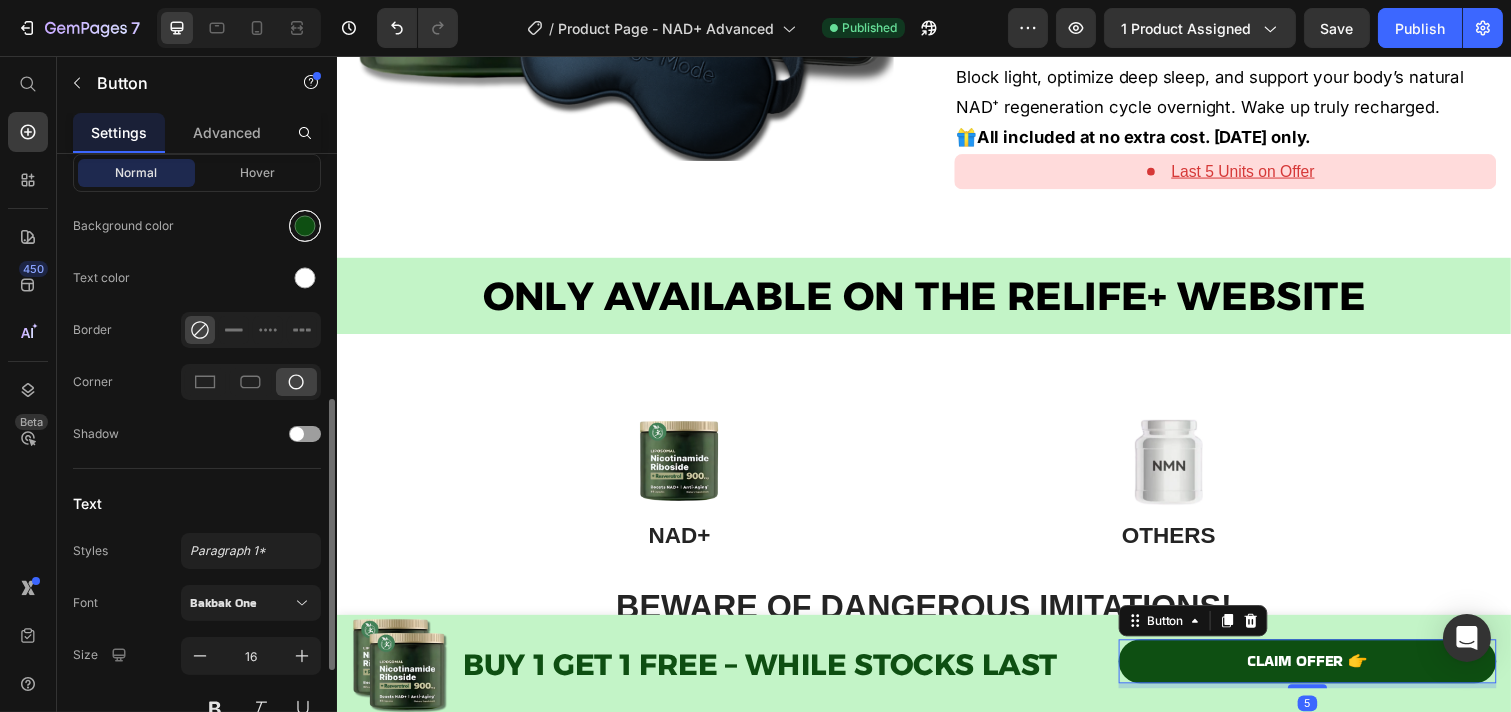 click at bounding box center (305, 226) 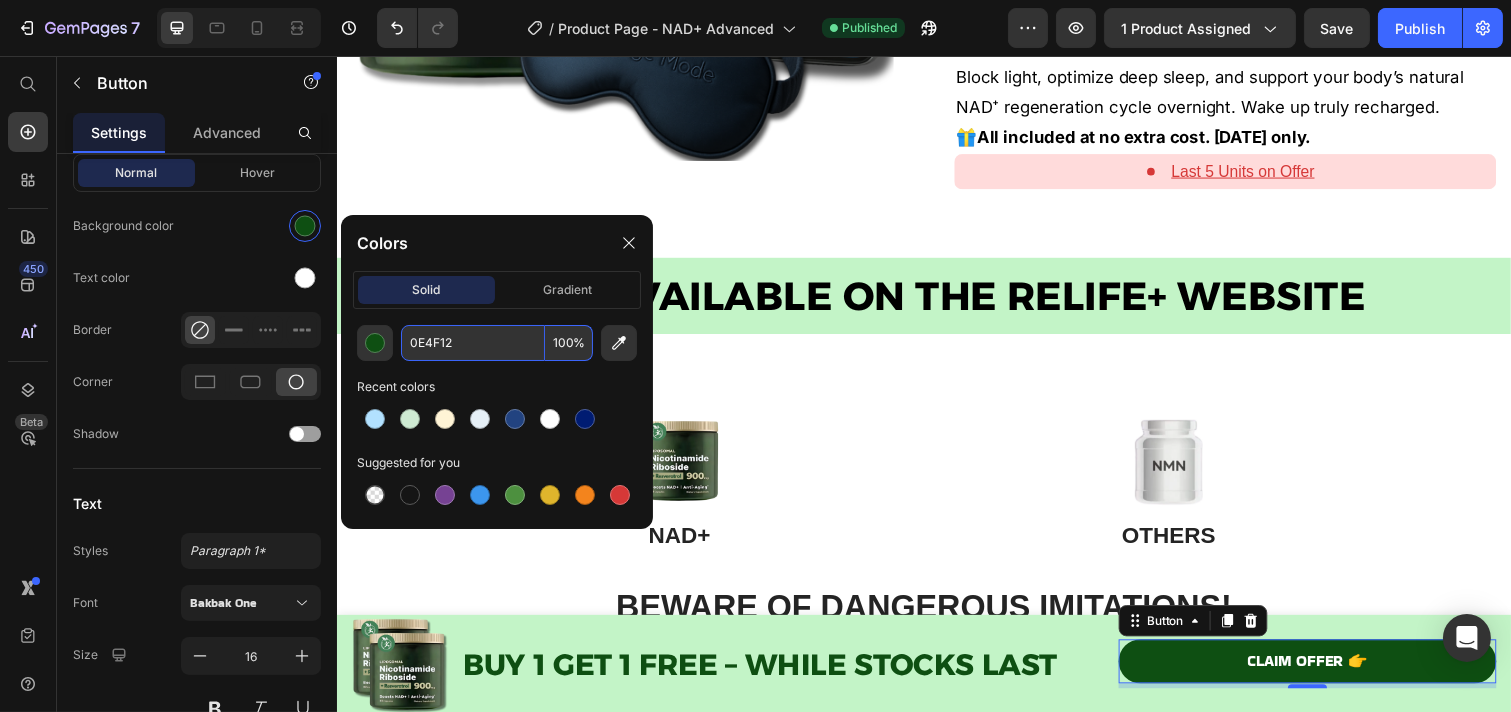click on "0E4F12" at bounding box center (473, 343) 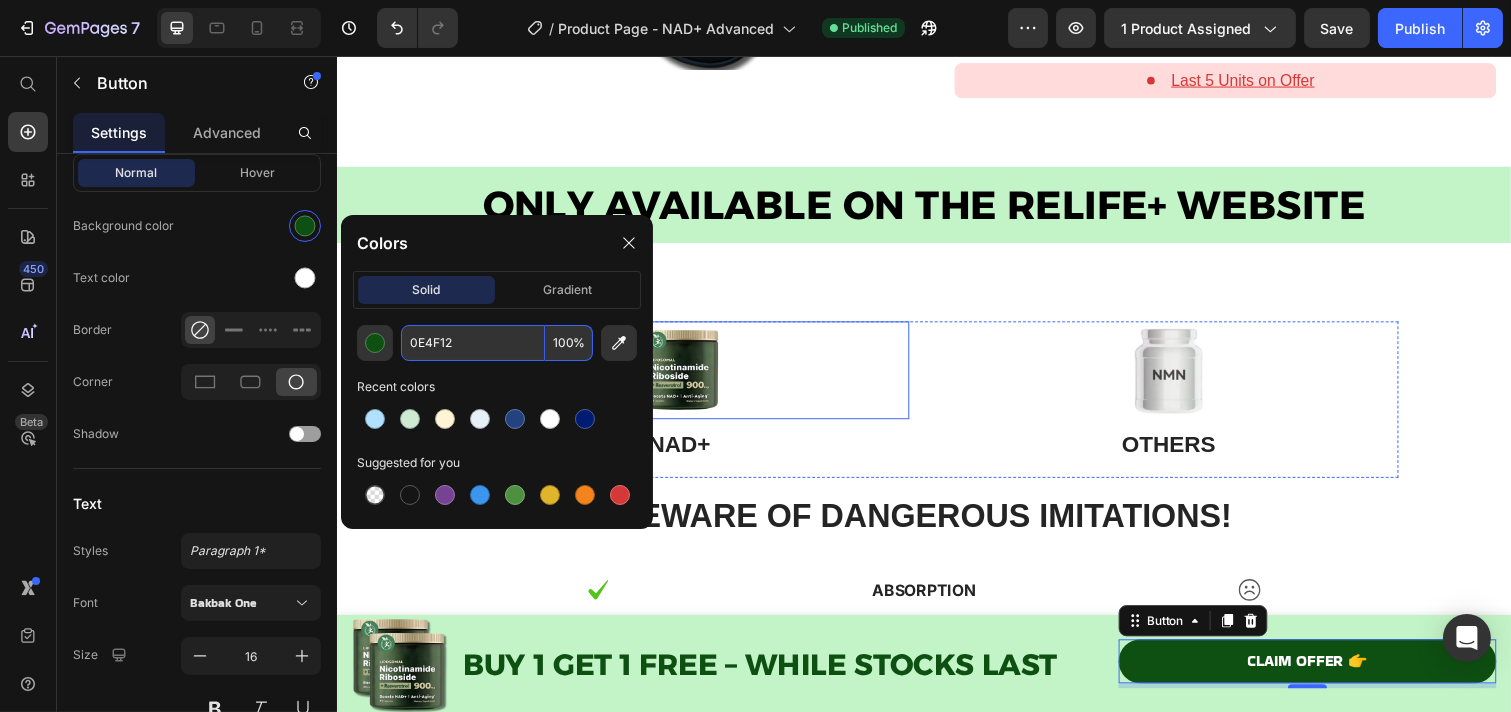 scroll, scrollTop: 7432, scrollLeft: 0, axis: vertical 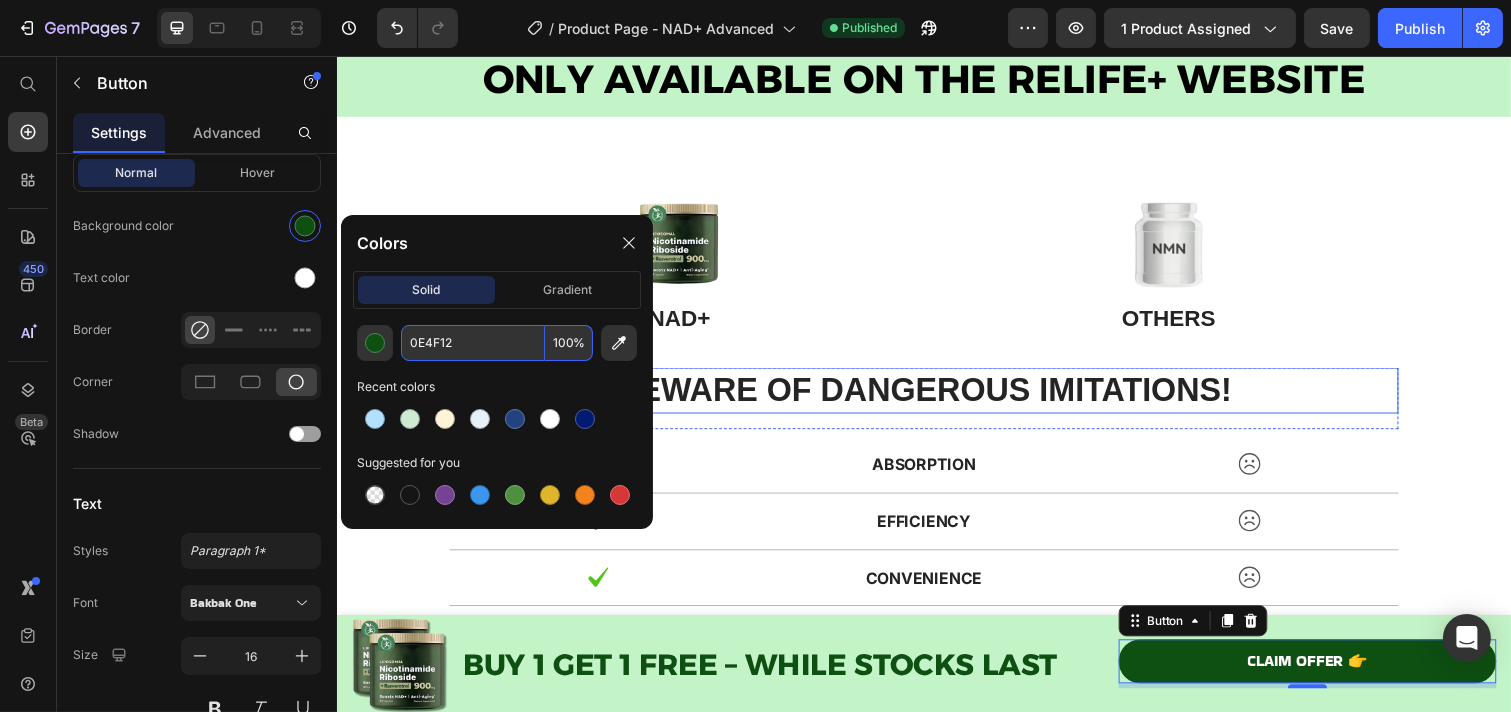 drag, startPoint x: 910, startPoint y: 326, endPoint x: 890, endPoint y: 332, distance: 20.880613 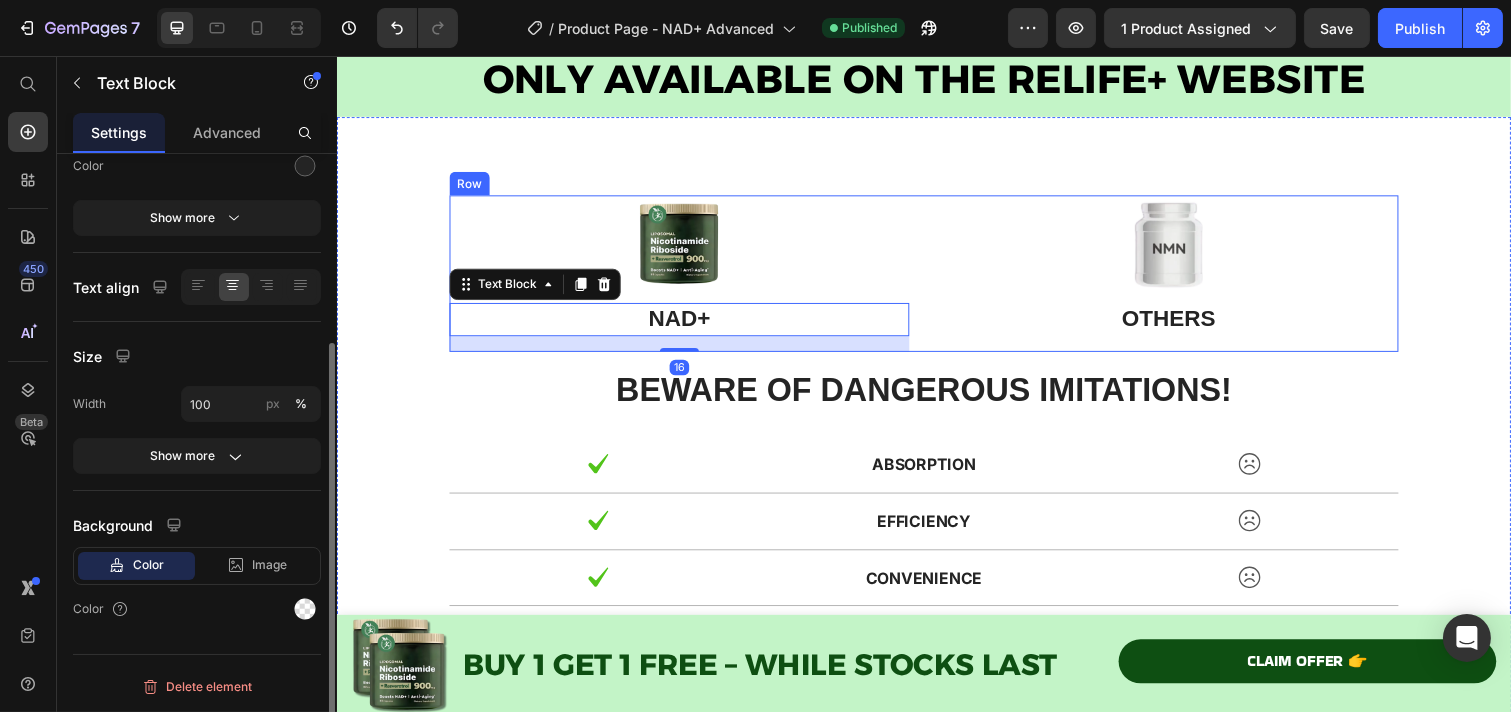 scroll, scrollTop: 0, scrollLeft: 0, axis: both 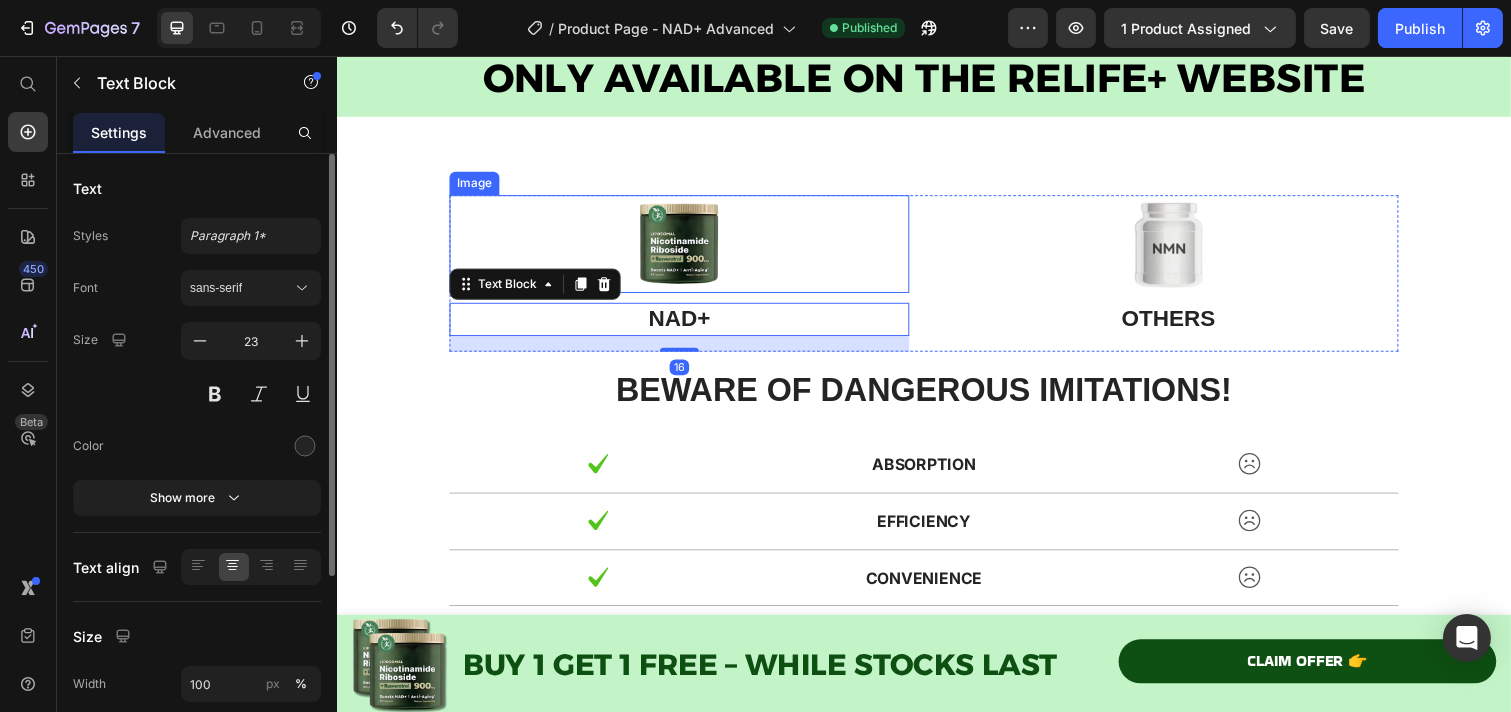 click at bounding box center [686, 248] 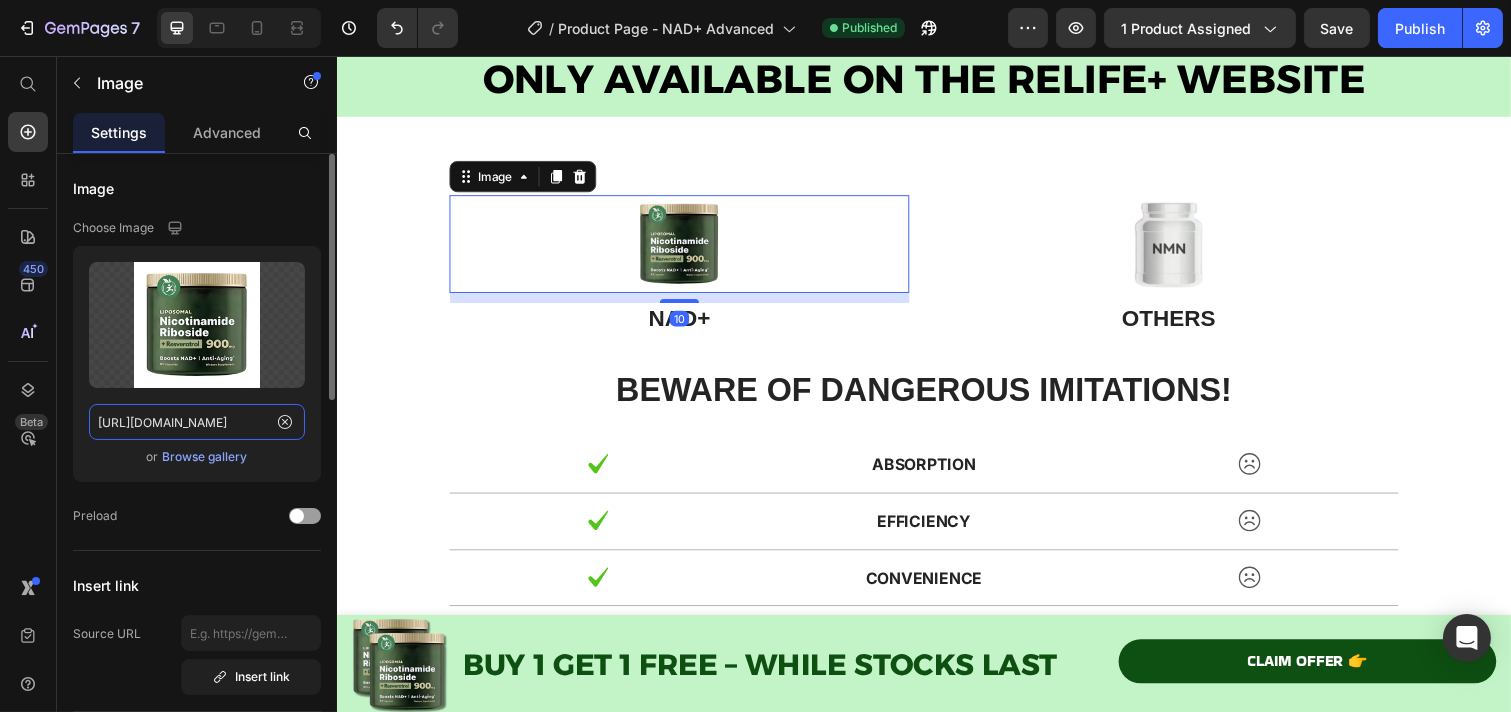 click on "[URL][DOMAIN_NAME]" 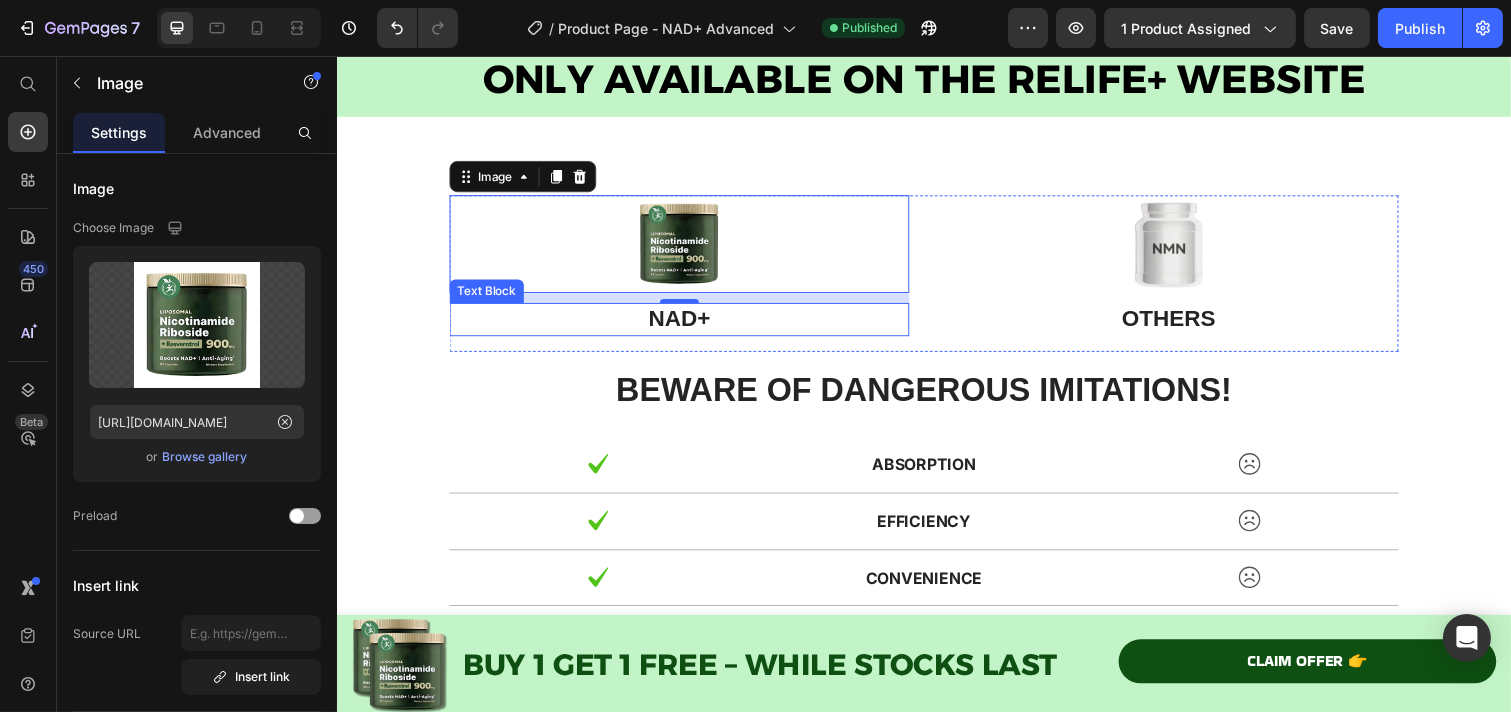 click on "NAD+" at bounding box center (686, 325) 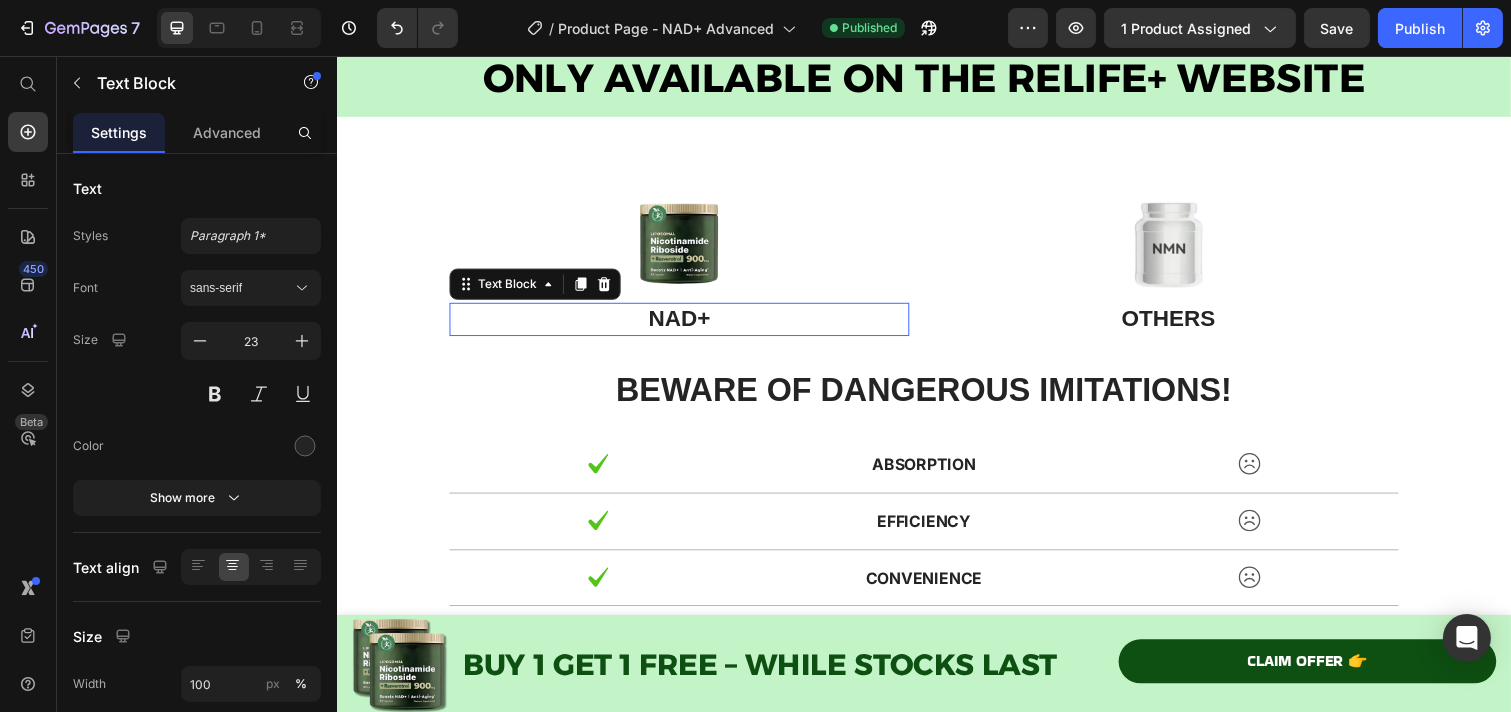 click on "NAD+" at bounding box center [686, 325] 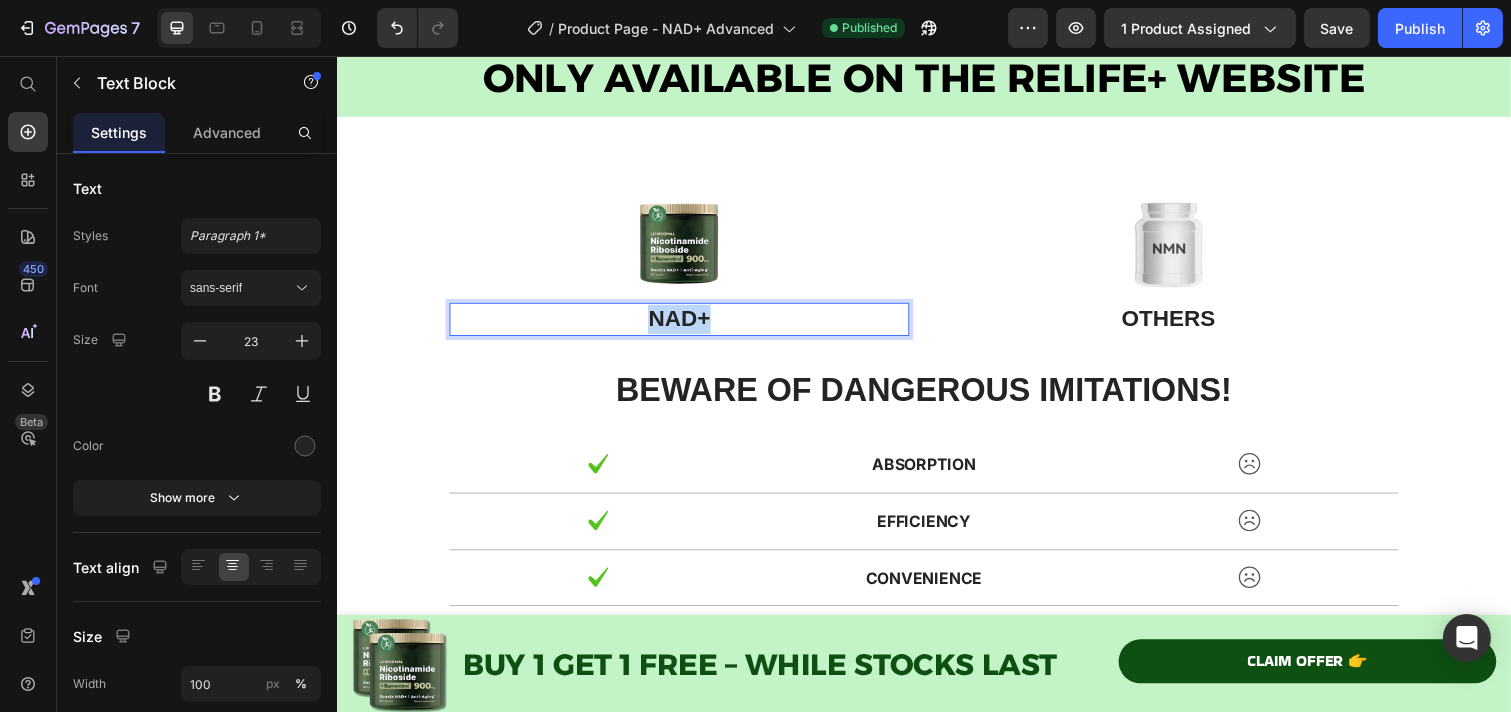 click on "NAD+" at bounding box center [686, 325] 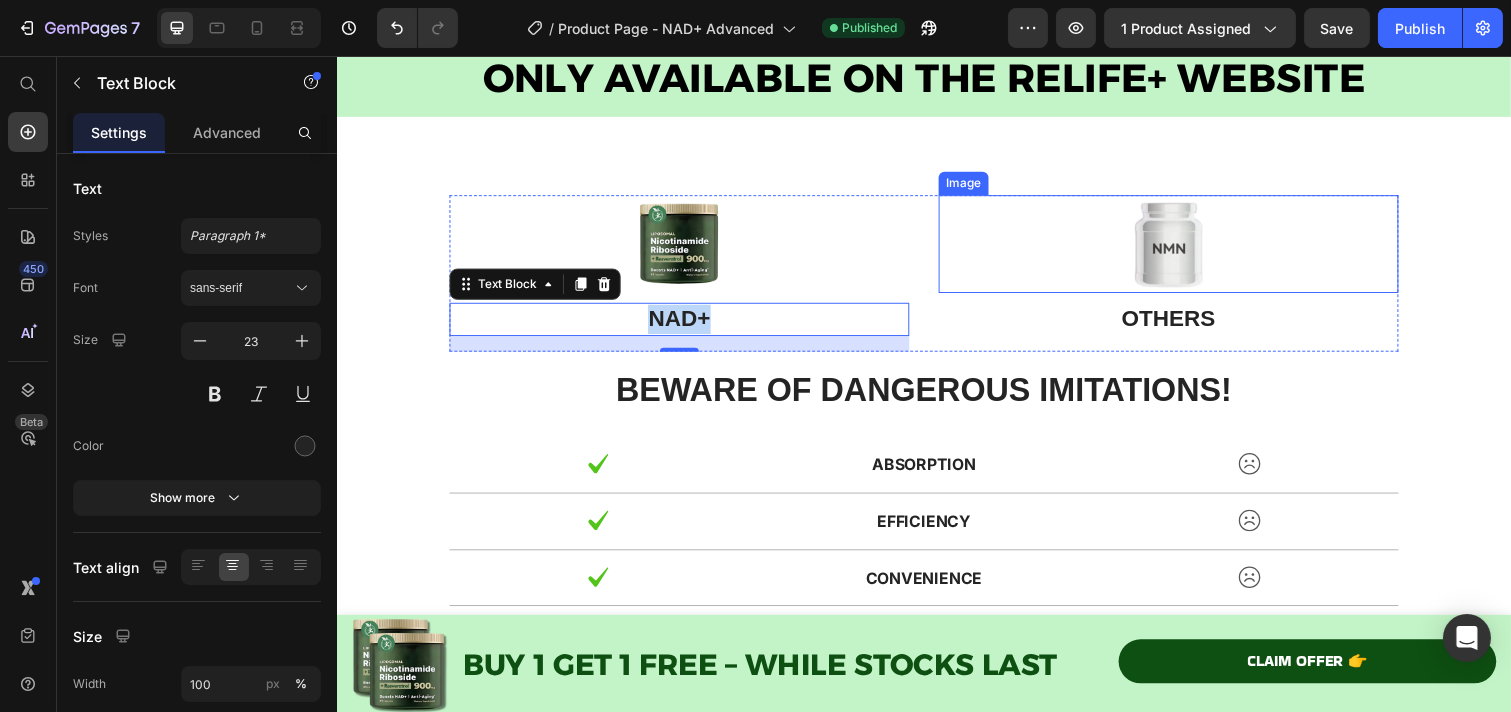 click at bounding box center [1186, 248] 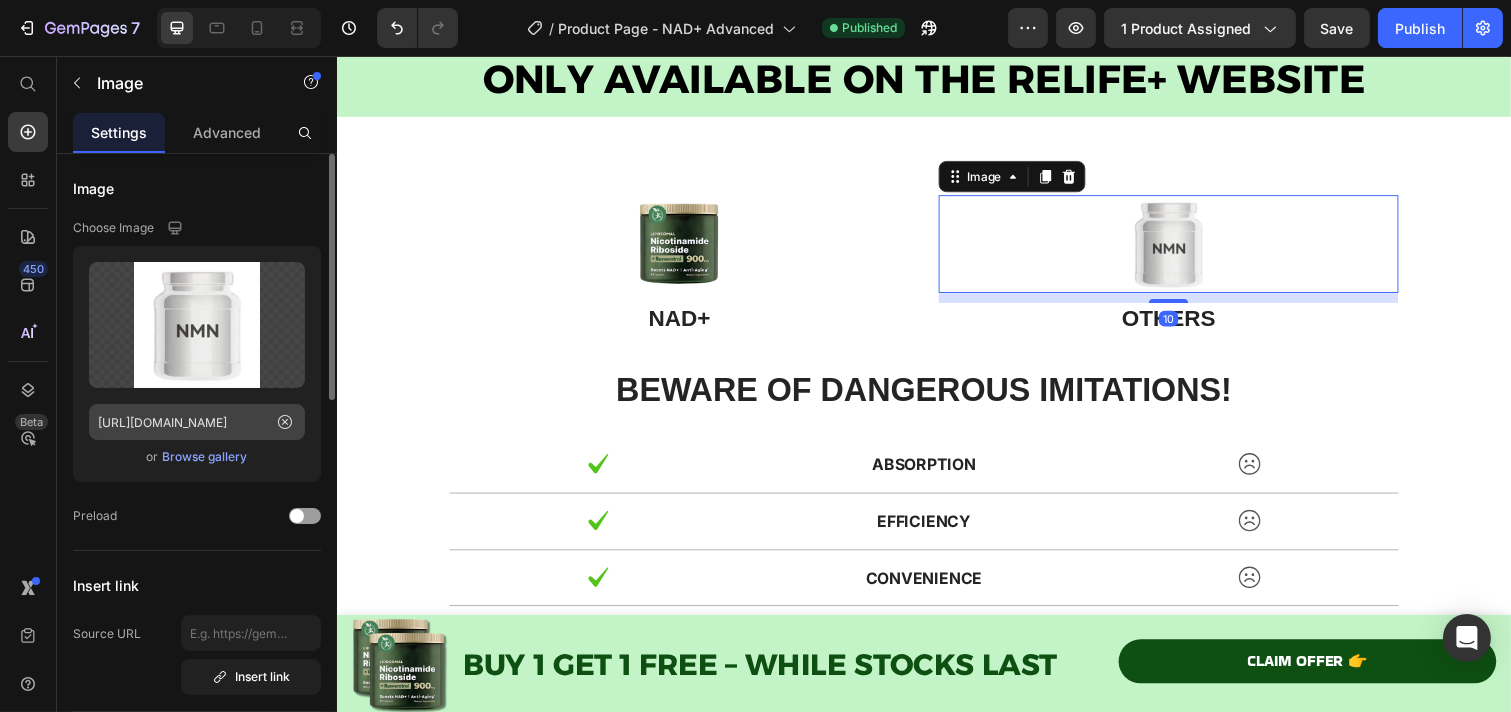 drag, startPoint x: 217, startPoint y: 441, endPoint x: 220, endPoint y: 424, distance: 17.262676 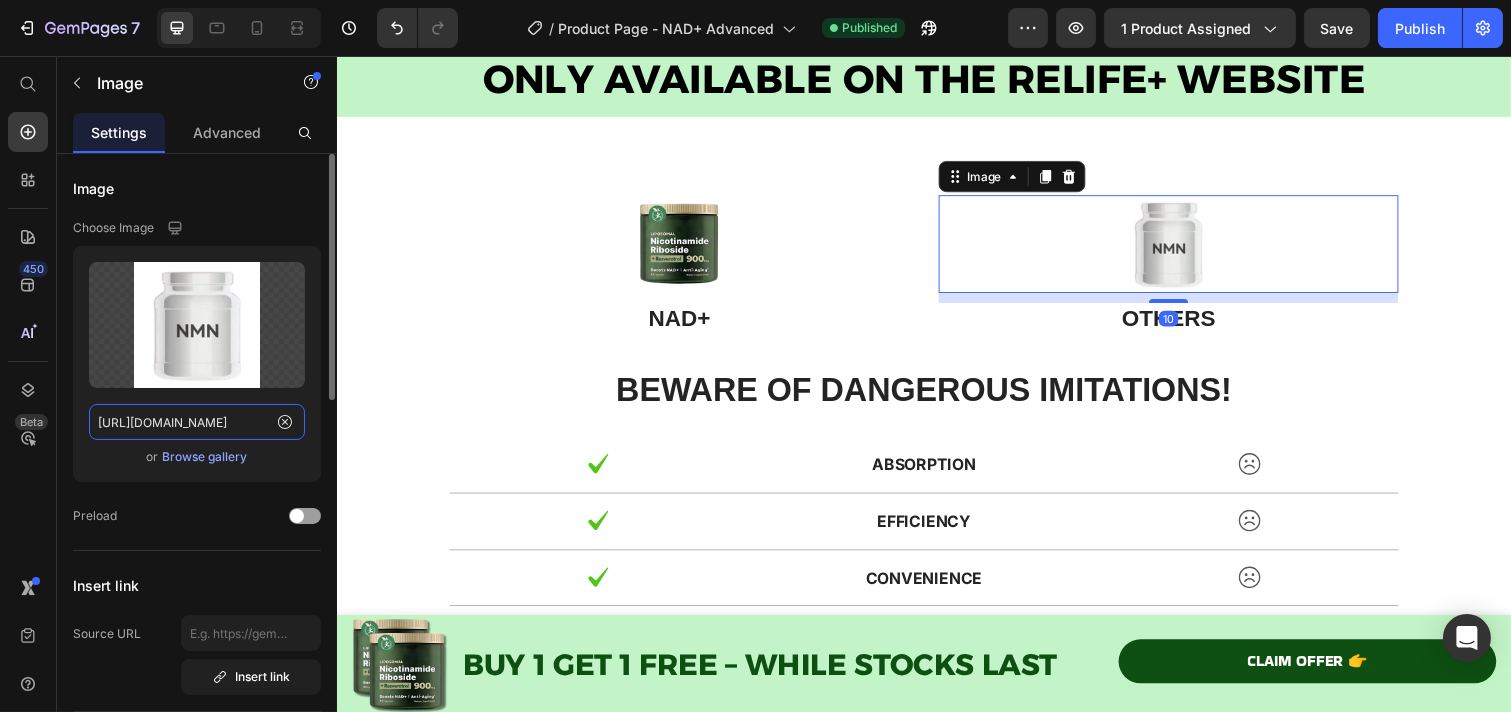 click on "[URL][DOMAIN_NAME]" 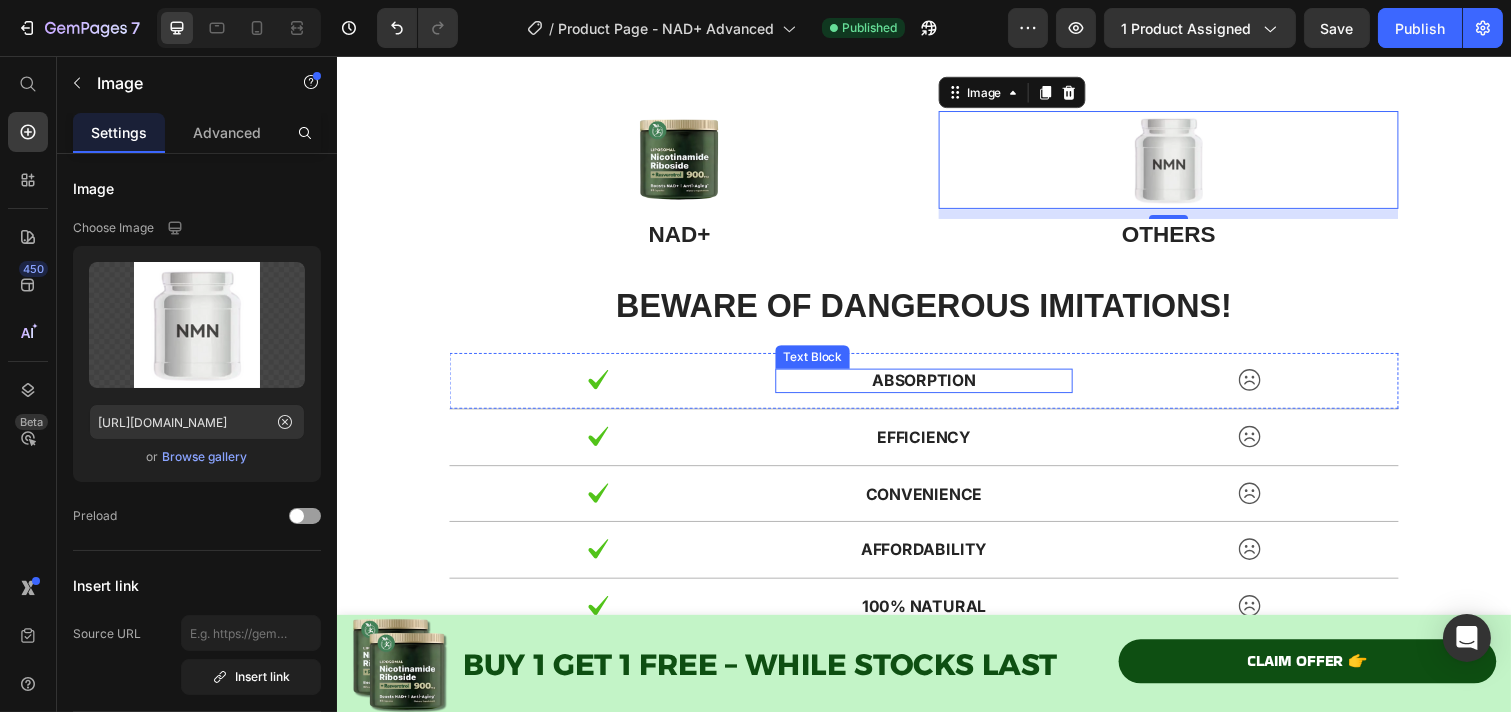 scroll, scrollTop: 7543, scrollLeft: 0, axis: vertical 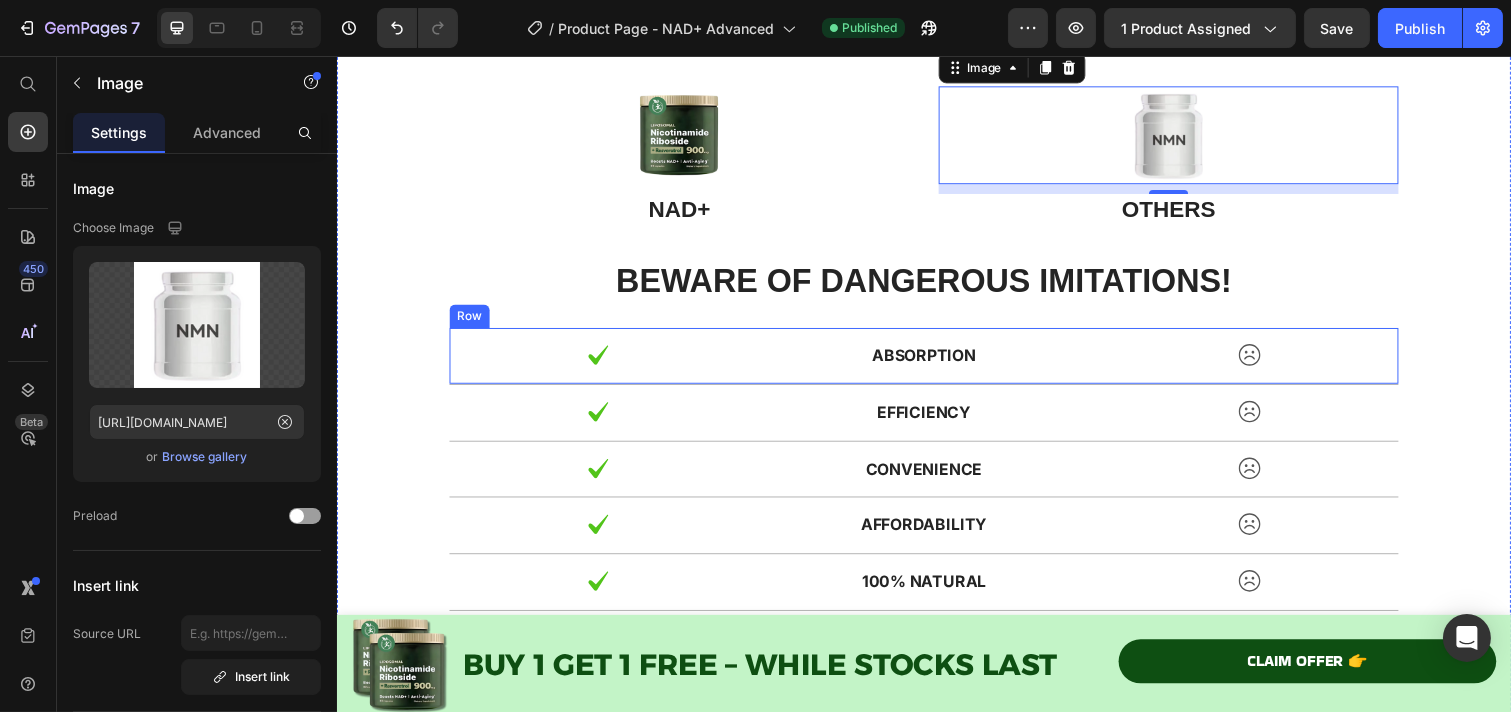 click on "Absorption" at bounding box center (936, 362) 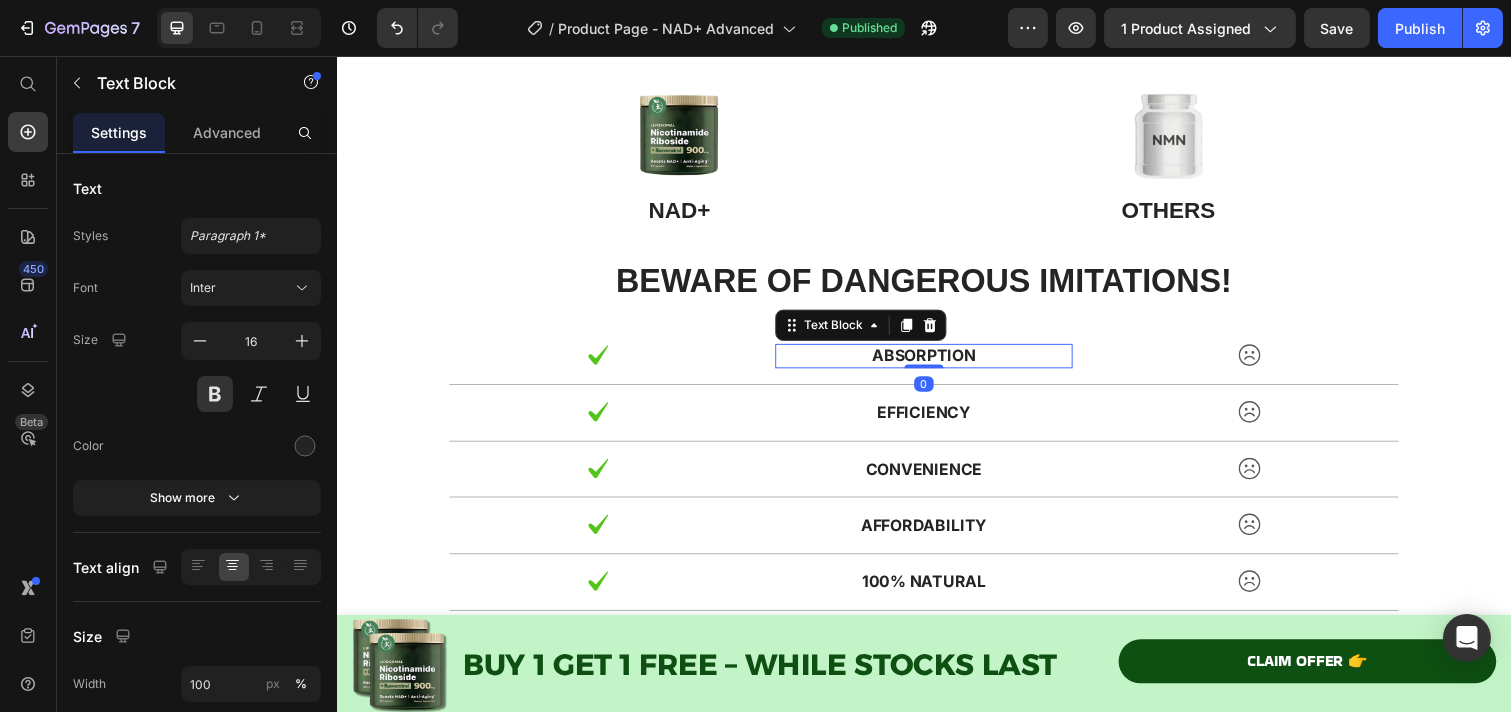click on "Absorption" at bounding box center [936, 362] 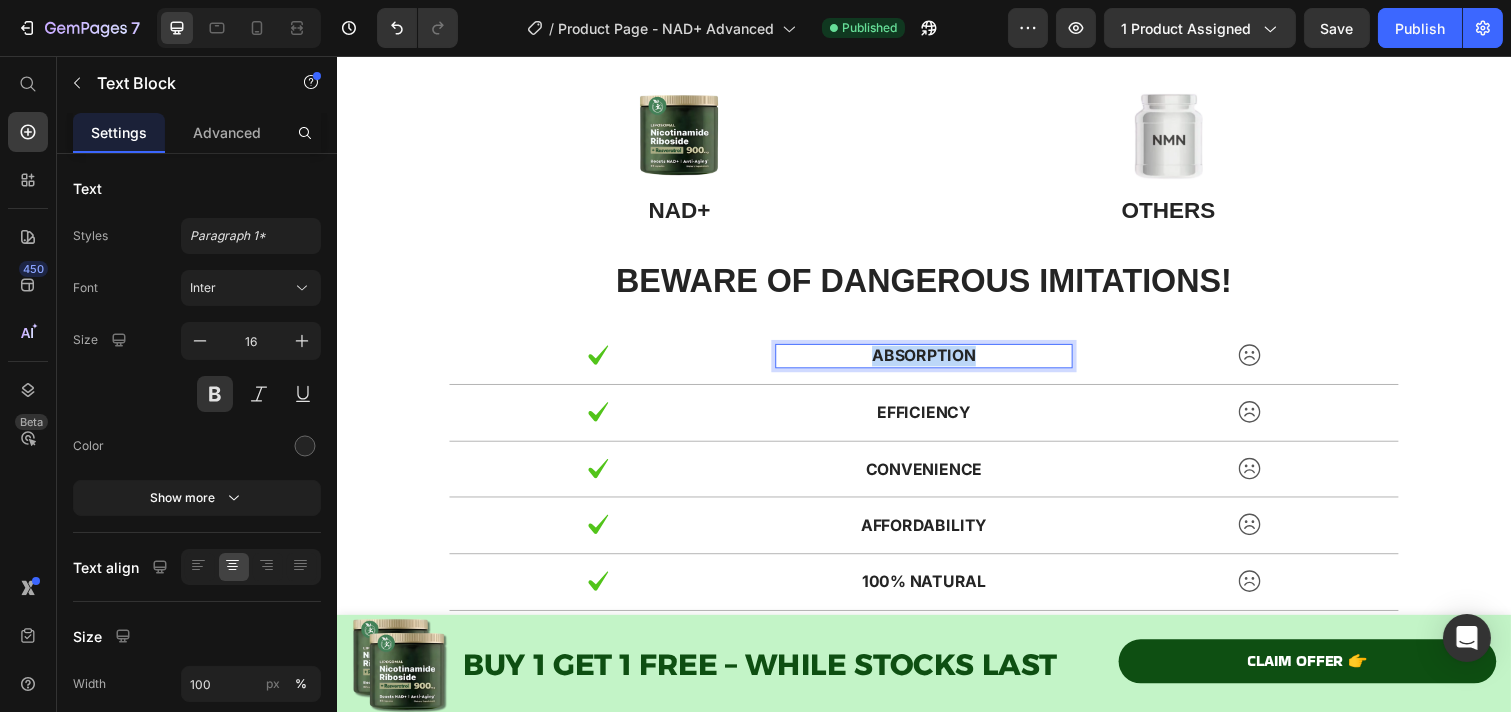 click on "Absorption" at bounding box center (936, 362) 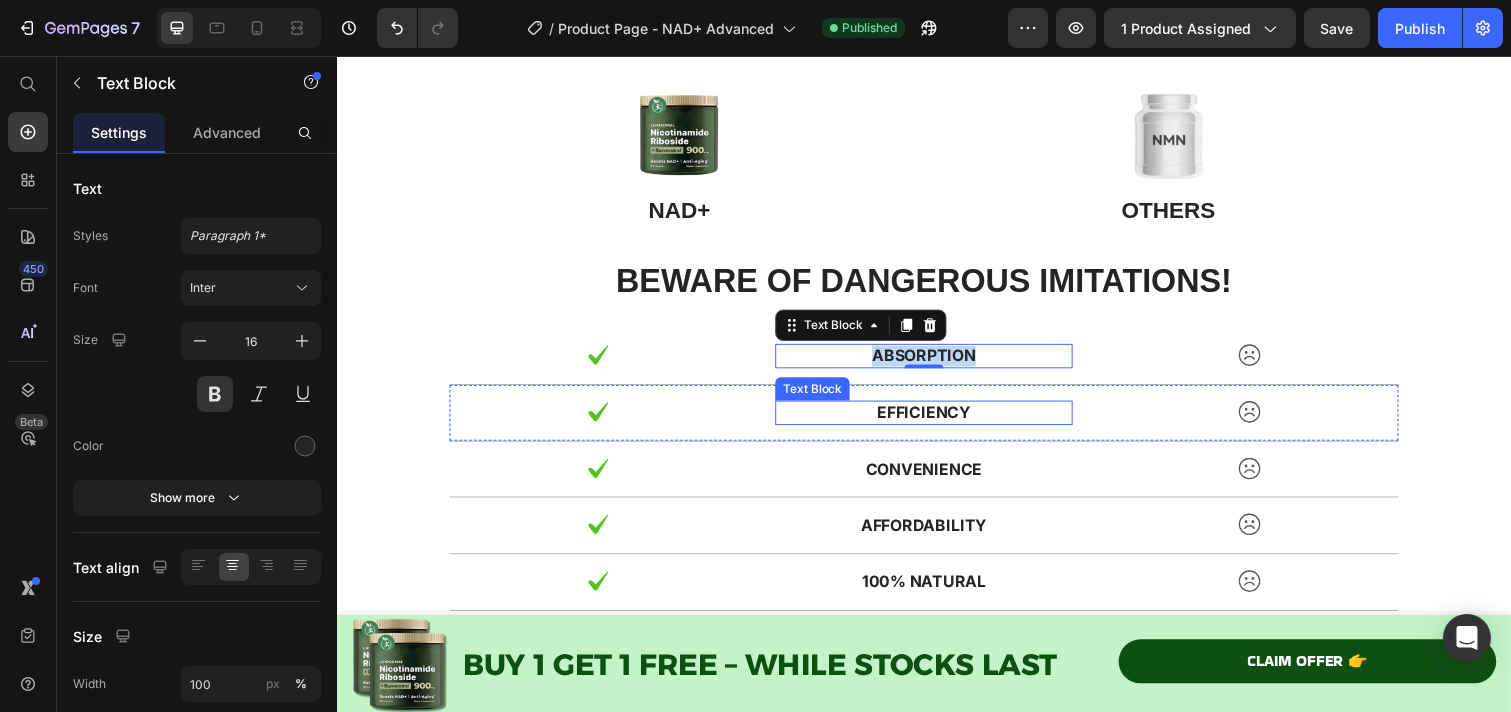 click on "Efficiency" at bounding box center (936, 420) 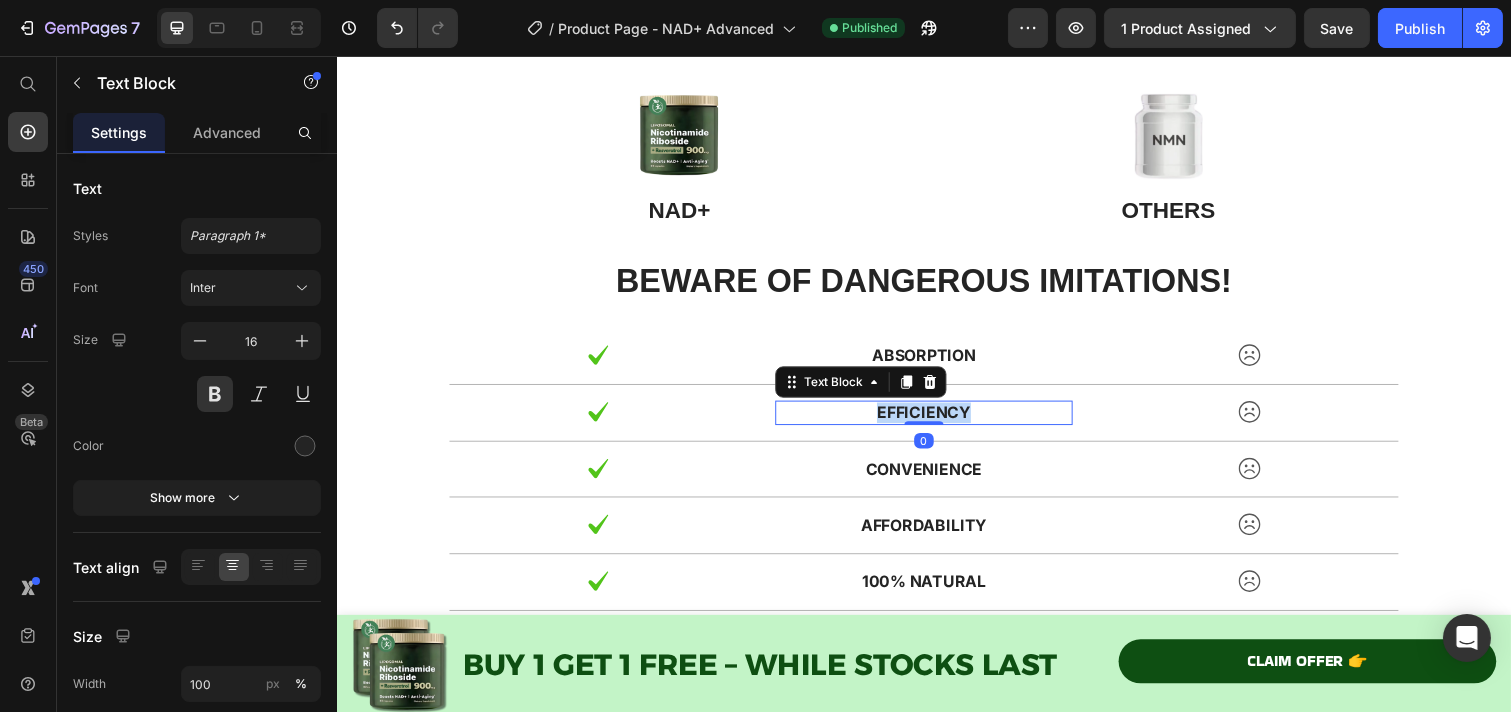 click on "Efficiency" at bounding box center (936, 420) 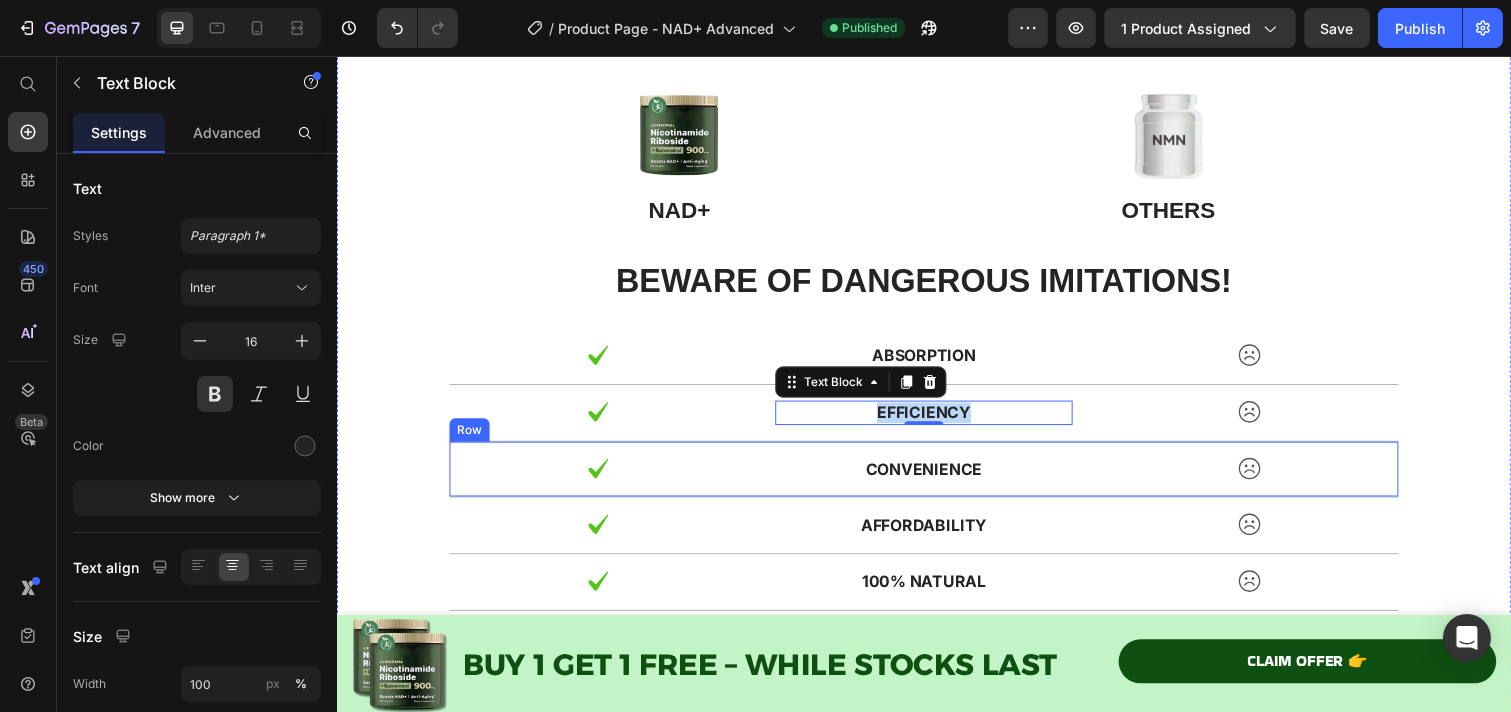 click on "Image Efficiency Text Block   0 Image Row" at bounding box center (936, 421) 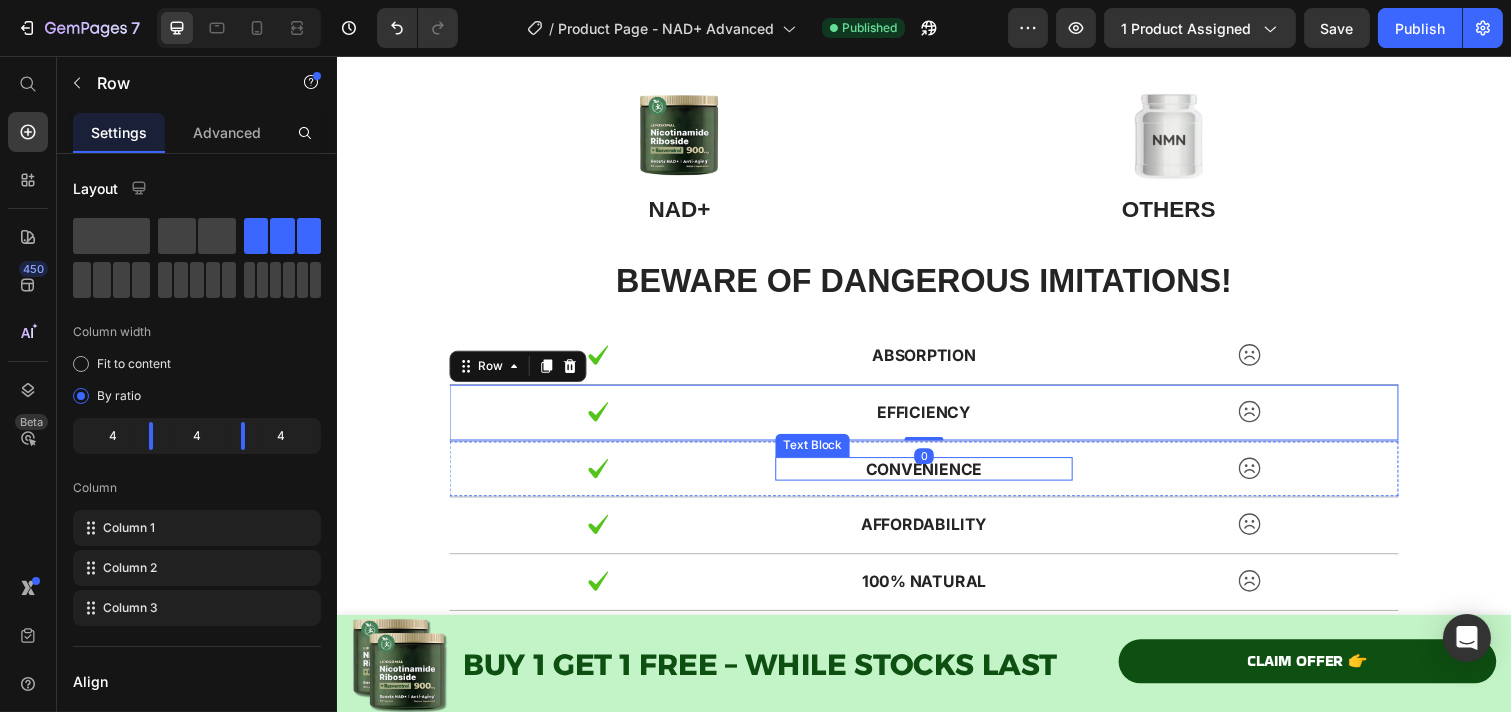 click on "Convenience" at bounding box center (935, 478) 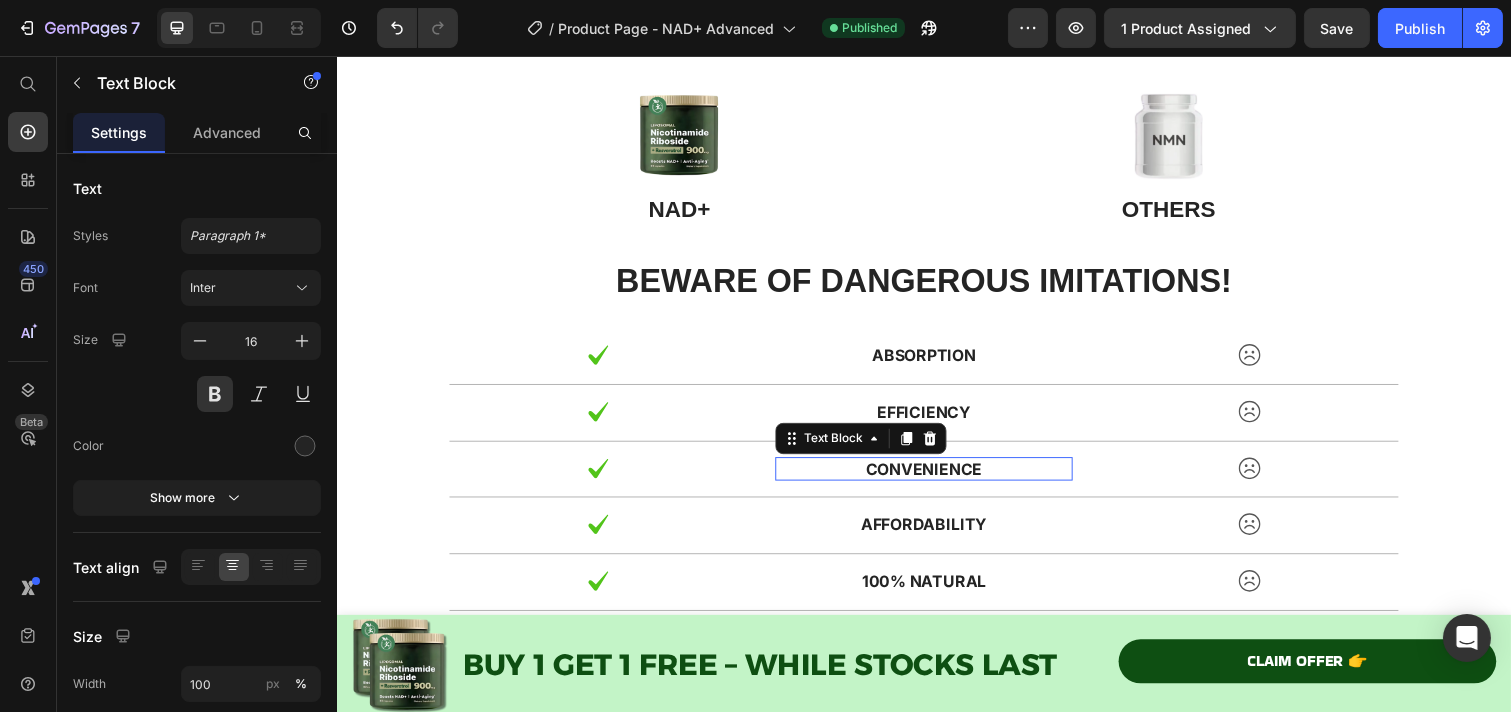 click on "Convenience" at bounding box center (935, 478) 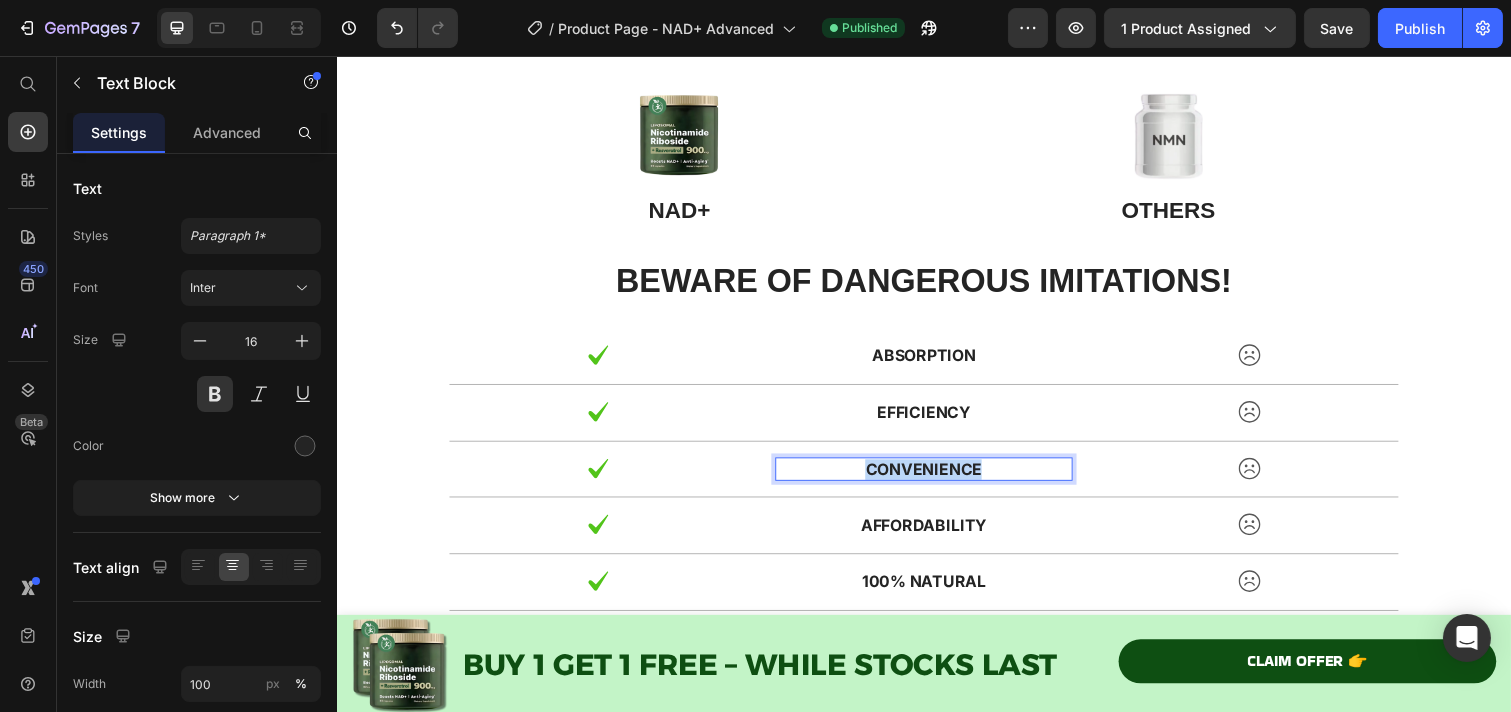click on "Convenience" at bounding box center [935, 478] 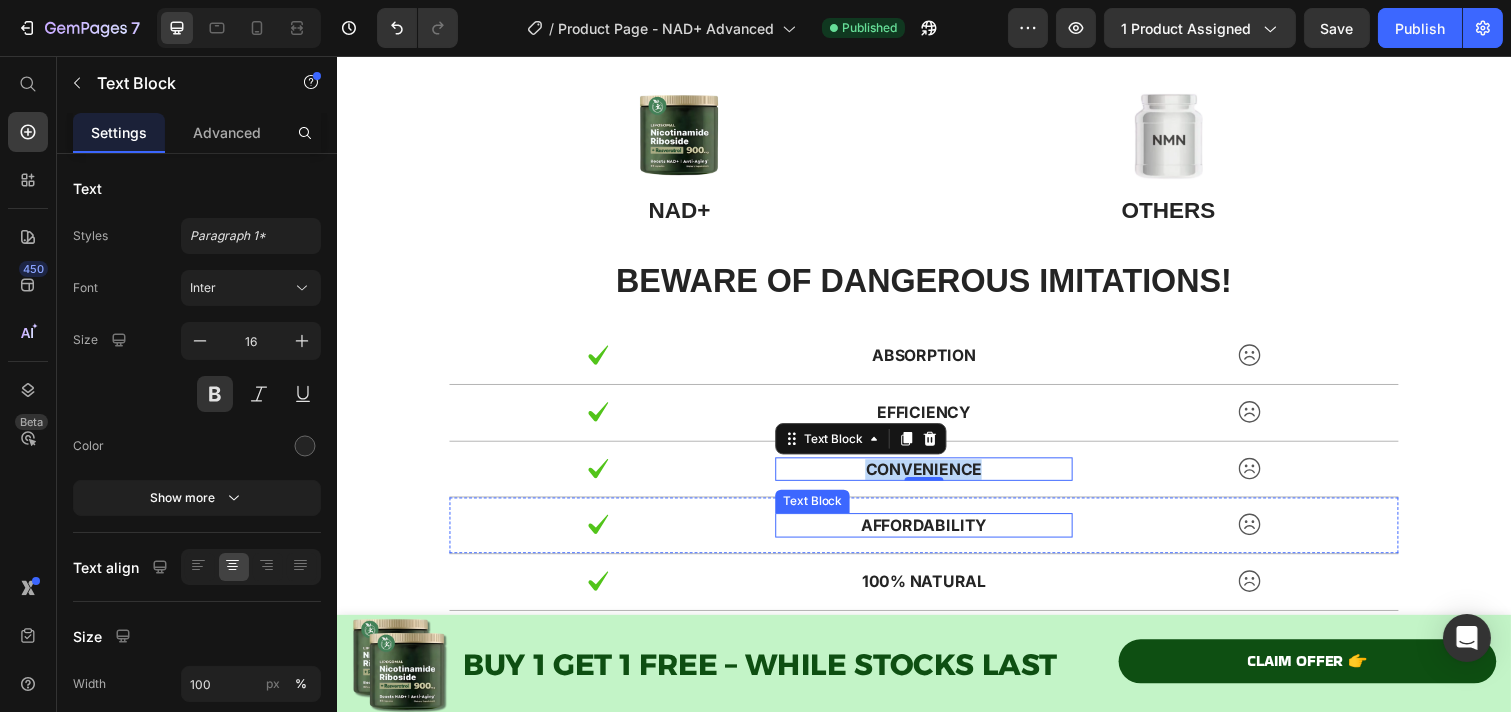 click on "Affordability" at bounding box center [935, 535] 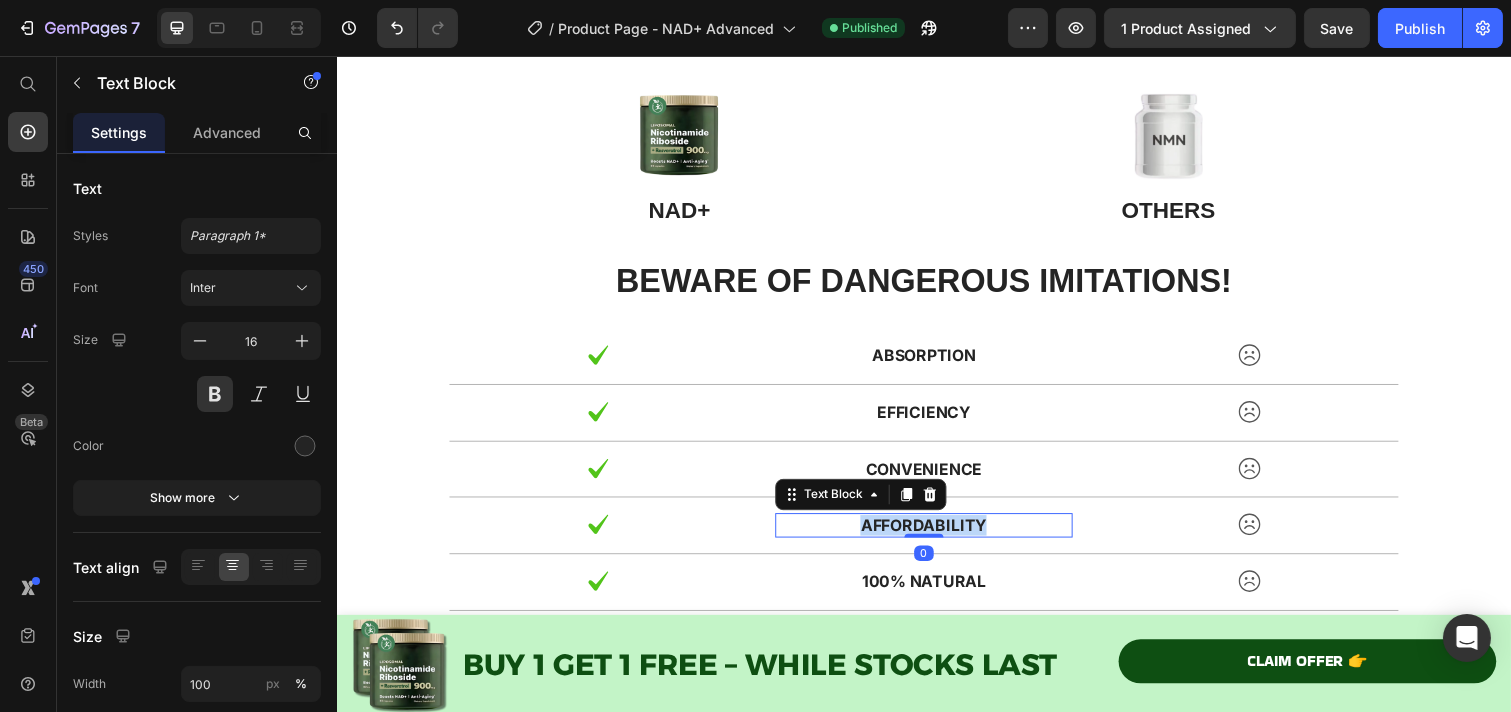 click on "Affordability" at bounding box center (935, 535) 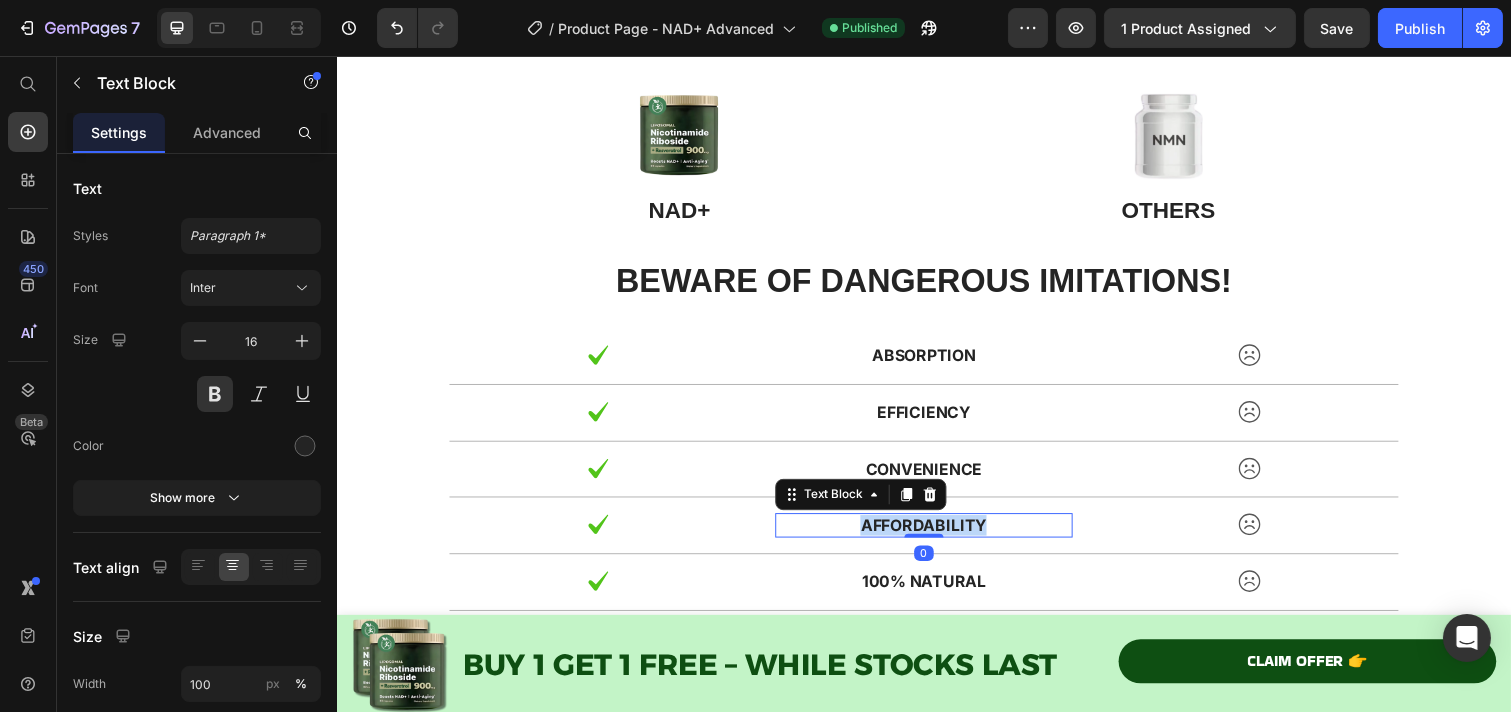 click on "Affordability" at bounding box center [935, 535] 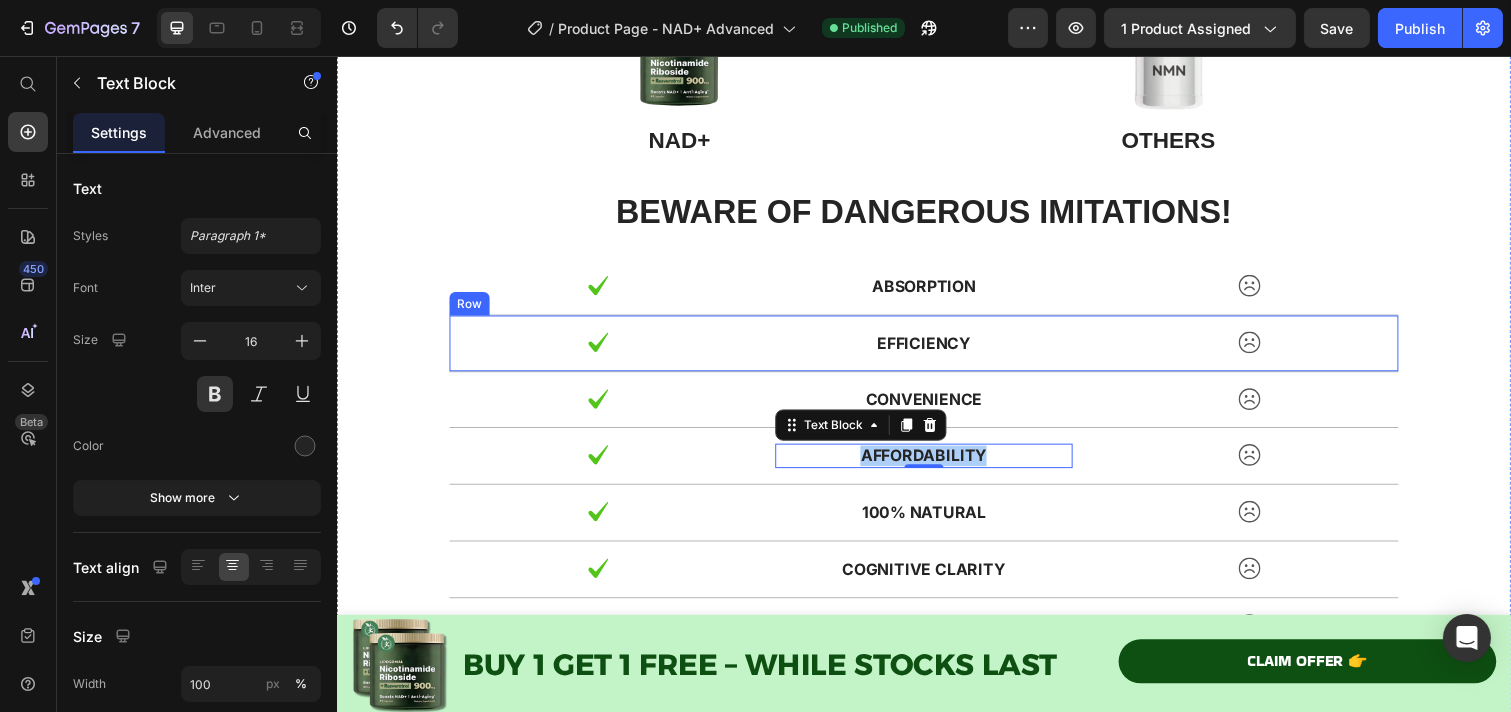 scroll, scrollTop: 7654, scrollLeft: 0, axis: vertical 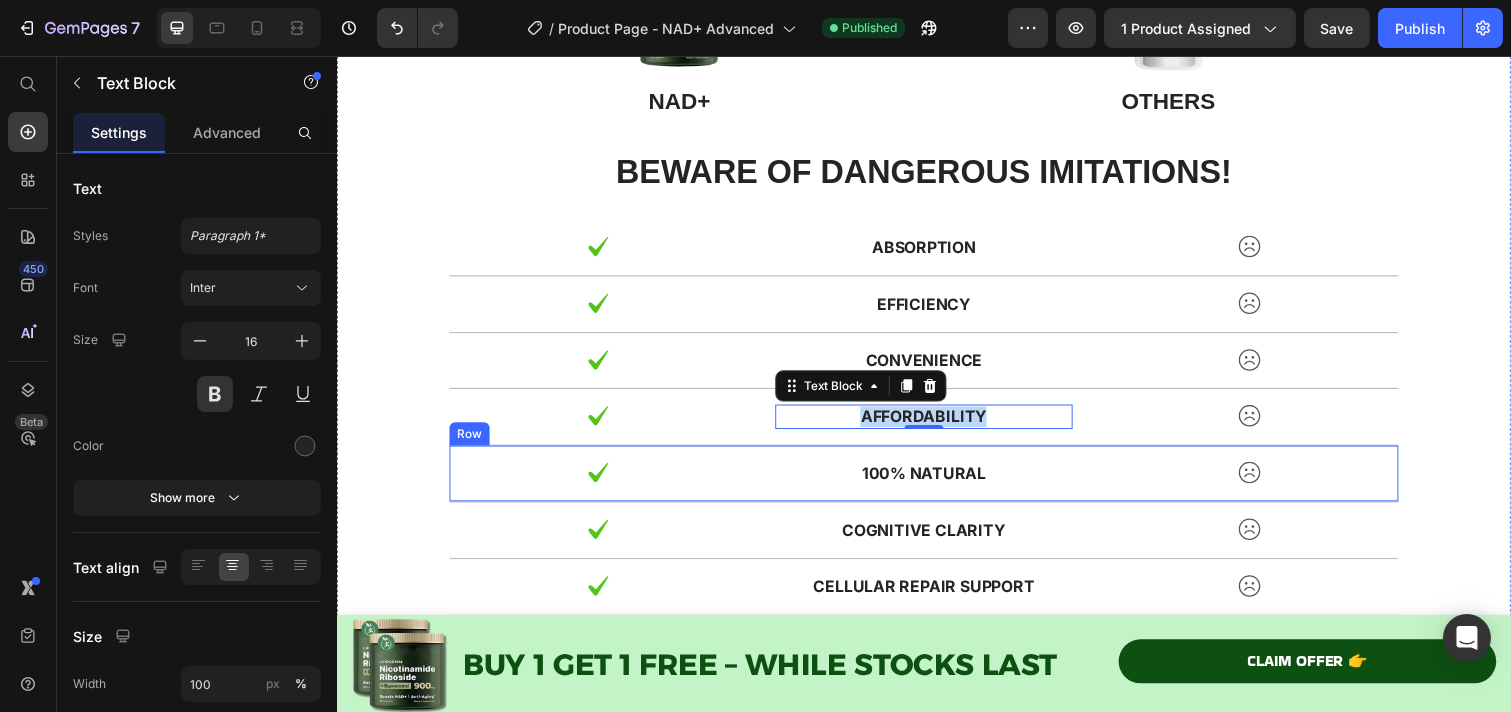 click on "Image 100% Natural Text Block Image Row" at bounding box center [936, 483] 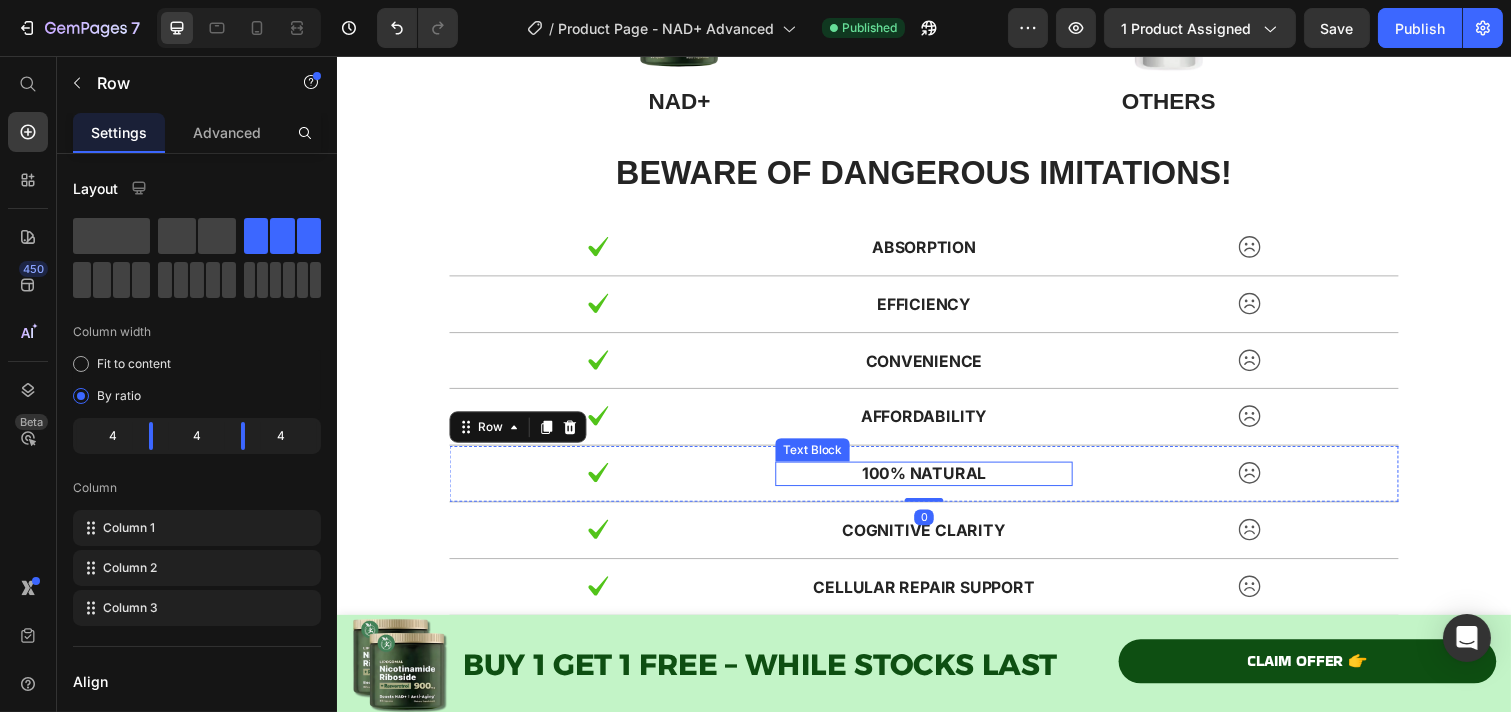 click on "100% Natural" at bounding box center [935, 482] 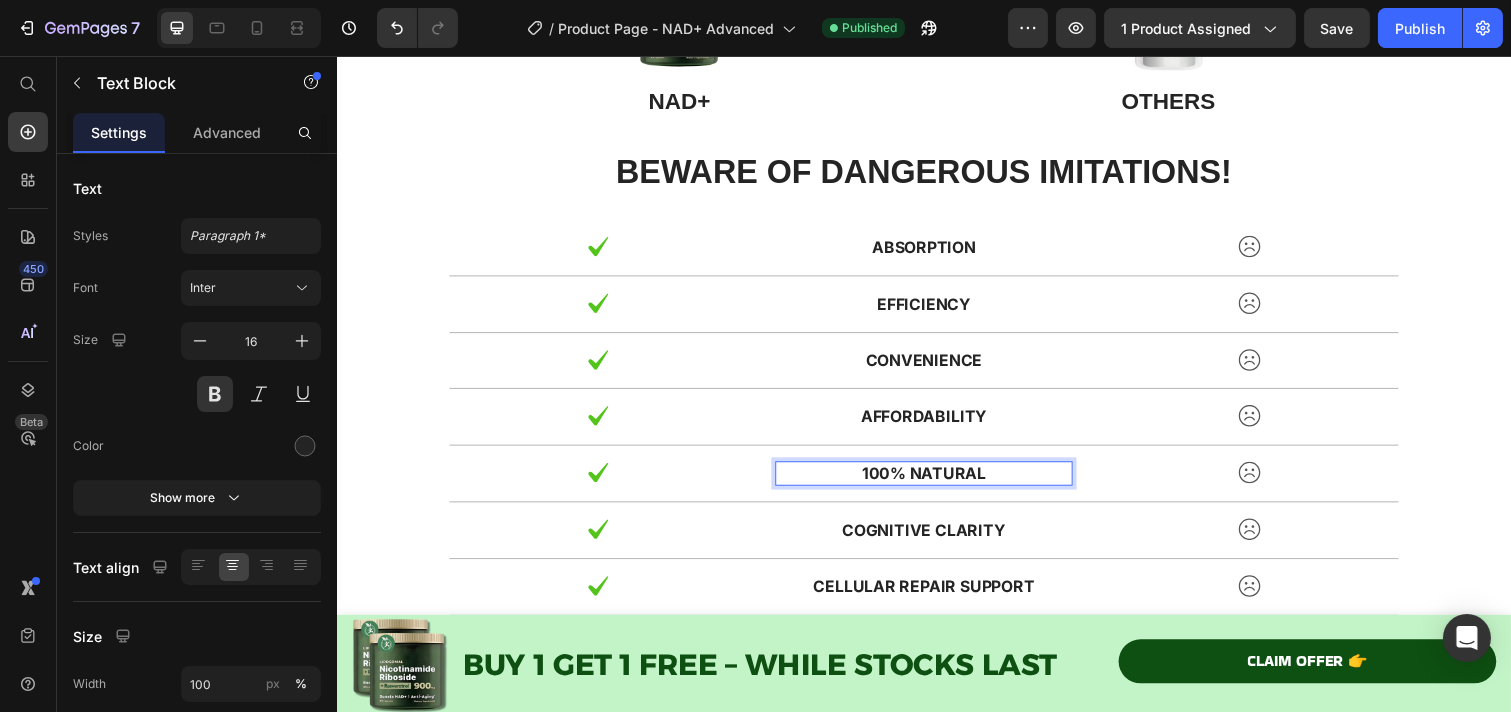 click on "100% Natural" at bounding box center (935, 482) 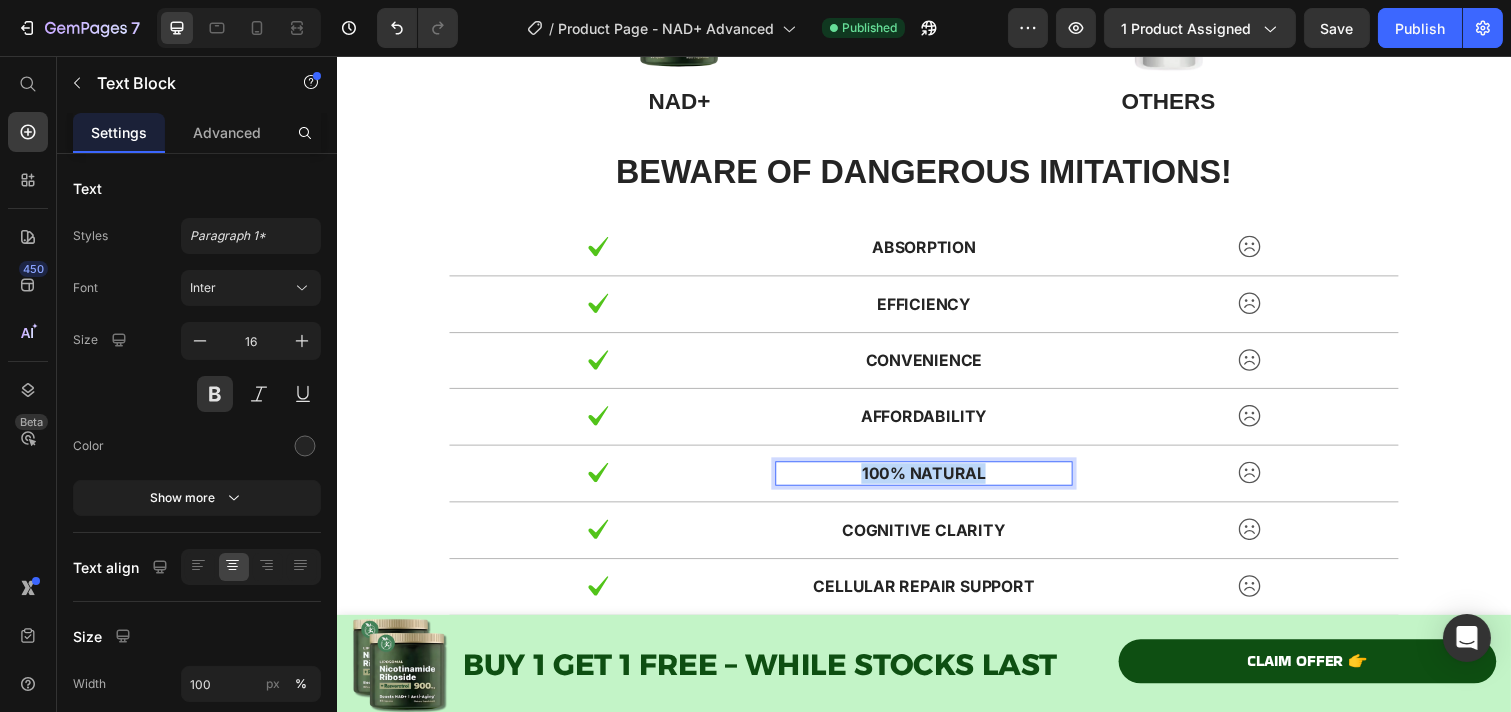 click on "100% Natural" at bounding box center (935, 482) 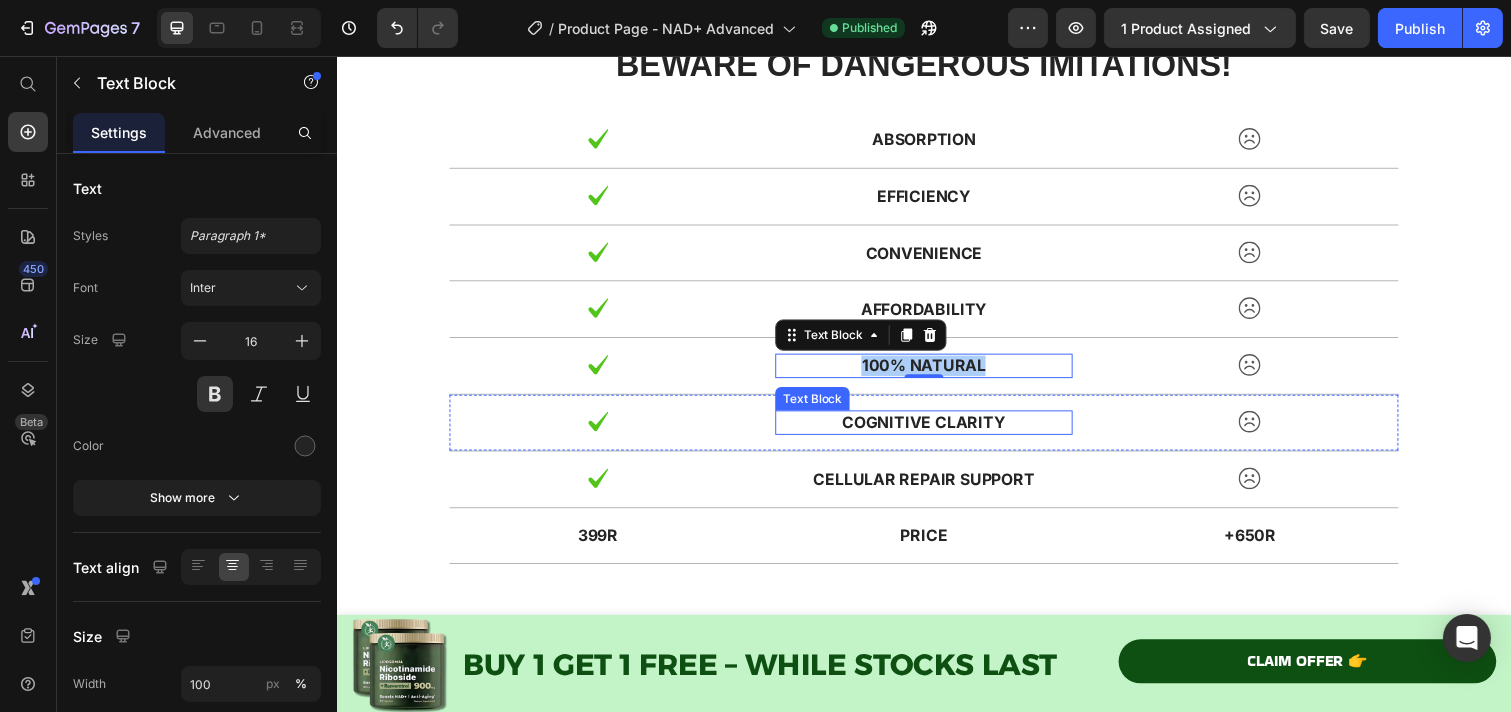 scroll, scrollTop: 7765, scrollLeft: 0, axis: vertical 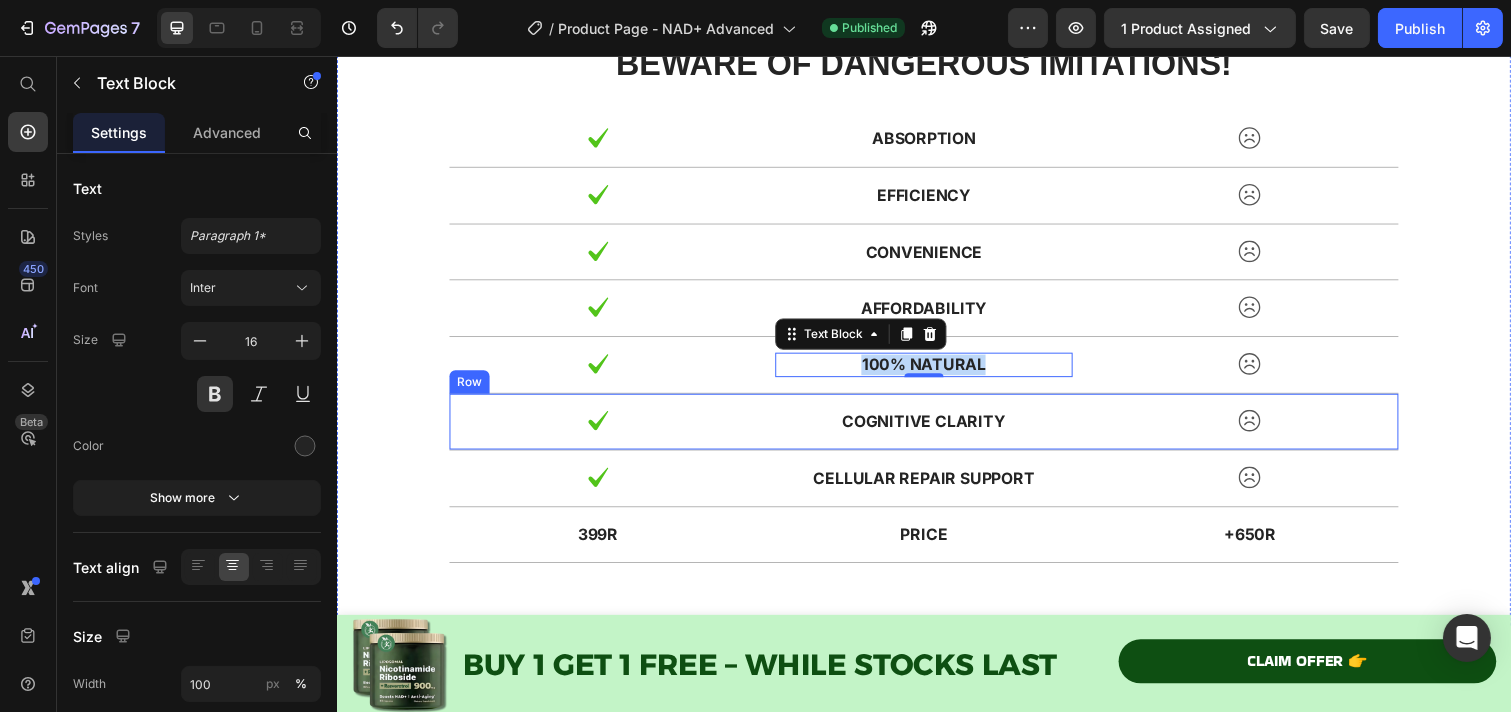click on "Cognitive Clarity" at bounding box center [935, 429] 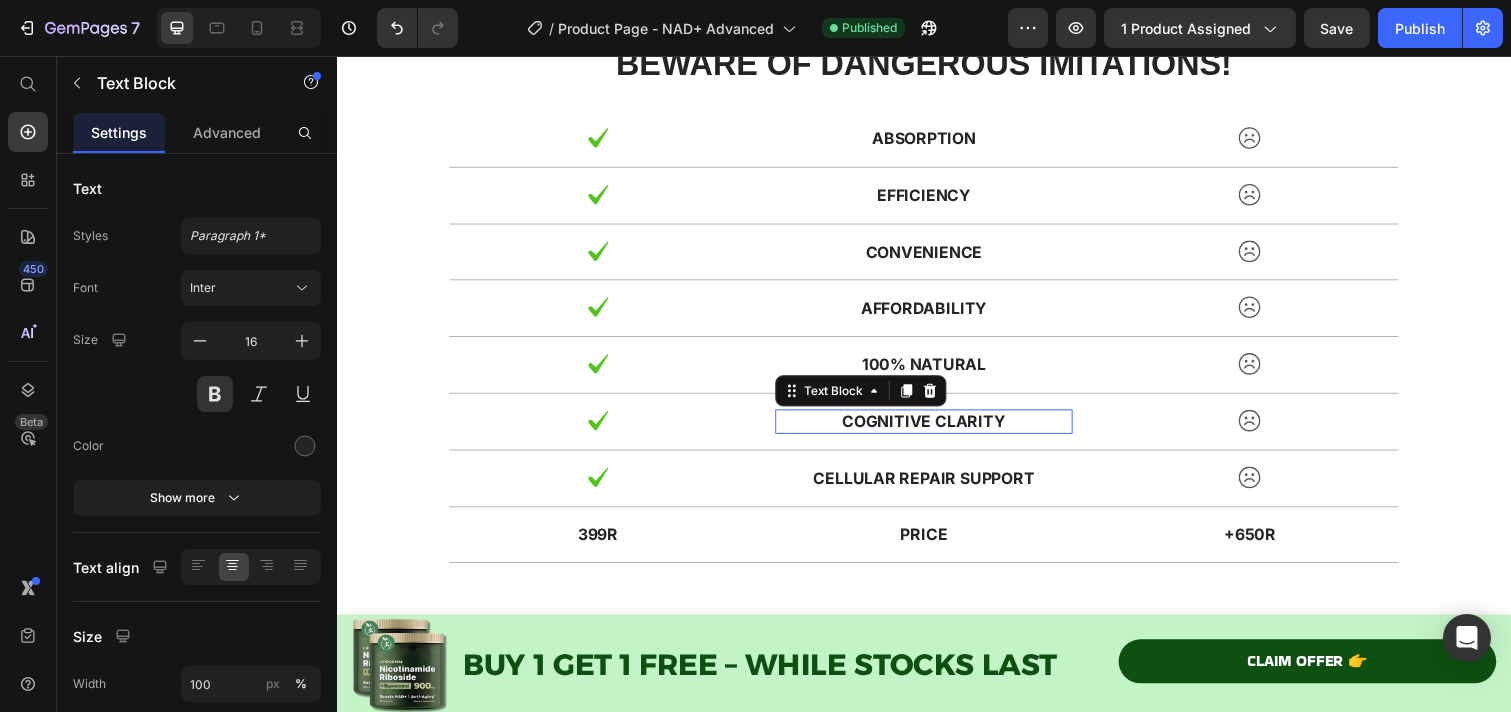 click on "Cognitive Clarity" at bounding box center (935, 429) 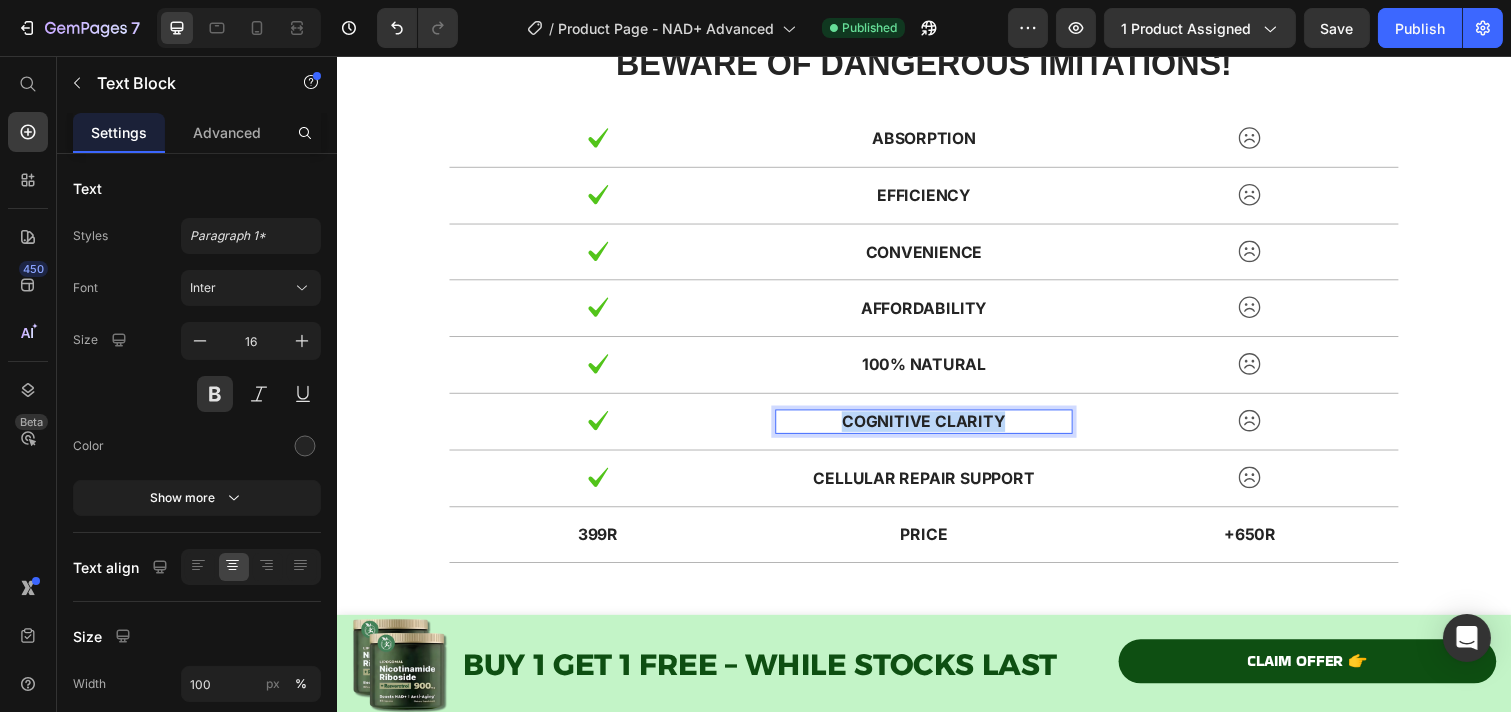 click on "Cognitive Clarity" at bounding box center (935, 429) 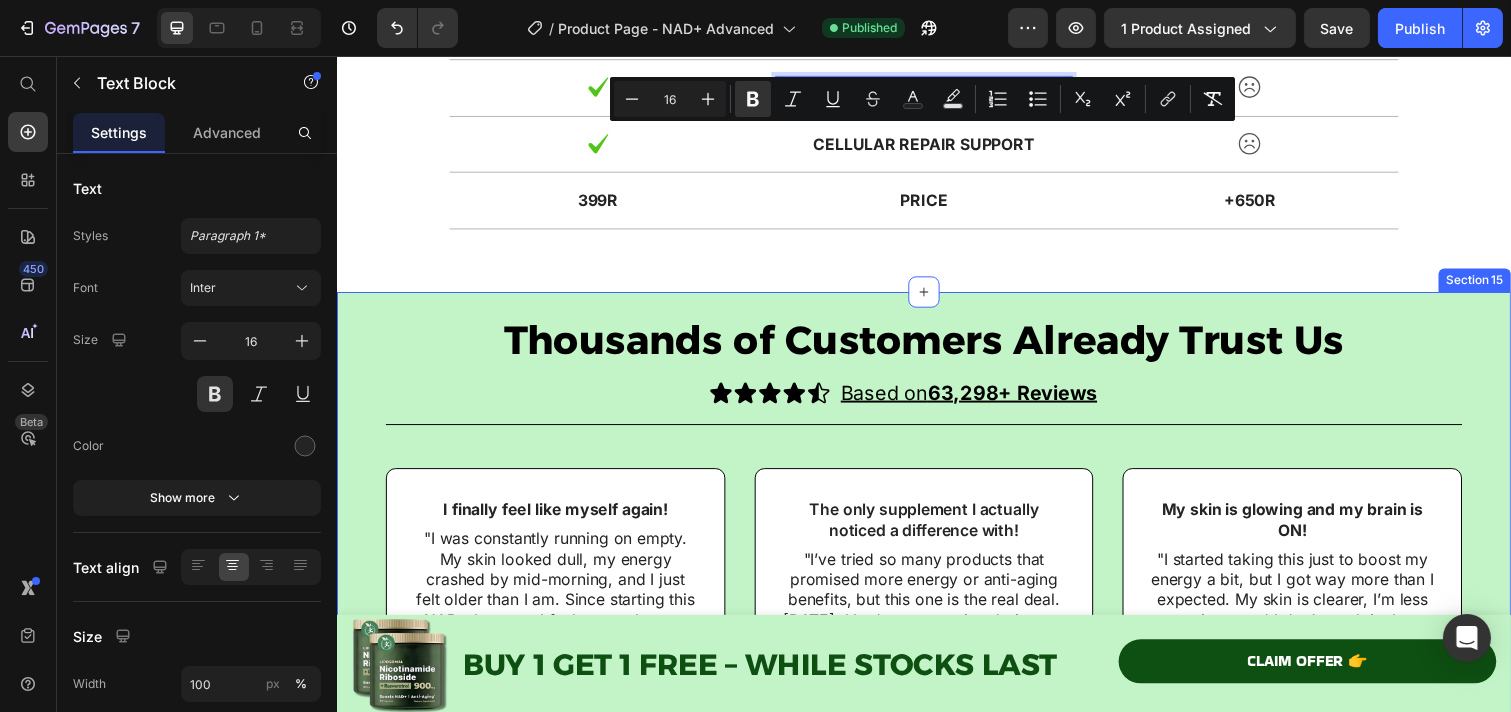 scroll, scrollTop: 8098, scrollLeft: 0, axis: vertical 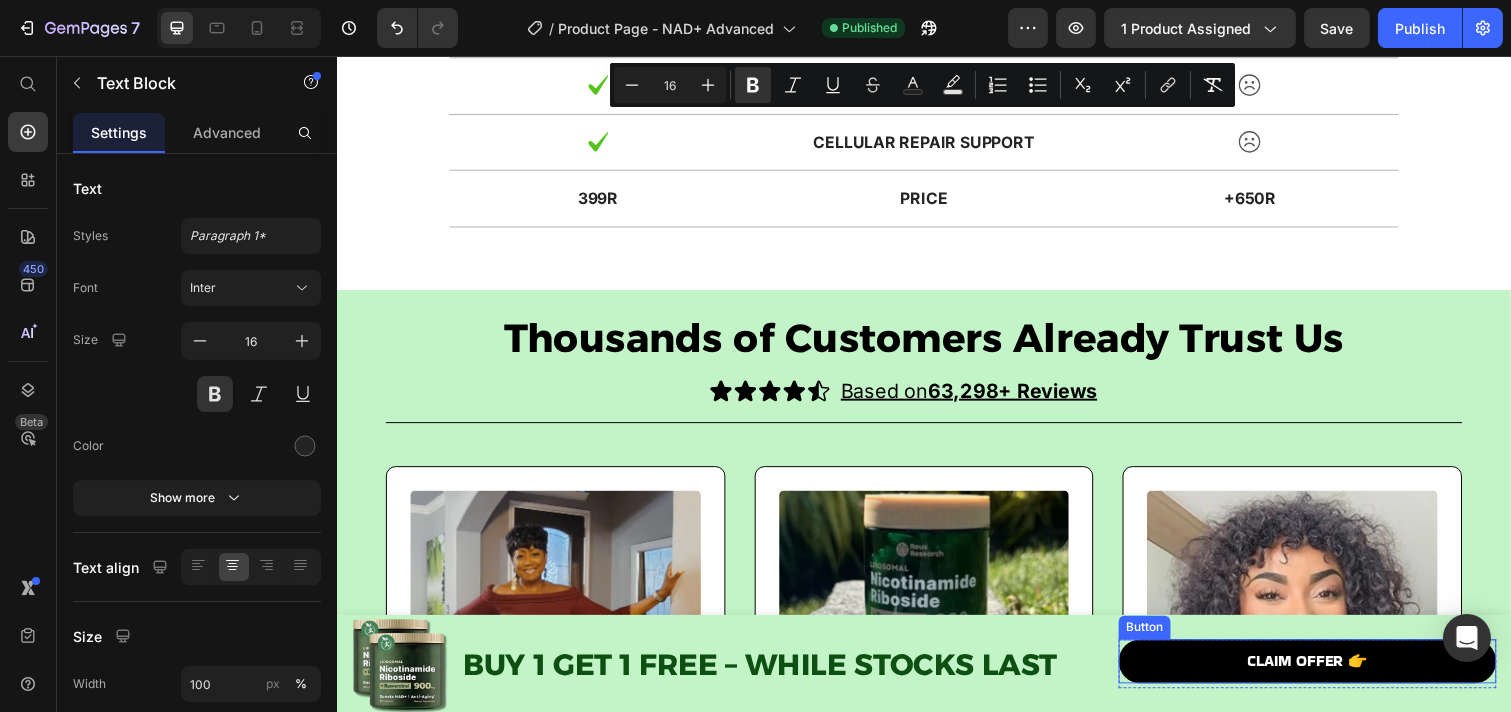 click on "CLAIM OFFER 👉" at bounding box center (1328, 674) 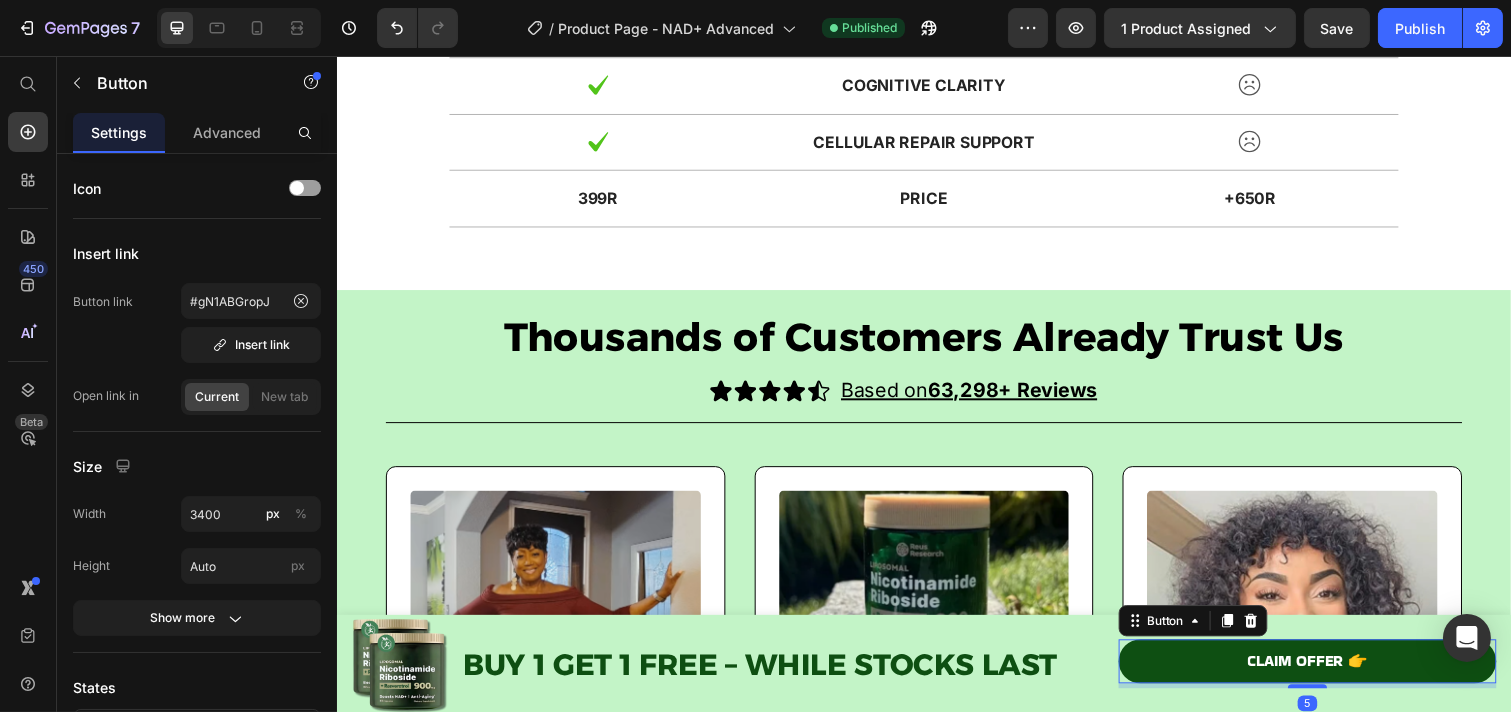 scroll, scrollTop: 444, scrollLeft: 0, axis: vertical 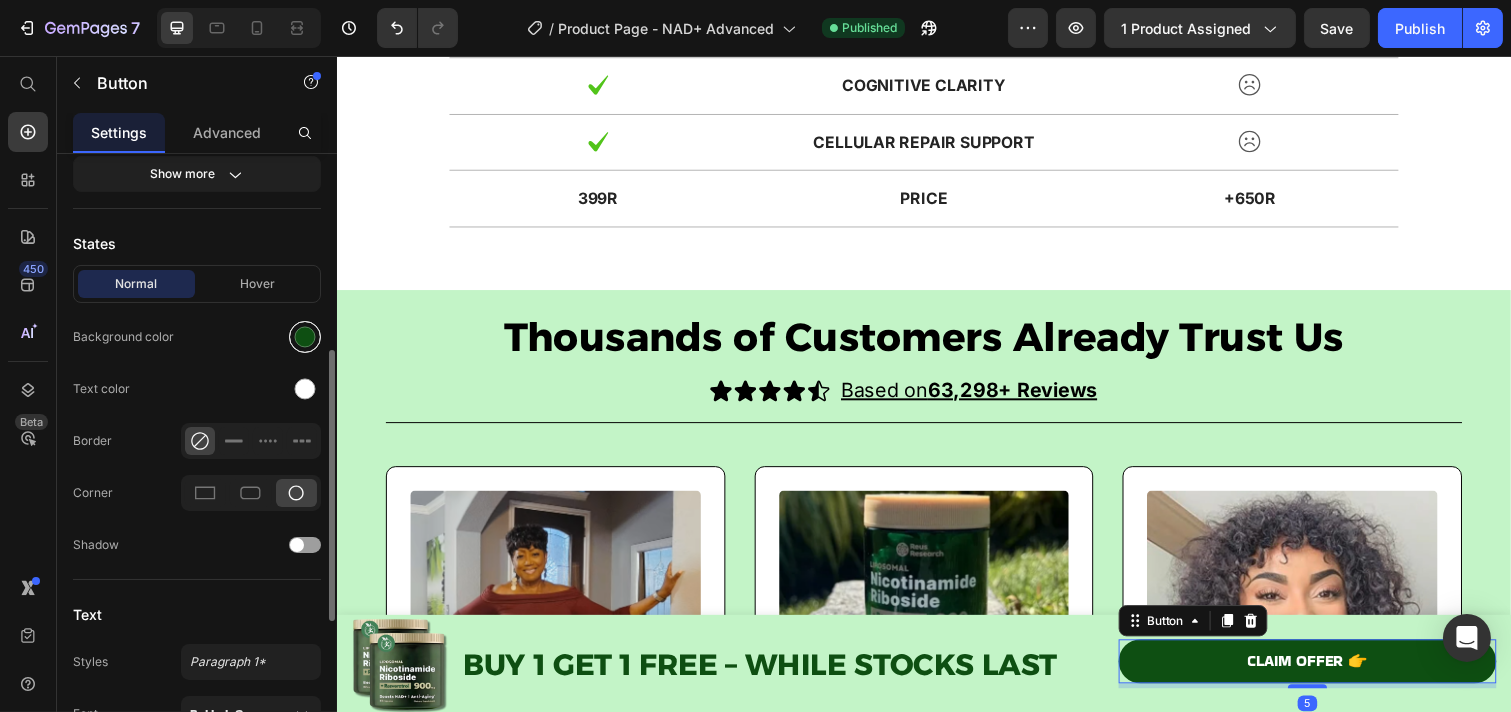 click at bounding box center (305, 337) 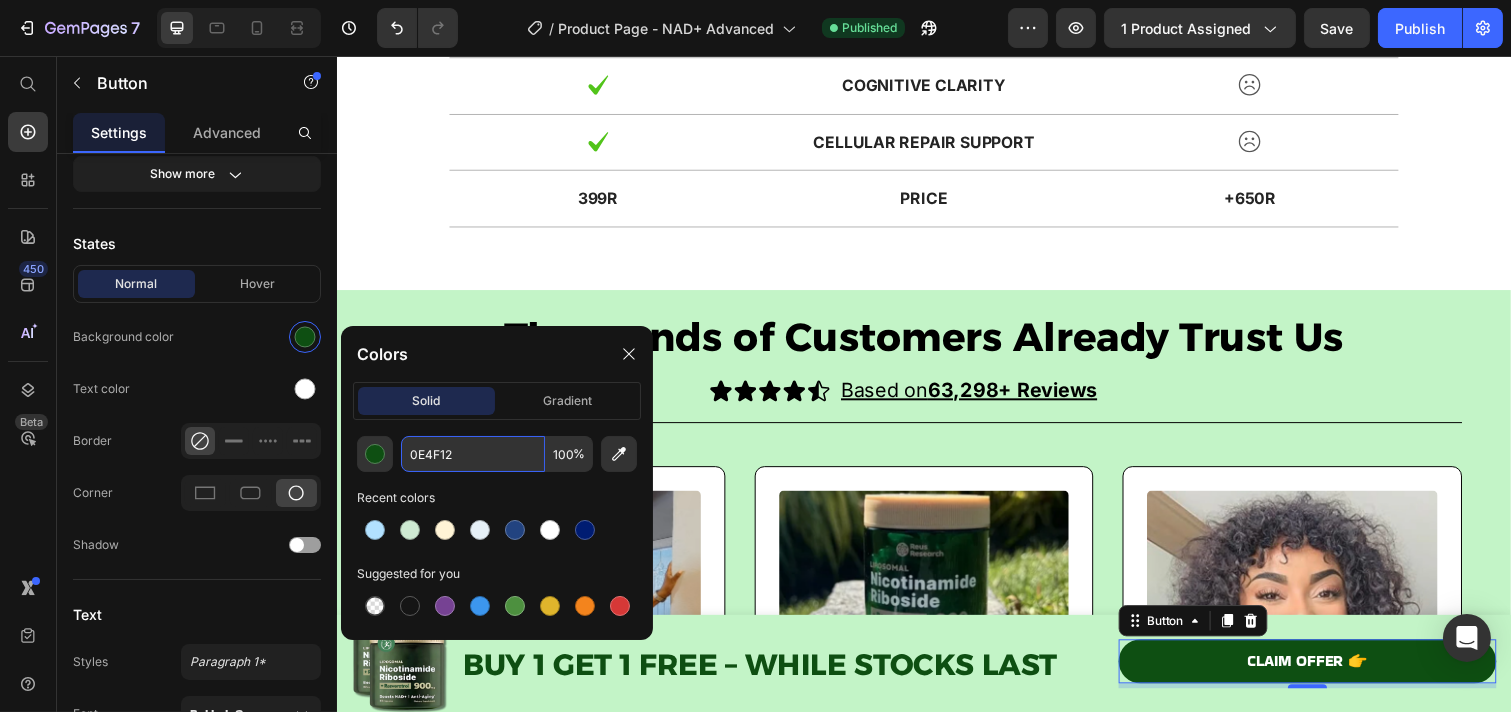 click on "0E4F12" at bounding box center (473, 454) 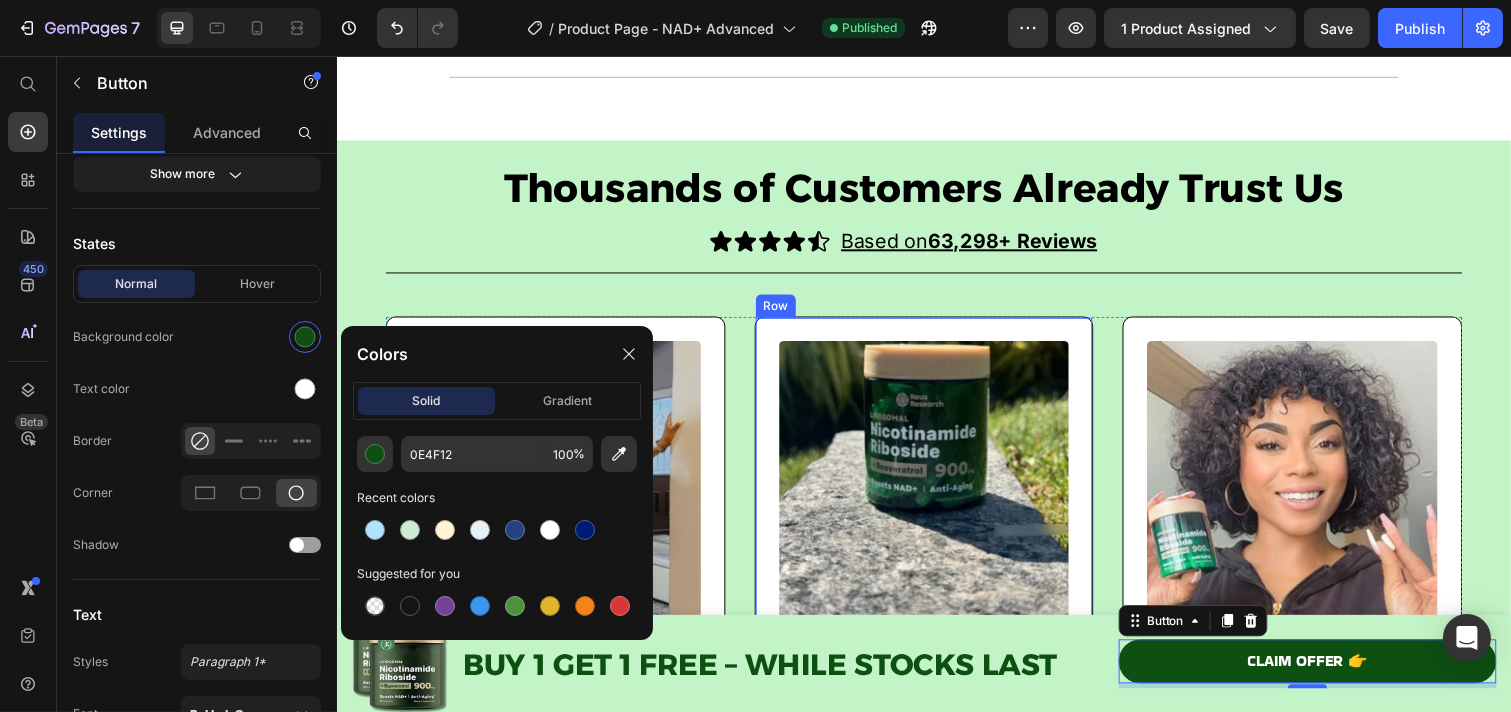 scroll, scrollTop: 8321, scrollLeft: 0, axis: vertical 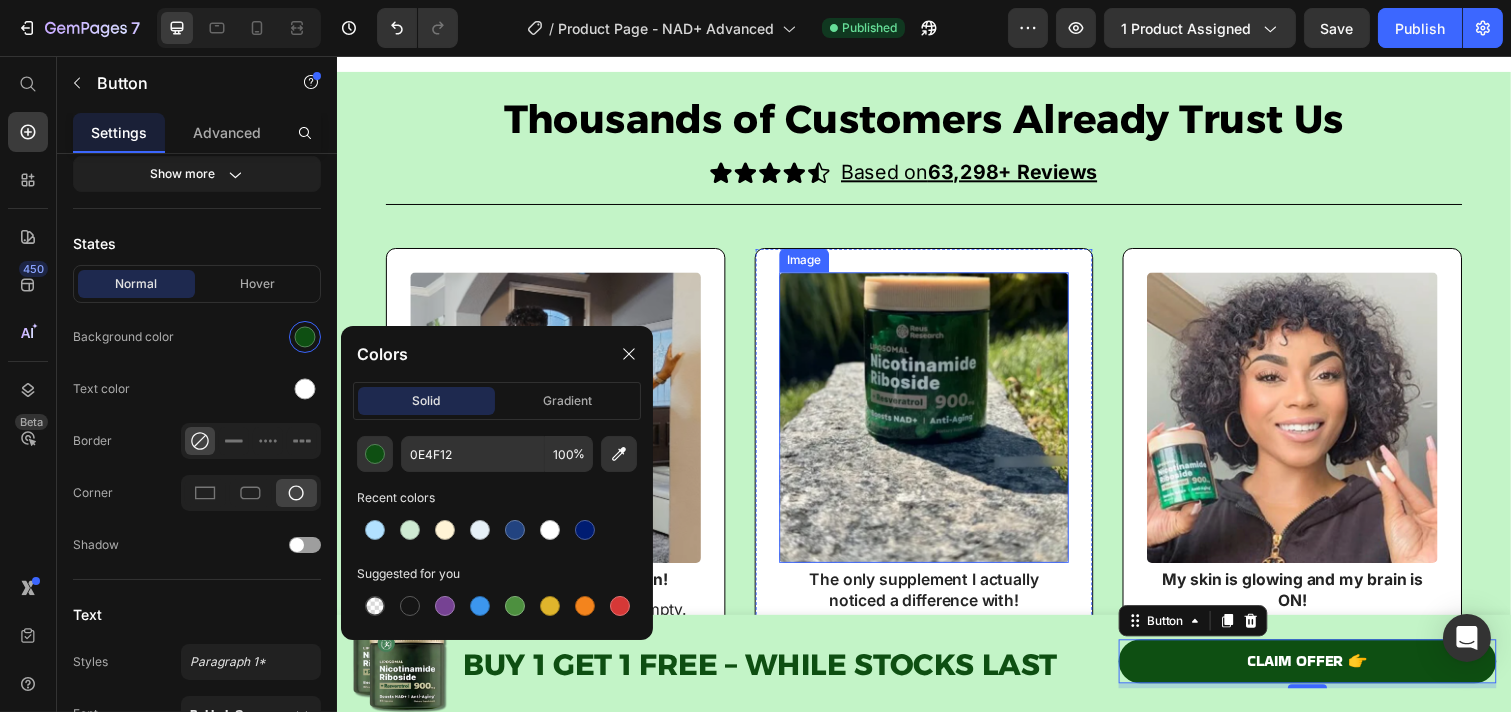 click at bounding box center (936, 425) 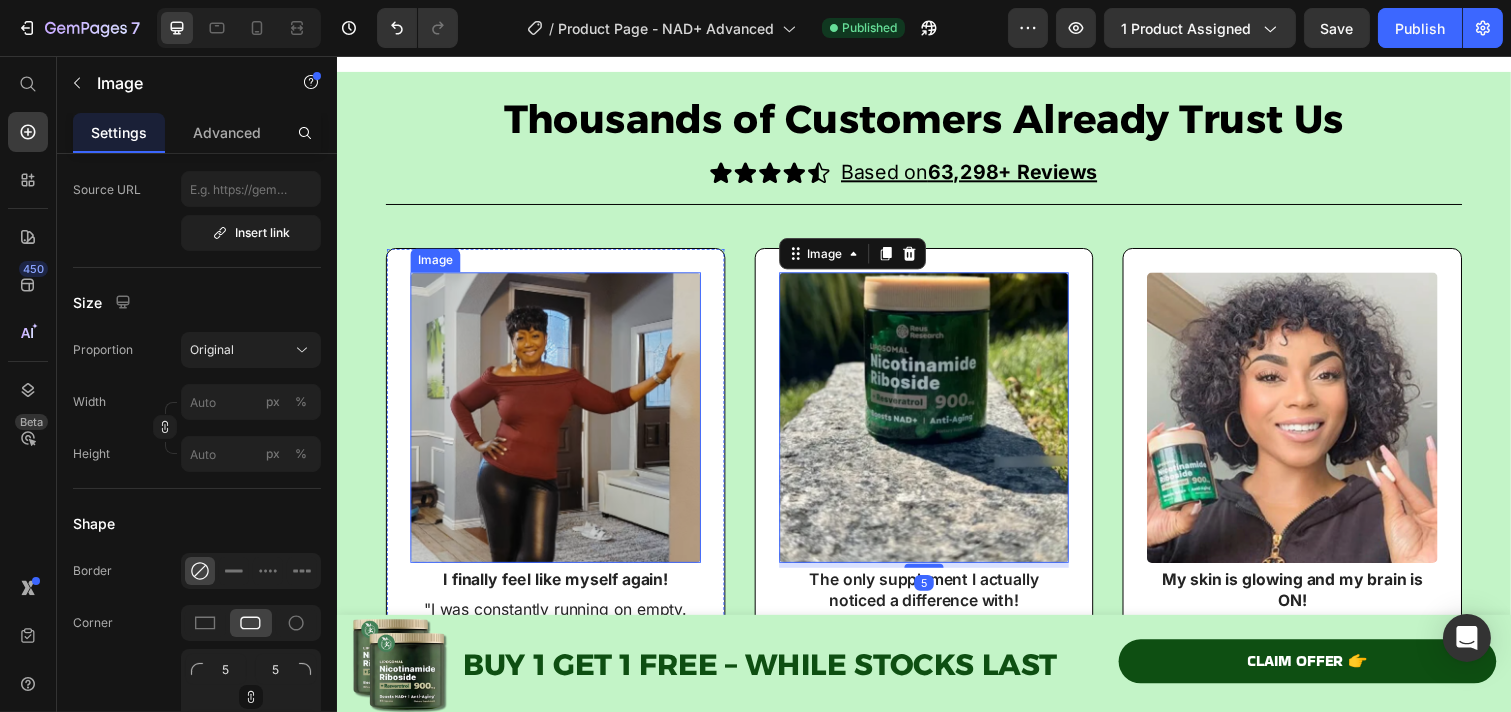 scroll, scrollTop: 0, scrollLeft: 0, axis: both 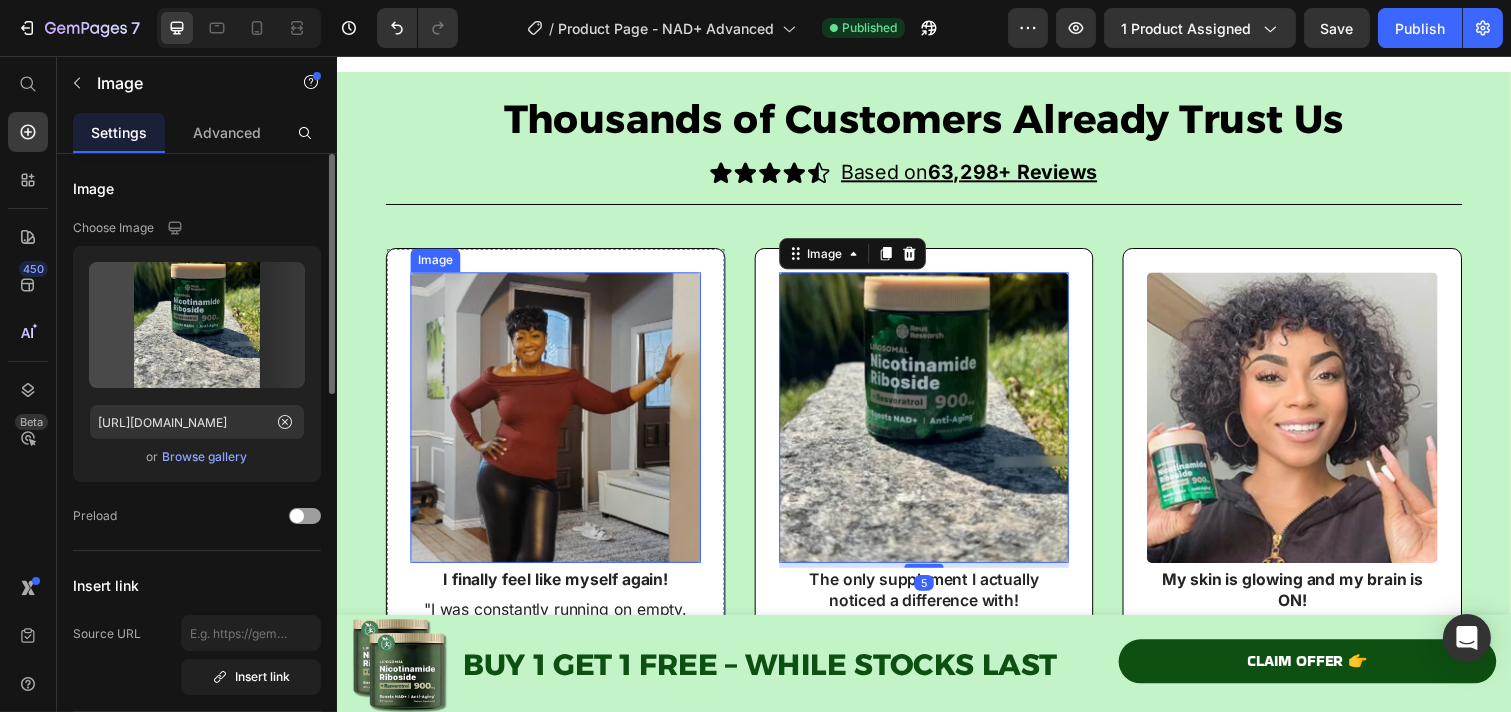 click at bounding box center [559, 425] 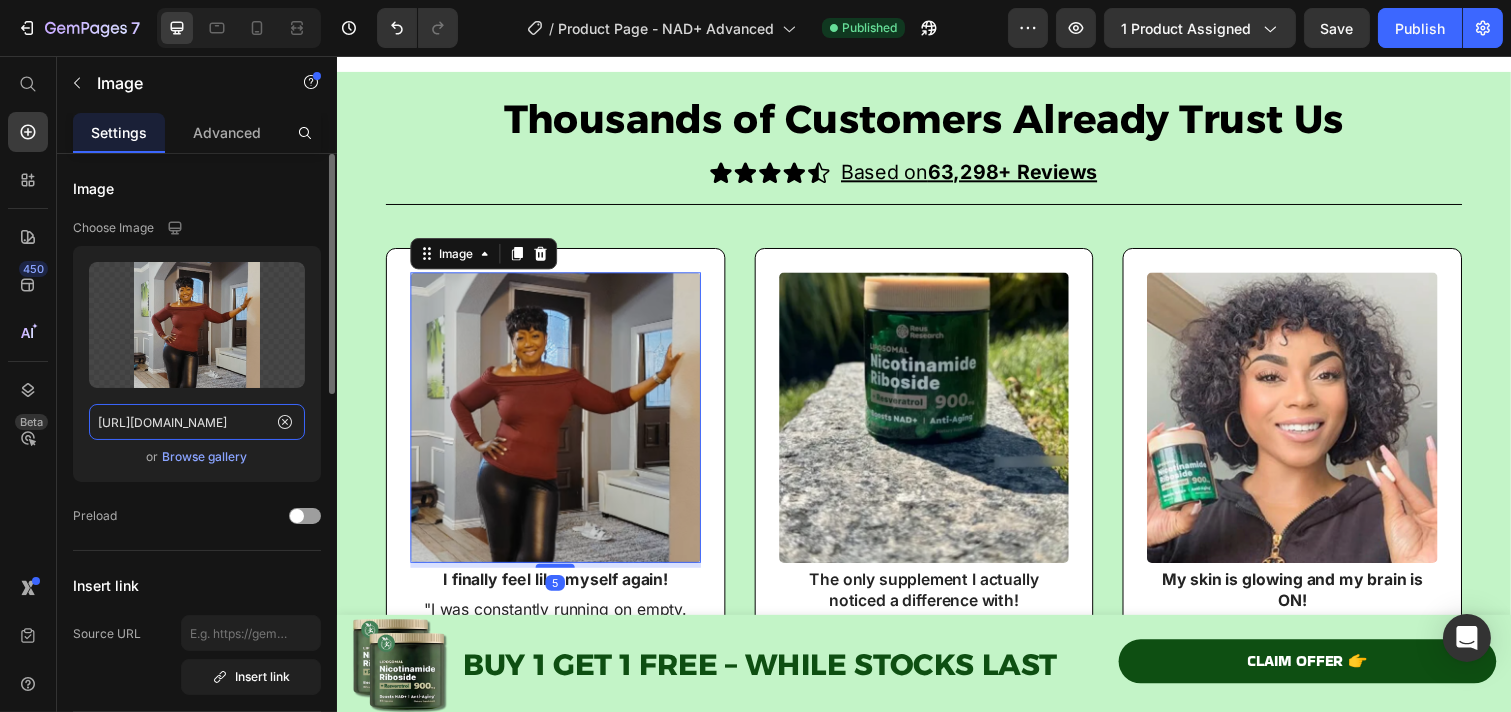 click on "[URL][DOMAIN_NAME]" 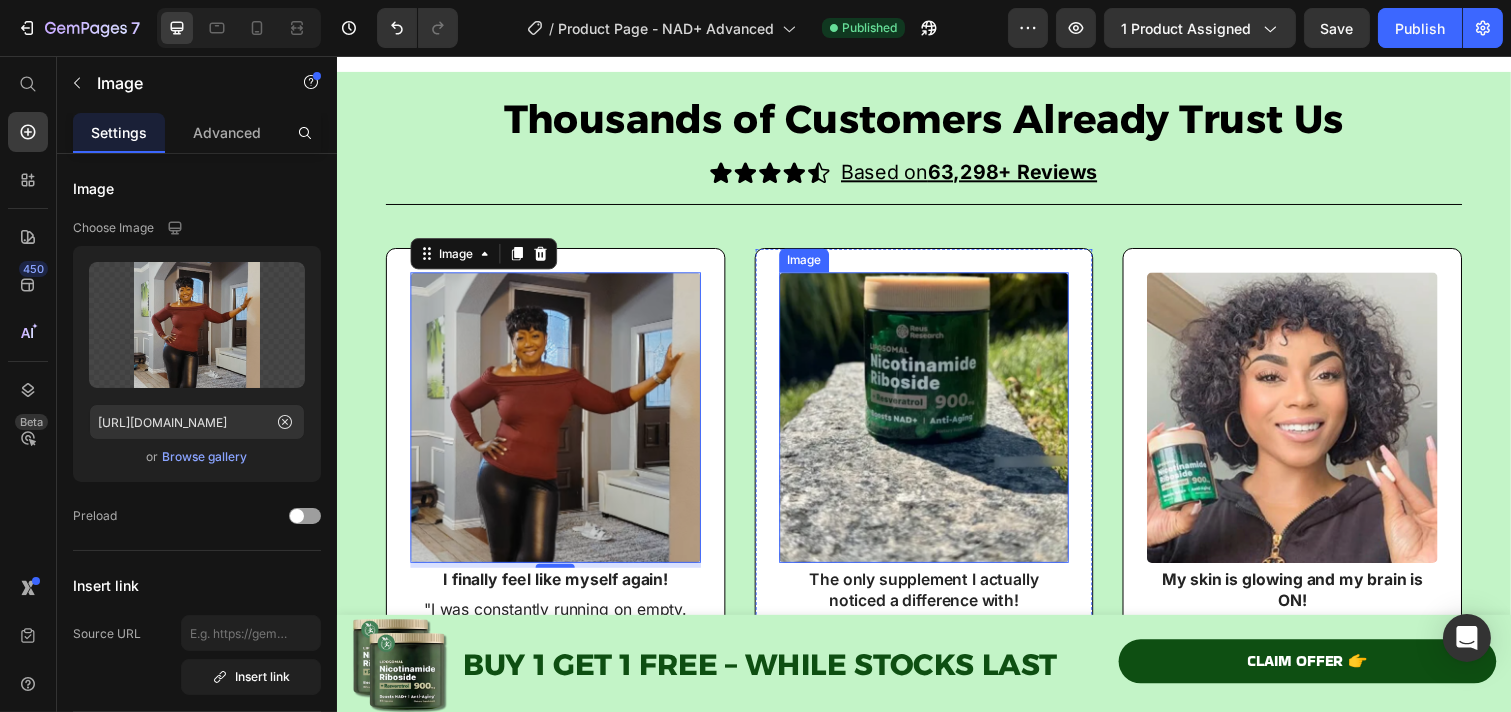 drag, startPoint x: 988, startPoint y: 472, endPoint x: 482, endPoint y: 453, distance: 506.3566 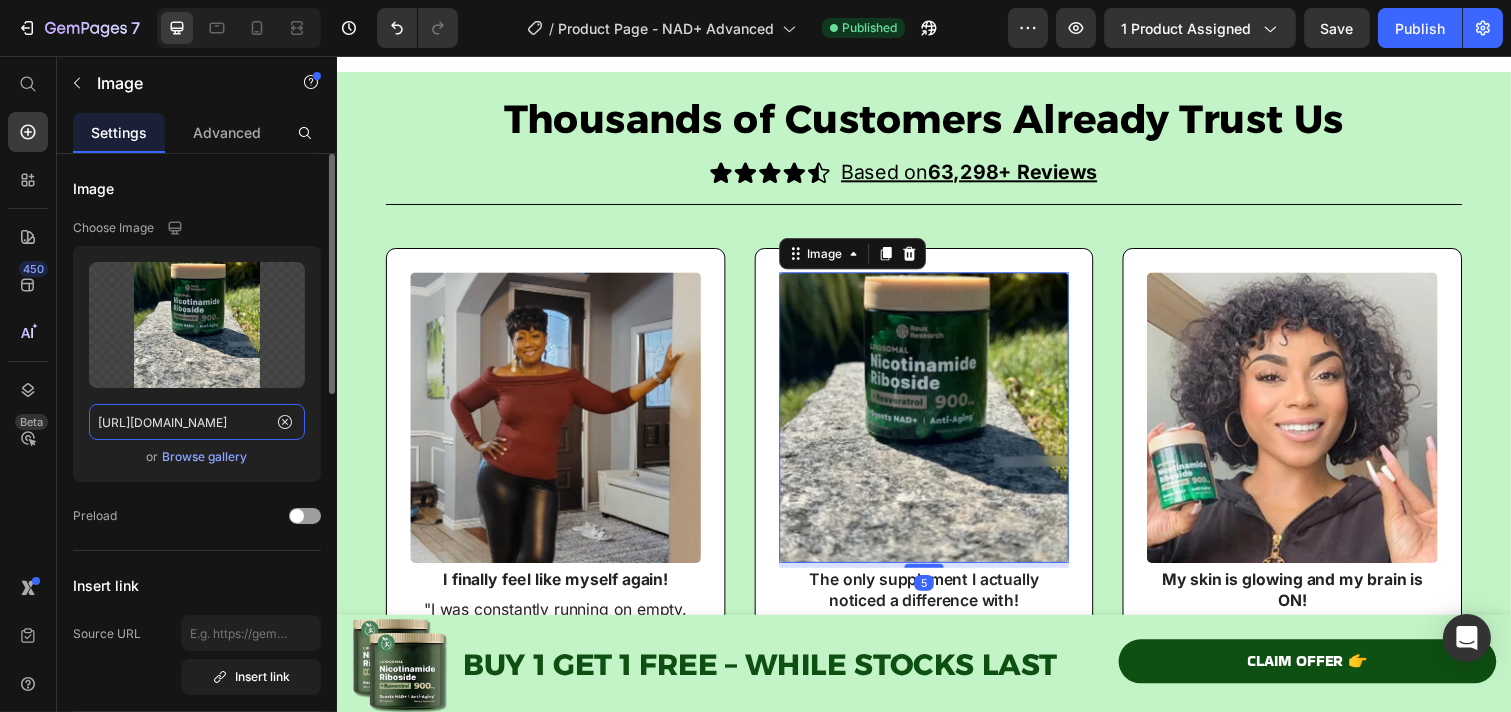 click on "[URL][DOMAIN_NAME]" 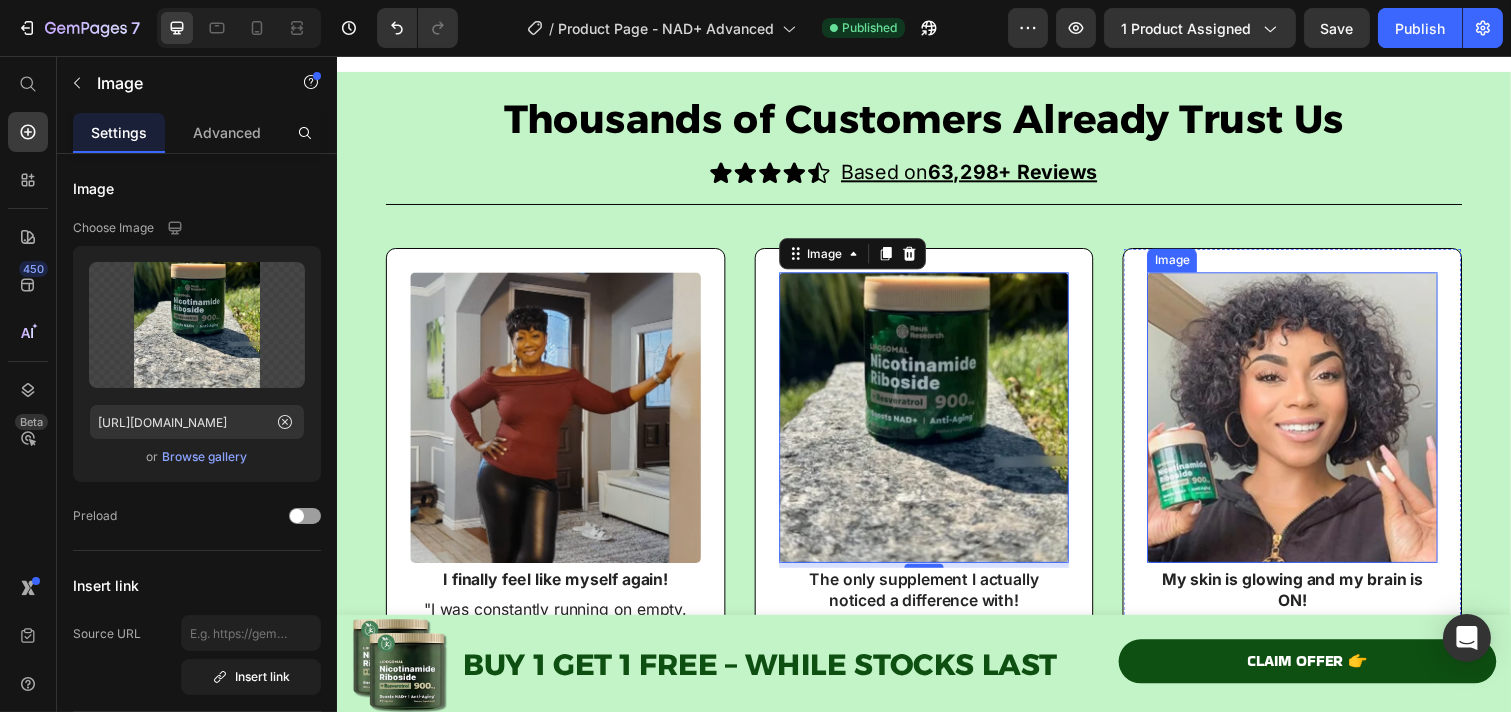 click at bounding box center [1312, 425] 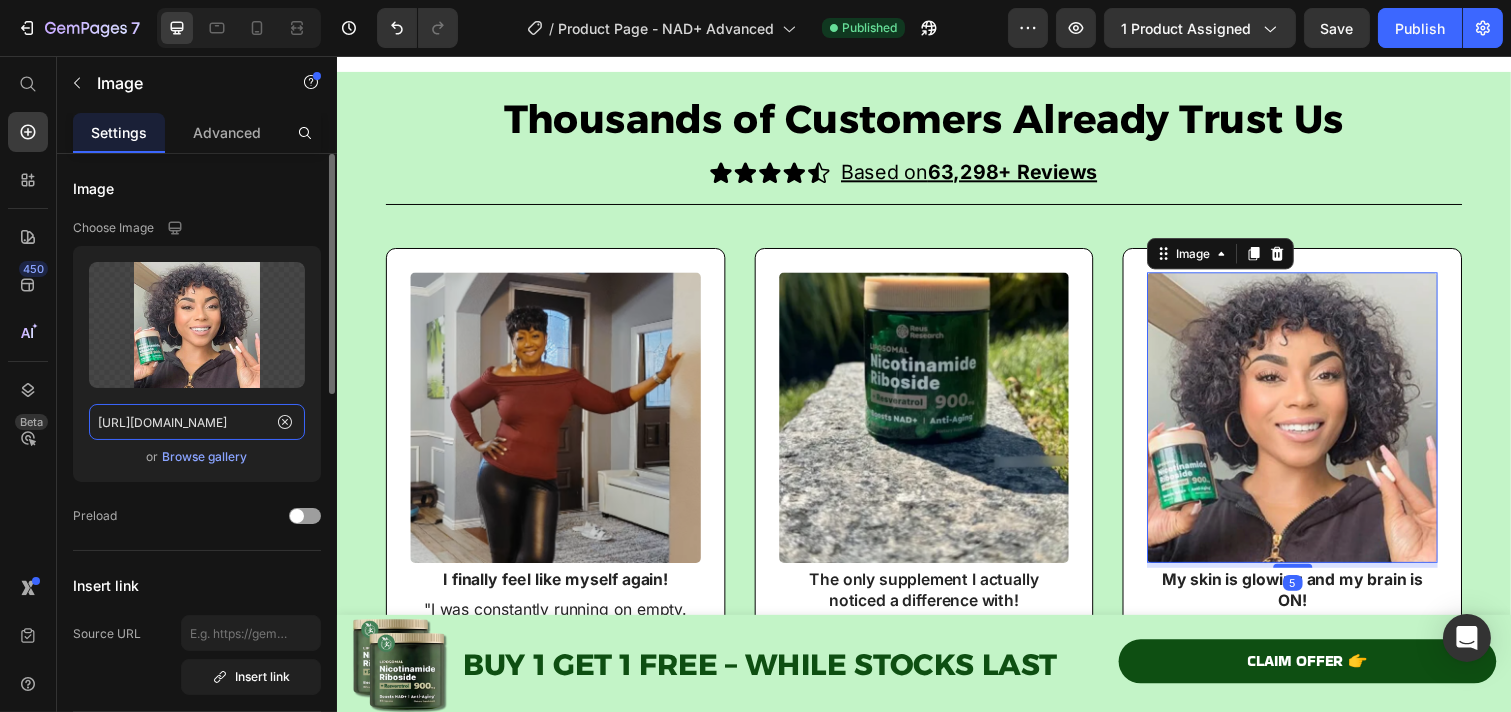 click on "[URL][DOMAIN_NAME]" 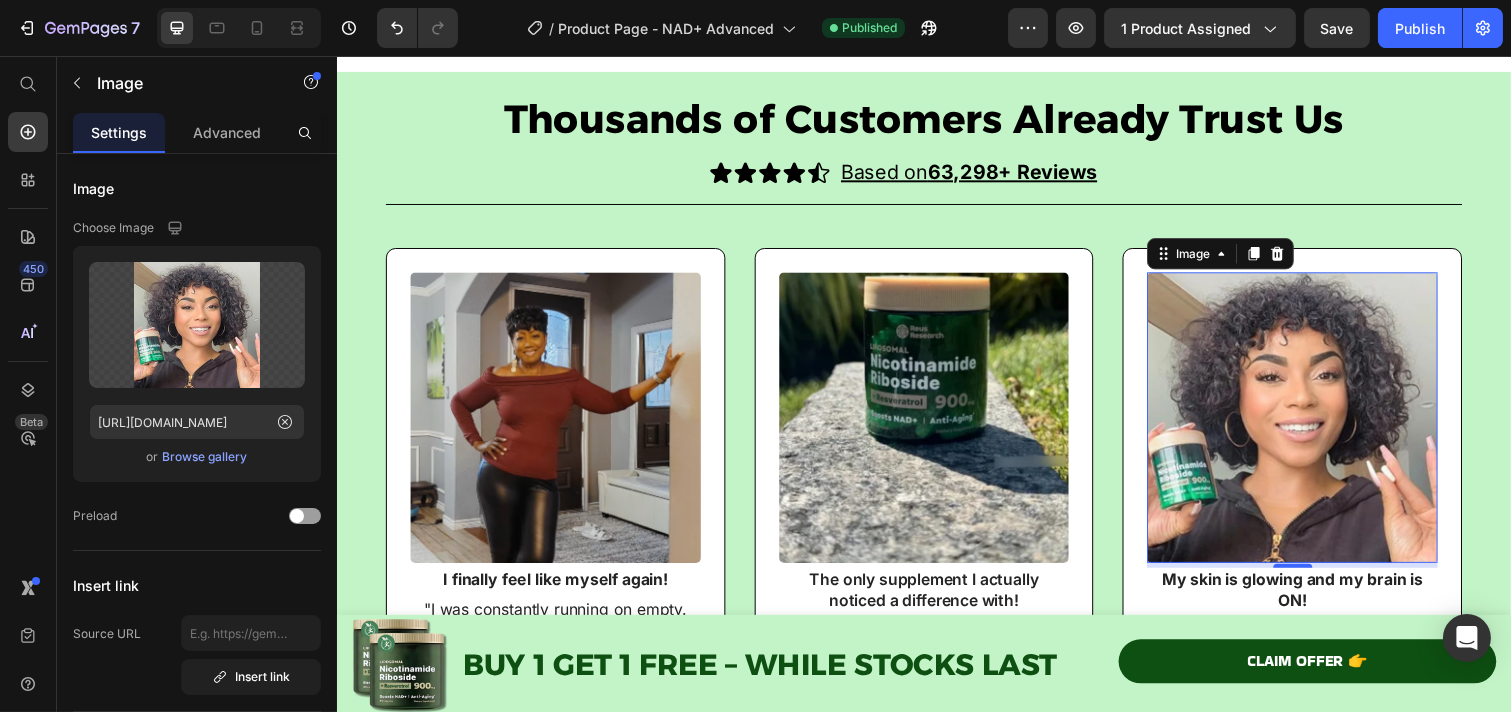 click at bounding box center (1312, 425) 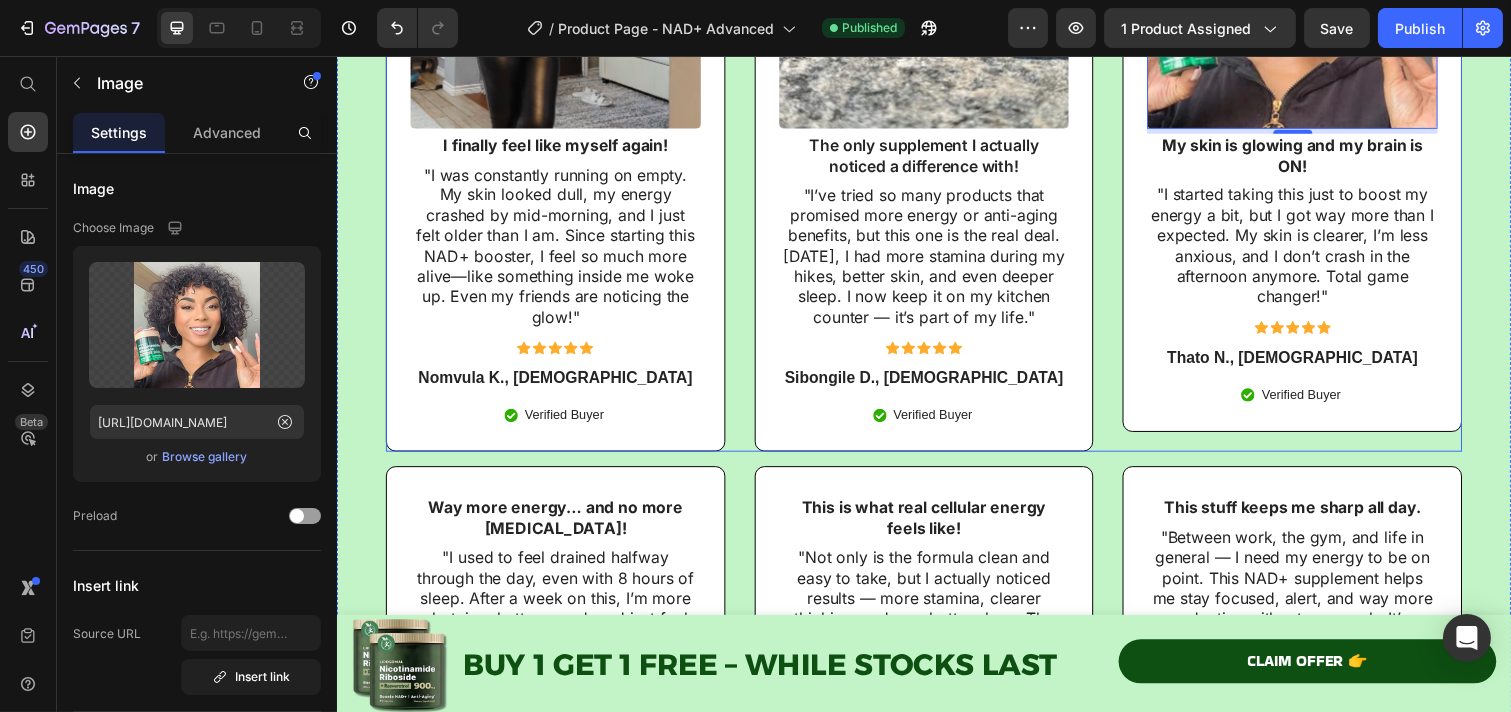 scroll, scrollTop: 8987, scrollLeft: 0, axis: vertical 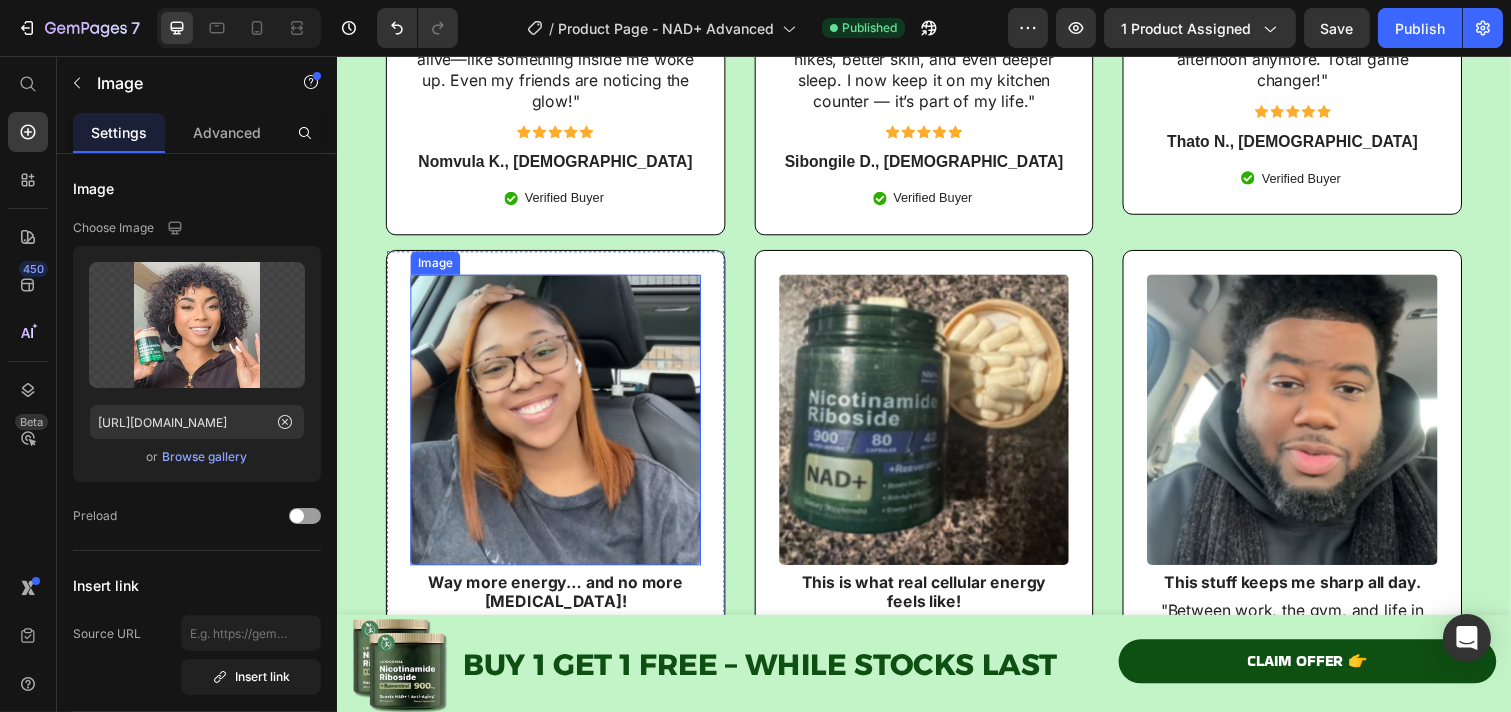 click at bounding box center (559, 427) 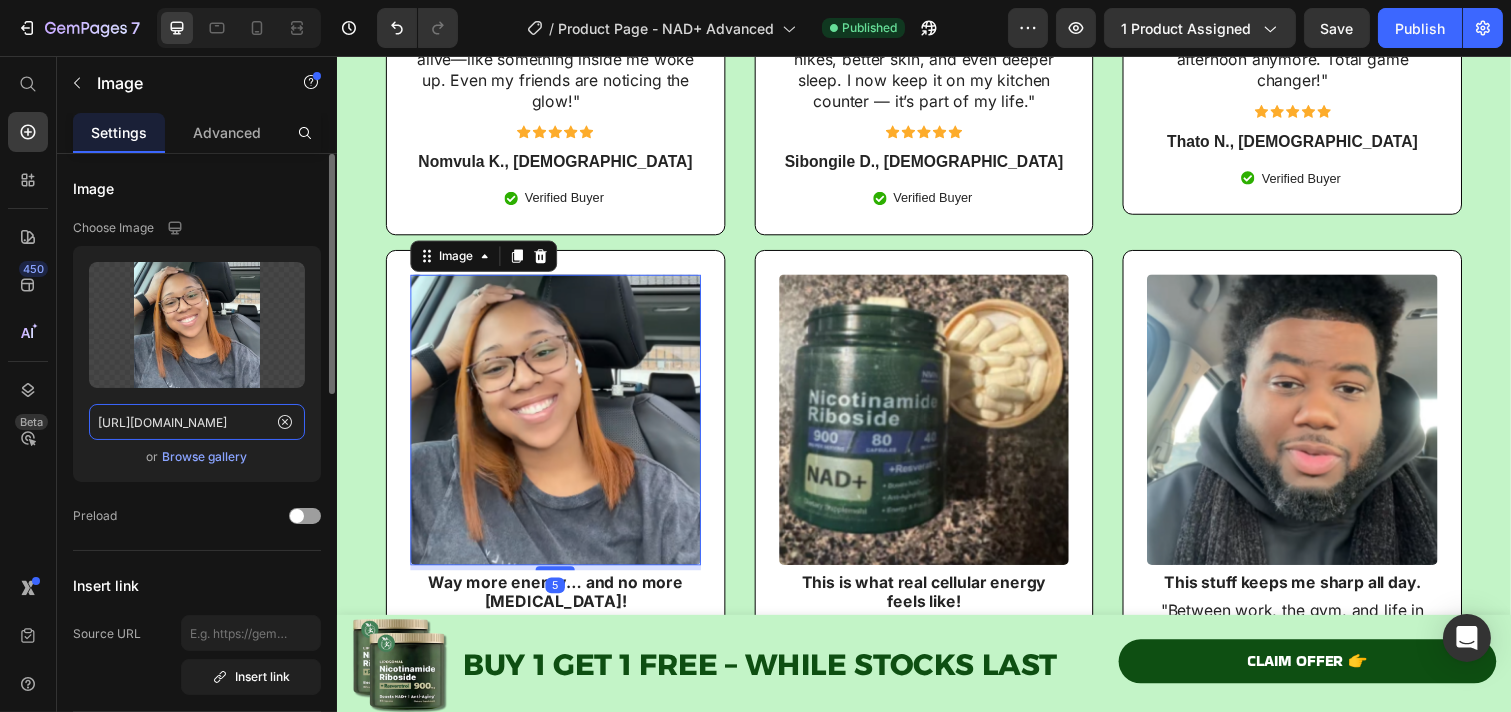 click on "[URL][DOMAIN_NAME]" 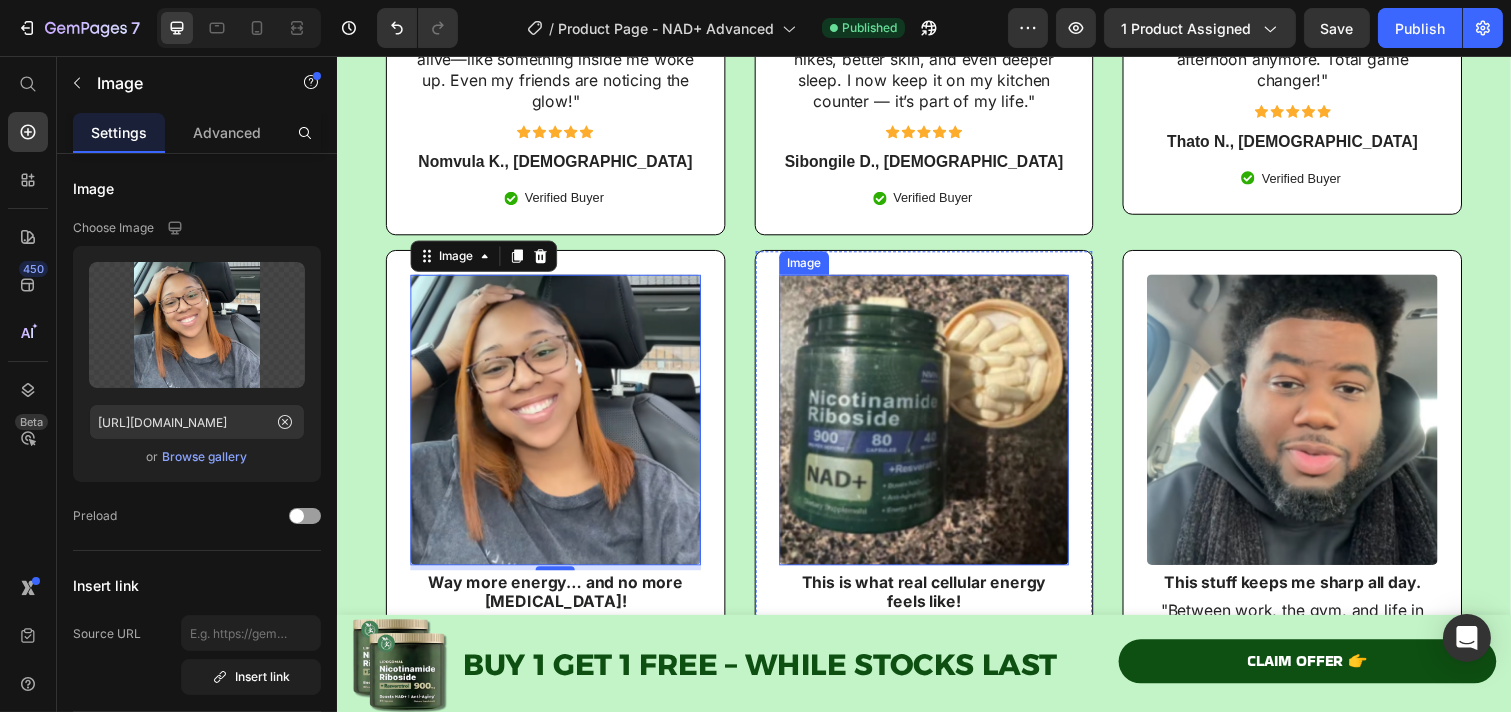 drag, startPoint x: 938, startPoint y: 439, endPoint x: 518, endPoint y: 396, distance: 422.19547 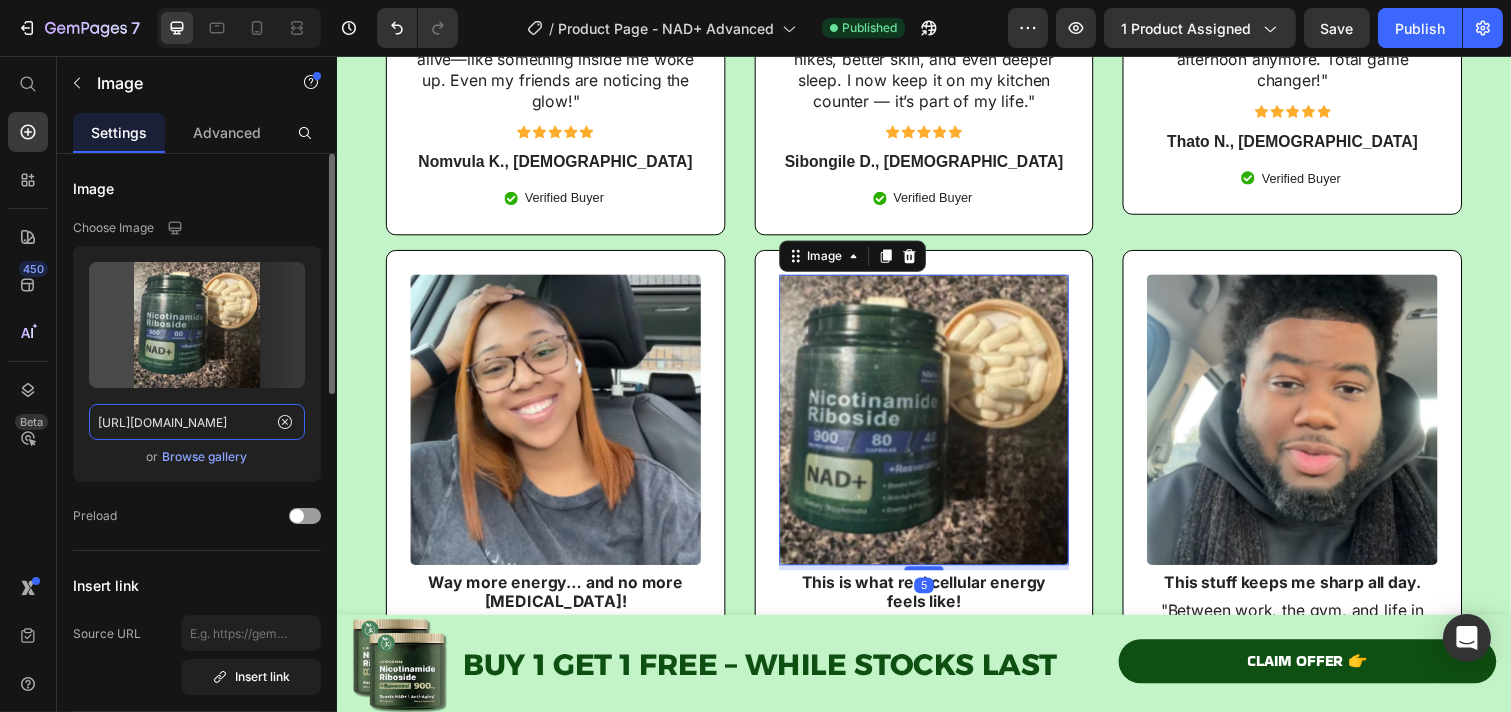 click on "[URL][DOMAIN_NAME]" 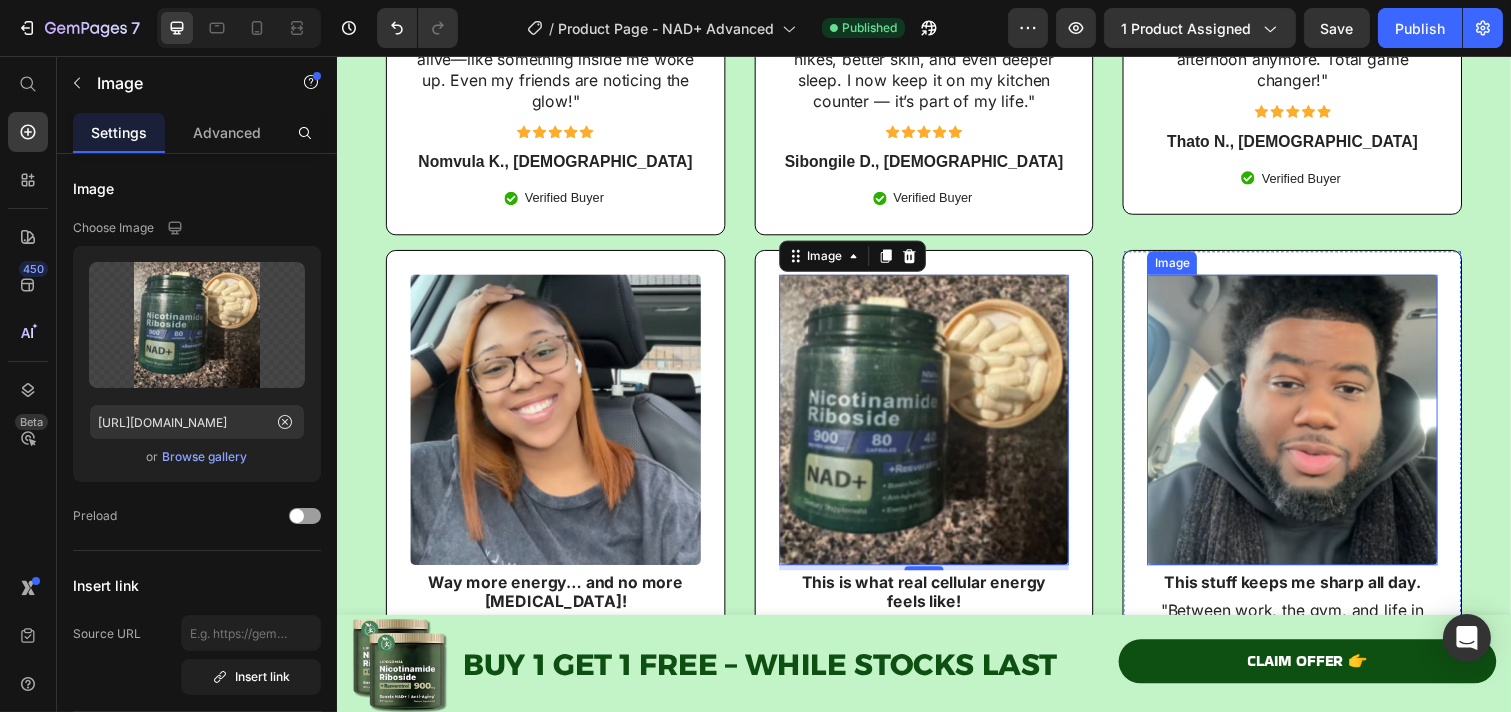 click at bounding box center [1312, 427] 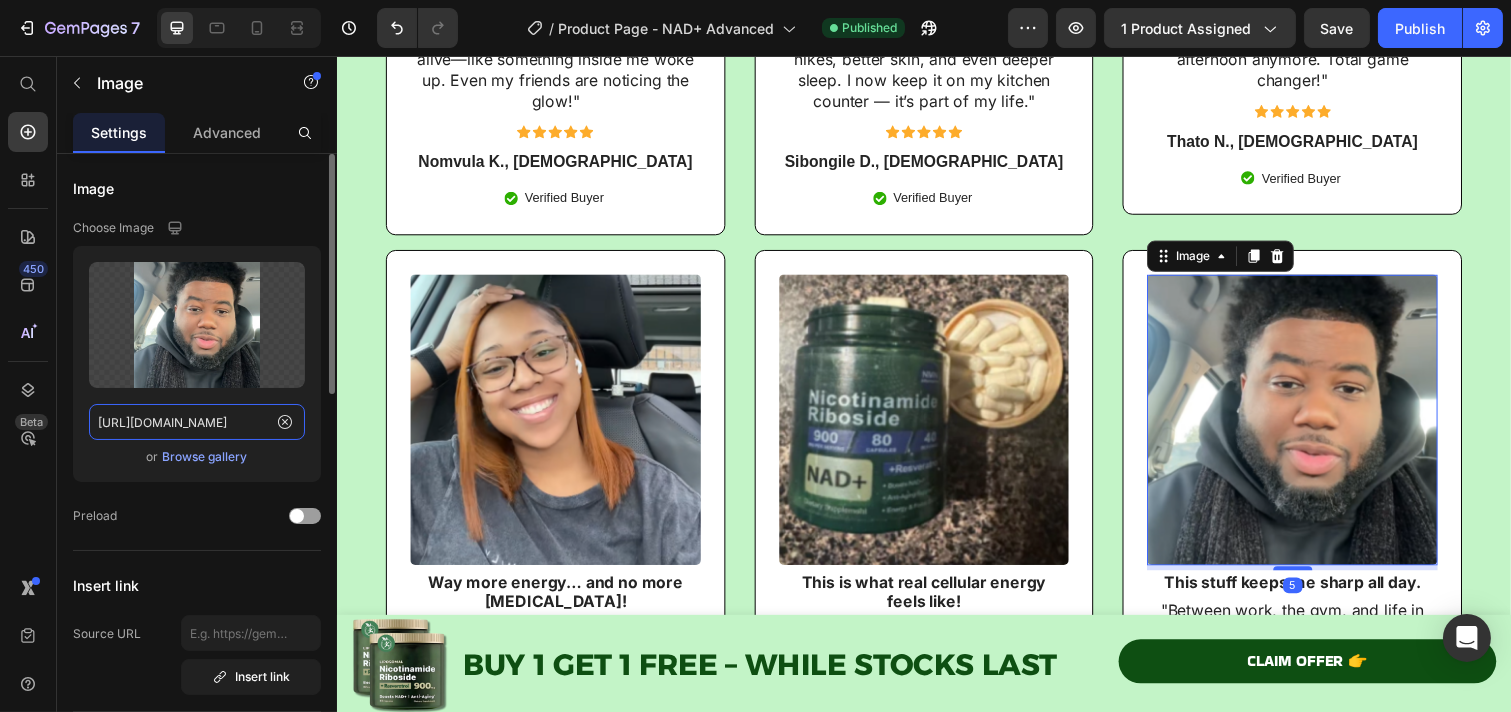 click on "[URL][DOMAIN_NAME]" 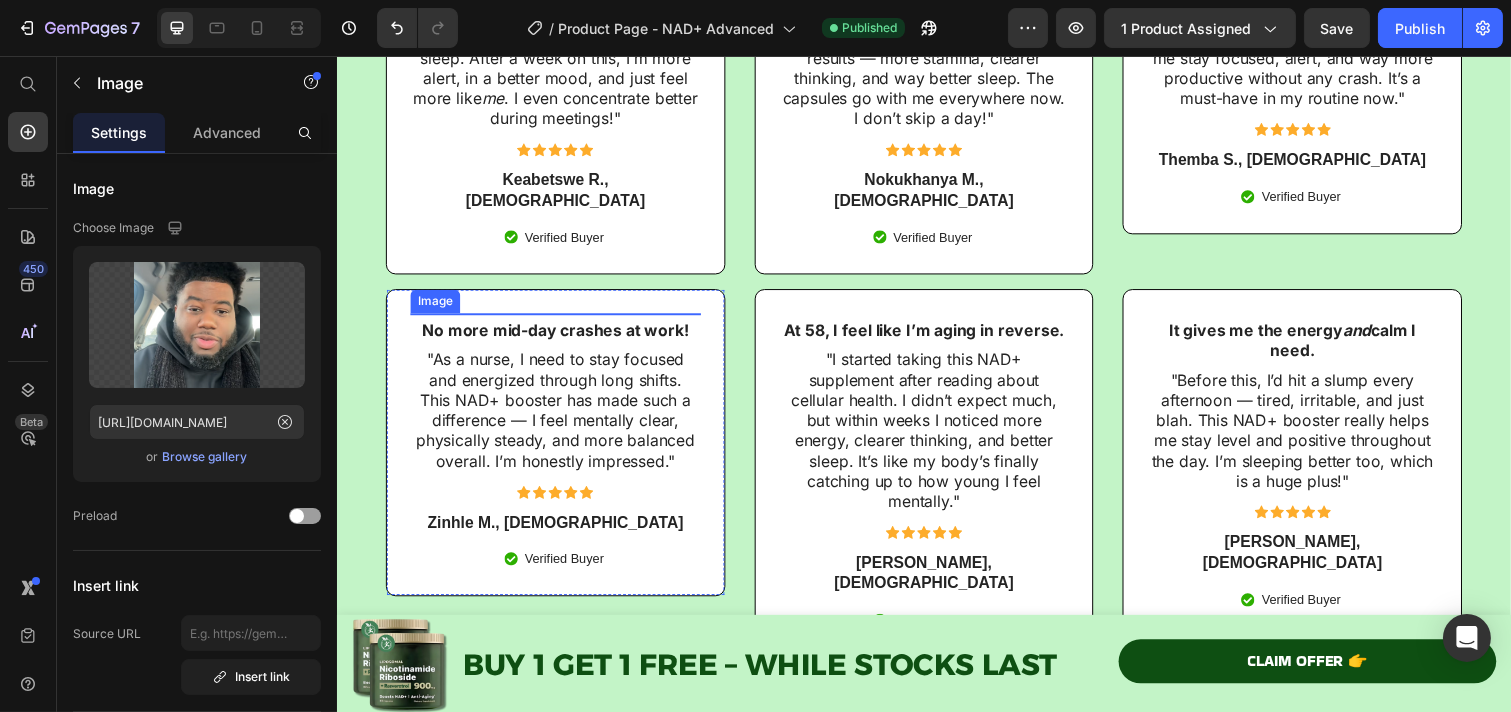 scroll, scrollTop: 9765, scrollLeft: 0, axis: vertical 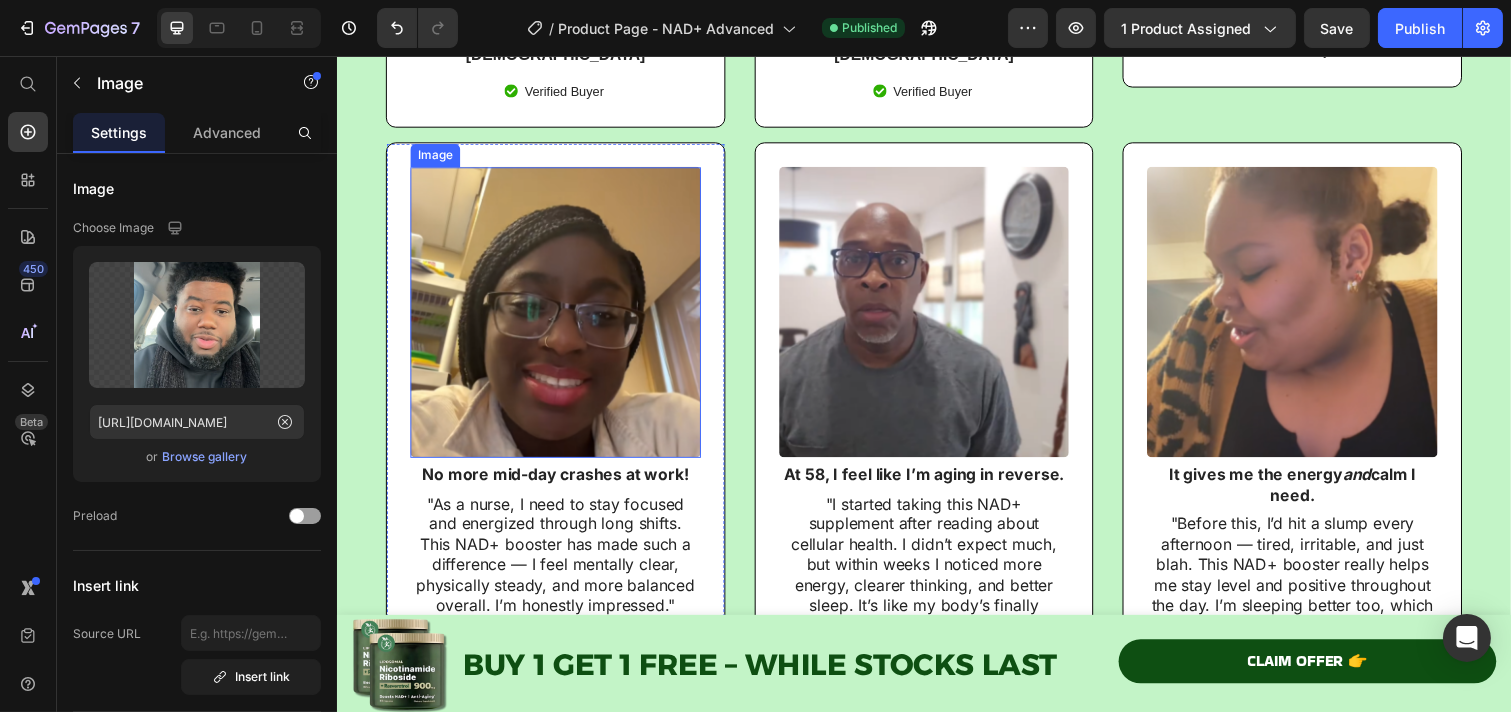 click at bounding box center (559, 317) 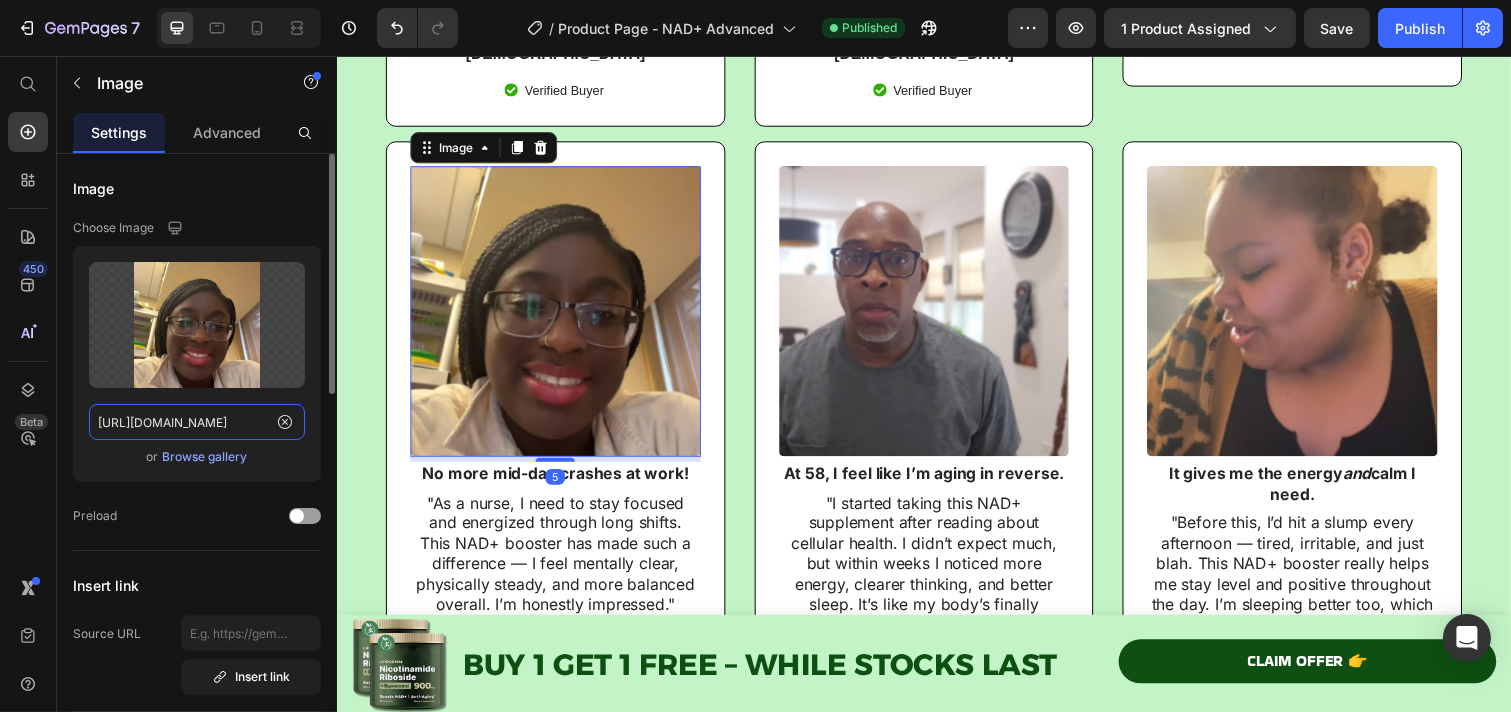click on "[URL][DOMAIN_NAME]" 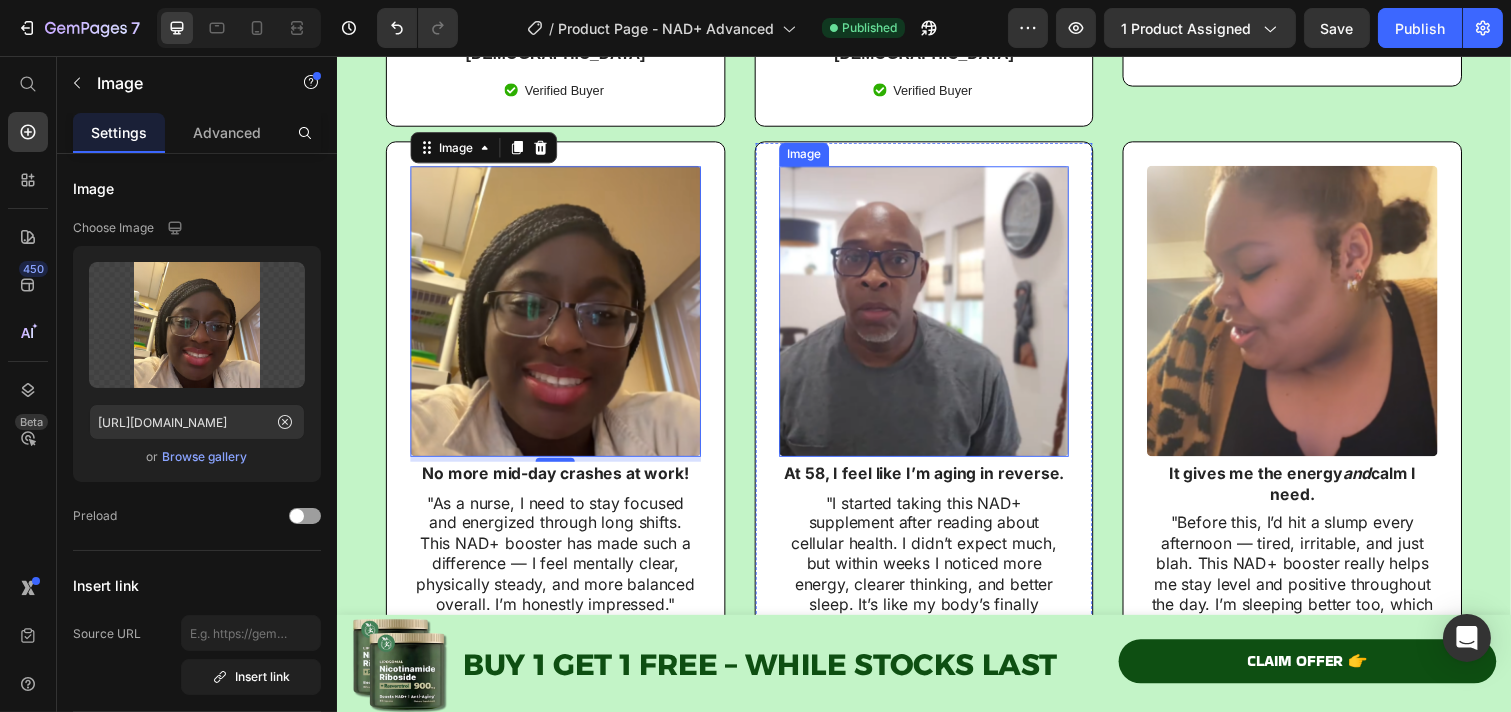 click at bounding box center (936, 316) 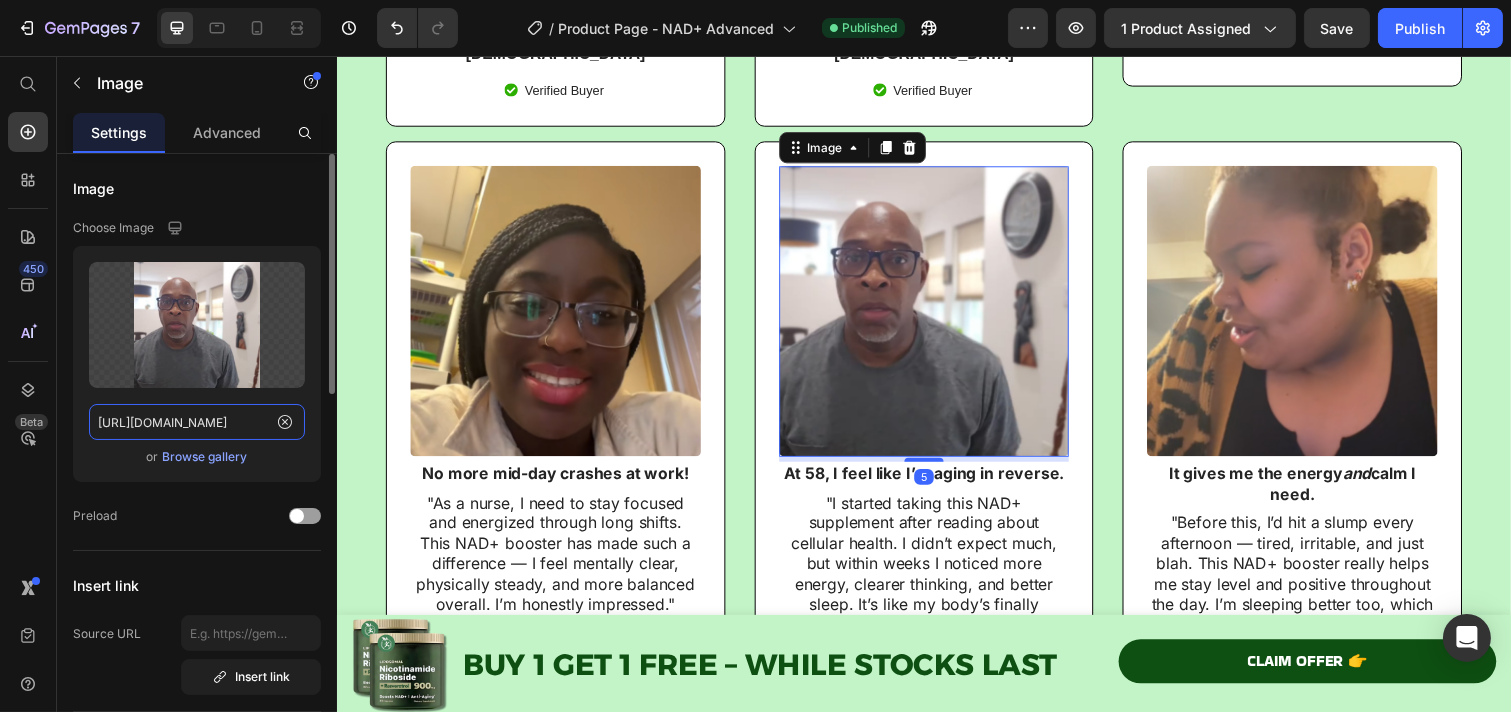click on "[URL][DOMAIN_NAME]" 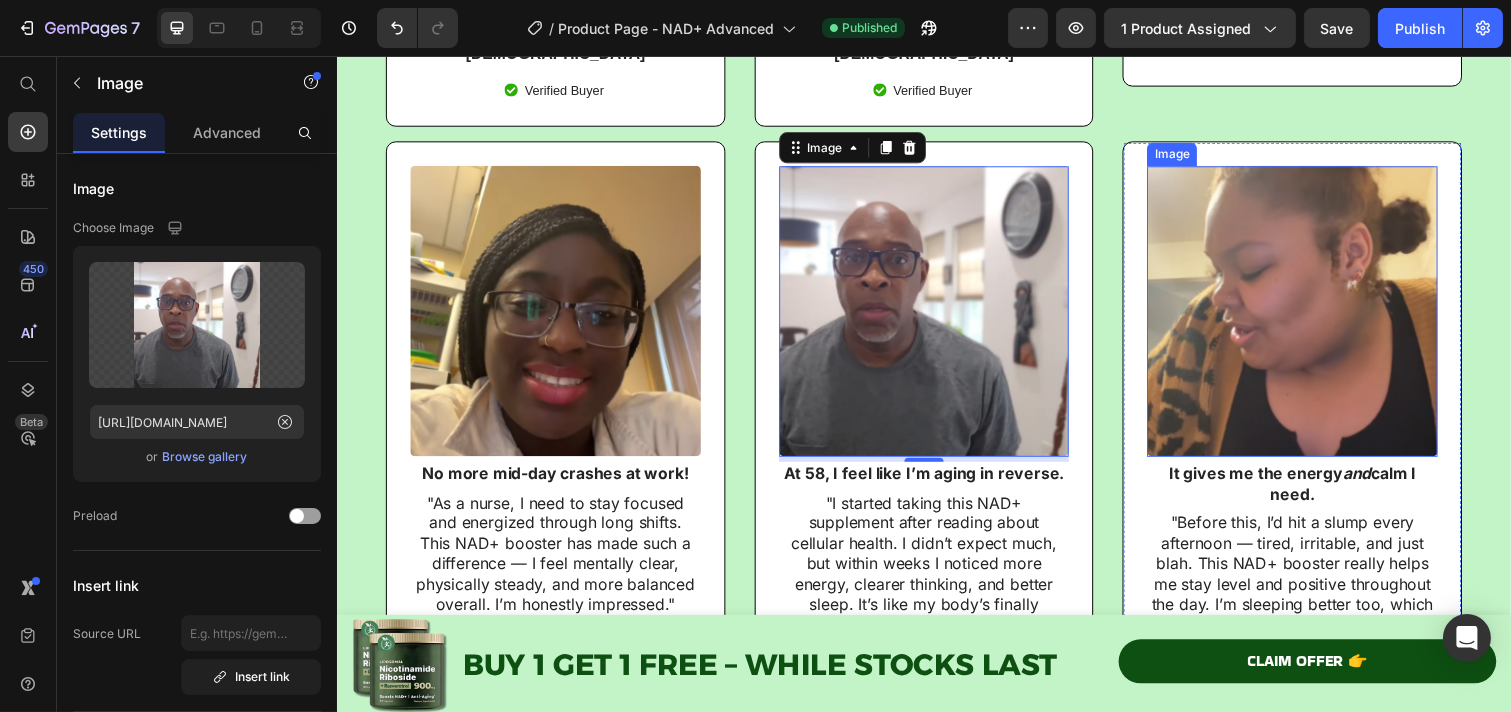 click at bounding box center (1312, 316) 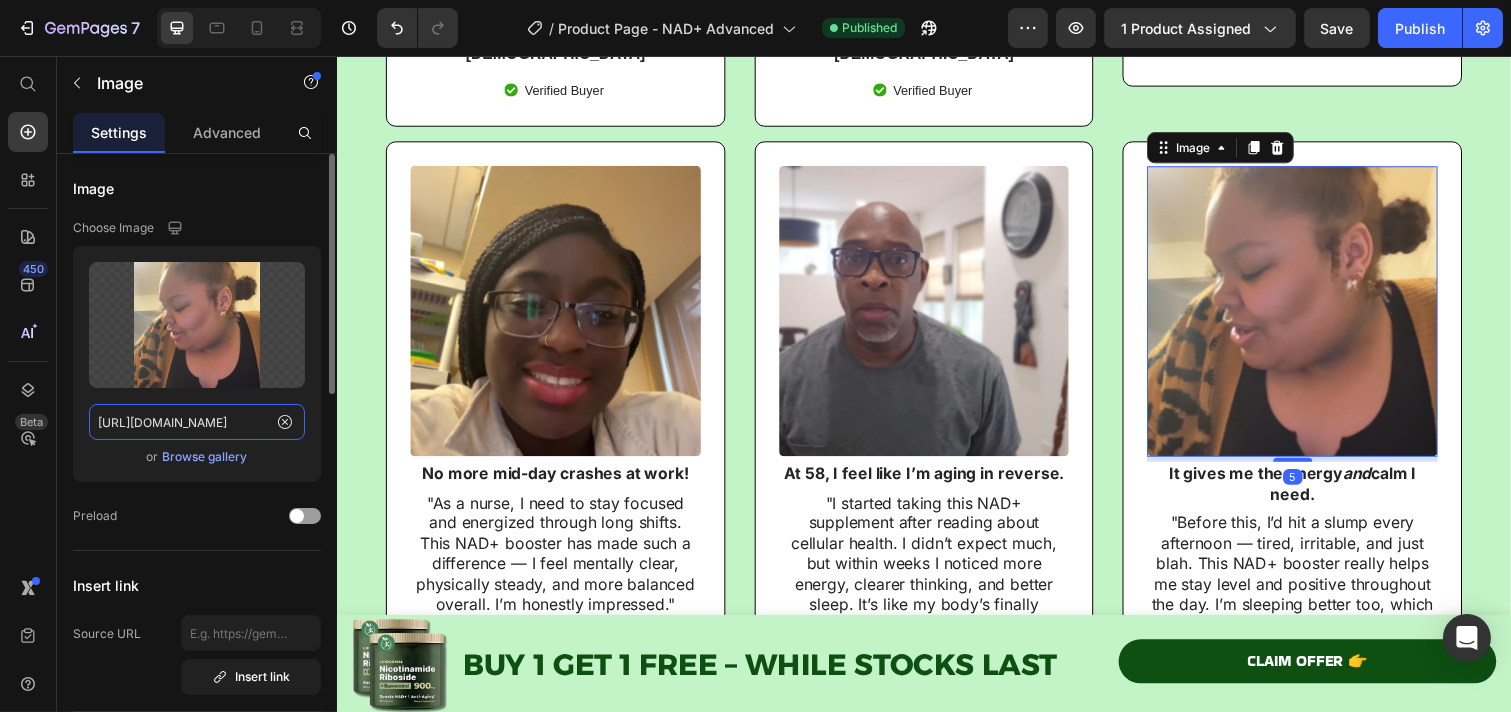 click on "[URL][DOMAIN_NAME]" 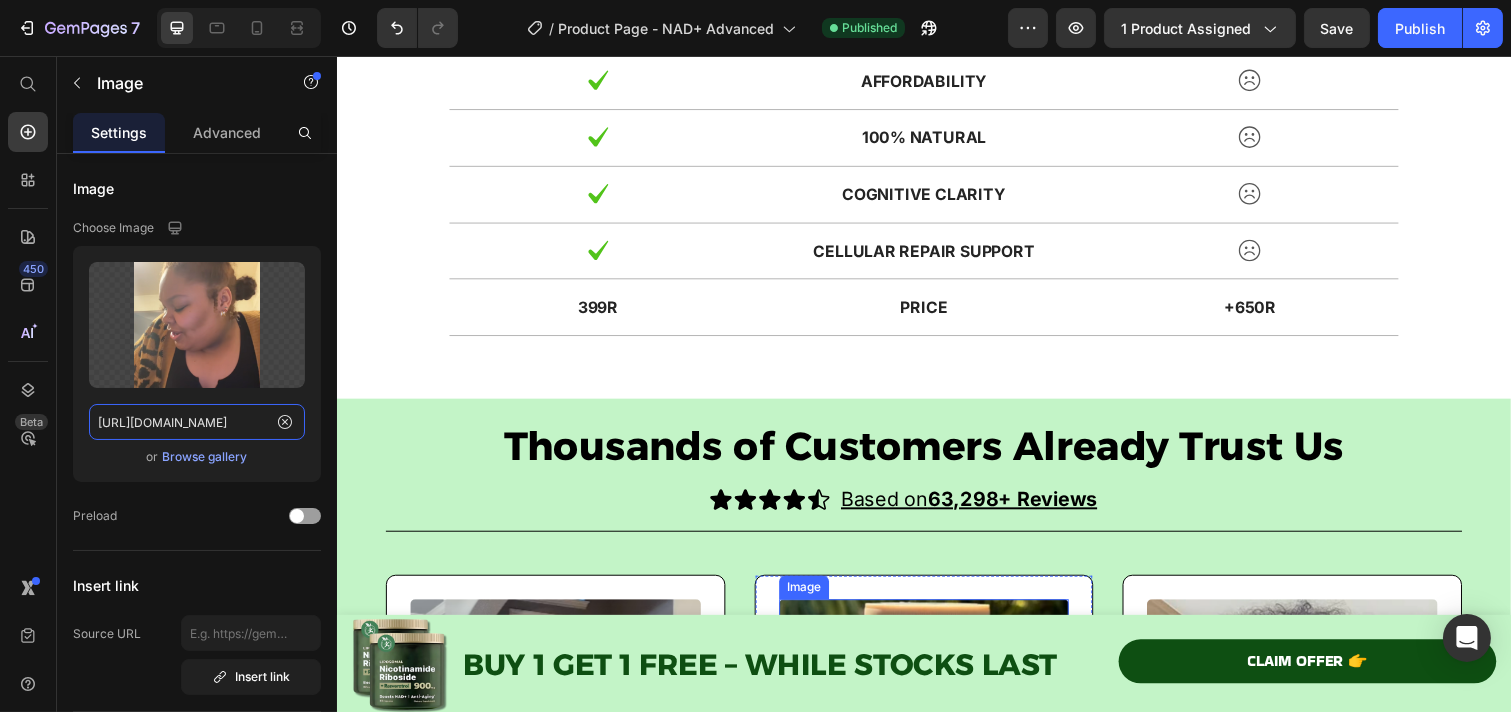 scroll, scrollTop: 8321, scrollLeft: 0, axis: vertical 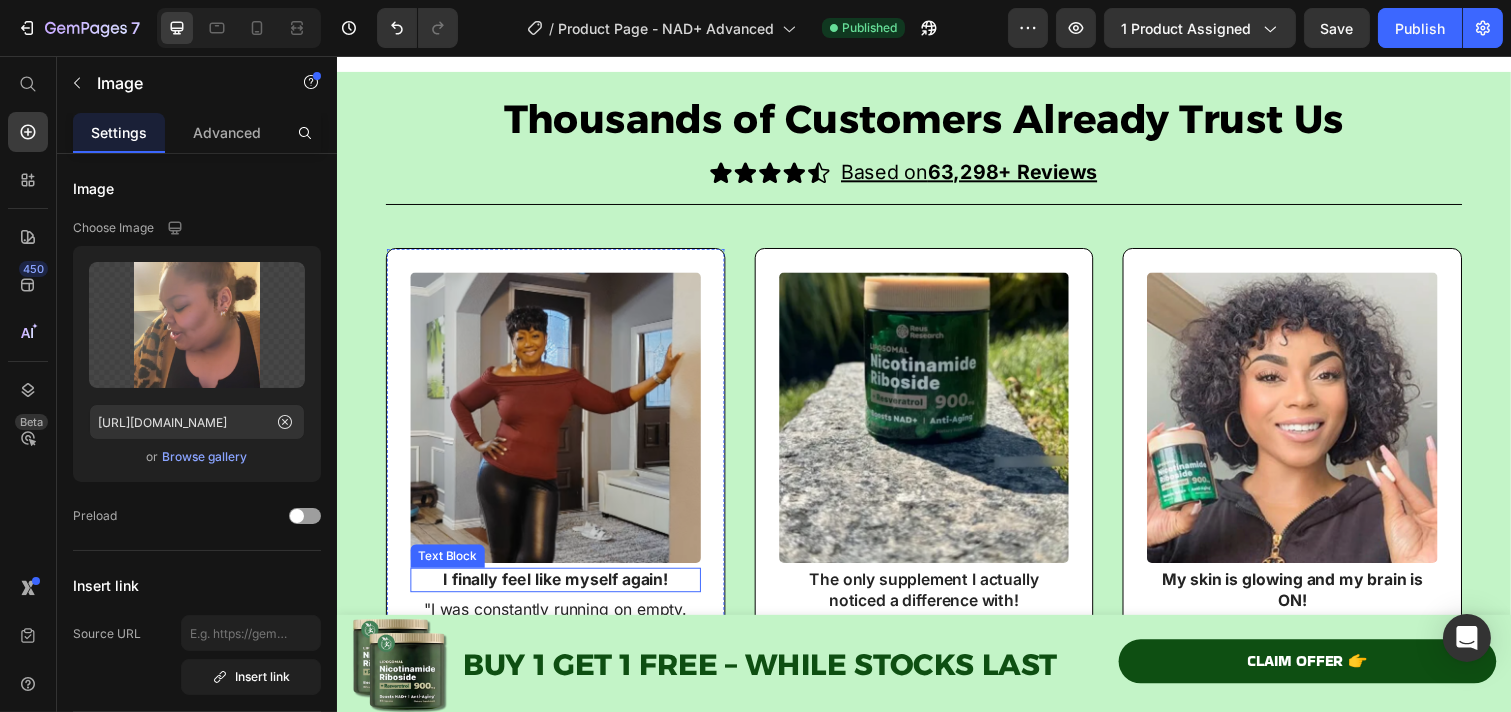 click on "I finally feel like myself again!" at bounding box center (559, 591) 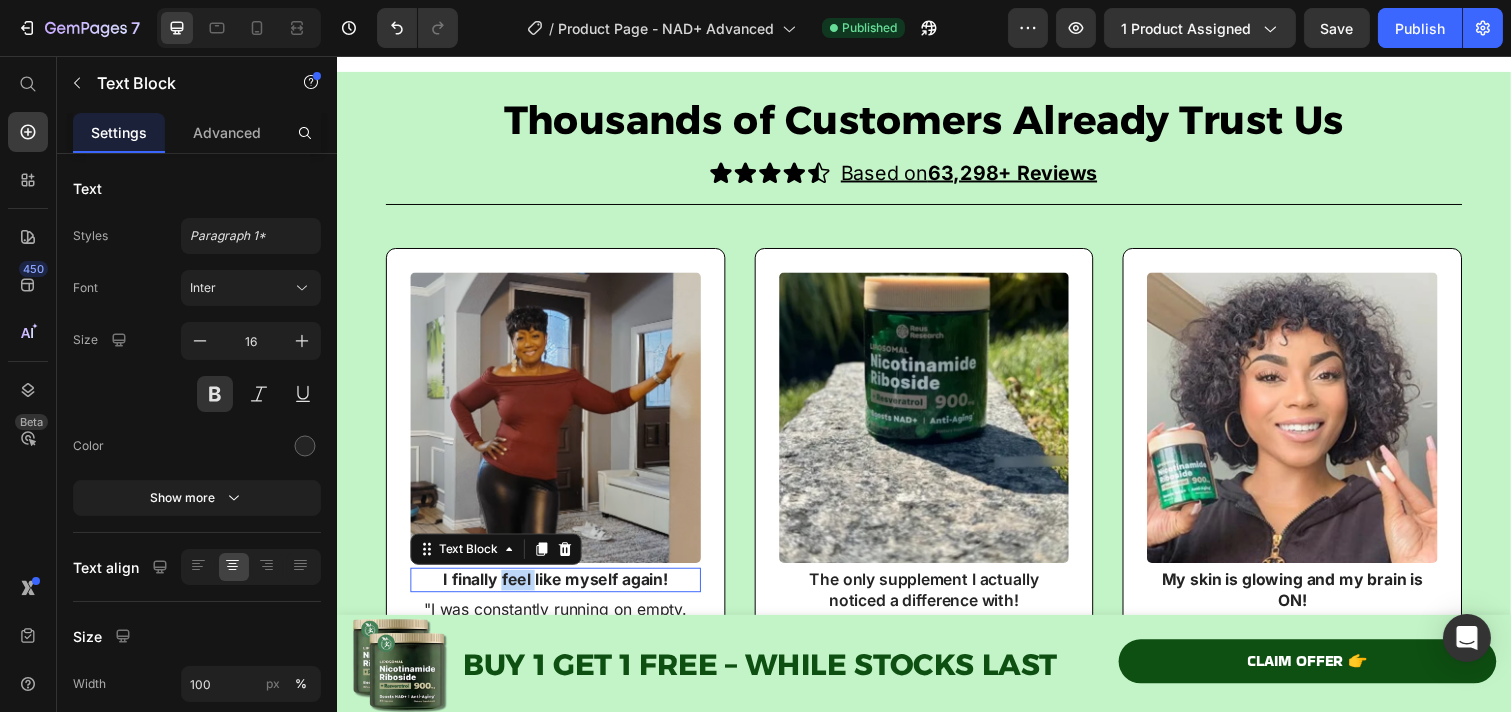 click on "I finally feel like myself again!" at bounding box center [559, 591] 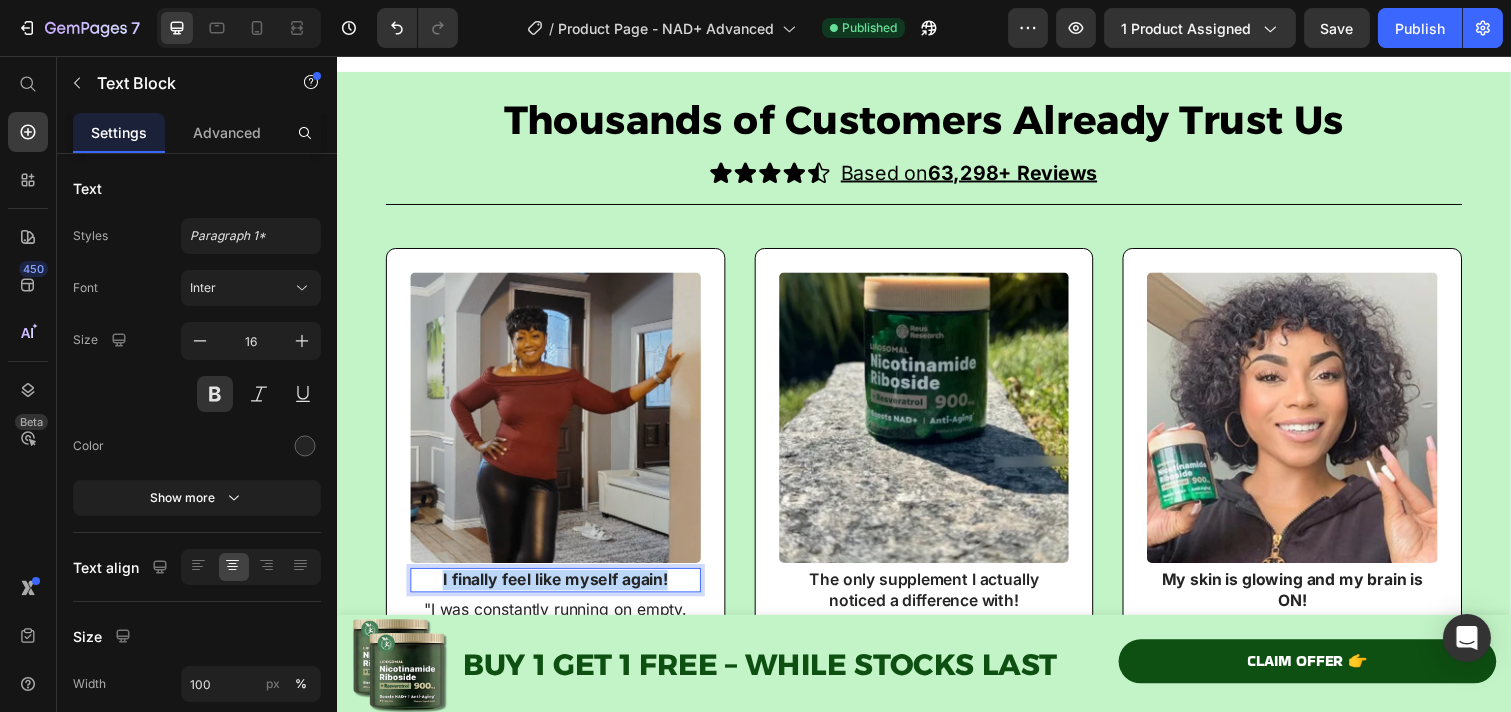 click on "I finally feel like myself again!" at bounding box center [559, 591] 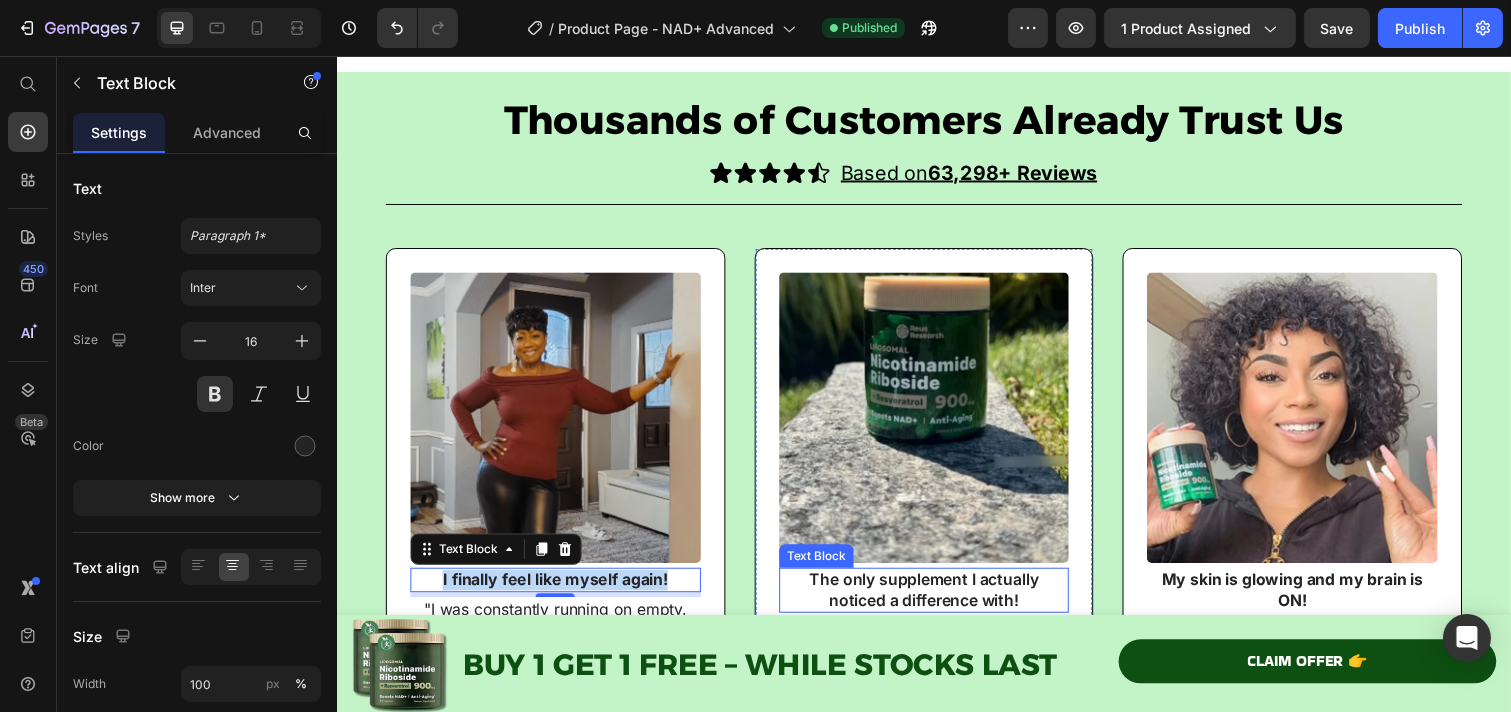 click on "The only supplement I actually noticed a difference with!" at bounding box center (936, 602) 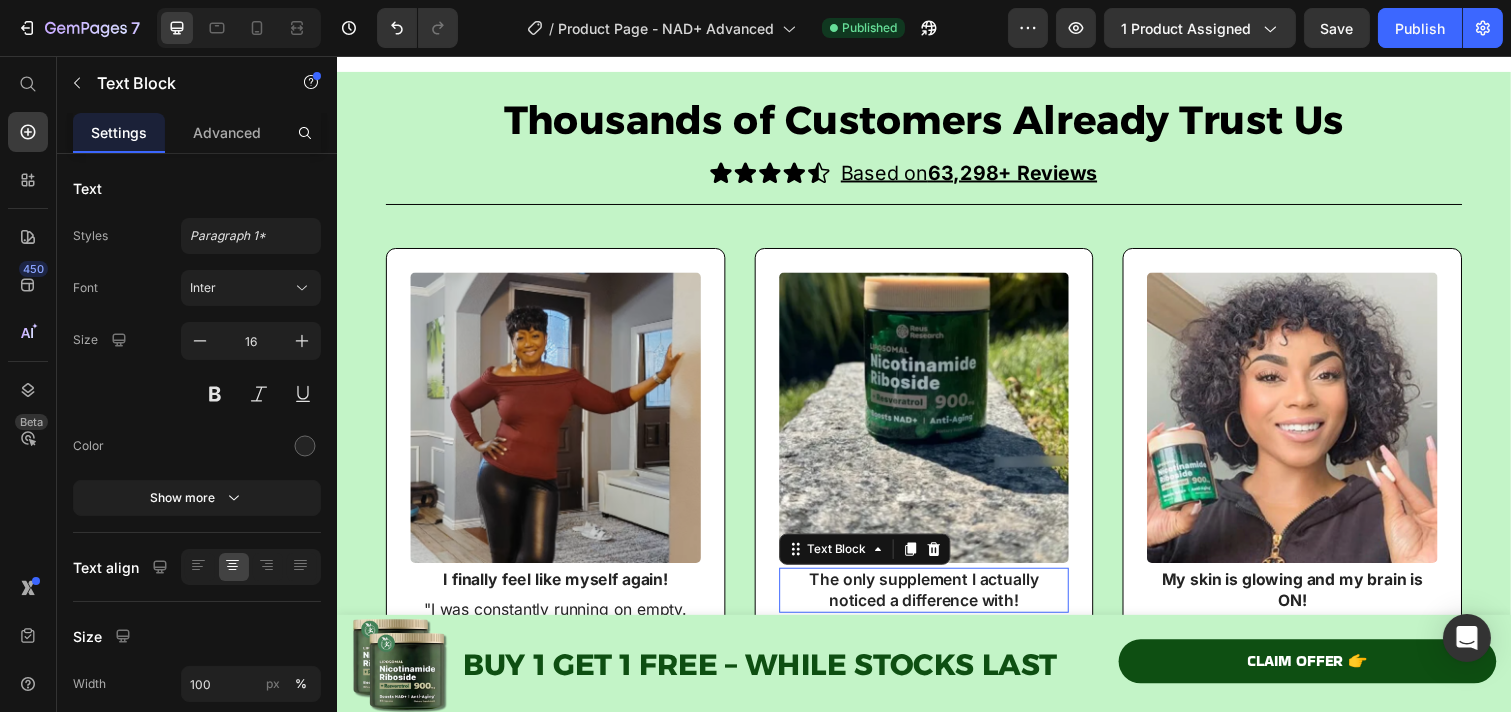 click on "The only supplement I actually noticed a difference with!" at bounding box center [936, 602] 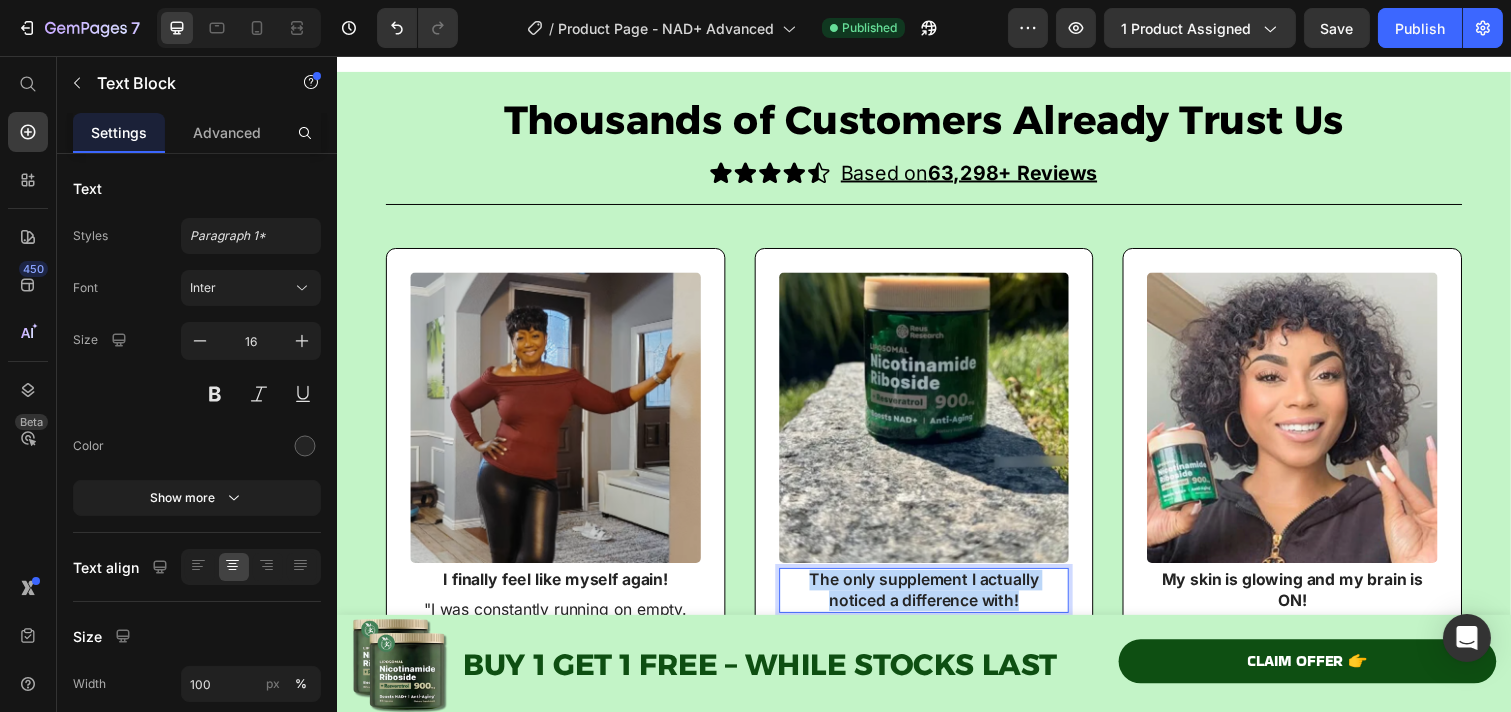 click on "The only supplement I actually noticed a difference with!" at bounding box center (936, 602) 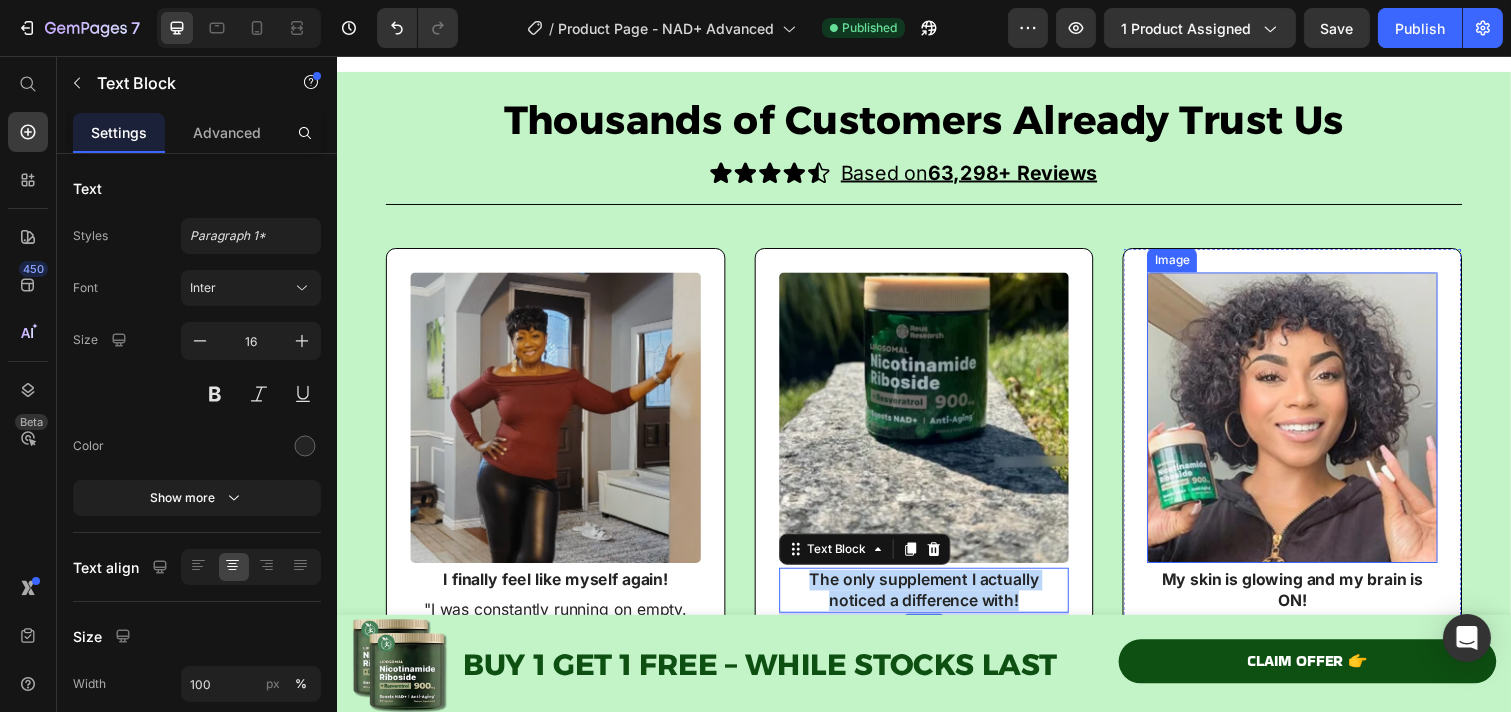 click on "My skin is glowing and my brain is ON!" at bounding box center (1312, 602) 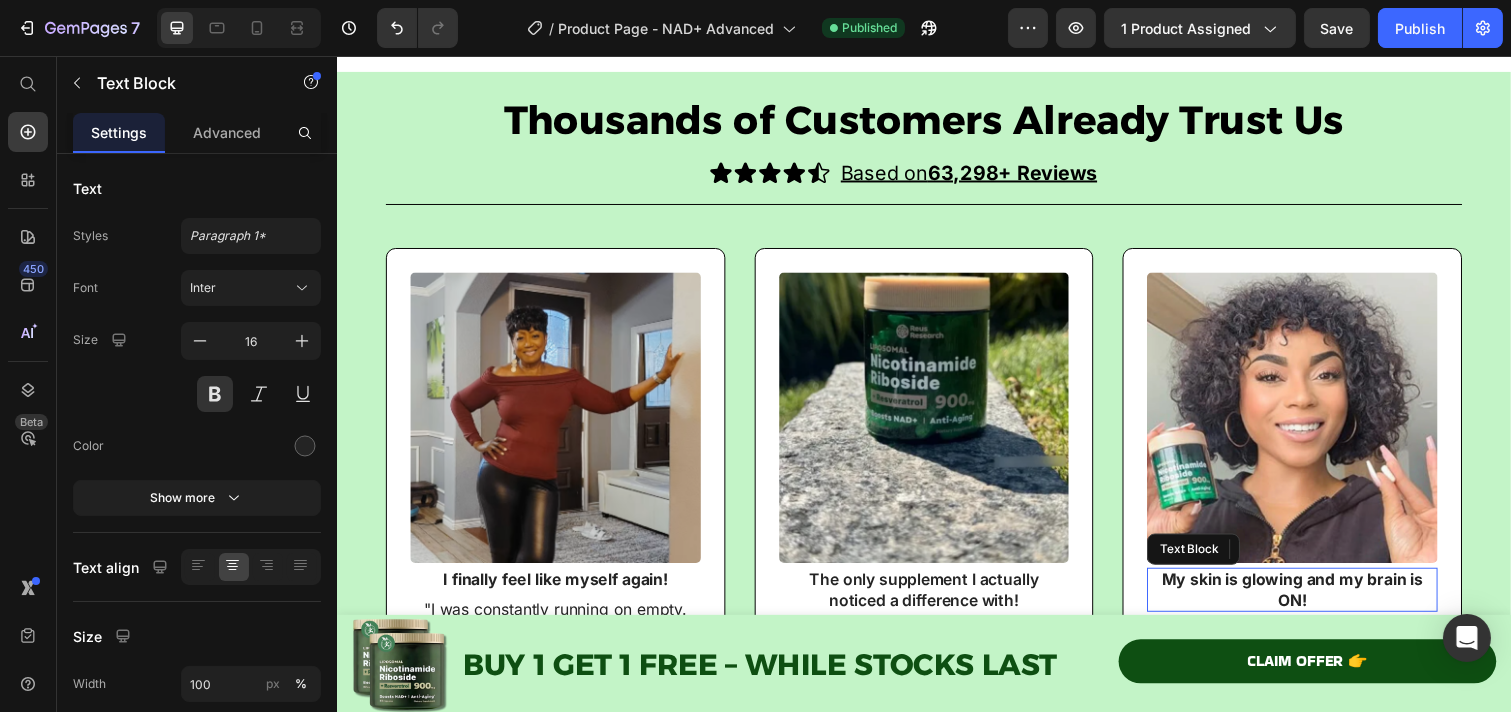 click on "My skin is glowing and my brain is ON!" at bounding box center [1312, 602] 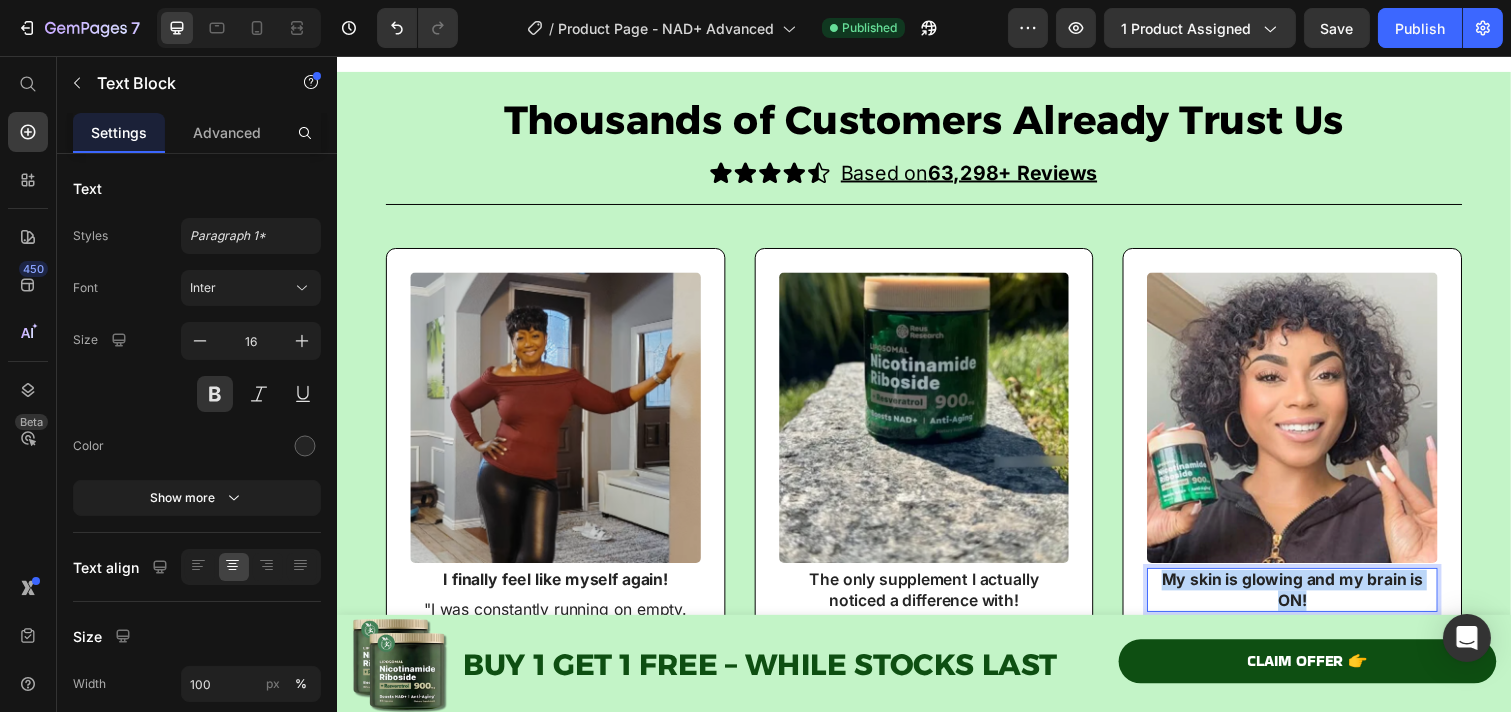click on "My skin is glowing and my brain is ON!" at bounding box center [1312, 602] 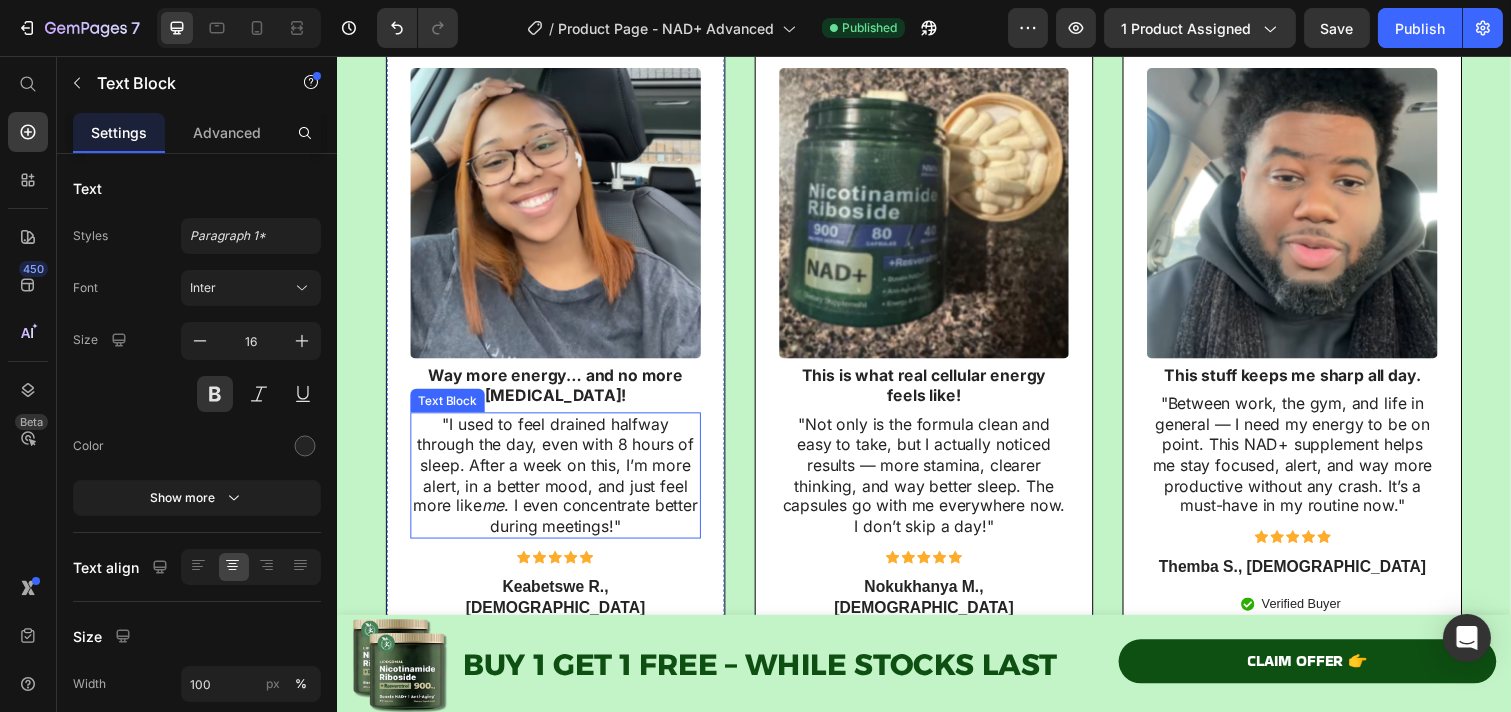 scroll, scrollTop: 9210, scrollLeft: 0, axis: vertical 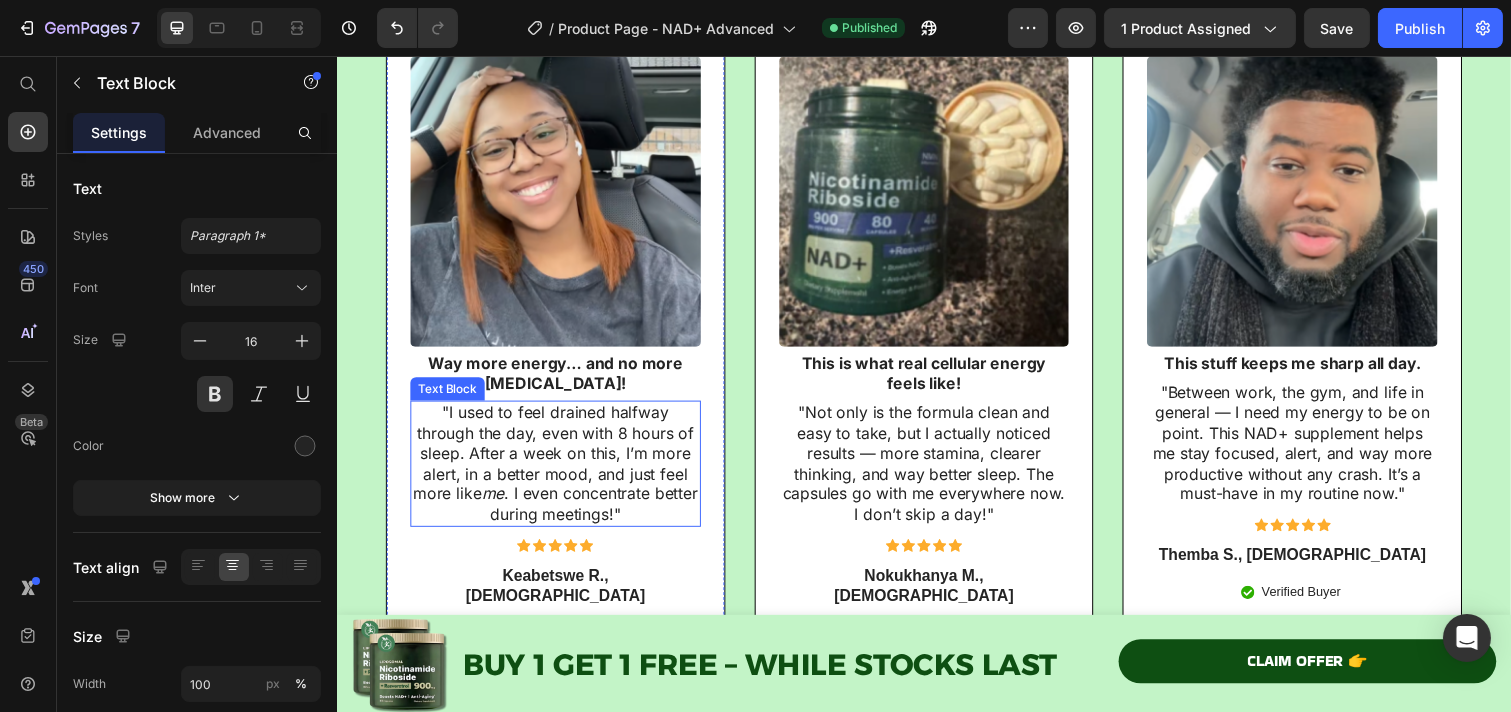 click on "Way more energy… and no more [MEDICAL_DATA]!" at bounding box center (559, 381) 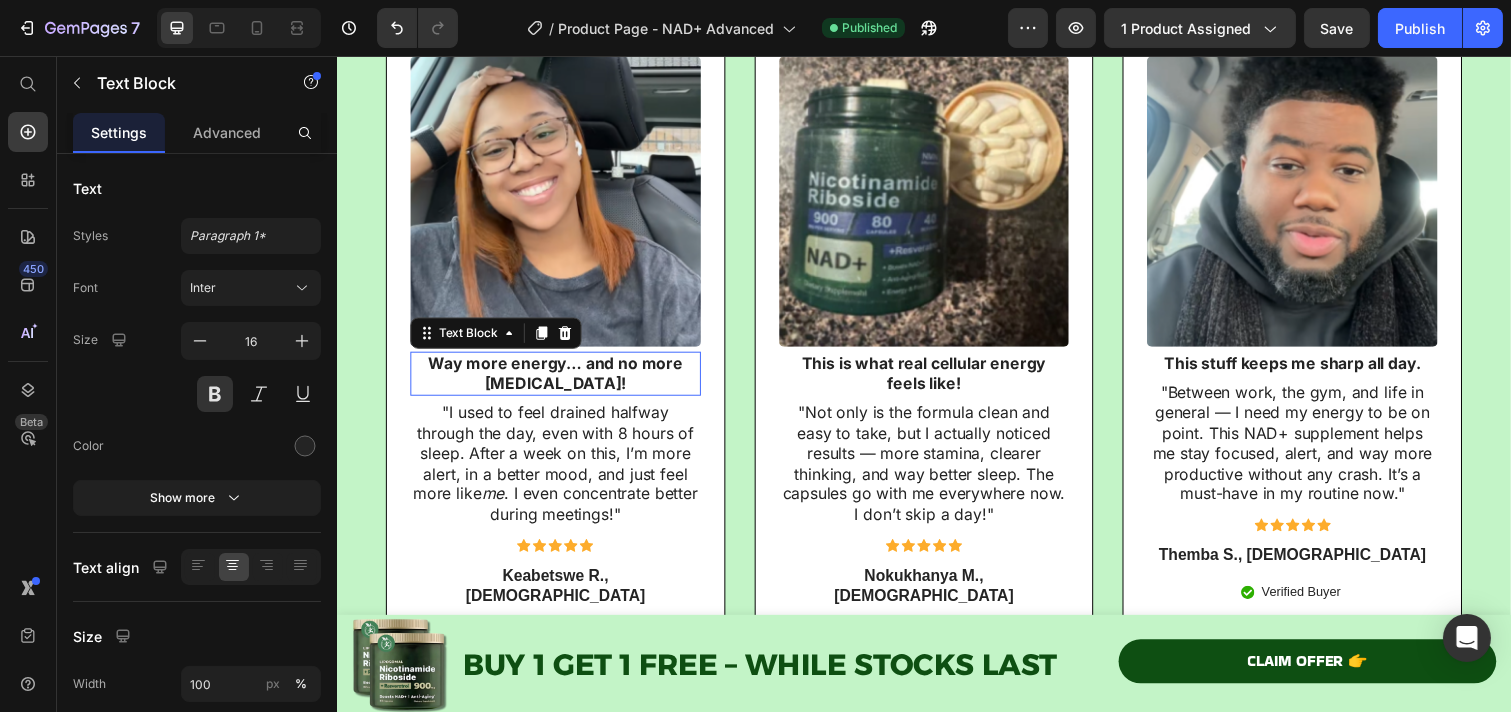 click on "Way more energy… and no more [MEDICAL_DATA]!" at bounding box center (559, 381) 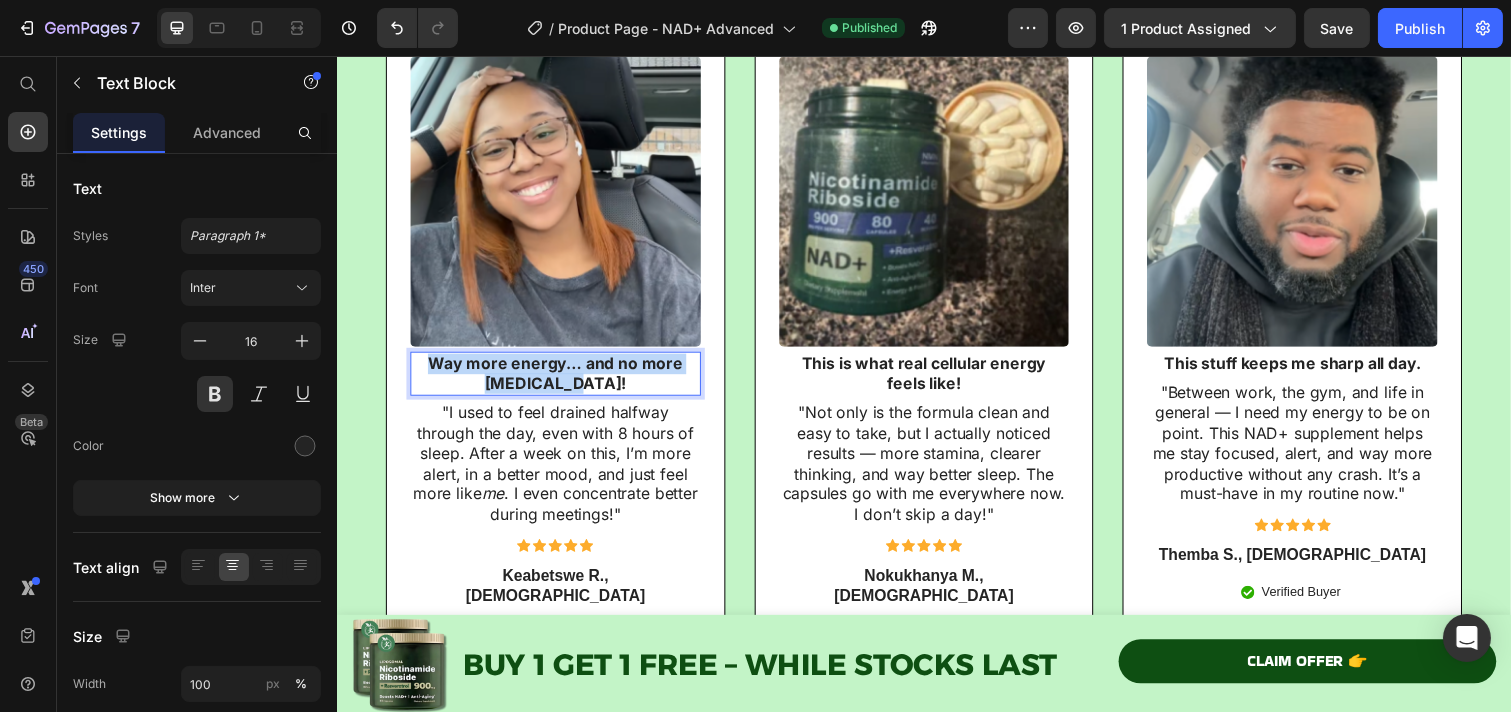 click on "Way more energy… and no more [MEDICAL_DATA]!" at bounding box center [559, 381] 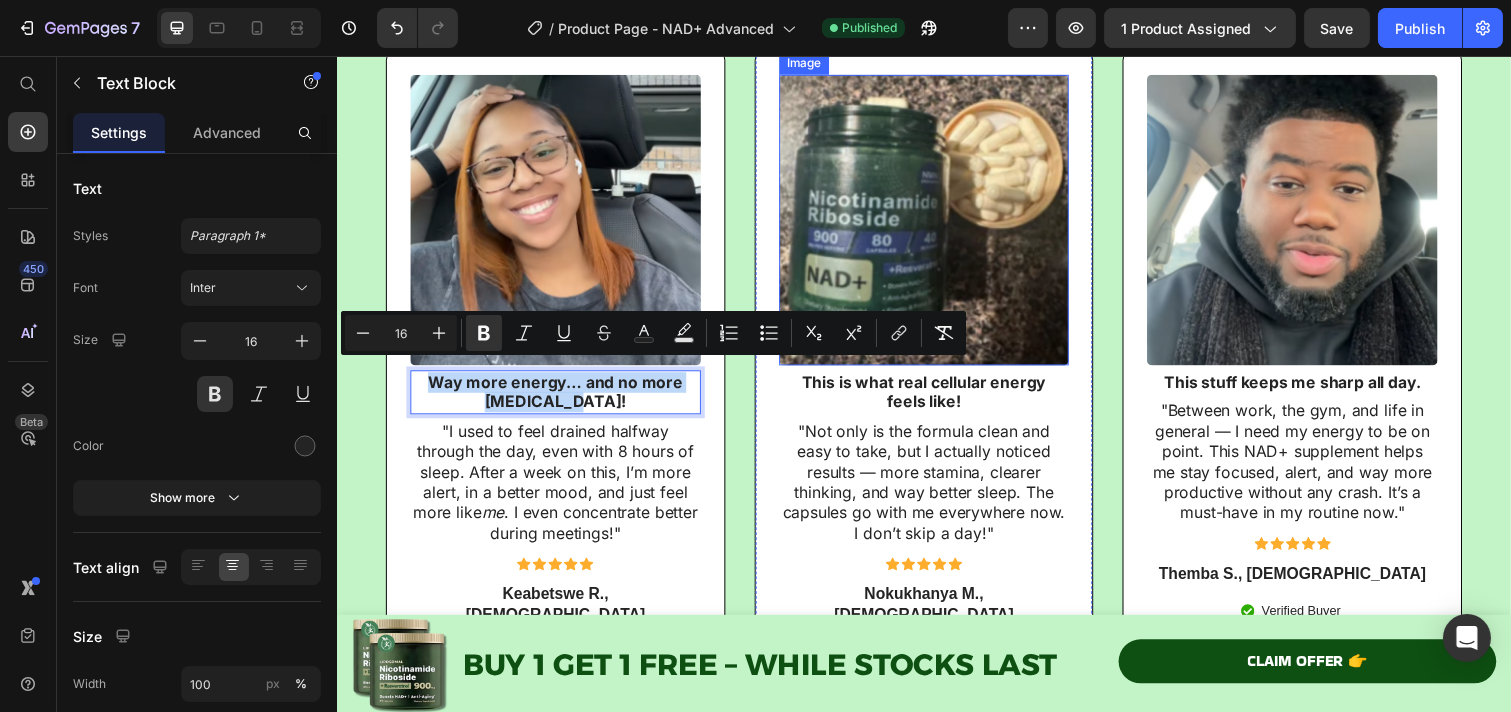 scroll, scrollTop: 9210, scrollLeft: 0, axis: vertical 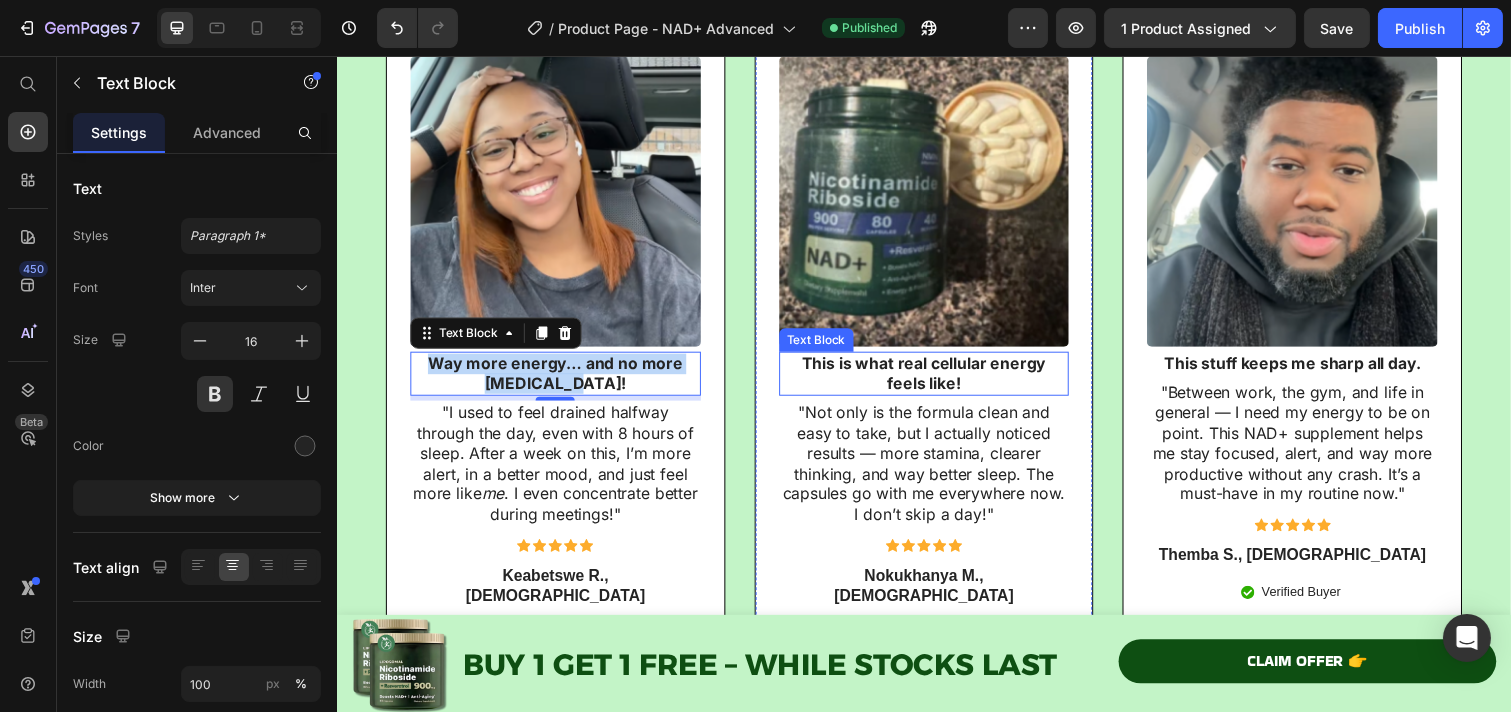 click on "This is what real cellular energy feels like!" at bounding box center [936, 381] 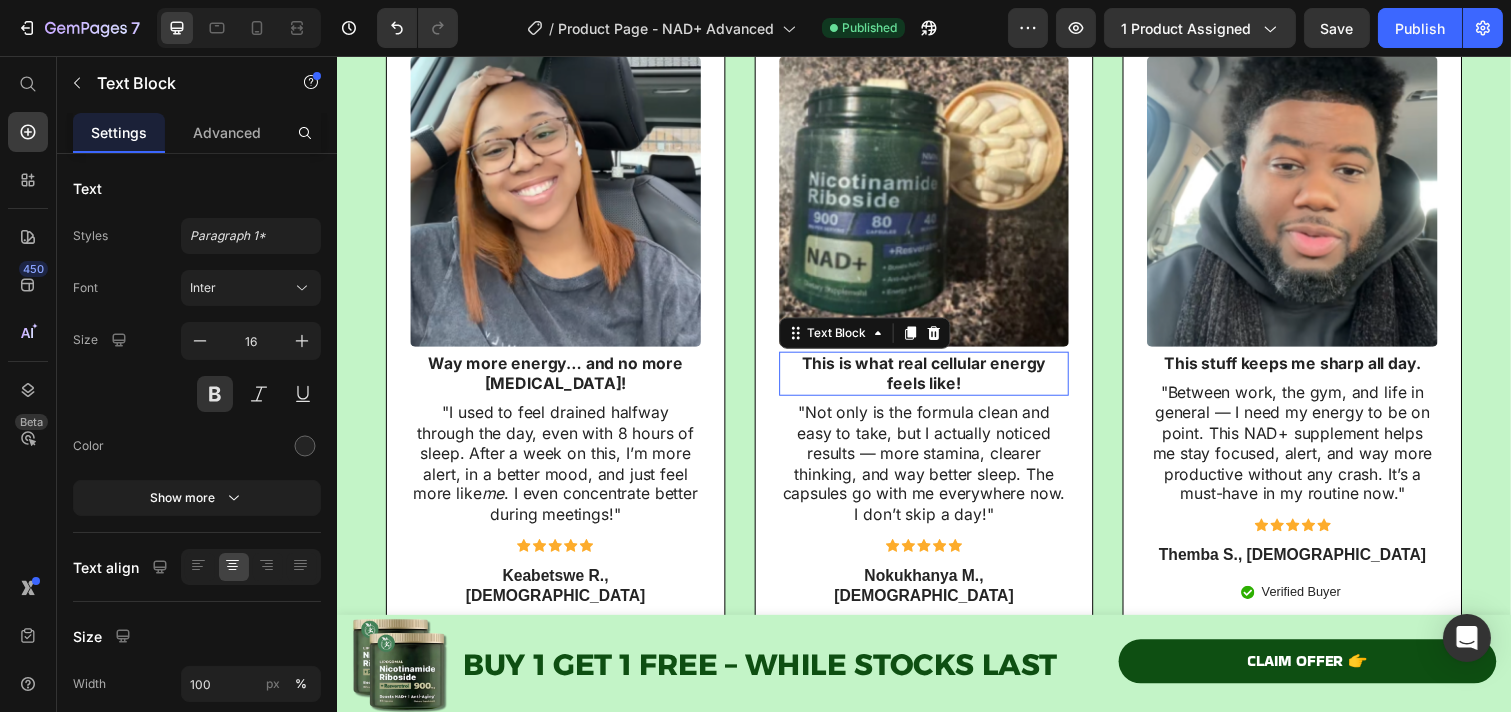 click on "This is what real cellular energy feels like!" at bounding box center [936, 381] 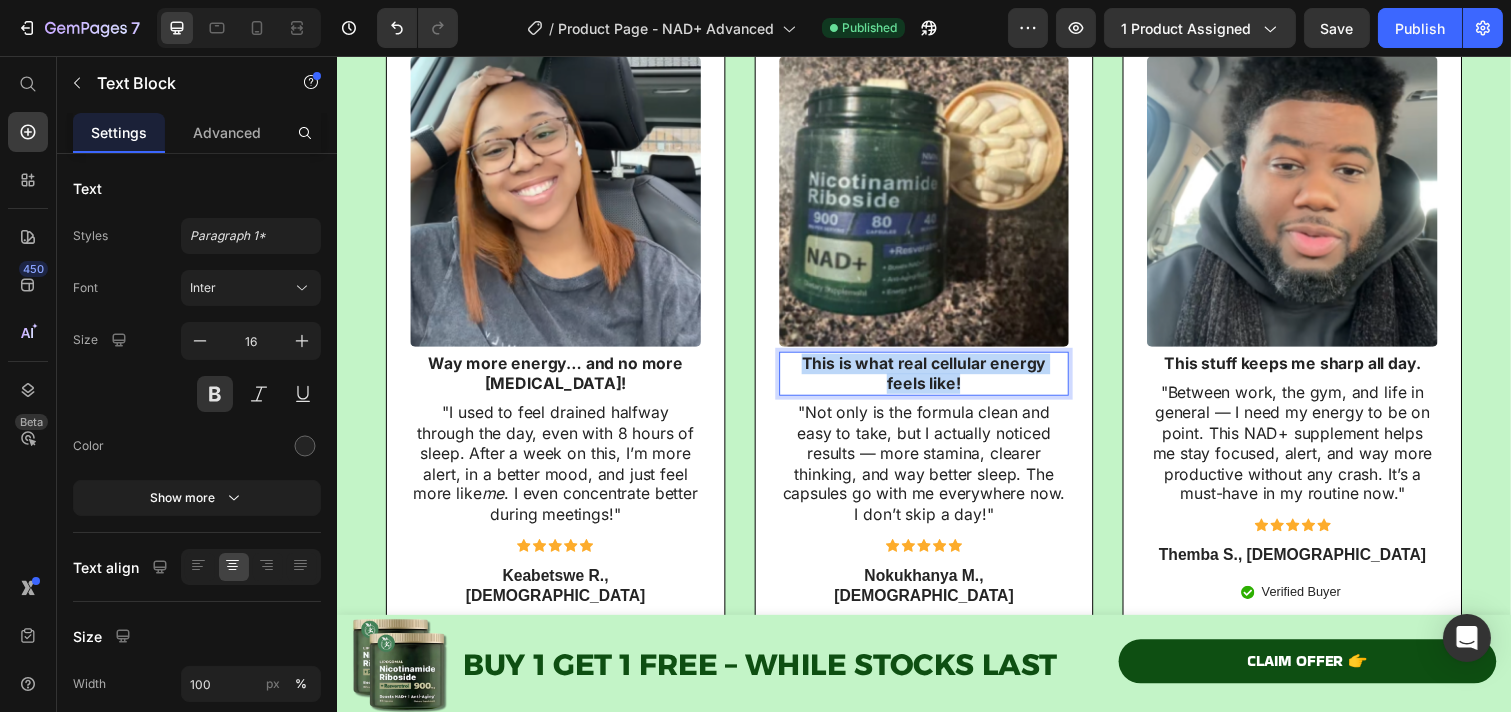 click on "This is what real cellular energy feels like!" at bounding box center [936, 381] 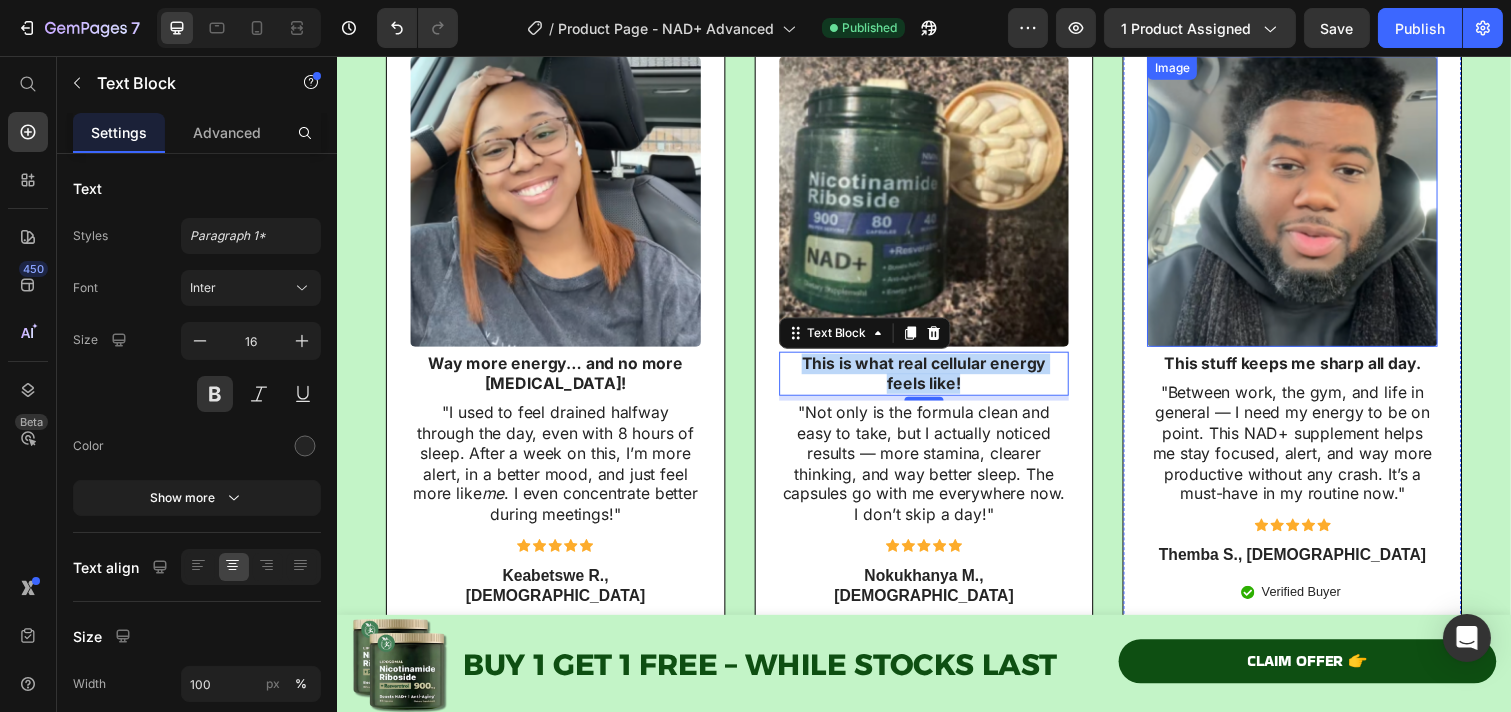click on "This stuff keeps me sharp all day." at bounding box center [1313, 370] 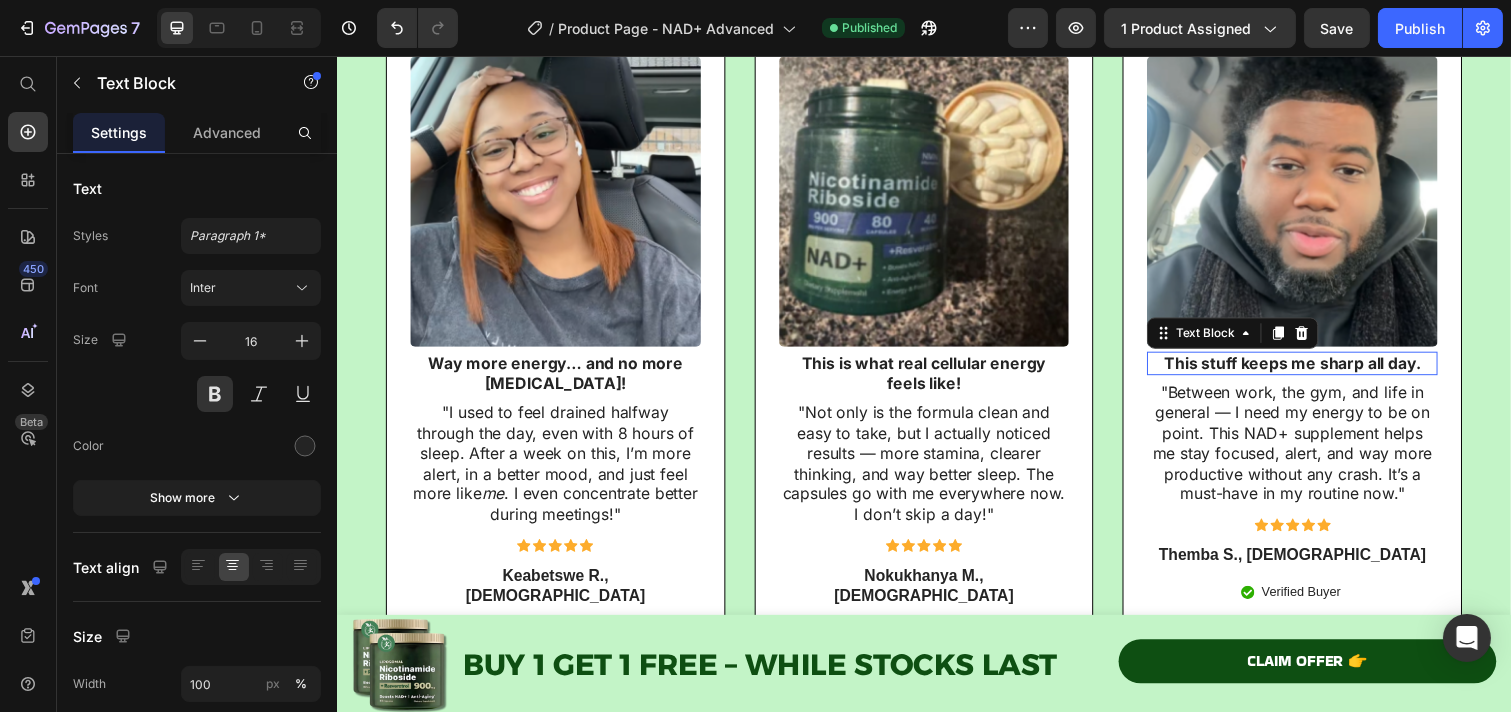 click on "This stuff keeps me sharp all day." at bounding box center [1313, 370] 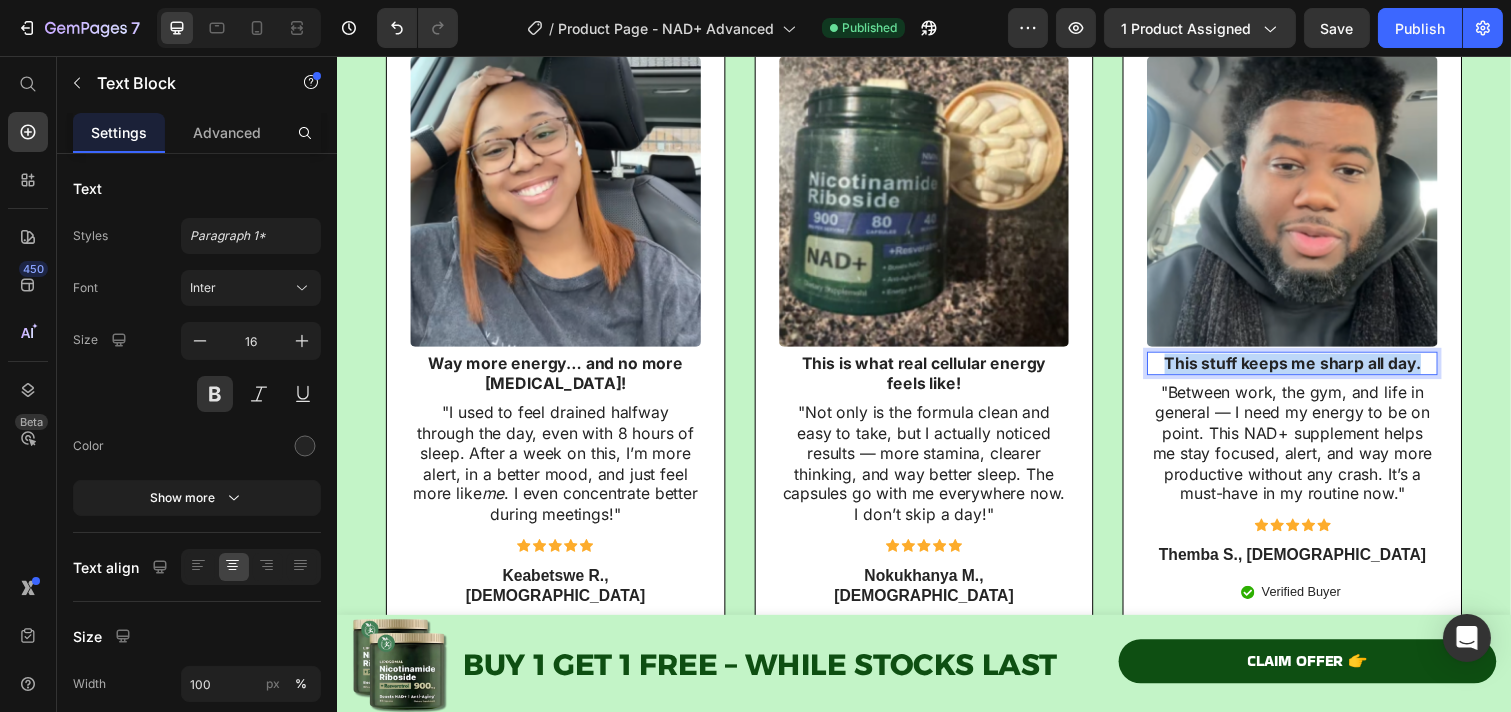 click on "This stuff keeps me sharp all day." at bounding box center (1313, 370) 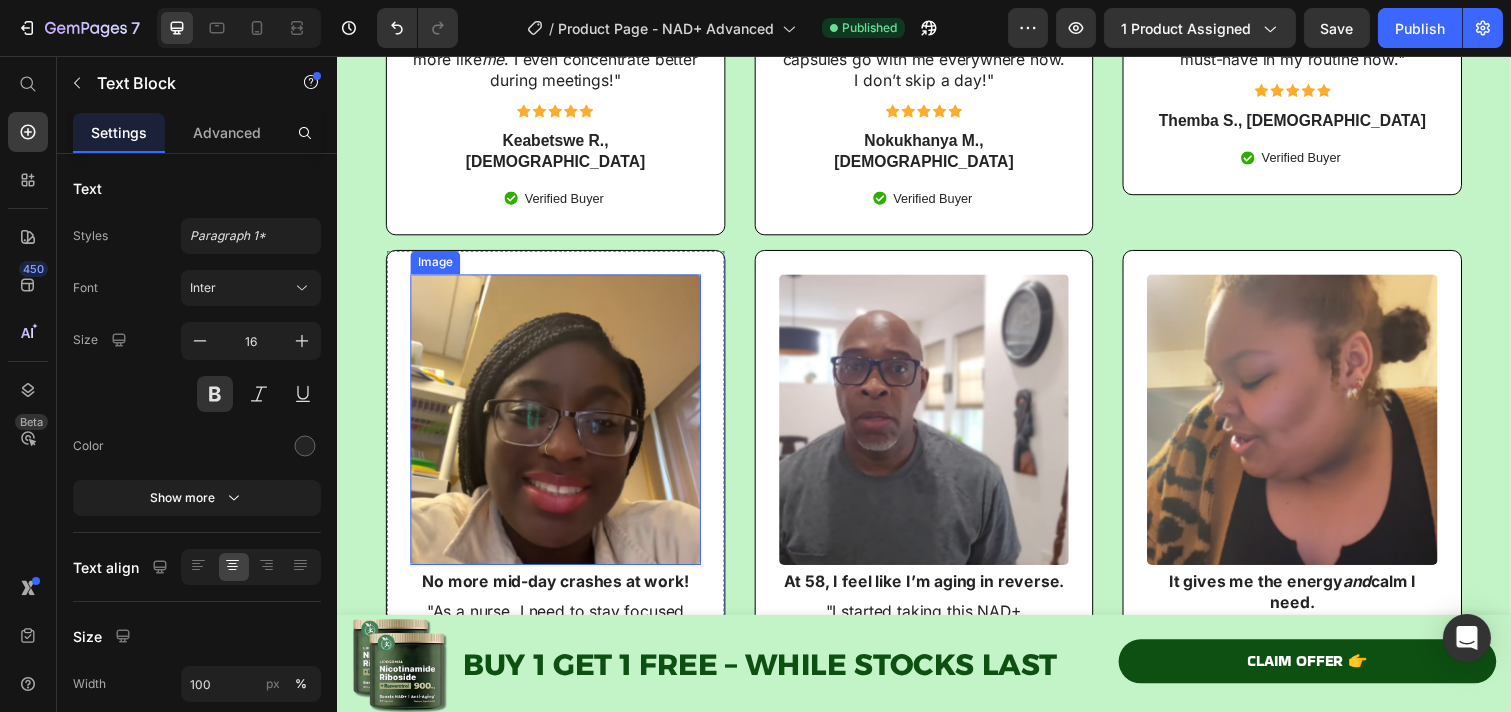 scroll, scrollTop: 9876, scrollLeft: 0, axis: vertical 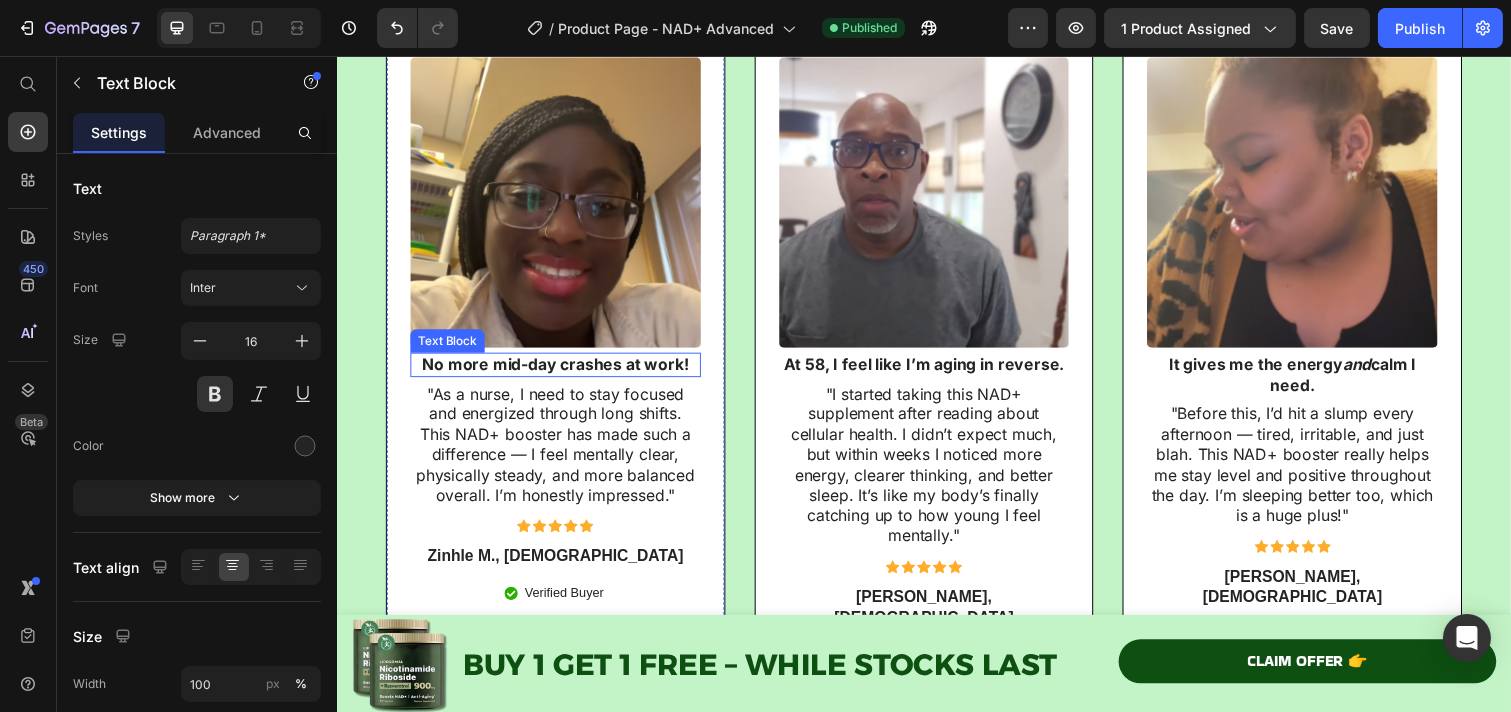 click on "No more mid-day crashes at work!" at bounding box center [559, 371] 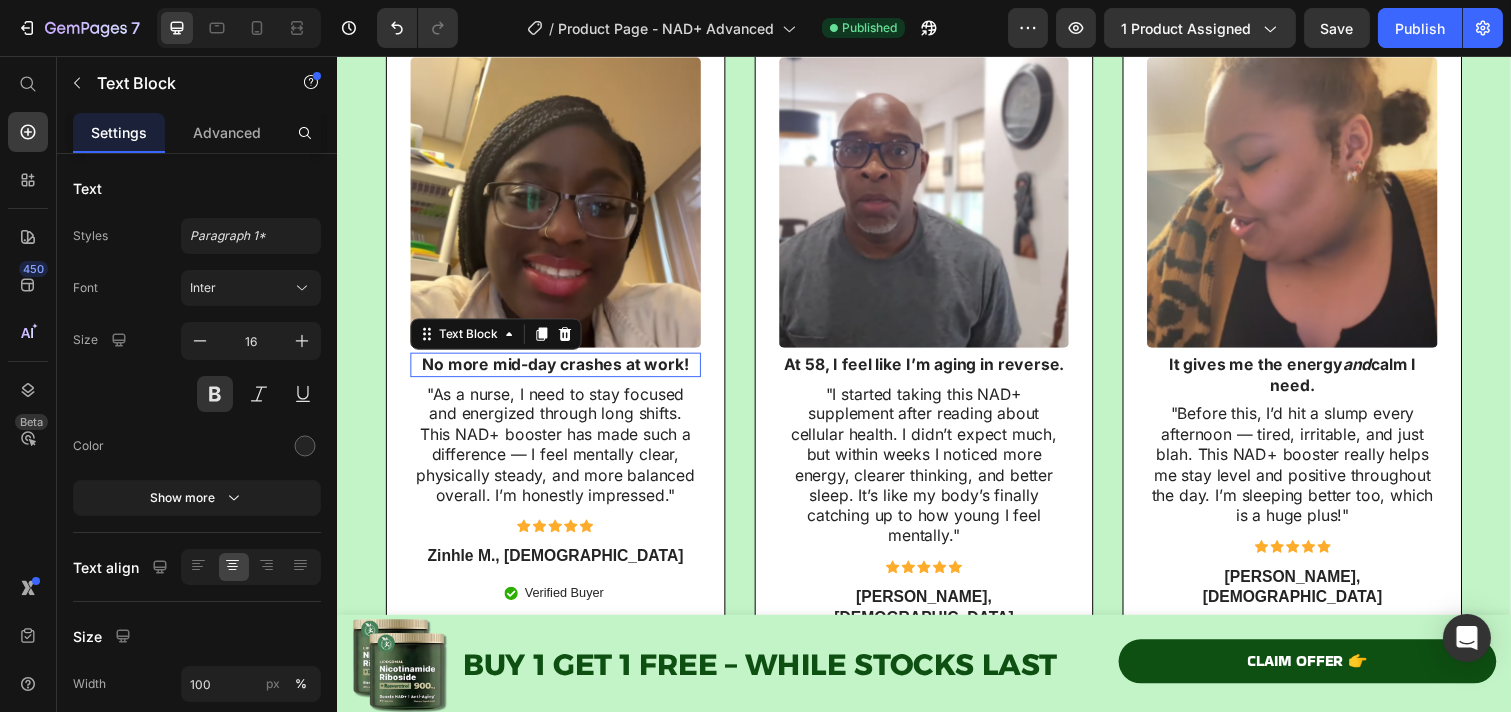 click on "No more mid-day crashes at work!" at bounding box center (559, 371) 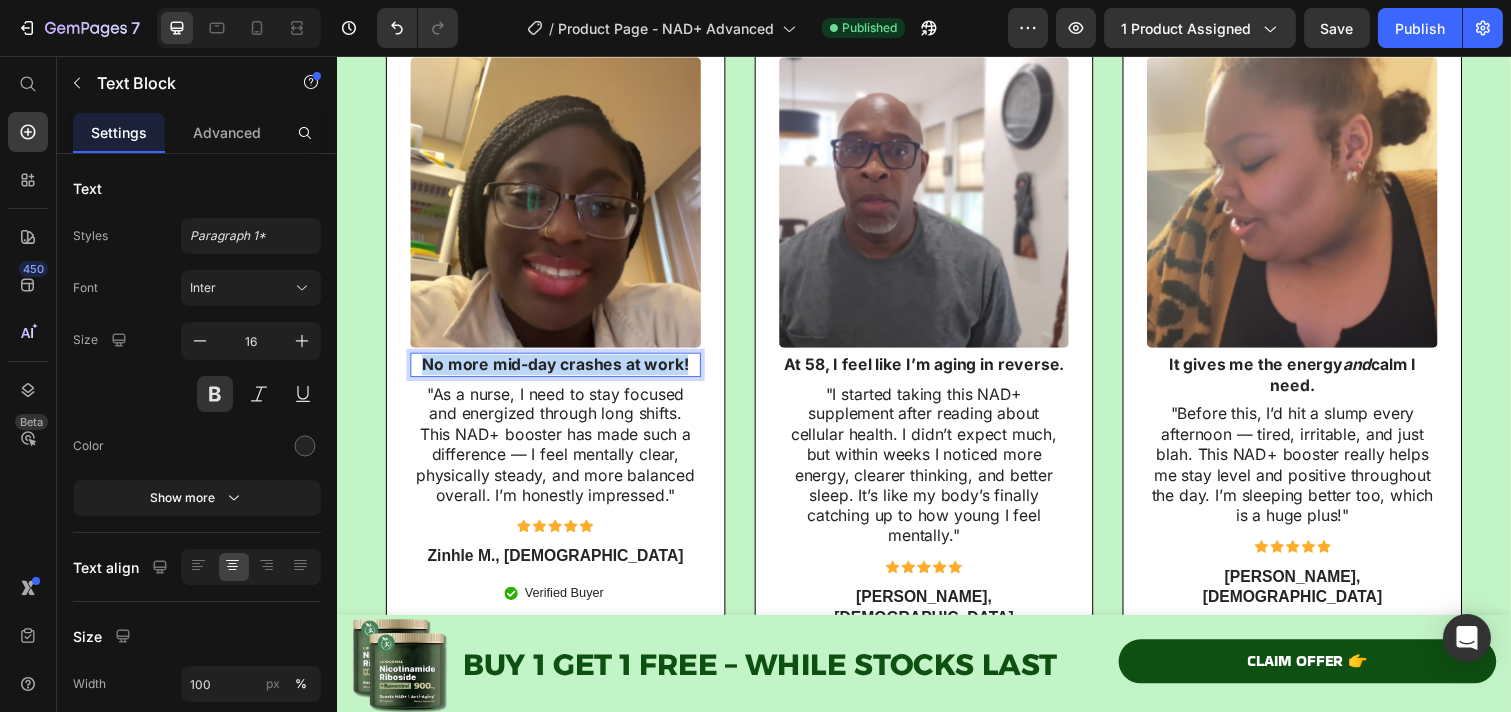 click on "No more mid-day crashes at work!" at bounding box center (559, 371) 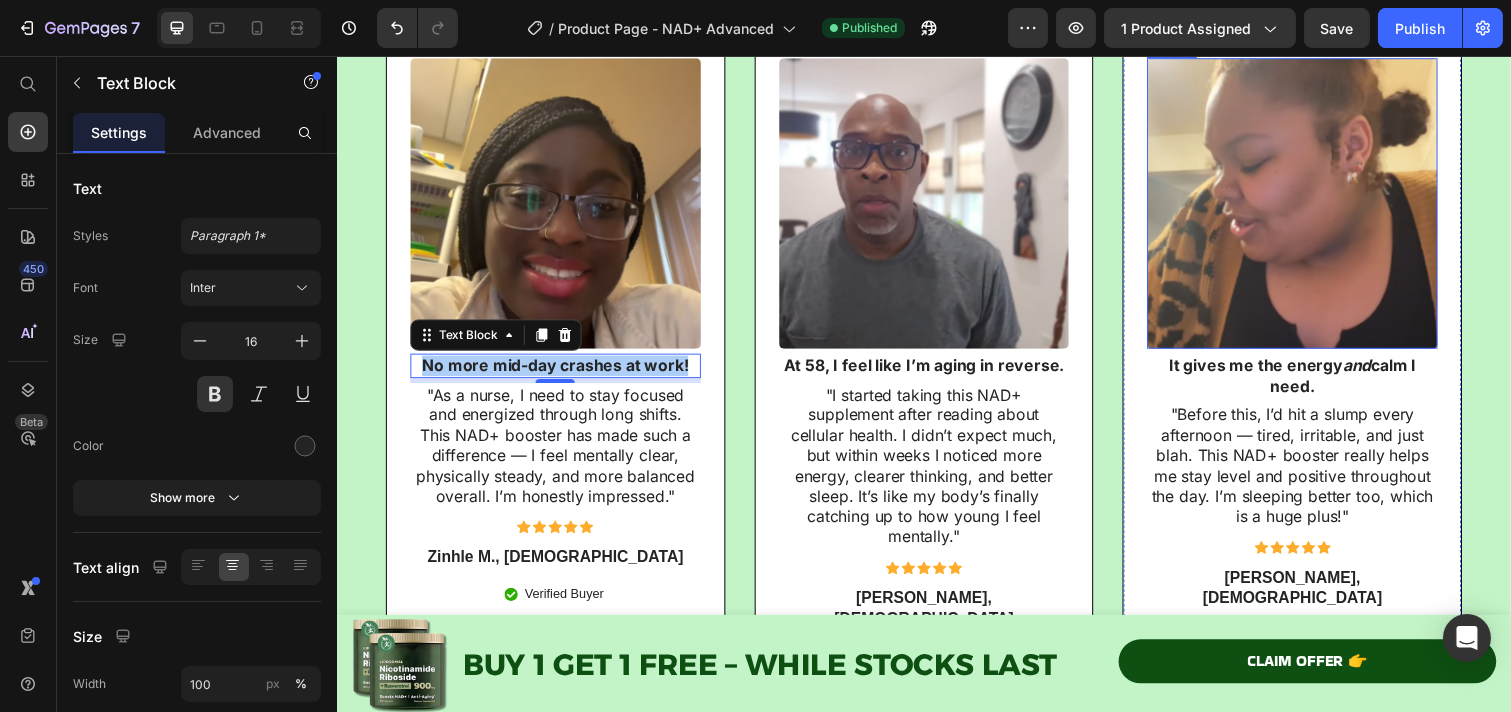 scroll, scrollTop: 9876, scrollLeft: 0, axis: vertical 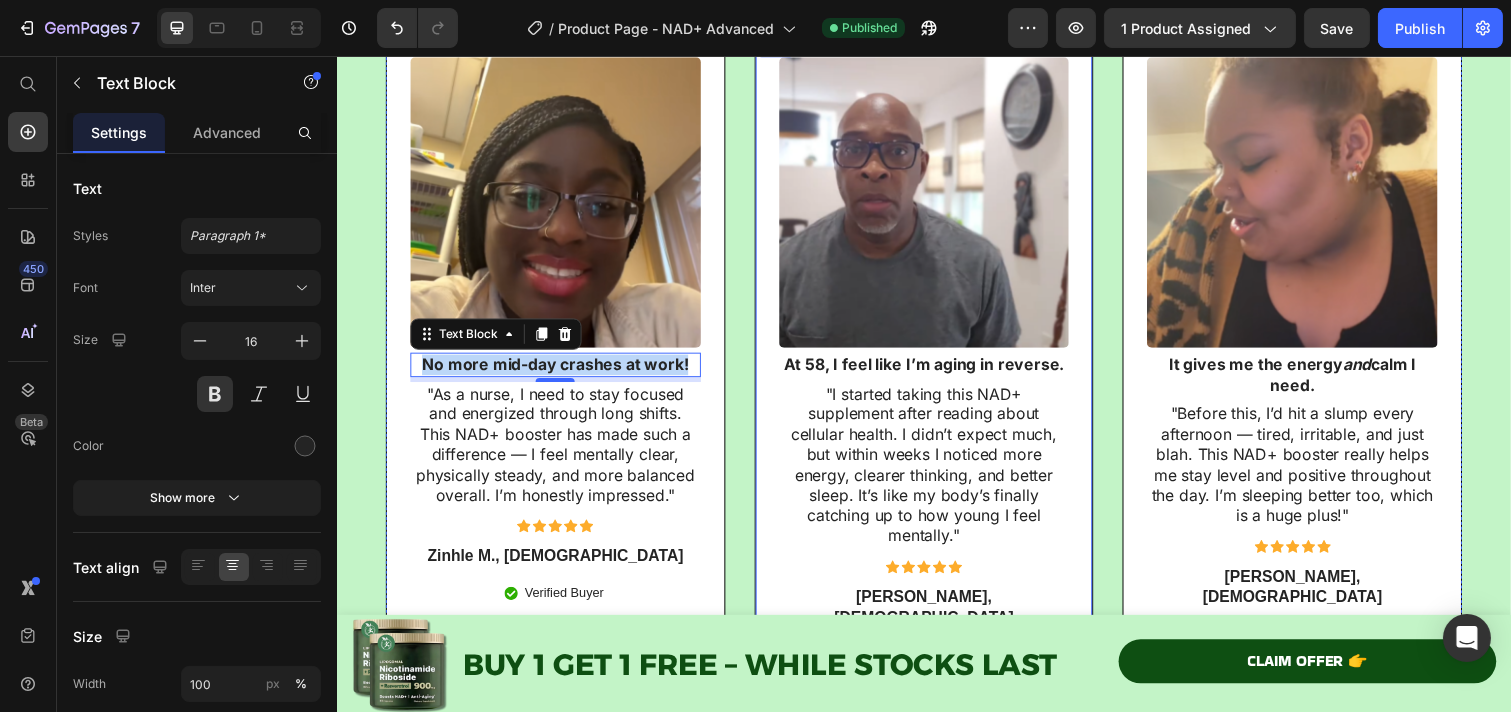 click on "At 58, I feel like I’m aging in reverse." at bounding box center (936, 371) 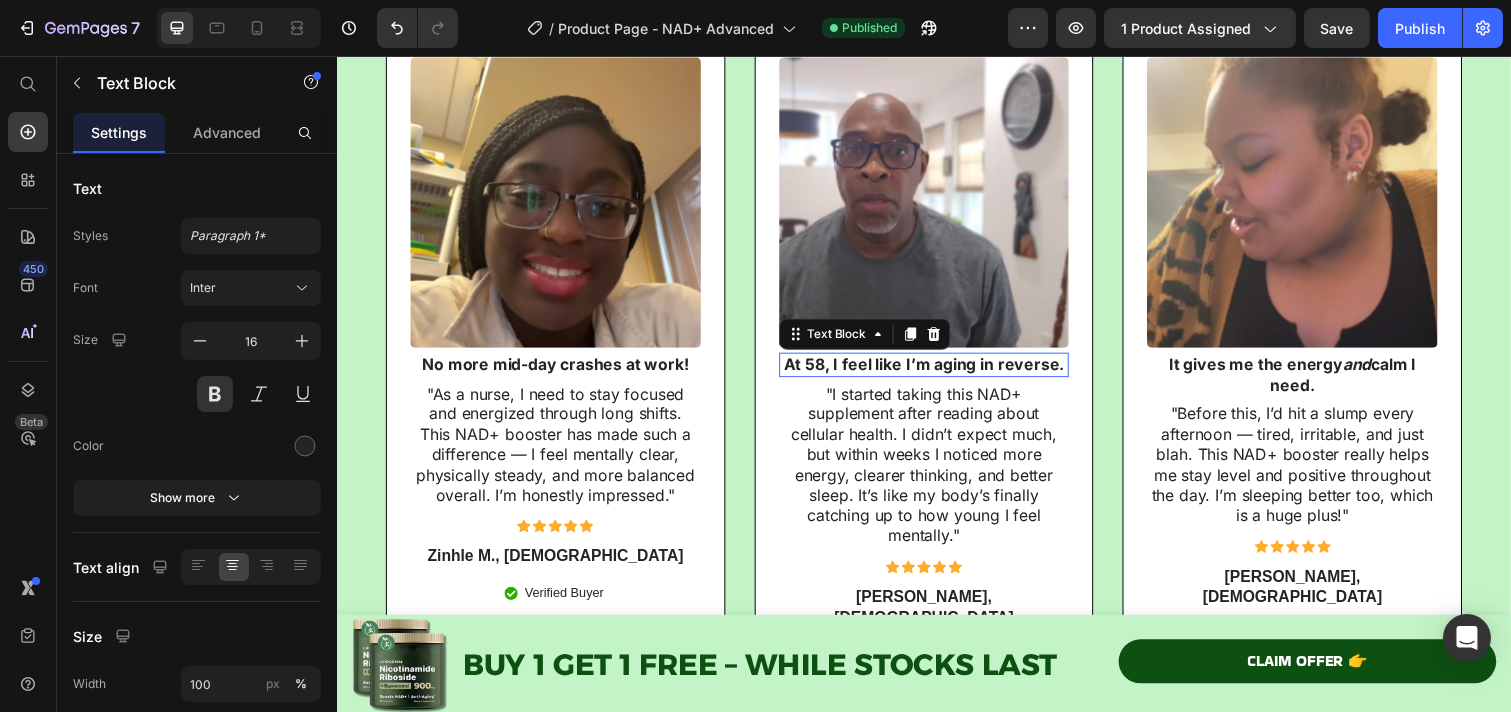 click on "At 58, I feel like I’m aging in reverse." at bounding box center [936, 371] 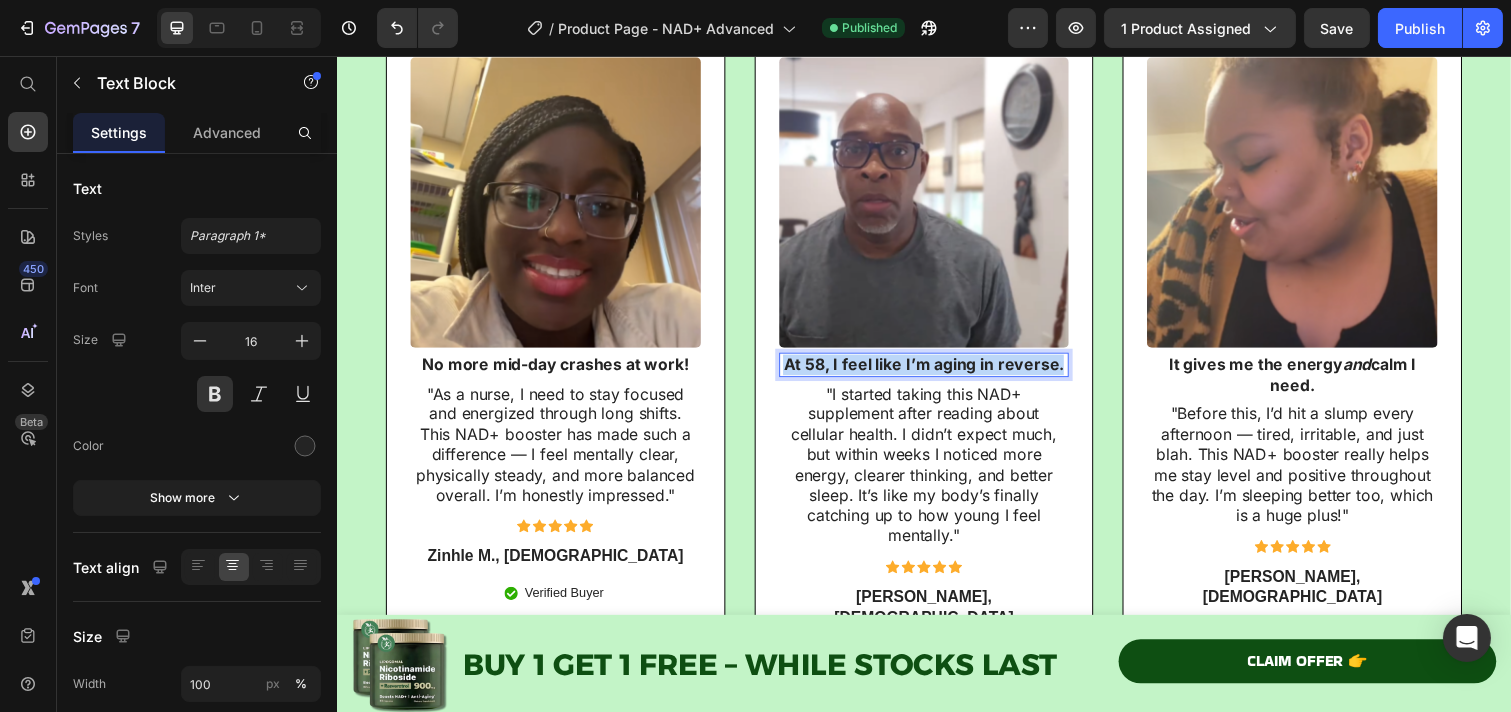 click on "At 58, I feel like I’m aging in reverse." at bounding box center [936, 371] 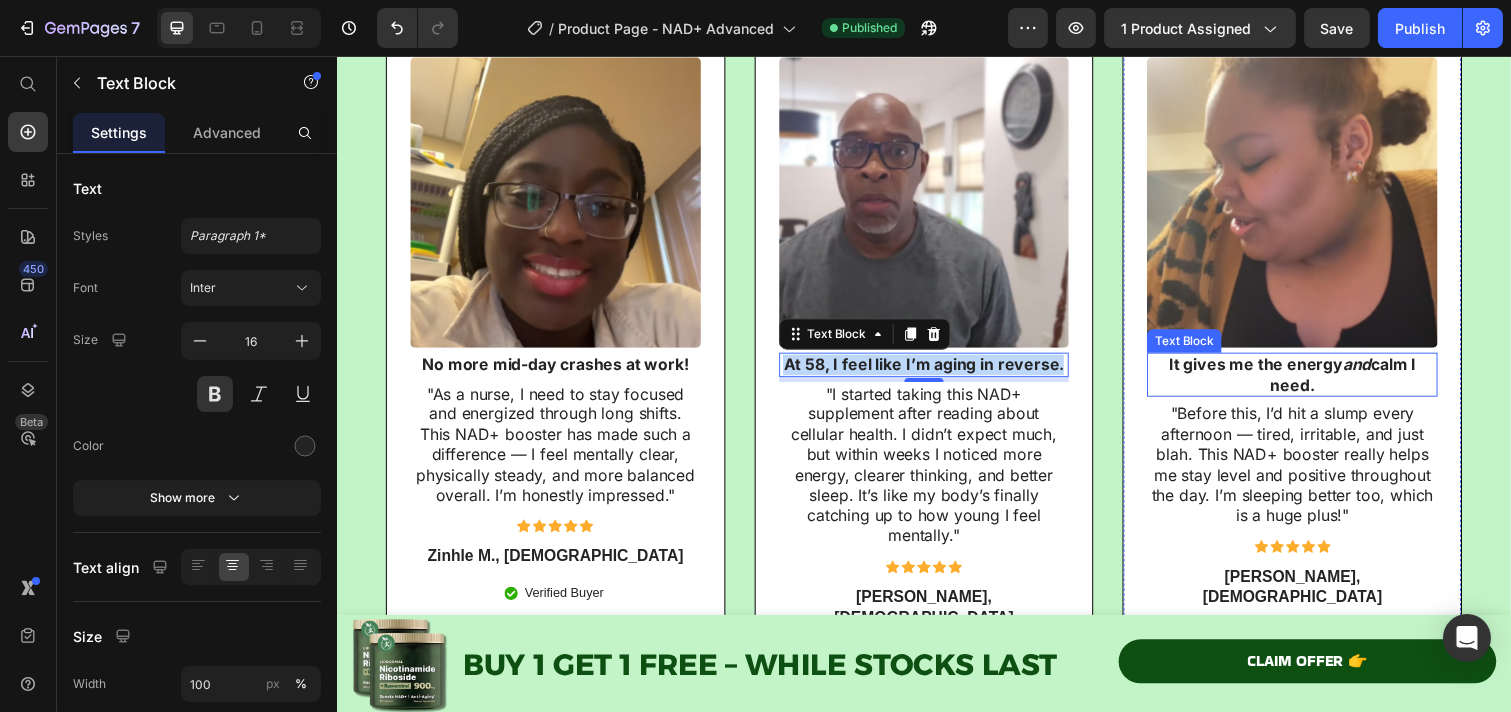 click on "It gives me the energy  and  calm I need." at bounding box center [1312, 382] 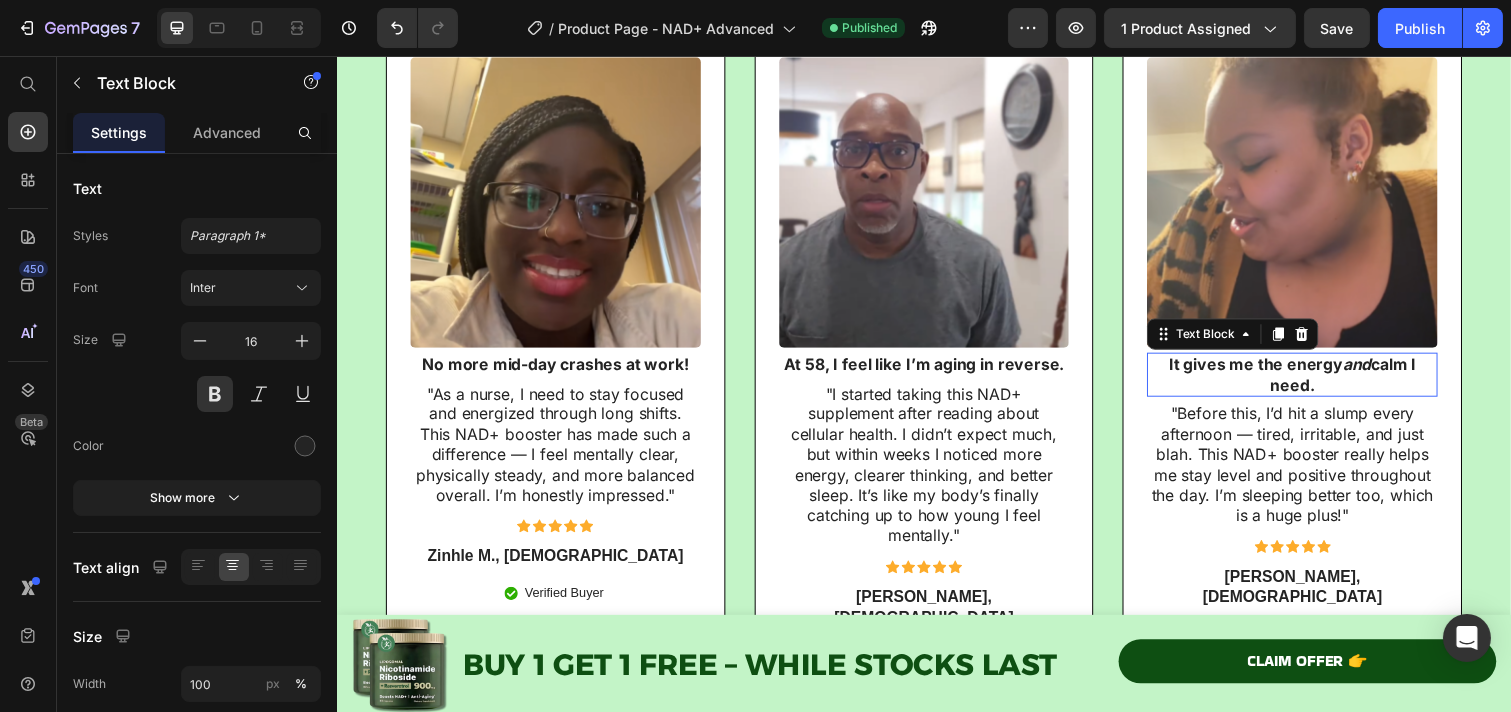click on "It gives me the energy  and  calm I need." at bounding box center [1312, 382] 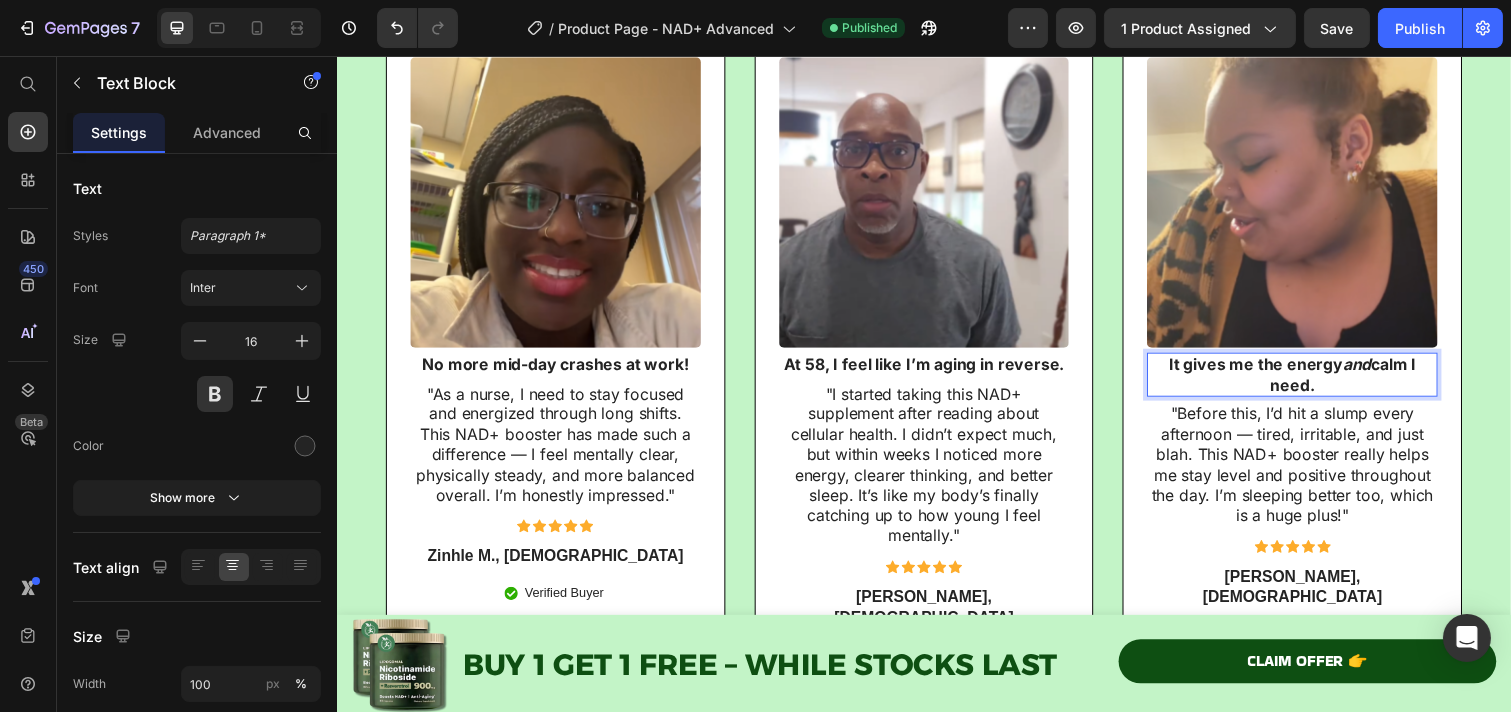 click on "It gives me the energy  and  calm I need." at bounding box center [1312, 382] 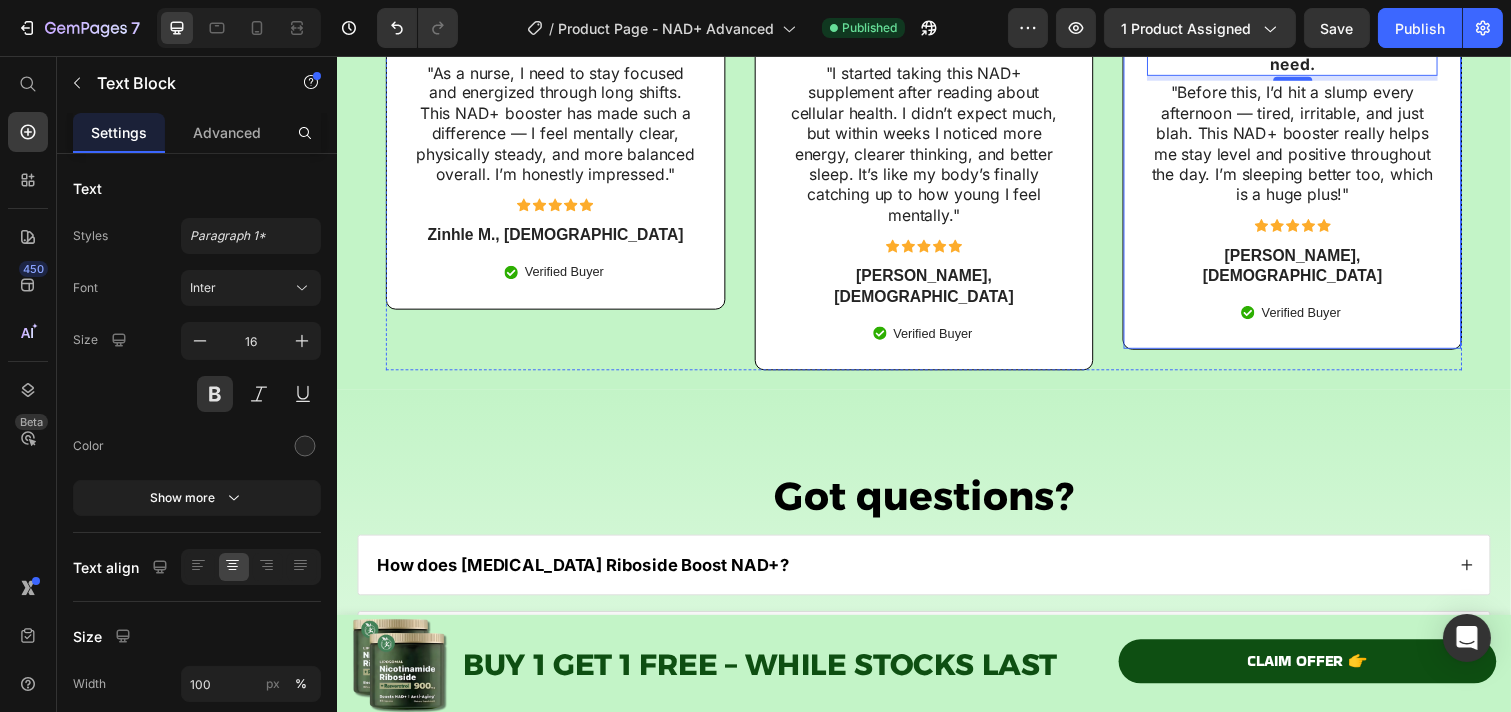 scroll, scrollTop: 10210, scrollLeft: 0, axis: vertical 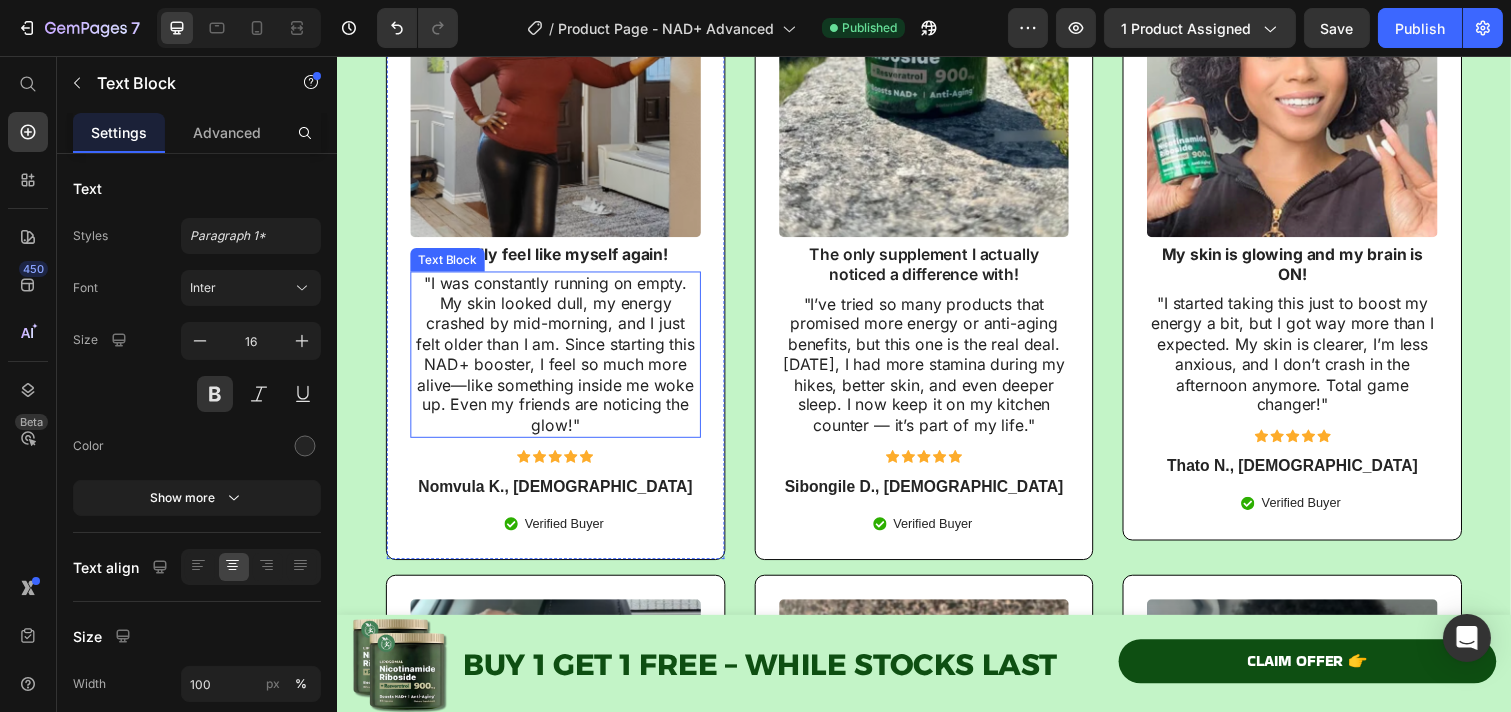 click on ""I was constantly running on empty. My skin looked dull, my energy crashed by mid-morning, and I just felt older than I am. Since starting this NAD+ booster, I feel so much more alive—like something inside me woke up. Even my friends are noticing the glow!"" at bounding box center [559, 361] 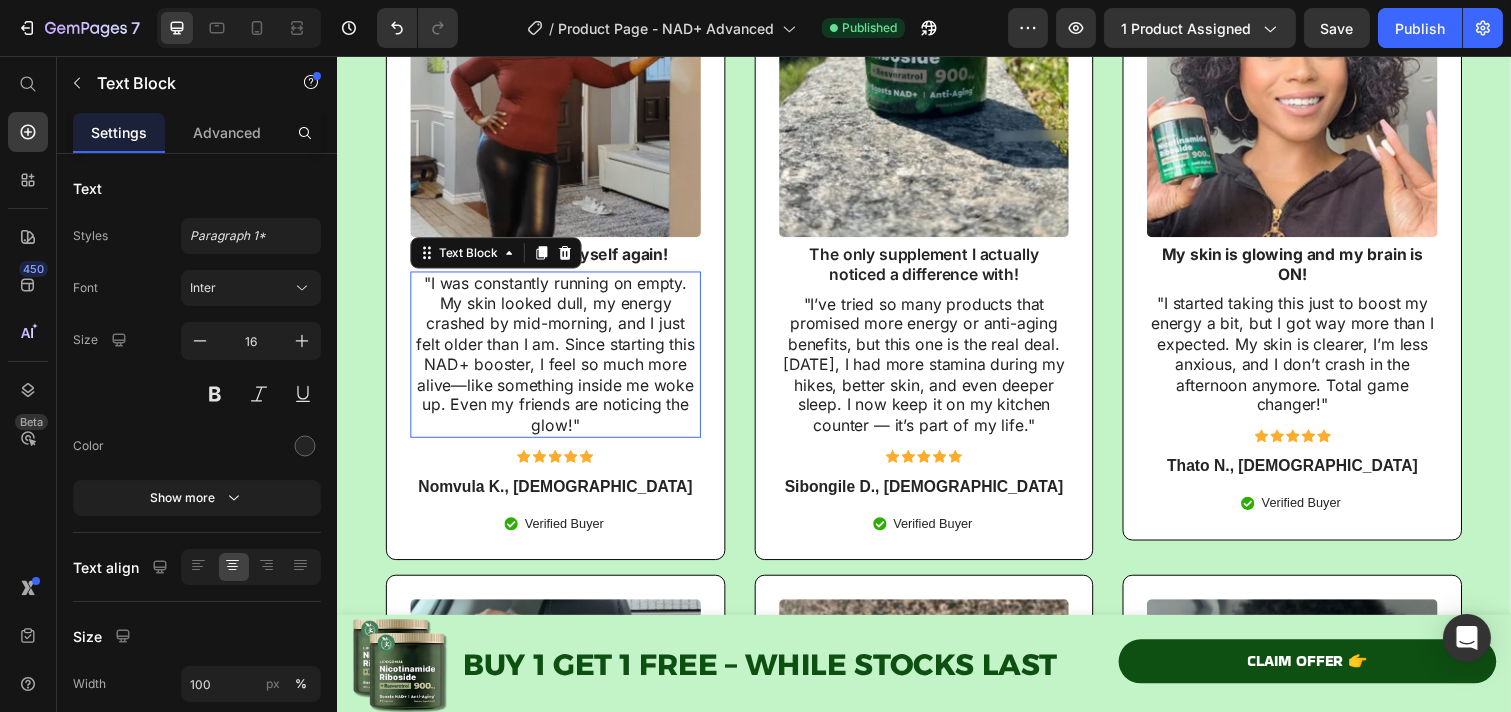 click on ""I was constantly running on empty. My skin looked dull, my energy crashed by mid-morning, and I just felt older than I am. Since starting this NAD+ booster, I feel so much more alive—like something inside me woke up. Even my friends are noticing the glow!"" at bounding box center [559, 361] 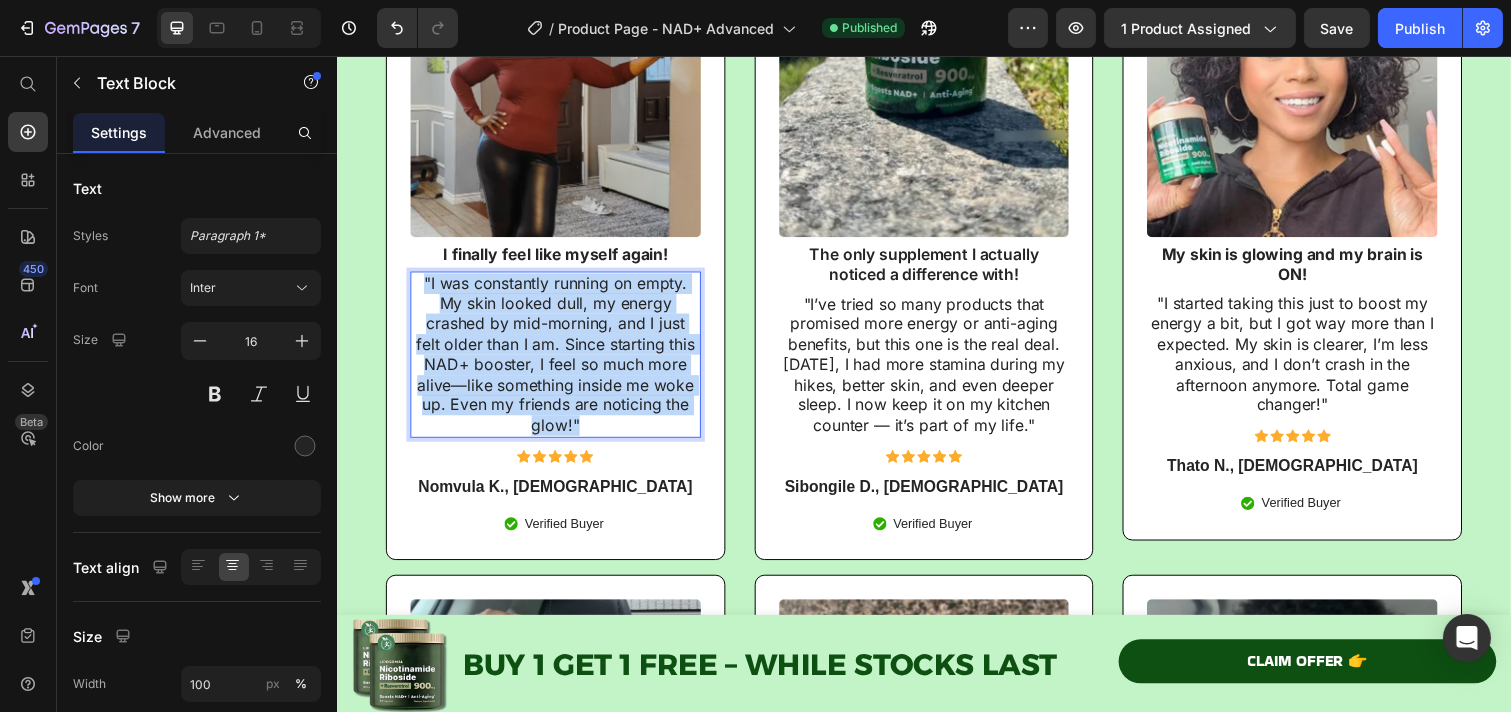 click on ""I was constantly running on empty. My skin looked dull, my energy crashed by mid-morning, and I just felt older than I am. Since starting this NAD+ booster, I feel so much more alive—like something inside me woke up. Even my friends are noticing the glow!"" at bounding box center [559, 361] 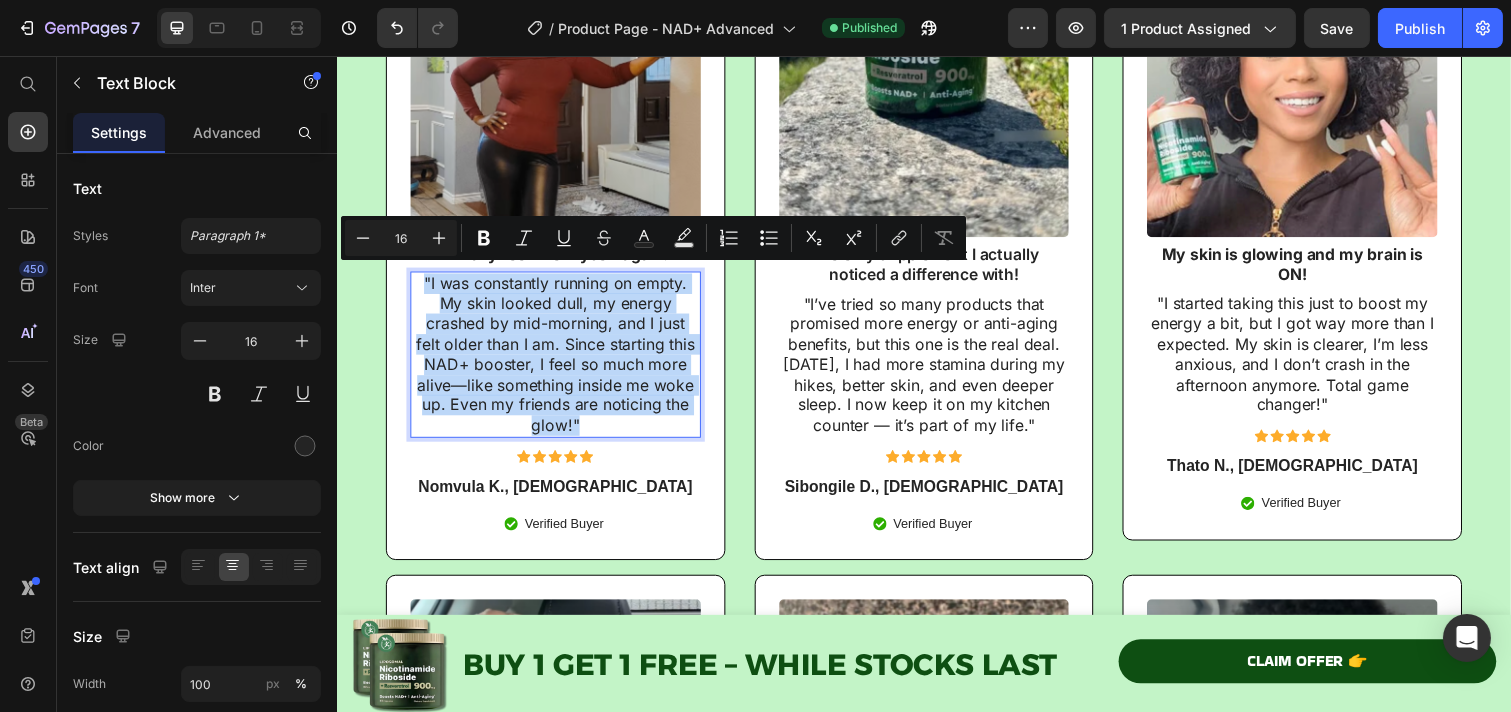 click on ""I was constantly running on empty. My skin looked dull, my energy crashed by mid-morning, and I just felt older than I am. Since starting this NAD+ booster, I feel so much more alive—like something inside me woke up. Even my friends are noticing the glow!"" at bounding box center [559, 361] 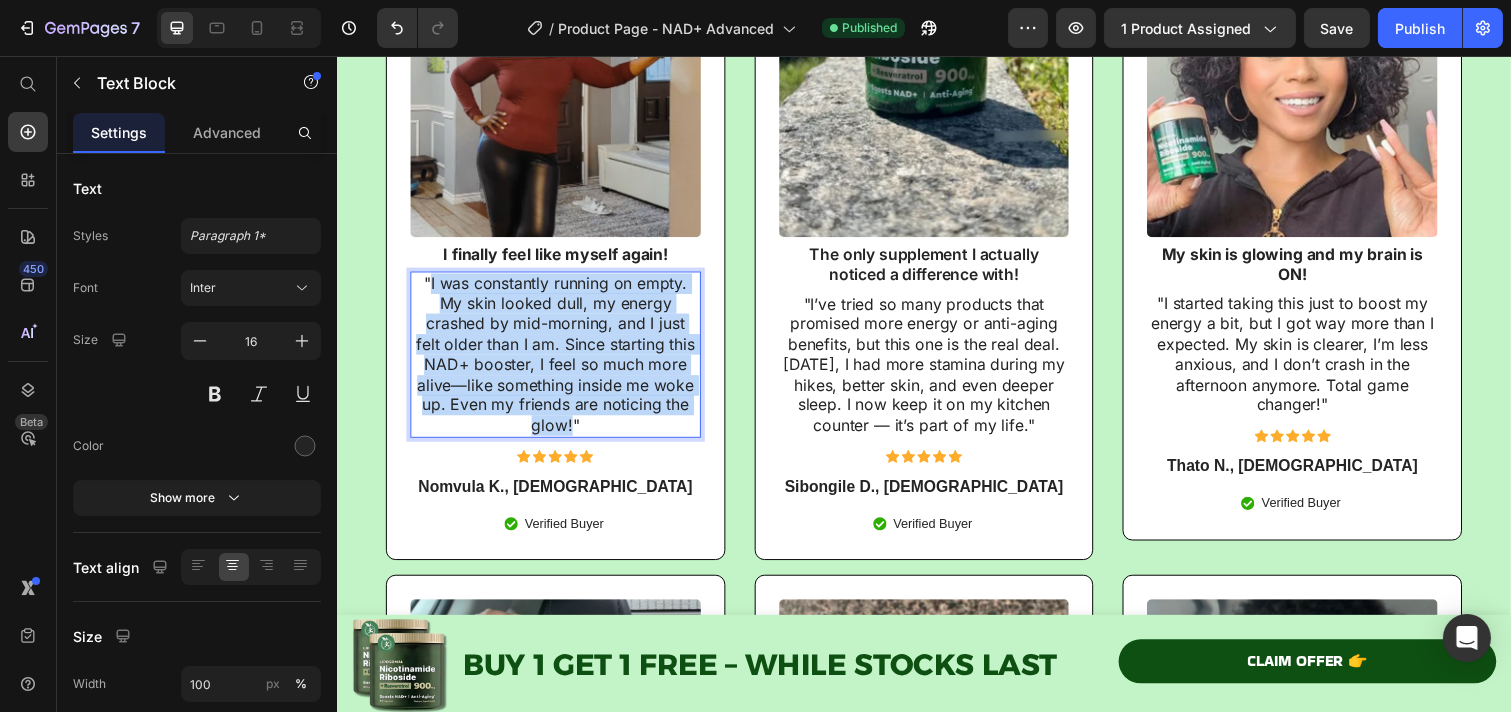 drag, startPoint x: 574, startPoint y: 431, endPoint x: 428, endPoint y: 280, distance: 210.04047 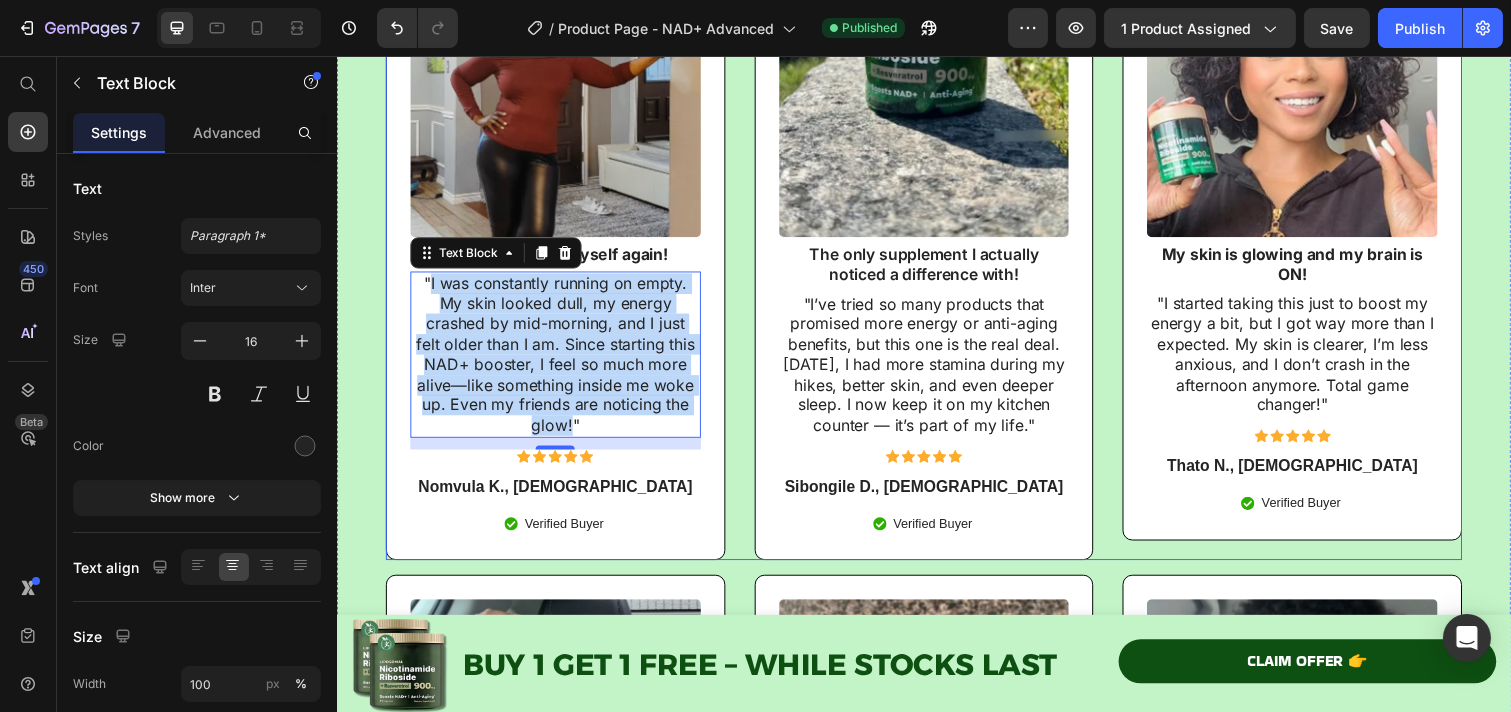 click on ""I’ve tried so many products that promised more energy or anti-aging benefits, but this one is the real deal. [DATE], I had more stamina during my hikes, better skin, and even deeper sleep. I now keep it on my kitchen counter — it’s part of my life."" at bounding box center (936, 372) 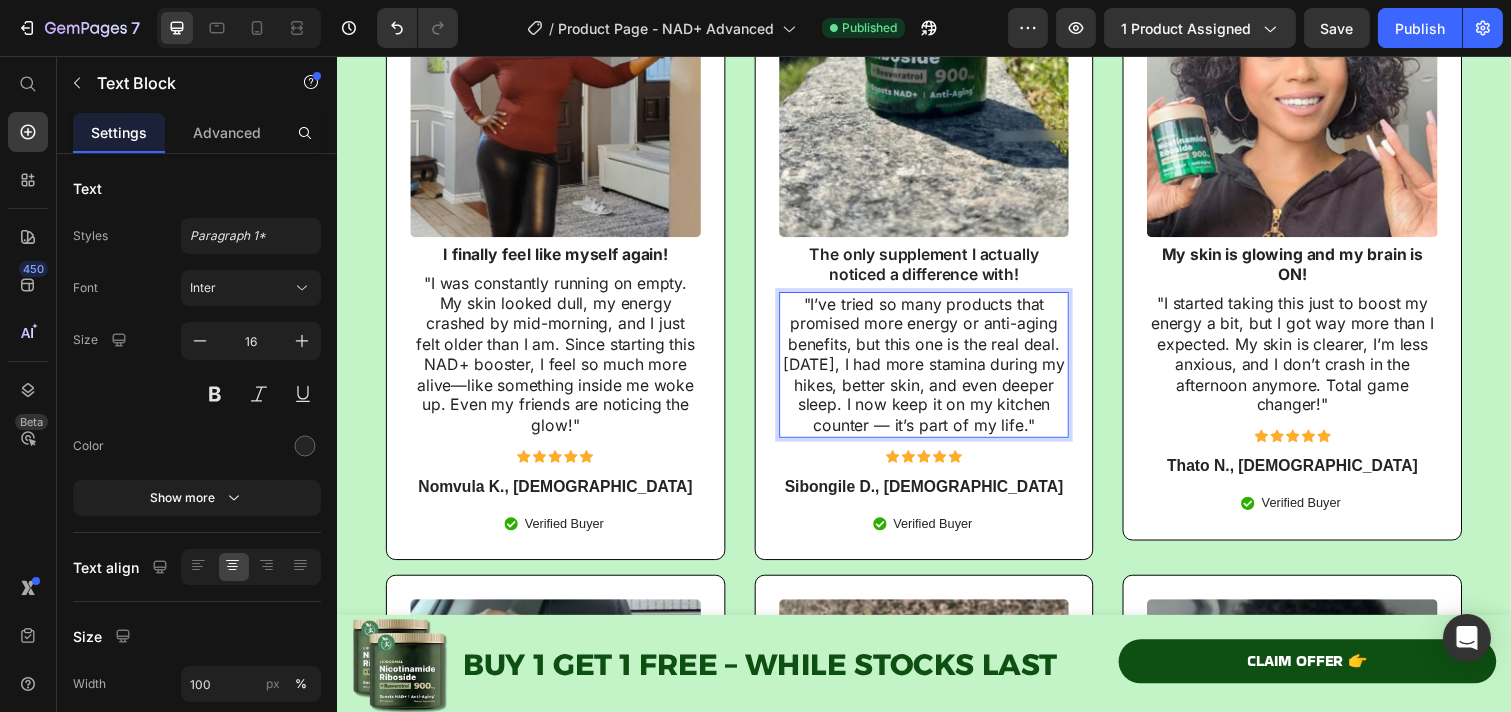 click on ""I’ve tried so many products that promised more energy or anti-aging benefits, but this one is the real deal. [DATE], I had more stamina during my hikes, better skin, and even deeper sleep. I now keep it on my kitchen counter — it’s part of my life."" at bounding box center (936, 372) 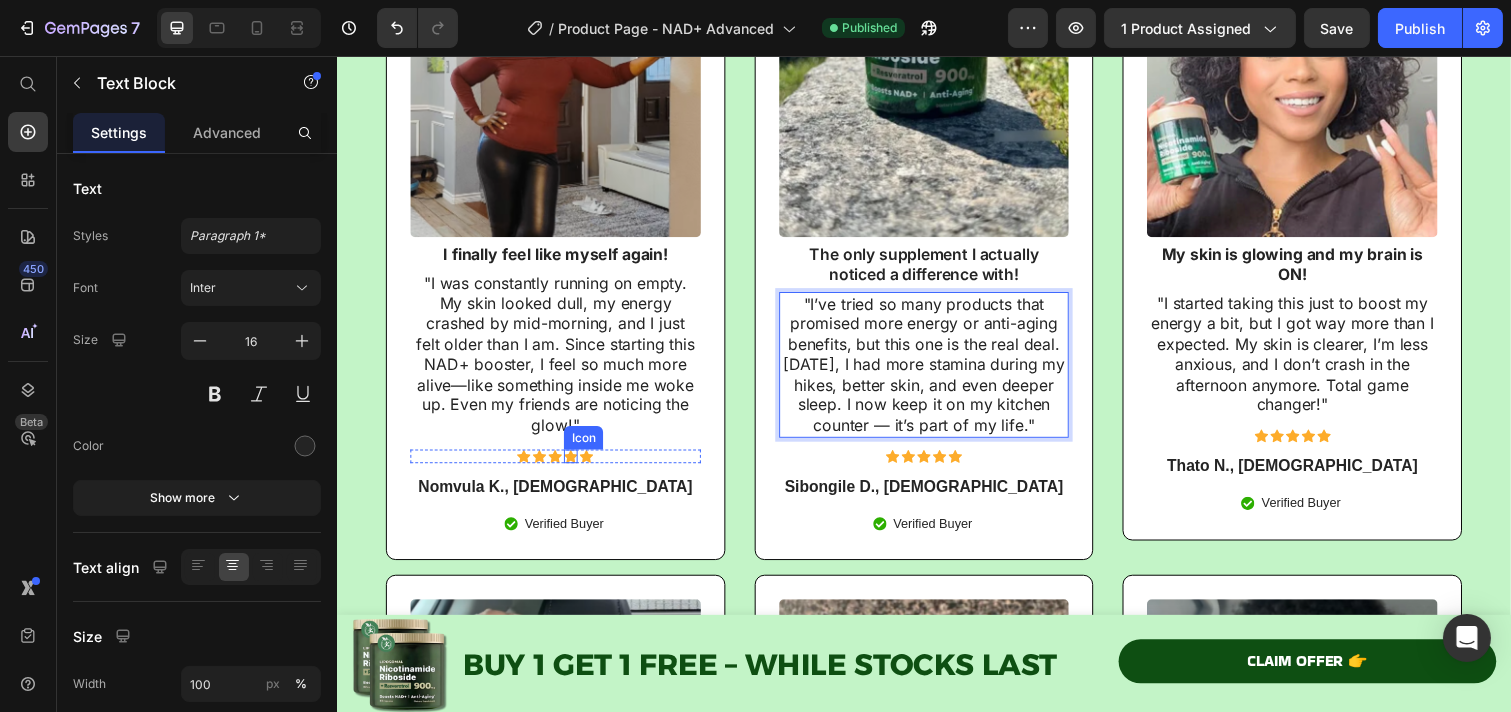 click on ""I was constantly running on empty. My skin looked dull, my energy crashed by mid-morning, and I just felt older than I am. Since starting this NAD+ booster, I feel so much more alive—like something inside me woke up. Even my friends are noticing the glow!"" at bounding box center [559, 361] 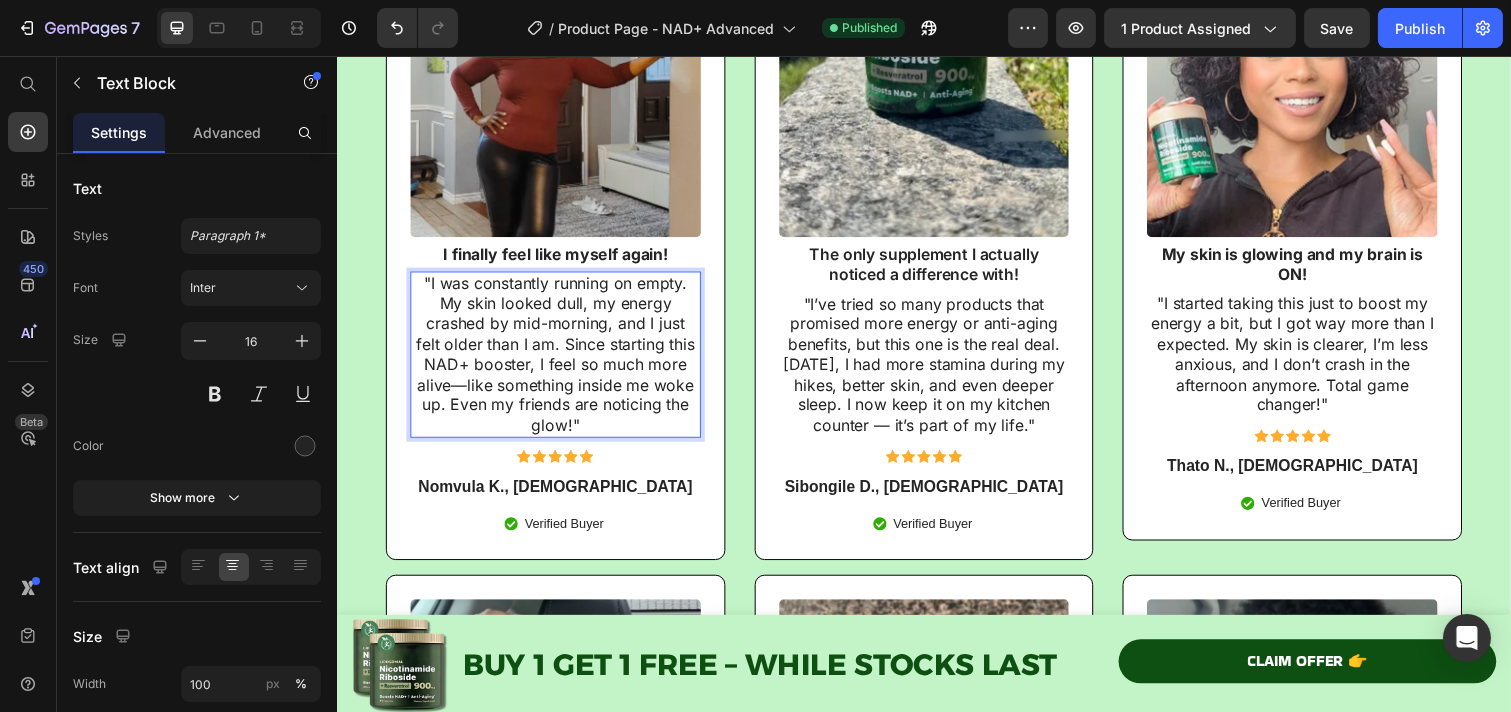 click on ""I was constantly running on empty. My skin looked dull, my energy crashed by mid-morning, and I just felt older than I am. Since starting this NAD+ booster, I feel so much more alive—like something inside me woke up. Even my friends are noticing the glow!"" at bounding box center [559, 361] 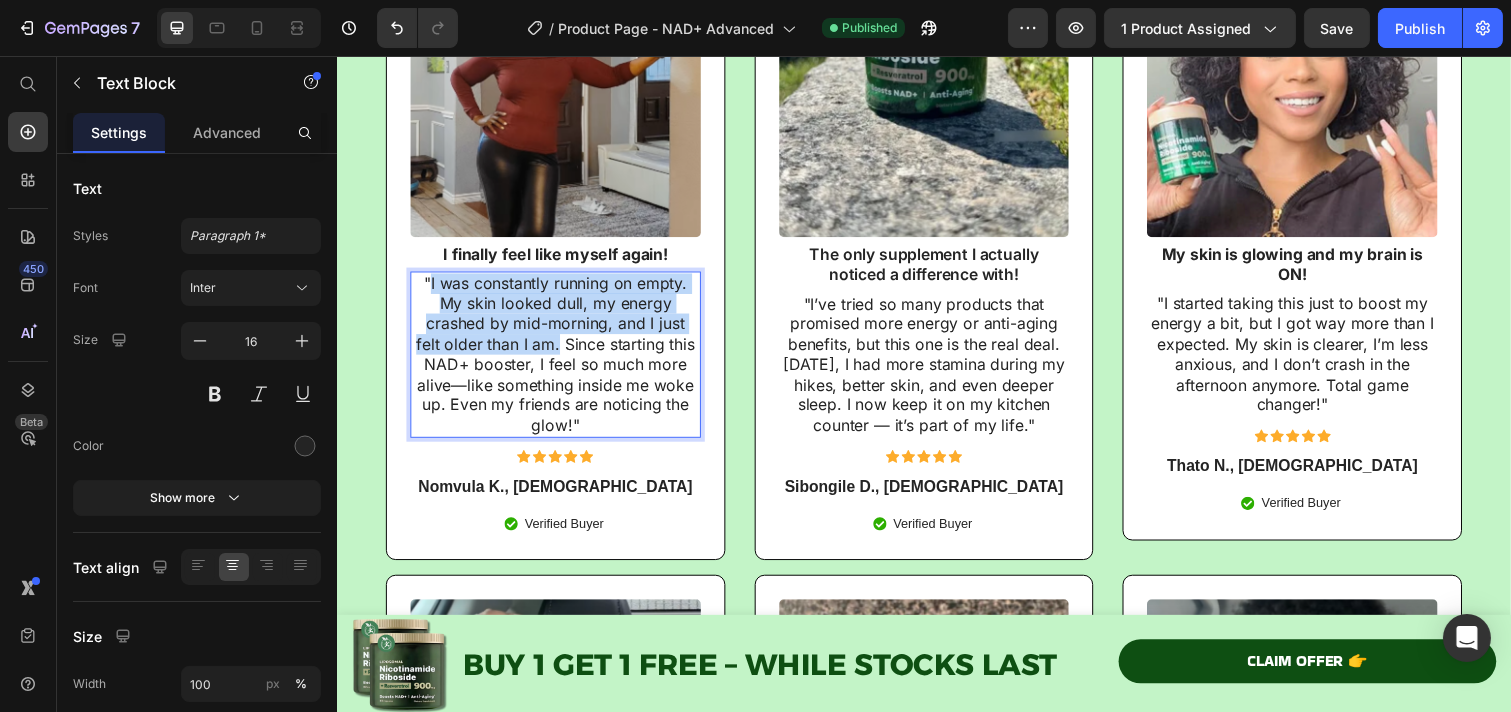 click on ""I was constantly running on empty. My skin looked dull, my energy crashed by mid-morning, and I just felt older than I am. Since starting this NAD+ booster, I feel so much more alive—like something inside me woke up. Even my friends are noticing the glow!"" at bounding box center (559, 361) 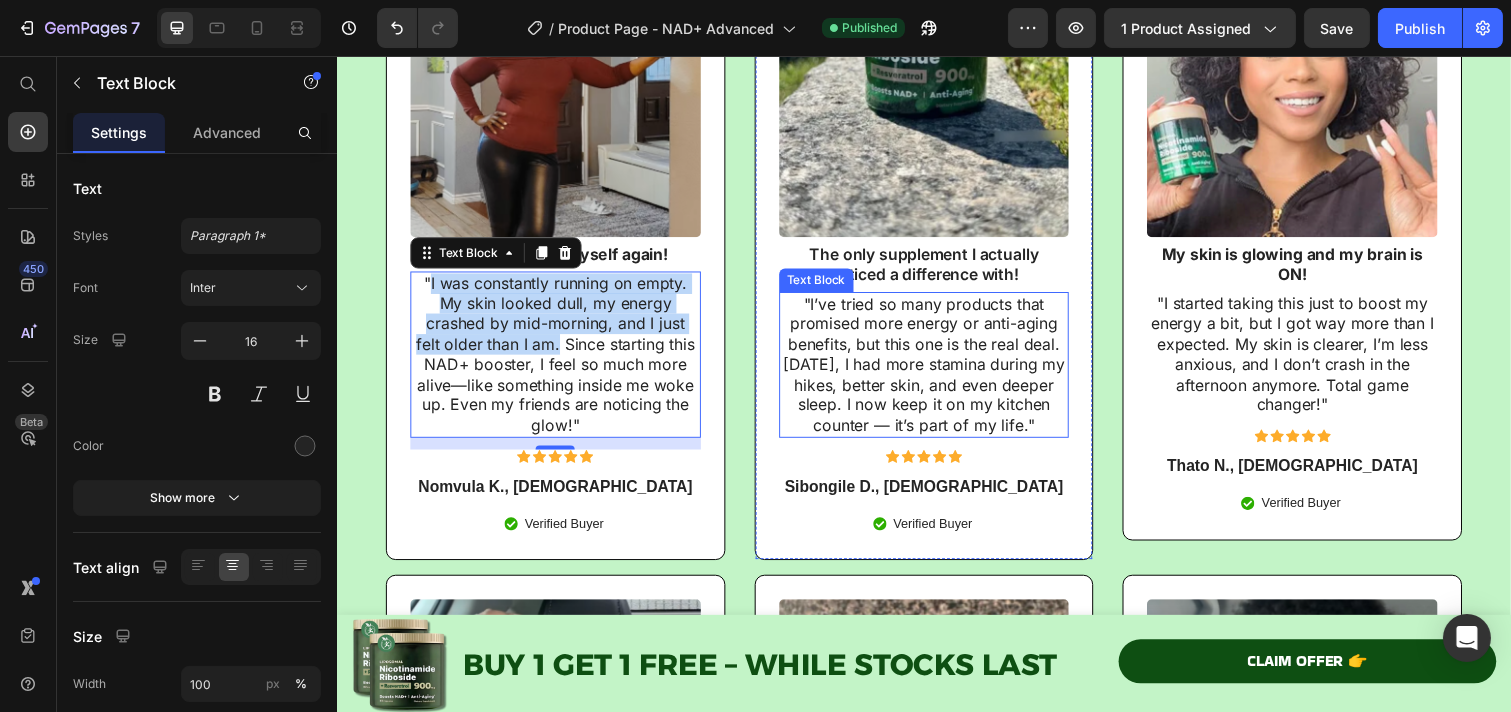 click on ""I’ve tried so many products that promised more energy or anti-aging benefits, but this one is the real deal. [DATE], I had more stamina during my hikes, better skin, and even deeper sleep. I now keep it on my kitchen counter — it’s part of my life."" at bounding box center (936, 372) 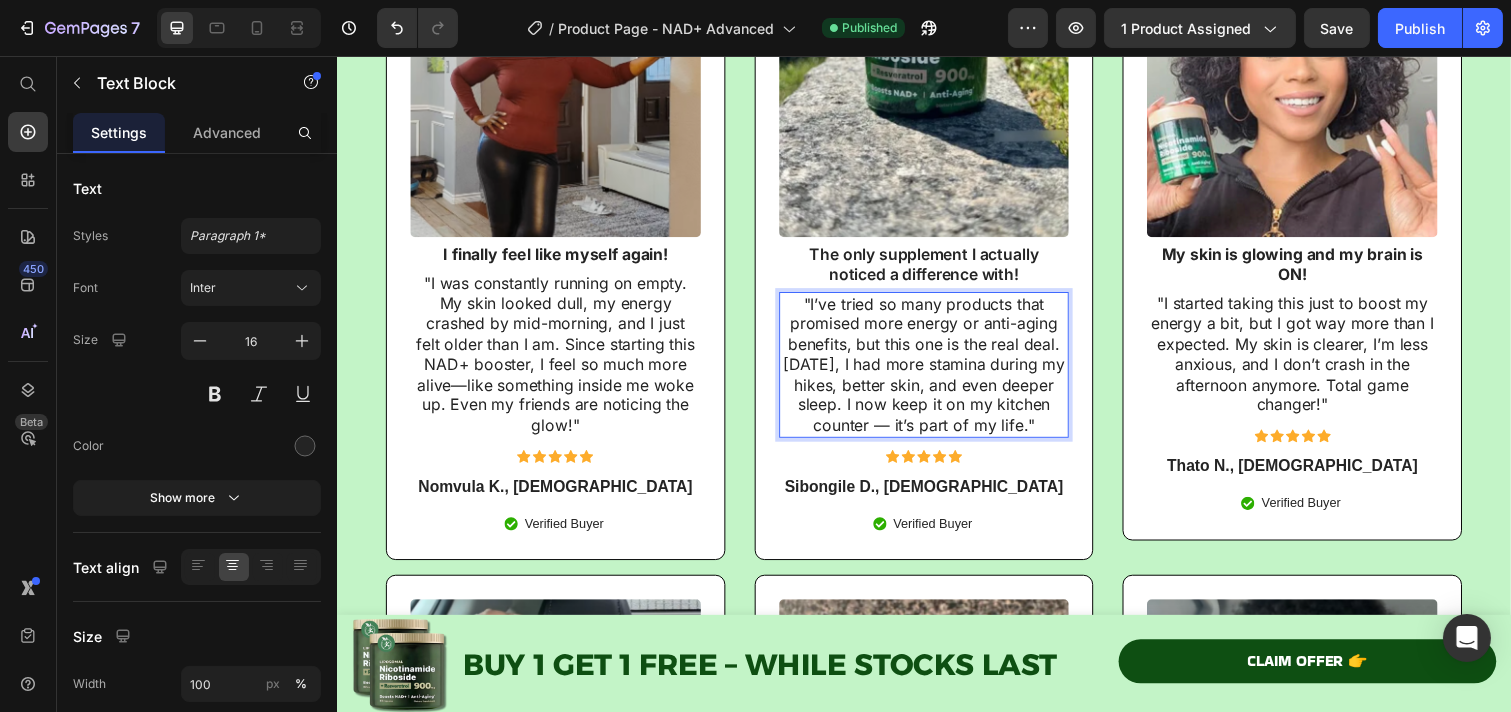 click on ""I’ve tried so many products that promised more energy or anti-aging benefits, but this one is the real deal. [DATE], I had more stamina during my hikes, better skin, and even deeper sleep. I now keep it on my kitchen counter — it’s part of my life."" at bounding box center [936, 372] 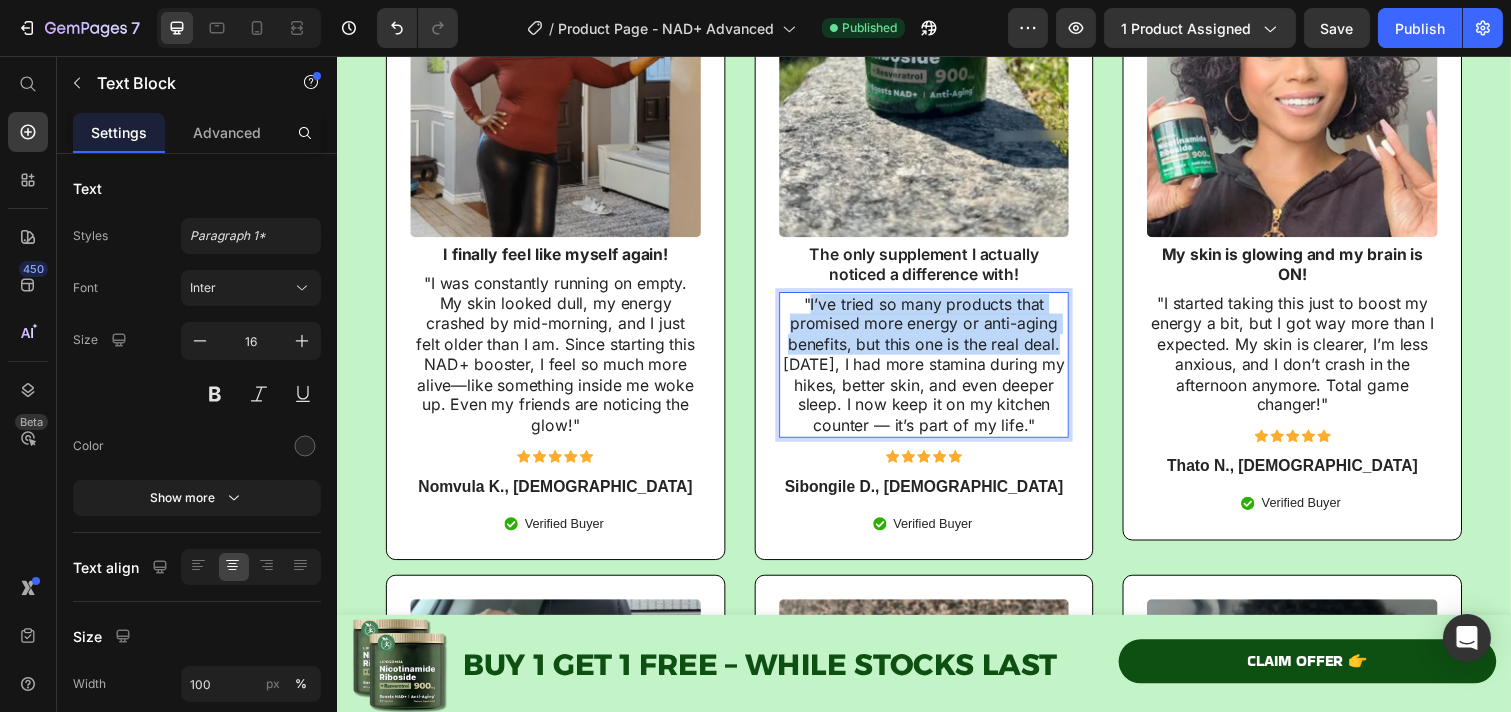 click on ""I’ve tried so many products that promised more energy or anti-aging benefits, but this one is the real deal. [DATE], I had more stamina during my hikes, better skin, and even deeper sleep. I now keep it on my kitchen counter — it’s part of my life."" at bounding box center [936, 372] 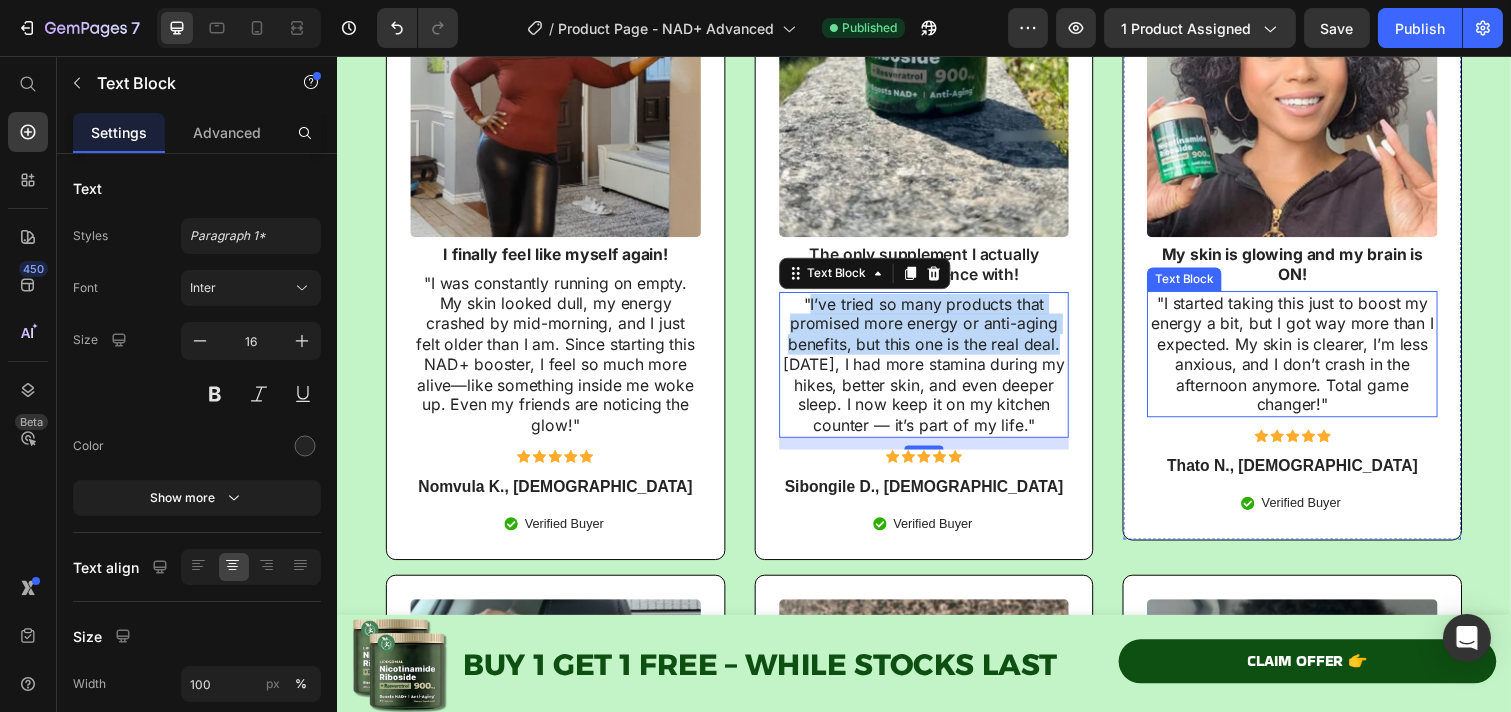 drag, startPoint x: 1300, startPoint y: 302, endPoint x: 1280, endPoint y: 306, distance: 20.396078 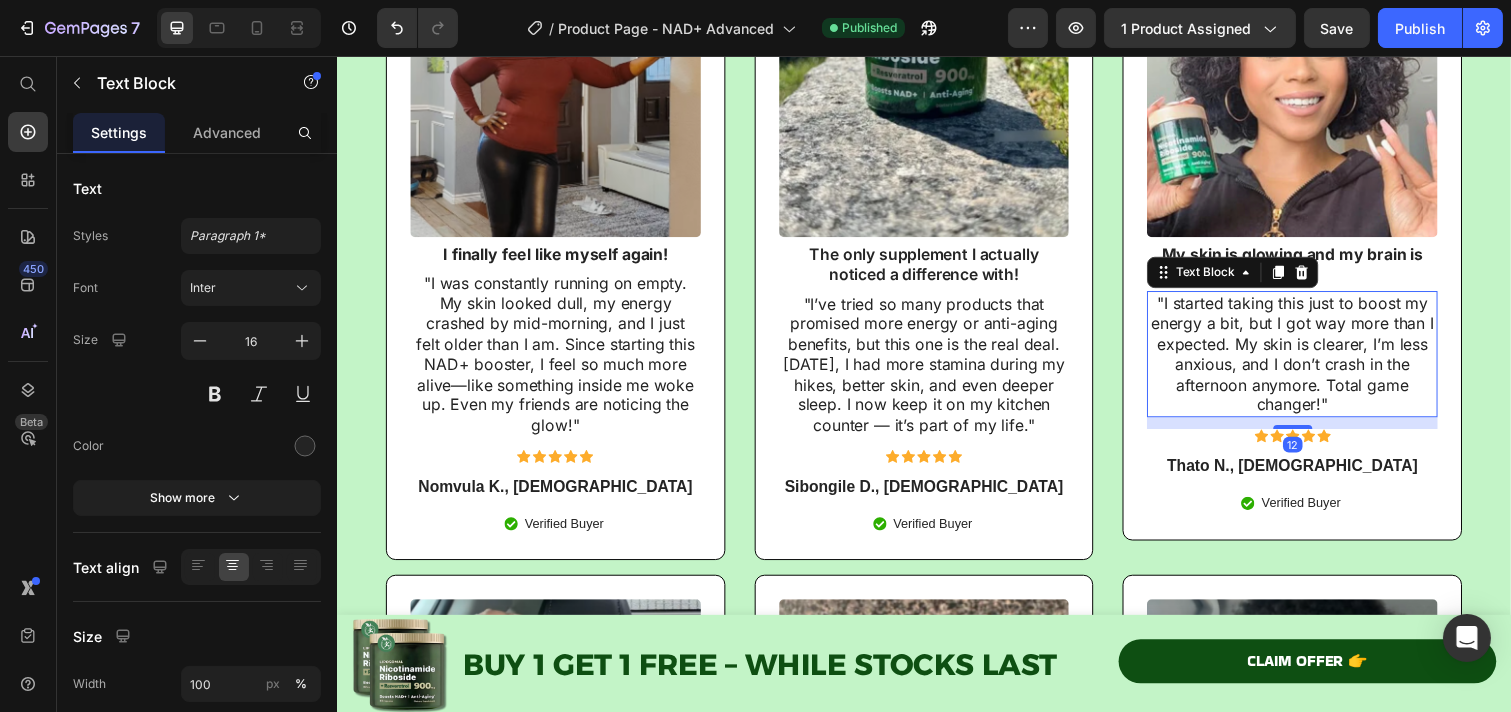 click on ""I started taking this just to boost my energy a bit, but I got way more than I expected. My skin is clearer, I’m less anxious, and I don’t crash in the afternoon anymore. Total game changer!"" at bounding box center [1312, 360] 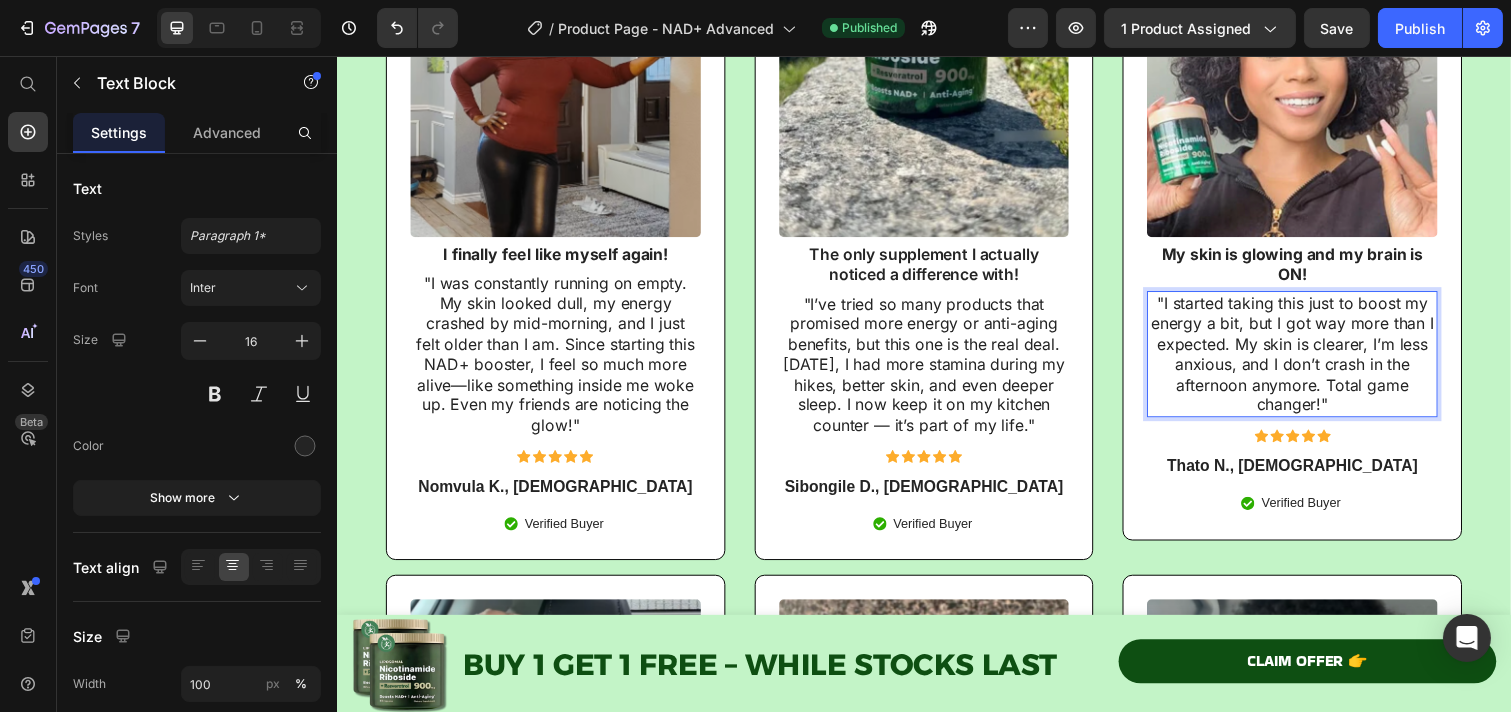 click on ""I started taking this just to boost my energy a bit, but I got way more than I expected. My skin is clearer, I’m less anxious, and I don’t crash in the afternoon anymore. Total game changer!"" at bounding box center (1312, 360) 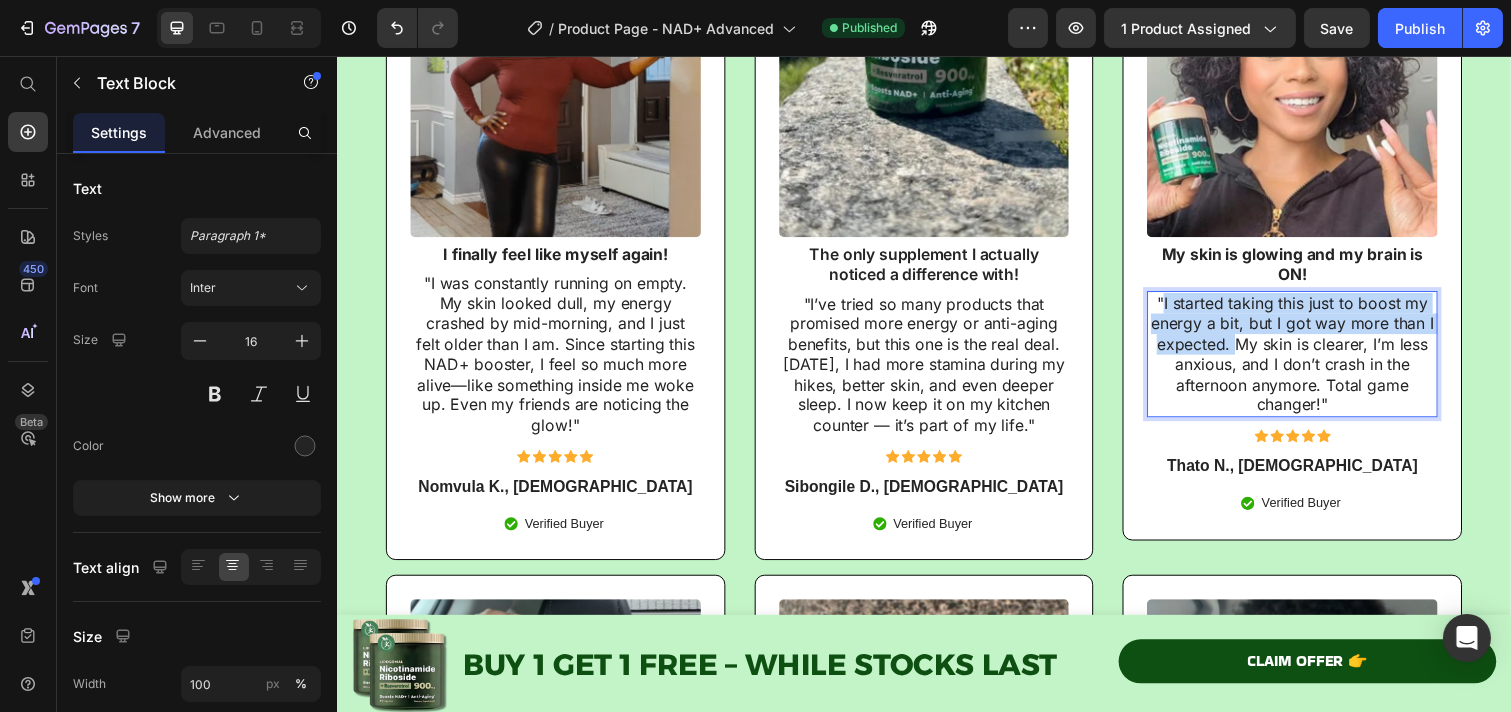 click on ""I started taking this just to boost my energy a bit, but I got way more than I expected. My skin is clearer, I’m less anxious, and I don’t crash in the afternoon anymore. Total game changer!"" at bounding box center [1312, 360] 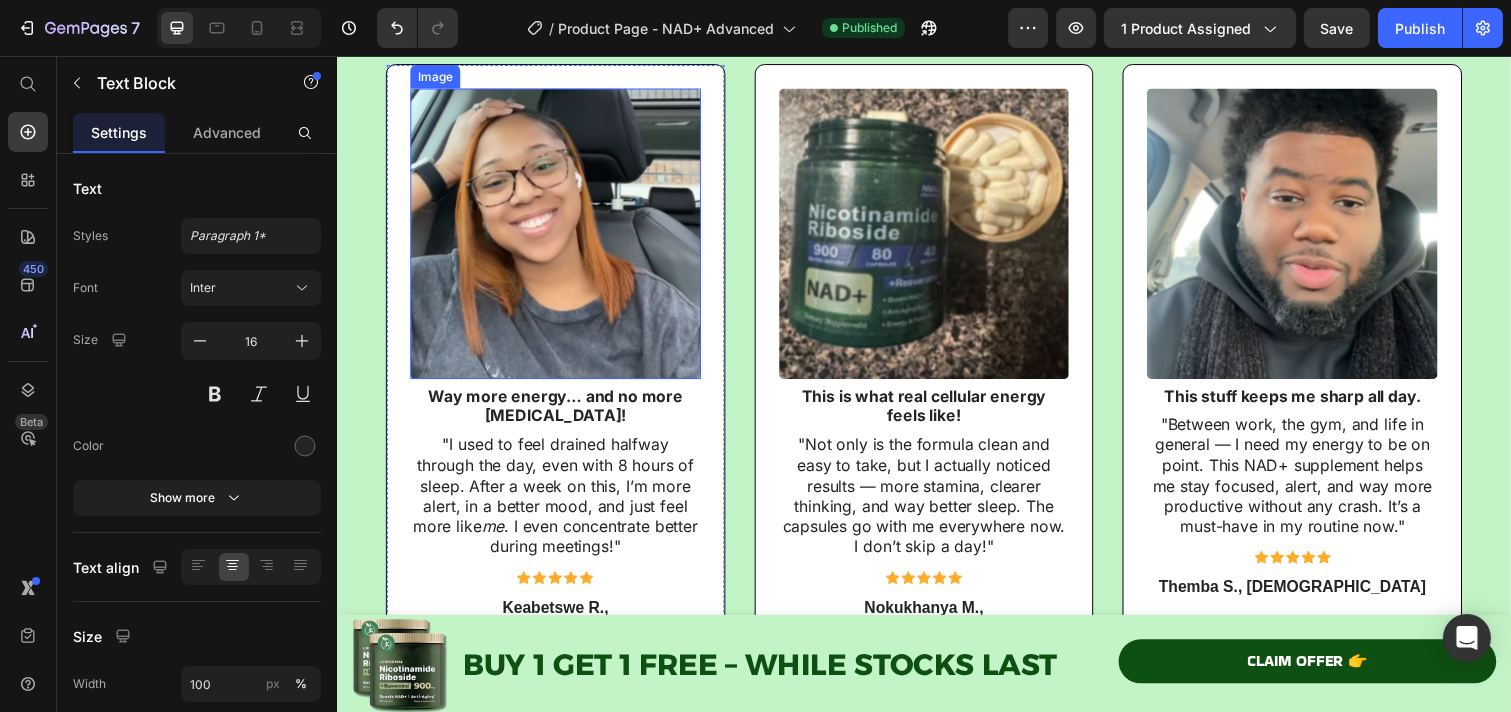 scroll, scrollTop: 9210, scrollLeft: 0, axis: vertical 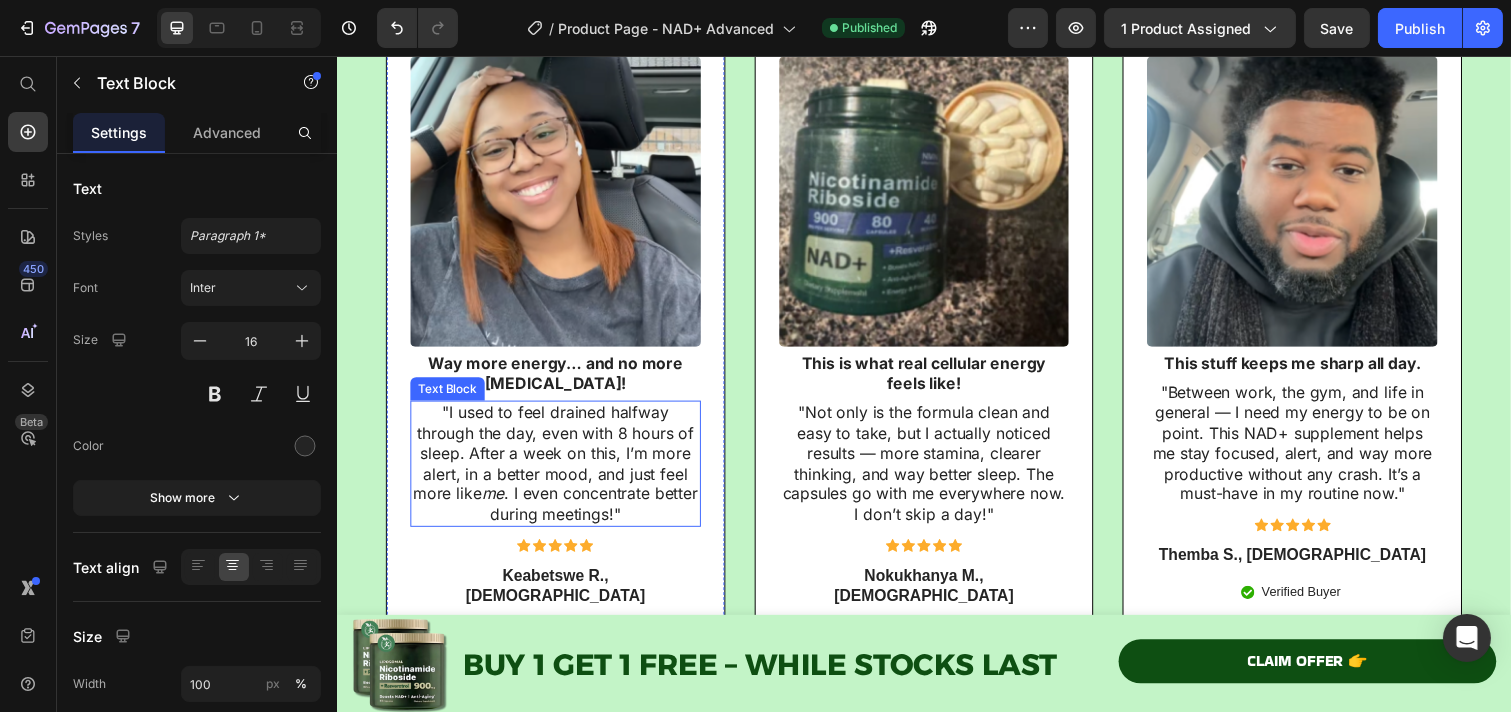 click on ""I used to feel drained halfway through the day, even with 8 hours of sleep. After a week on this, I’m more alert, in a better mood, and just feel more like  me . I even concentrate better during meetings!"" at bounding box center [559, 472] 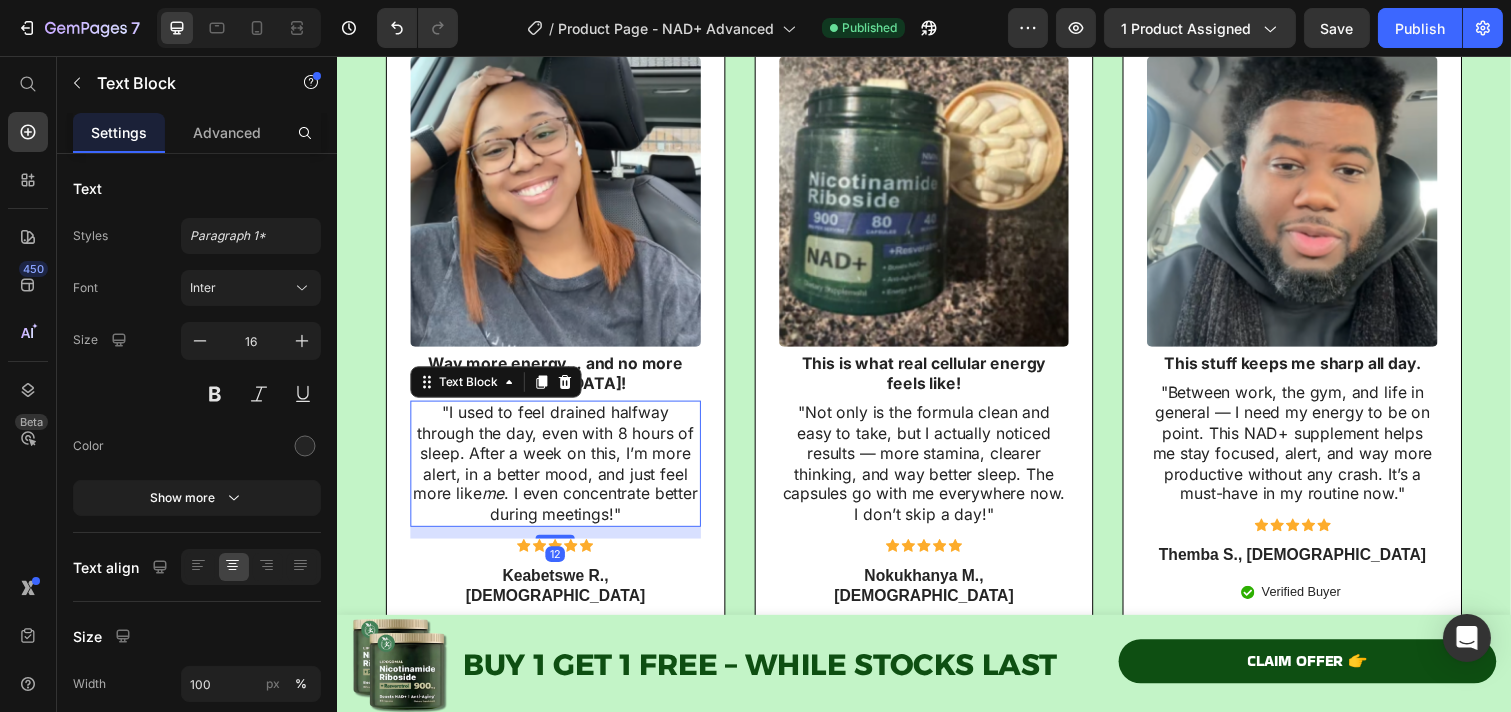 click on ""I used to feel drained halfway through the day, even with 8 hours of sleep. After a week on this, I’m more alert, in a better mood, and just feel more like  me . I even concentrate better during meetings!"" at bounding box center [559, 472] 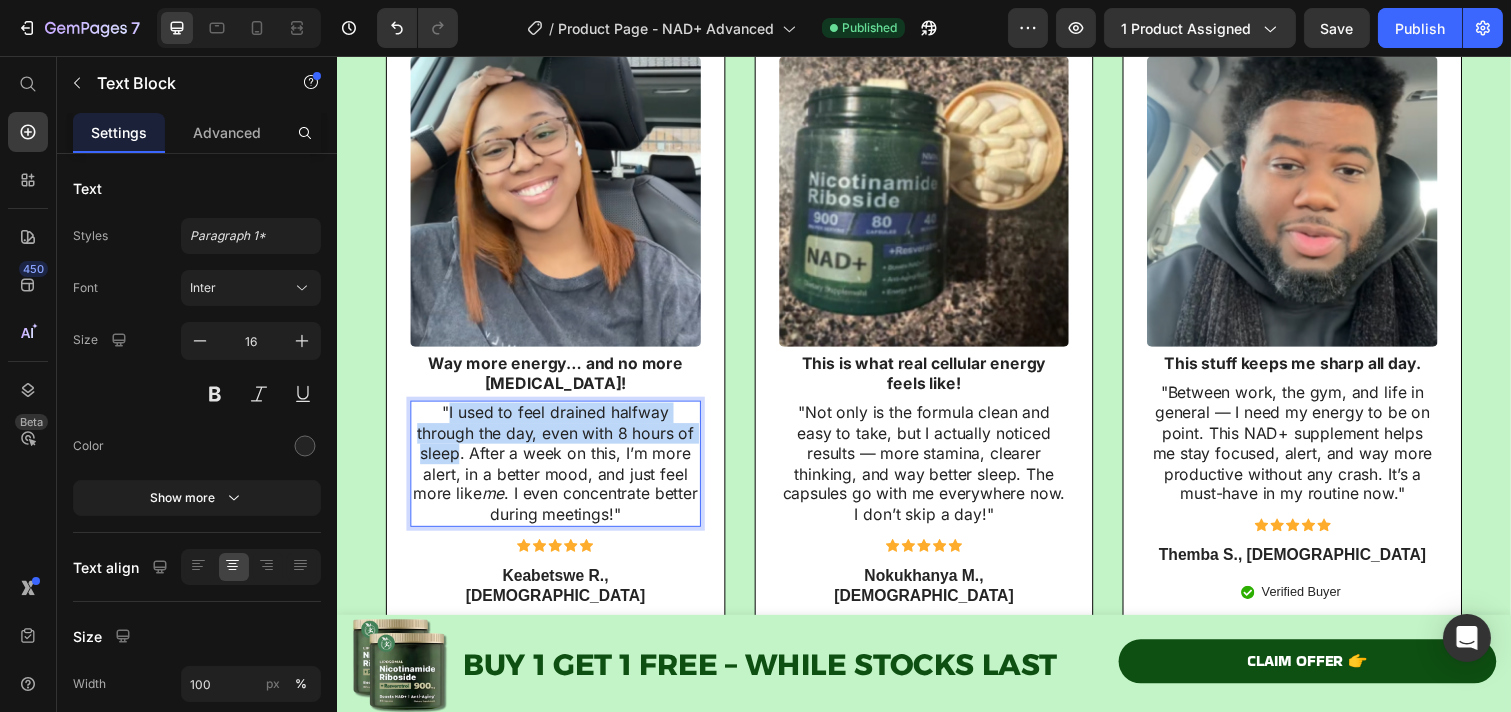 click on ""I used to feel drained halfway through the day, even with 8 hours of sleep. After a week on this, I’m more alert, in a better mood, and just feel more like  me . I even concentrate better during meetings!"" at bounding box center [559, 472] 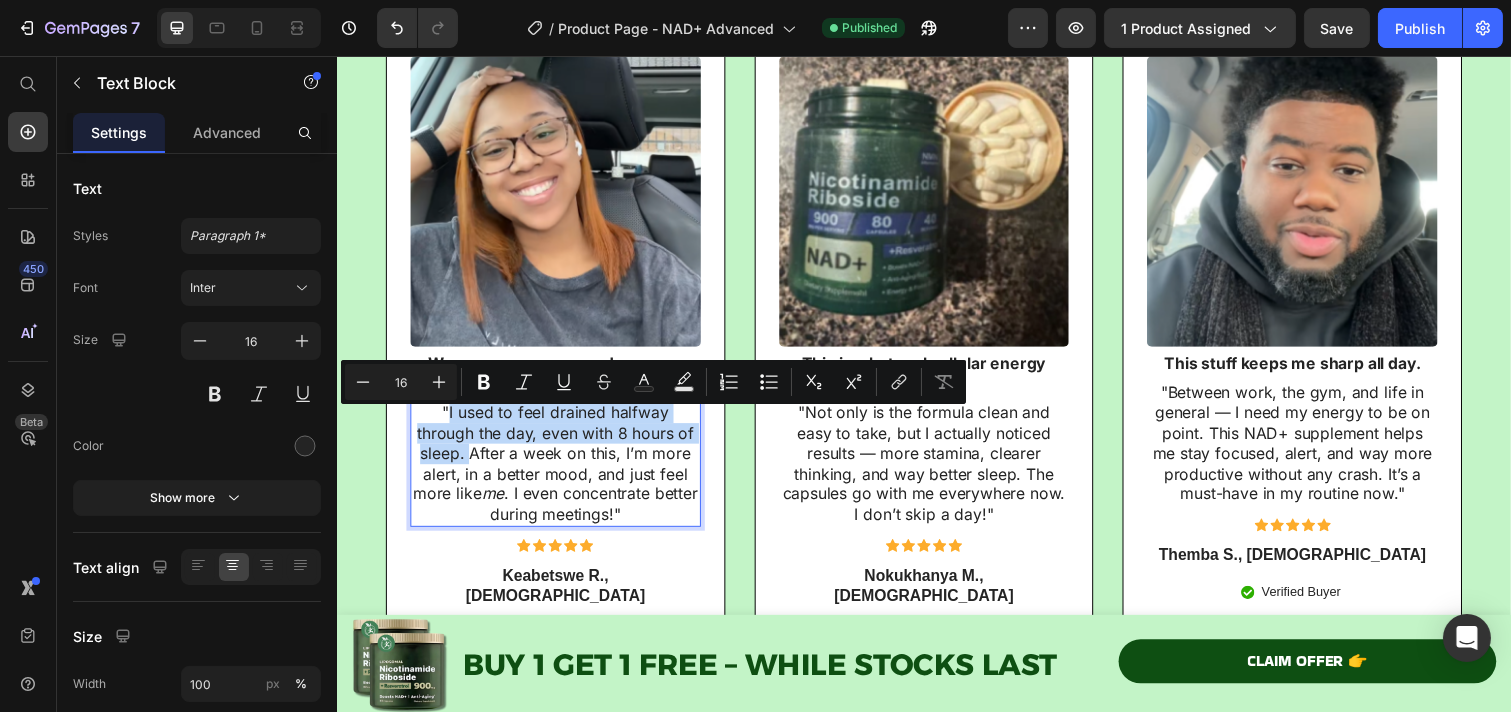 click on ""I used to feel drained halfway through the day, even with 8 hours of sleep. After a week on this, I’m more alert, in a better mood, and just feel more like  me . I even concentrate better during meetings!"" at bounding box center (559, 472) 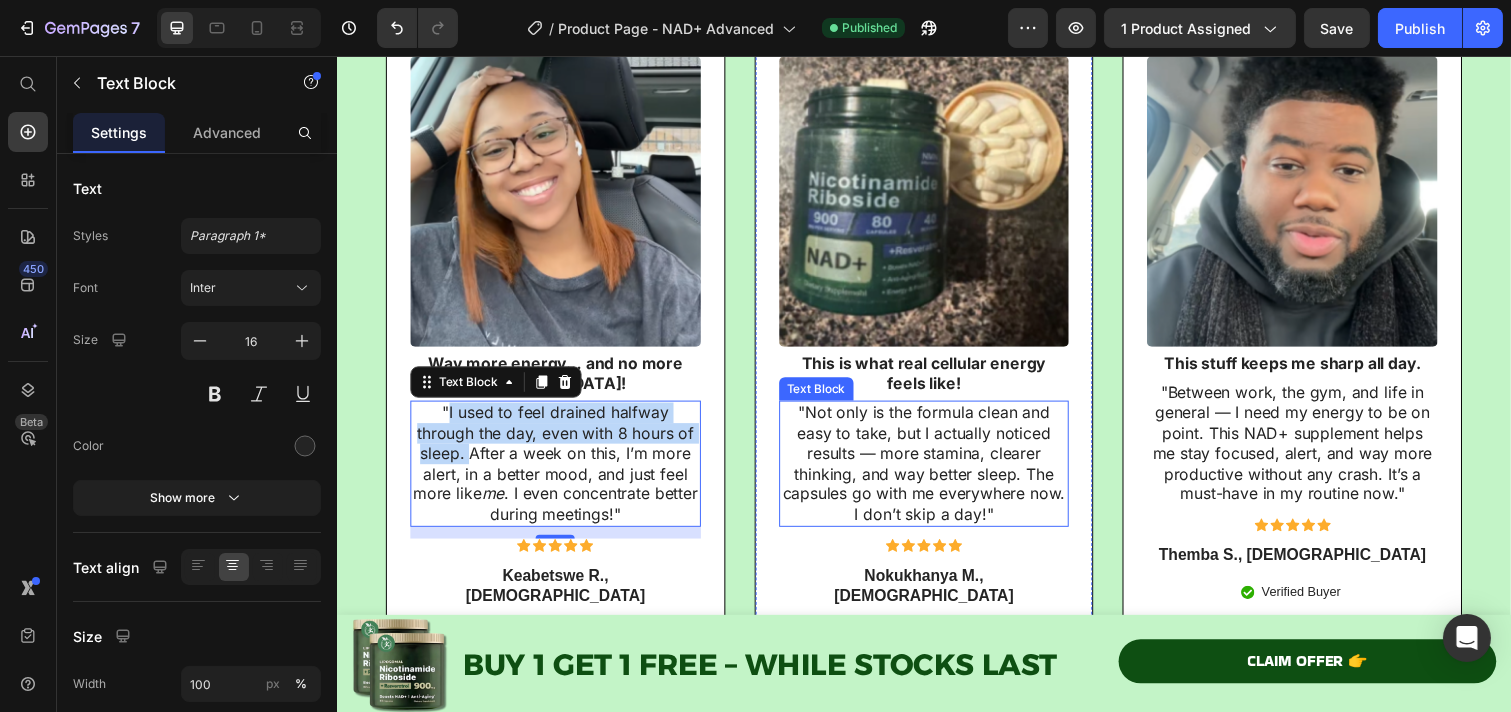 drag, startPoint x: 841, startPoint y: 440, endPoint x: 831, endPoint y: 433, distance: 12.206555 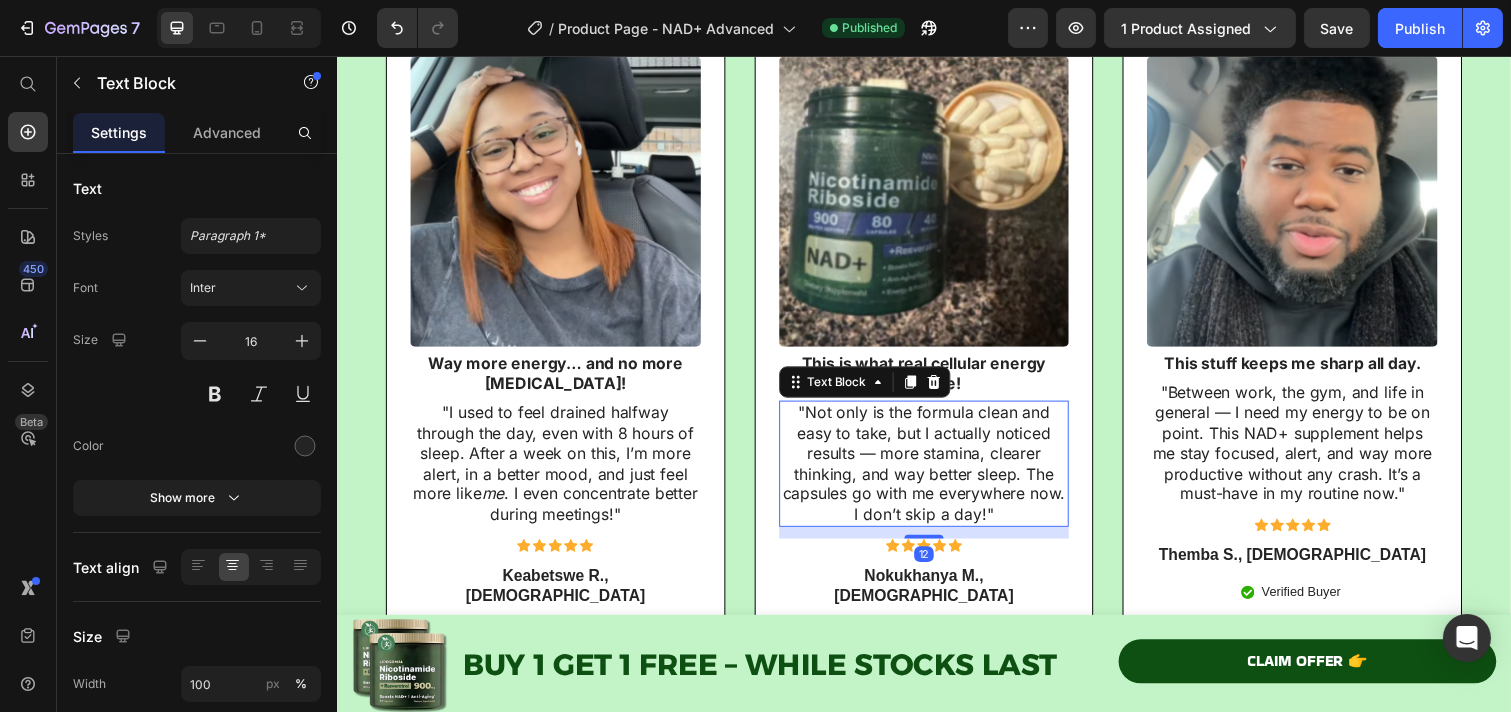 click on ""Not only is the formula clean and easy to take, but I actually noticed results — more stamina, clearer thinking, and way better sleep. The capsules go with me everywhere now. I don’t skip a day!"" at bounding box center (936, 472) 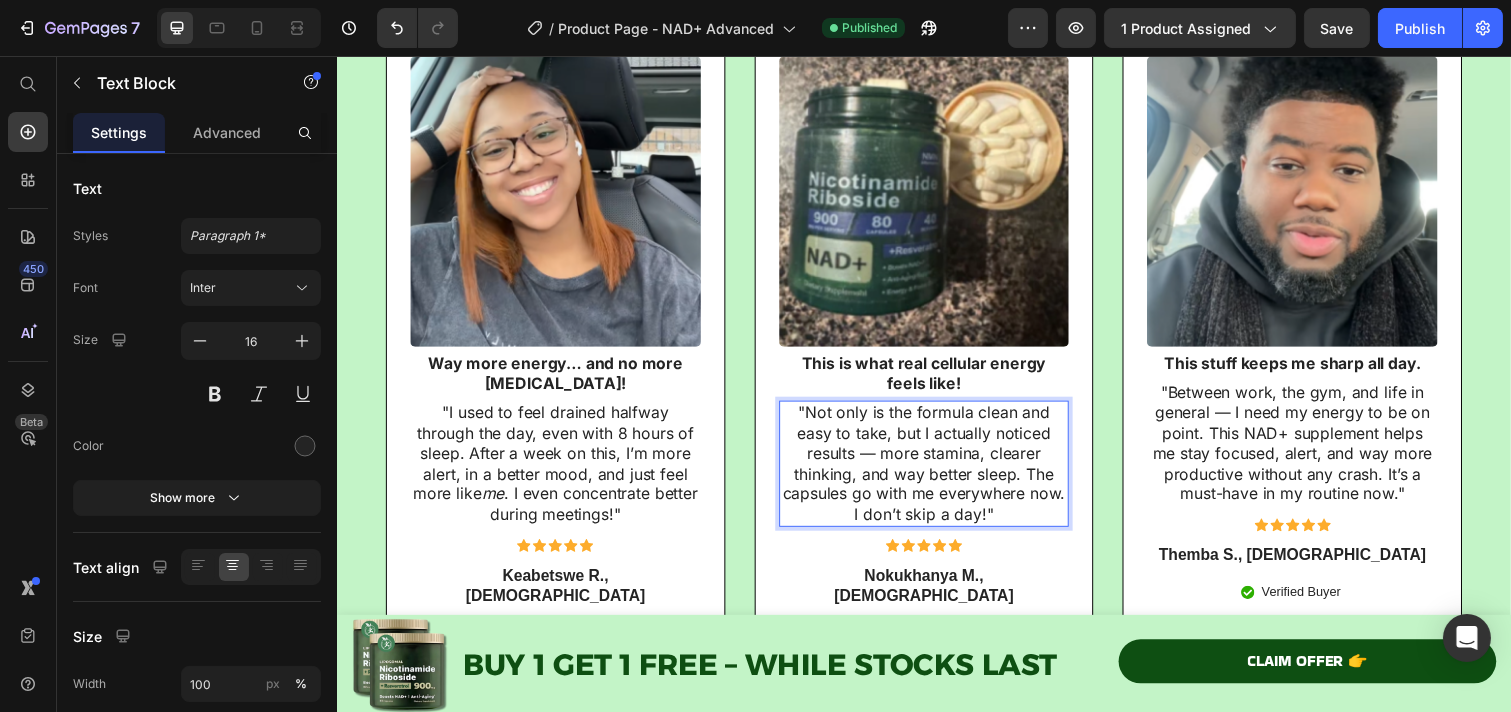 click on ""Not only is the formula clean and easy to take, but I actually noticed results — more stamina, clearer thinking, and way better sleep. The capsules go with me everywhere now. I don’t skip a day!"" at bounding box center [936, 472] 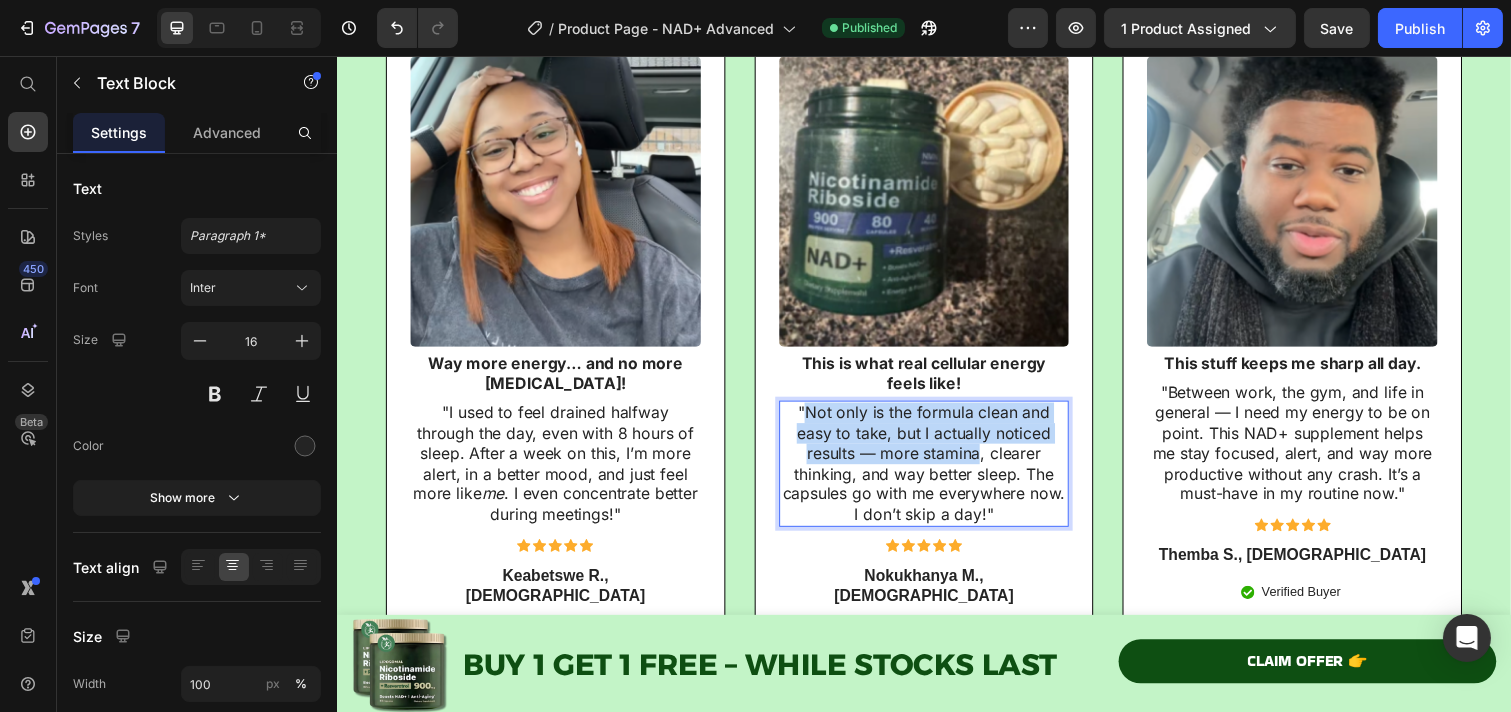 click on ""Not only is the formula clean and easy to take, but I actually noticed results — more stamina, clearer thinking, and way better sleep. The capsules go with me everywhere now. I don’t skip a day!"" at bounding box center [936, 472] 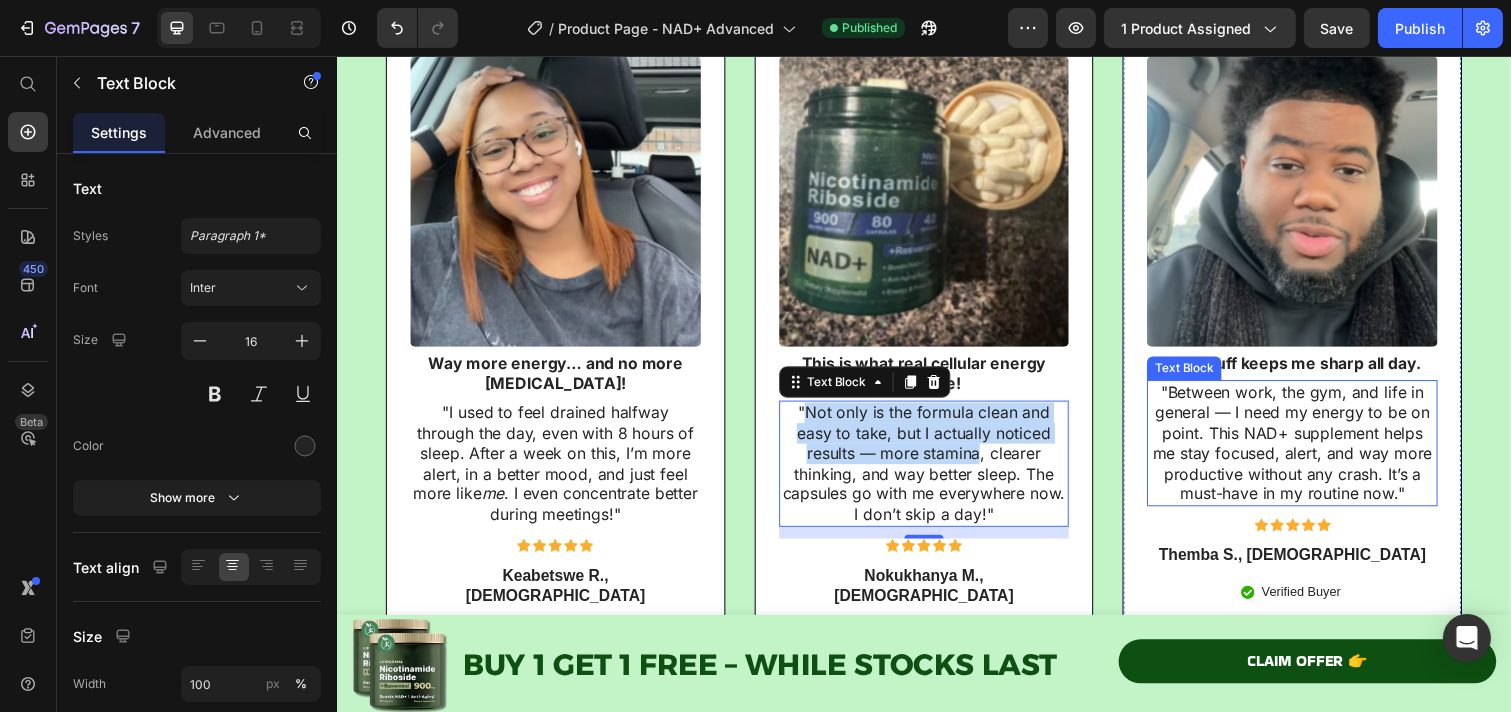 click on ""Between work, the gym, and life in general — I need my energy to be on point. This NAD+ supplement helps me stay focused, alert, and way more productive without any crash. It’s a must-have in my routine now."" at bounding box center [1312, 451] 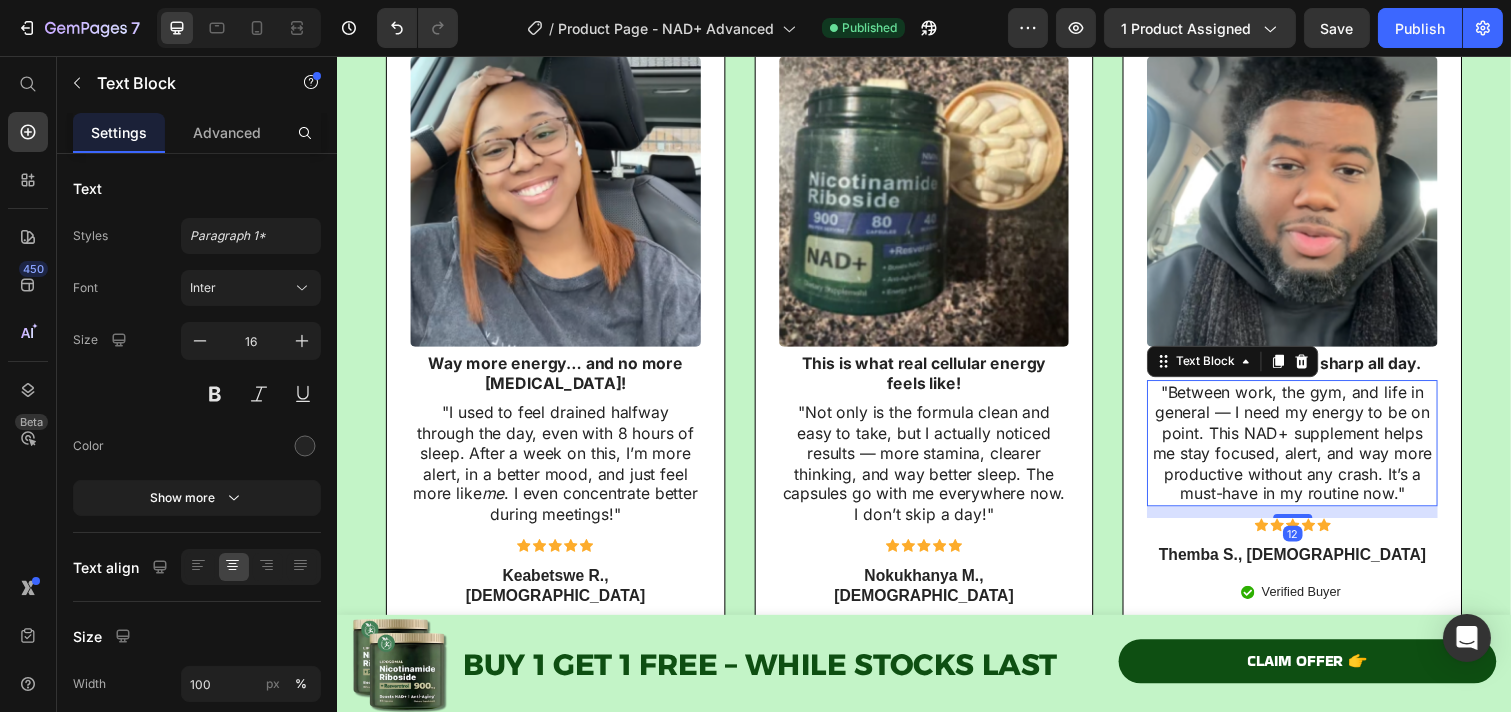 click on ""Between work, the gym, and life in general — I need my energy to be on point. This NAD+ supplement helps me stay focused, alert, and way more productive without any crash. It’s a must-have in my routine now."" at bounding box center [1312, 451] 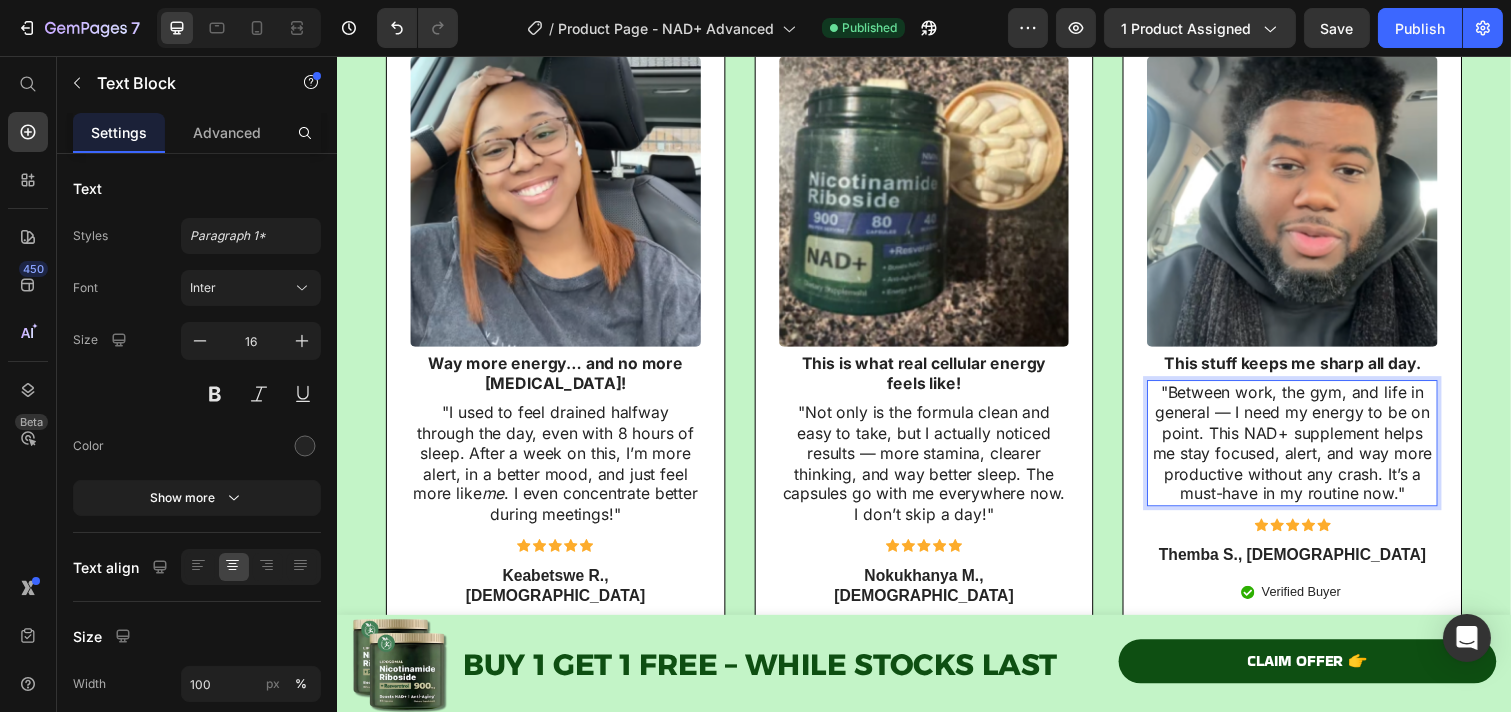 click on ""Between work, the gym, and life in general — I need my energy to be on point. This NAD+ supplement helps me stay focused, alert, and way more productive without any crash. It’s a must-have in my routine now."" at bounding box center (1312, 451) 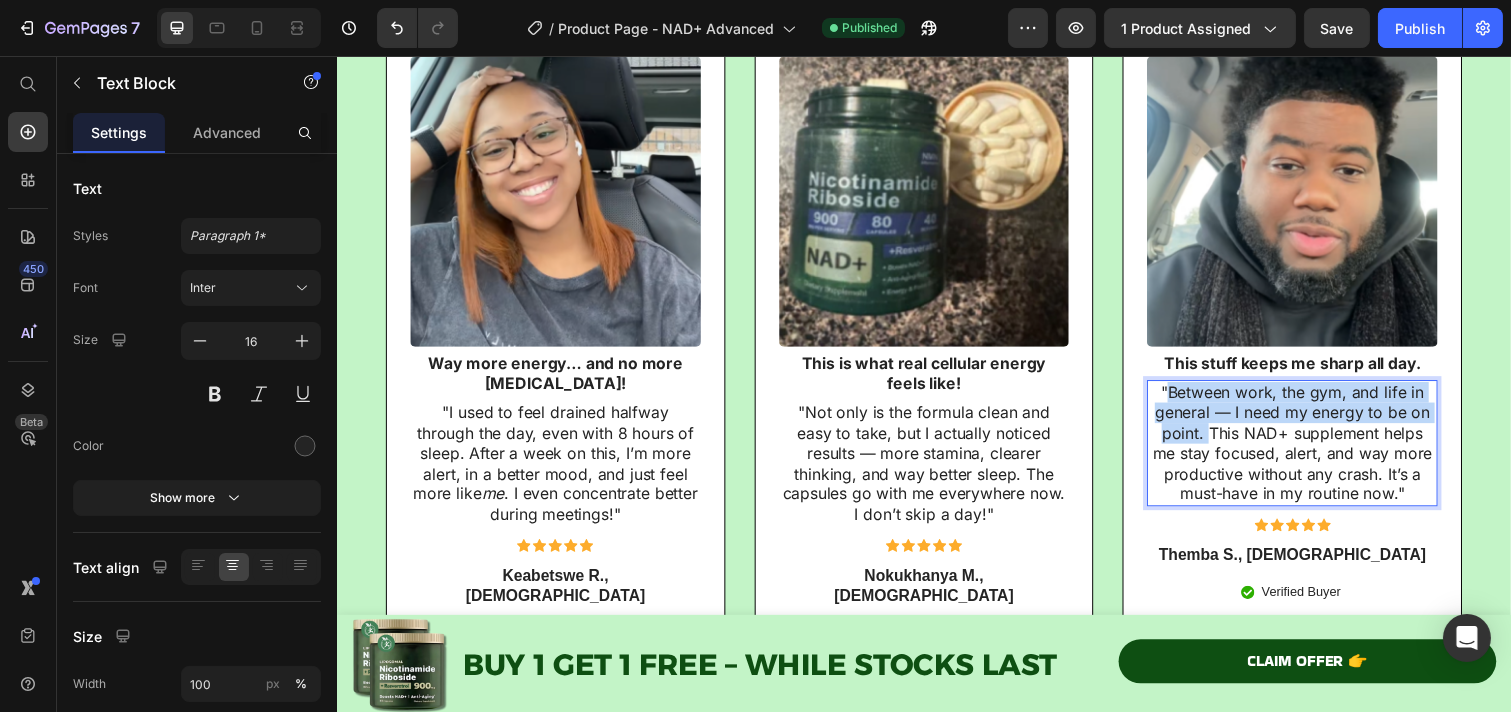 click on ""Between work, the gym, and life in general — I need my energy to be on point. This NAD+ supplement helps me stay focused, alert, and way more productive without any crash. It’s a must-have in my routine now."" at bounding box center (1312, 451) 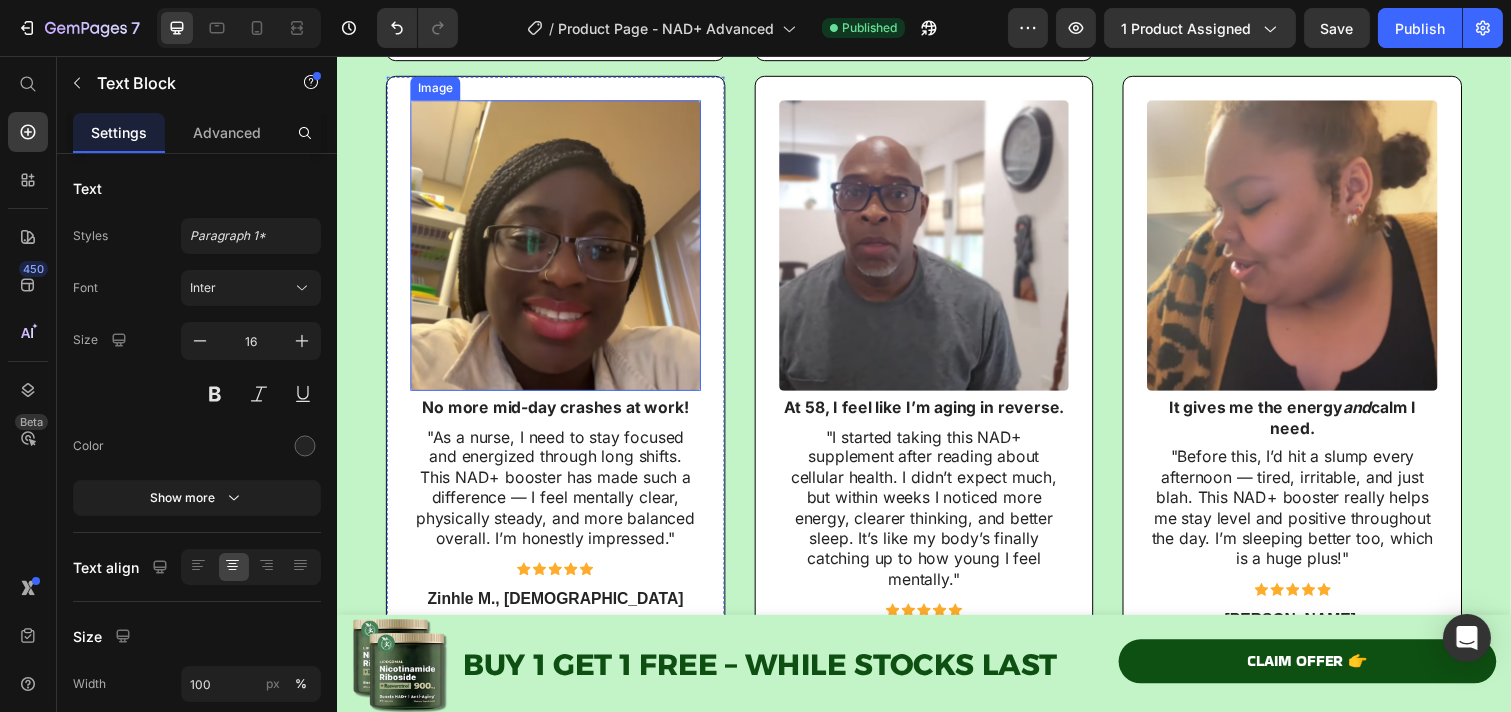 scroll, scrollTop: 9987, scrollLeft: 0, axis: vertical 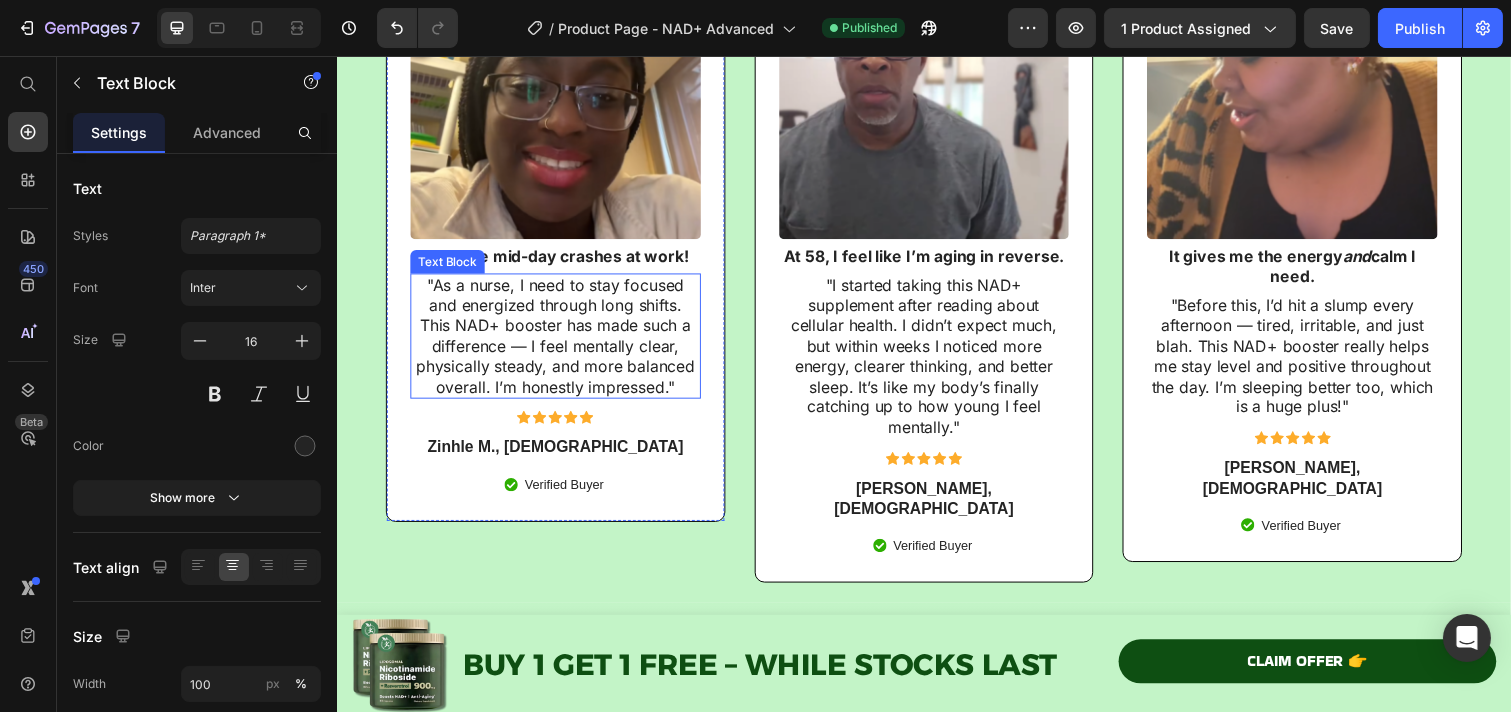 click on ""As a nurse, I need to stay focused and energized through long shifts. This NAD+ booster has made such a difference — I feel mentally clear, physically steady, and more balanced overall. I’m honestly impressed."" at bounding box center [559, 342] 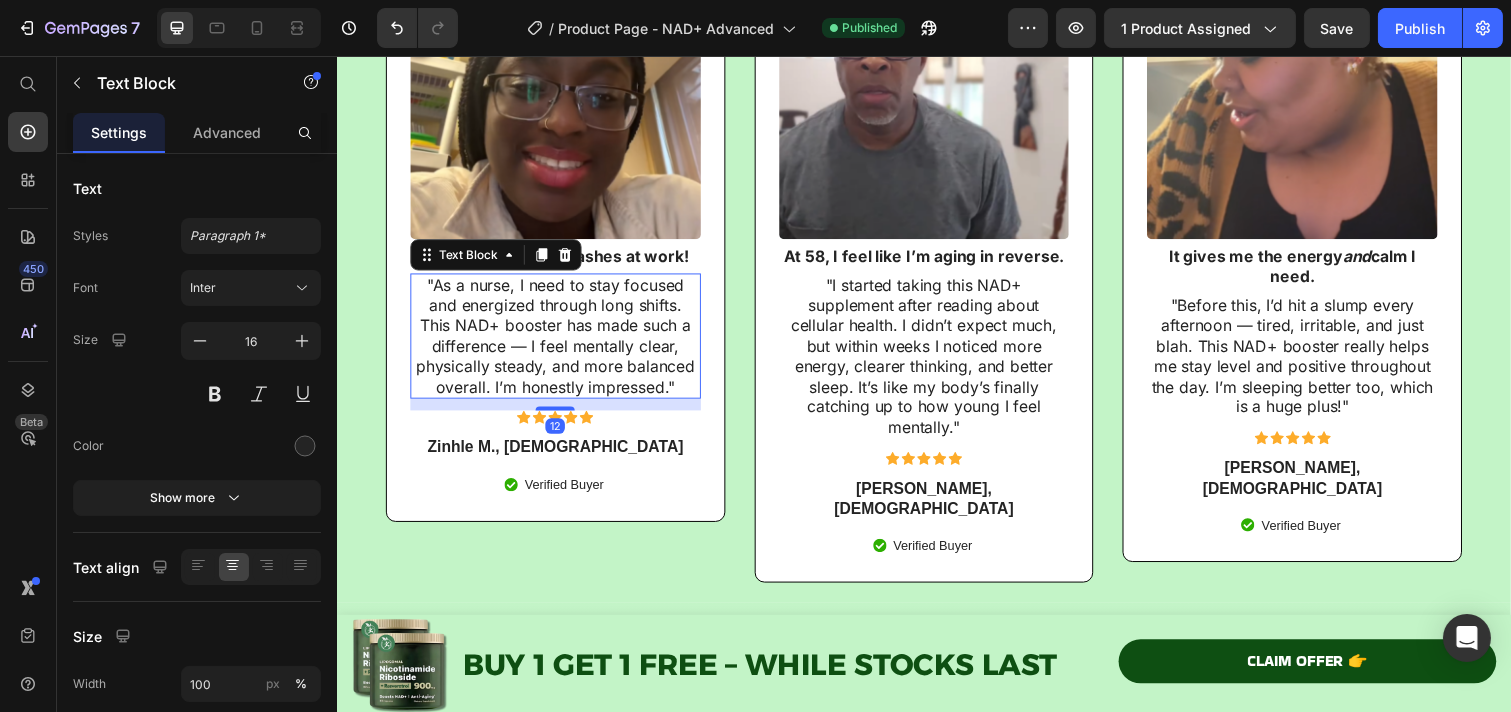 click on ""As a nurse, I need to stay focused and energized through long shifts. This NAD+ booster has made such a difference — I feel mentally clear, physically steady, and more balanced overall. I’m honestly impressed."" at bounding box center [559, 342] 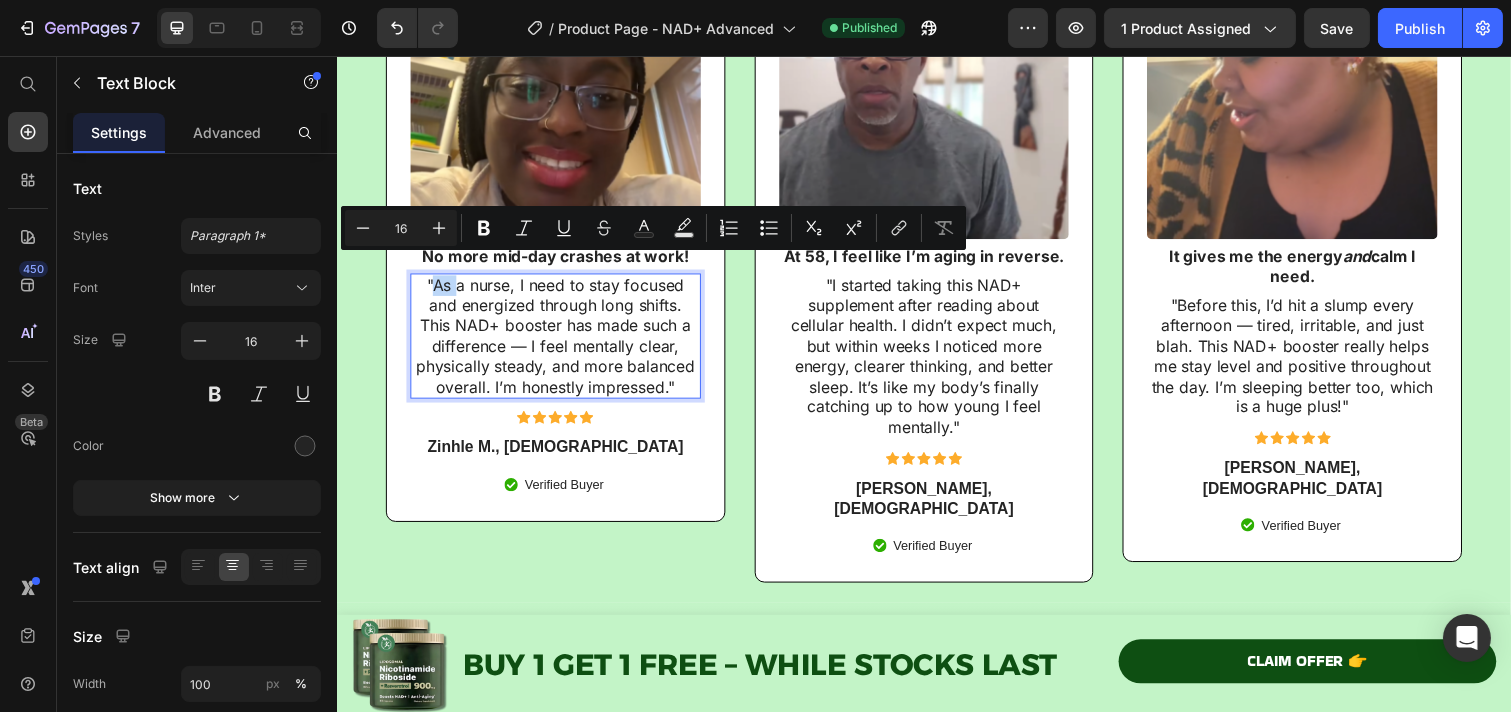 click on ""As a nurse, I need to stay focused and energized through long shifts. This NAD+ booster has made such a difference — I feel mentally clear, physically steady, and more balanced overall. I’m honestly impressed."" at bounding box center [559, 342] 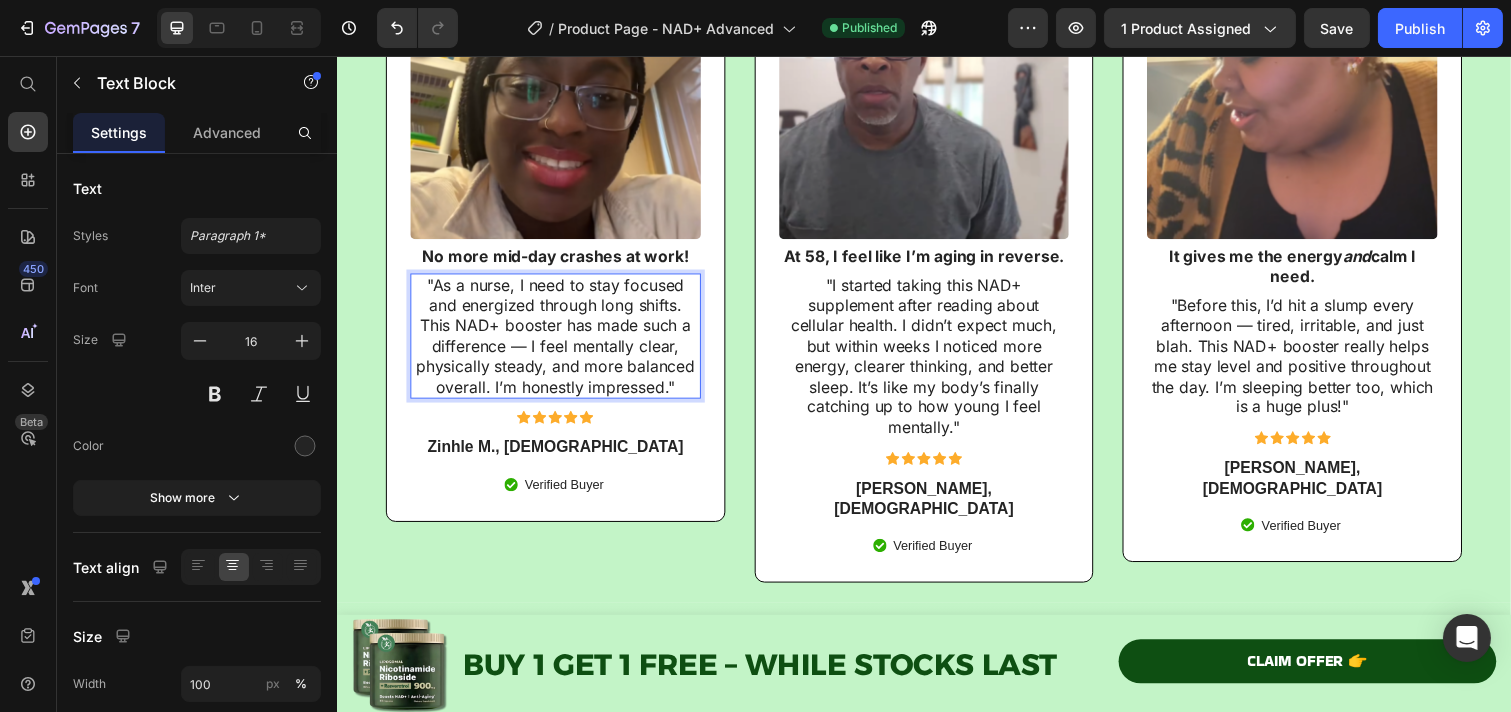 click on ""As a nurse, I need to stay focused and energized through long shifts. This NAD+ booster has made such a difference — I feel mentally clear, physically steady, and more balanced overall. I’m honestly impressed."" at bounding box center [559, 342] 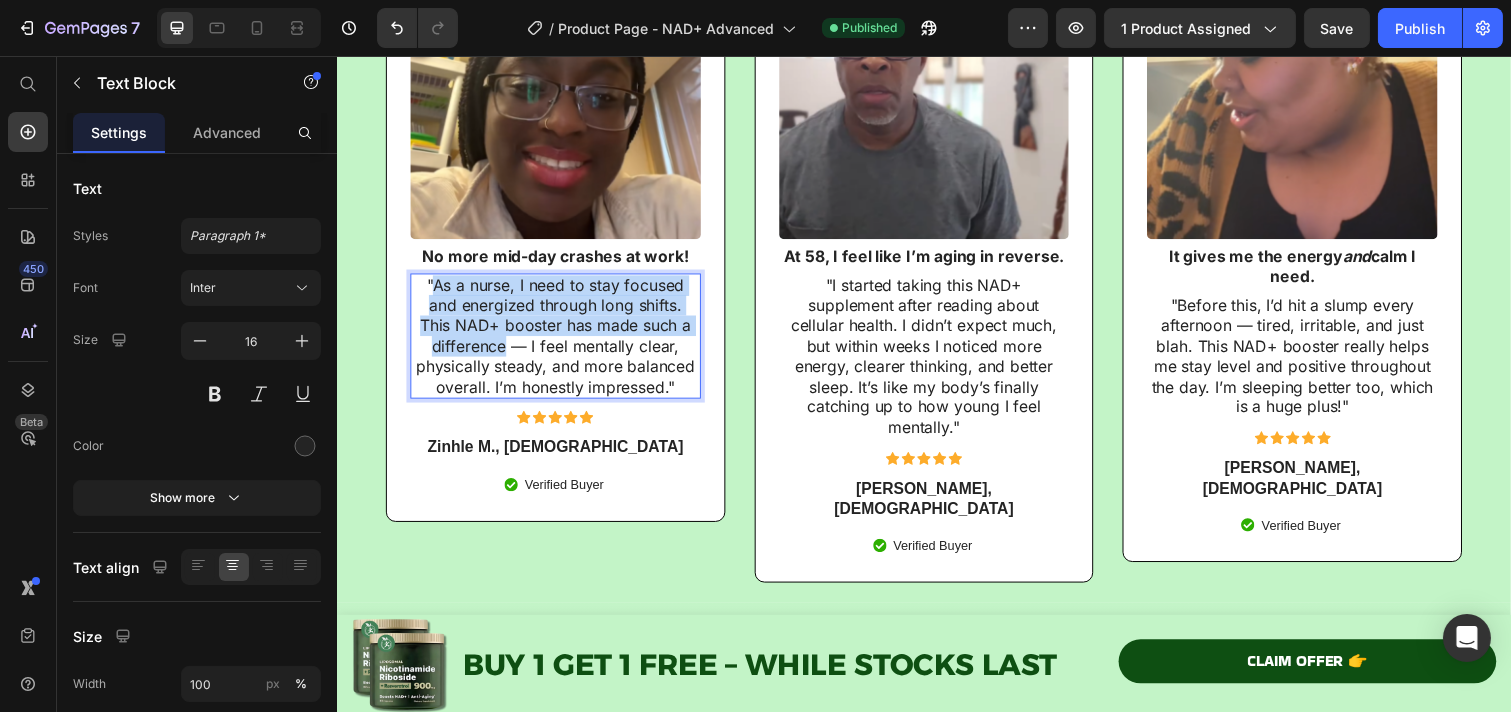 click on ""As a nurse, I need to stay focused and energized through long shifts. This NAD+ booster has made such a difference — I feel mentally clear, physically steady, and more balanced overall. I’m honestly impressed."" at bounding box center [559, 342] 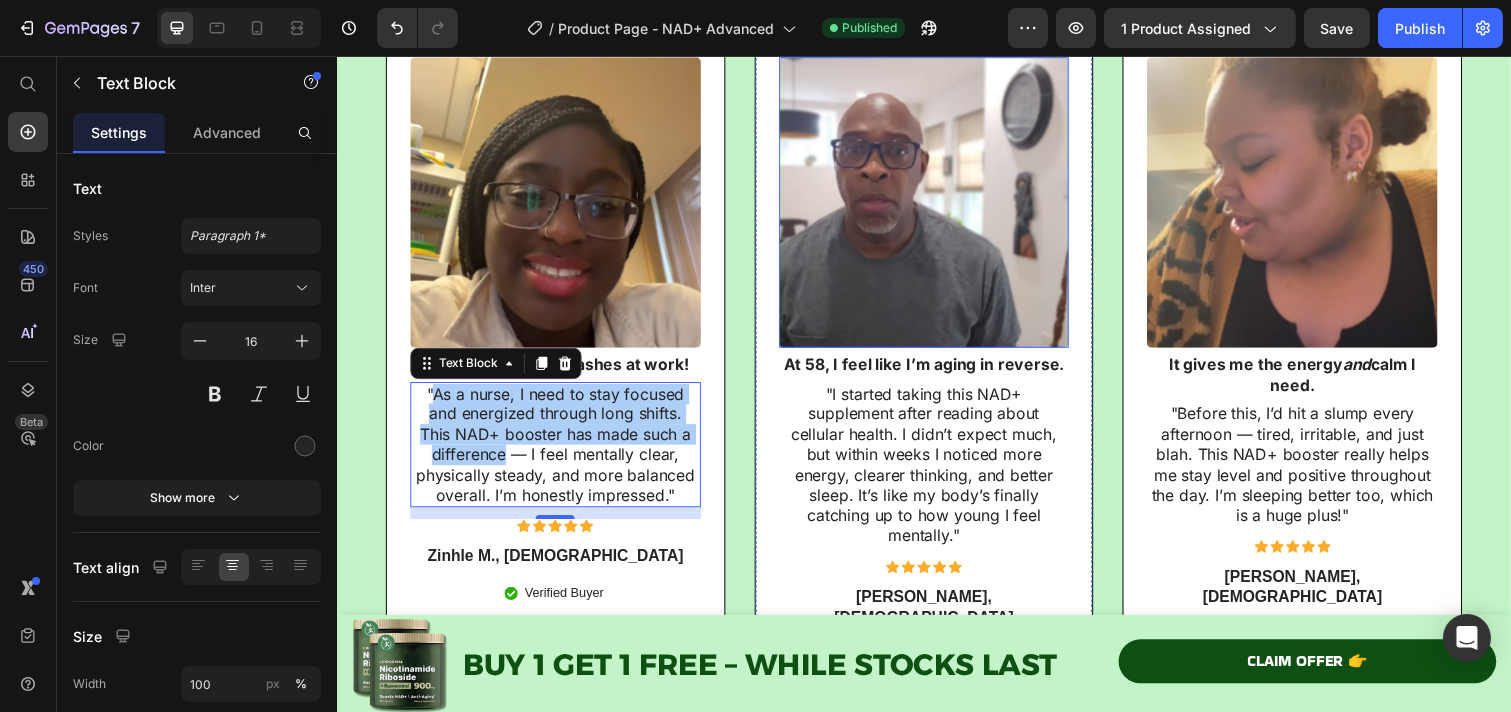 scroll, scrollTop: 9987, scrollLeft: 0, axis: vertical 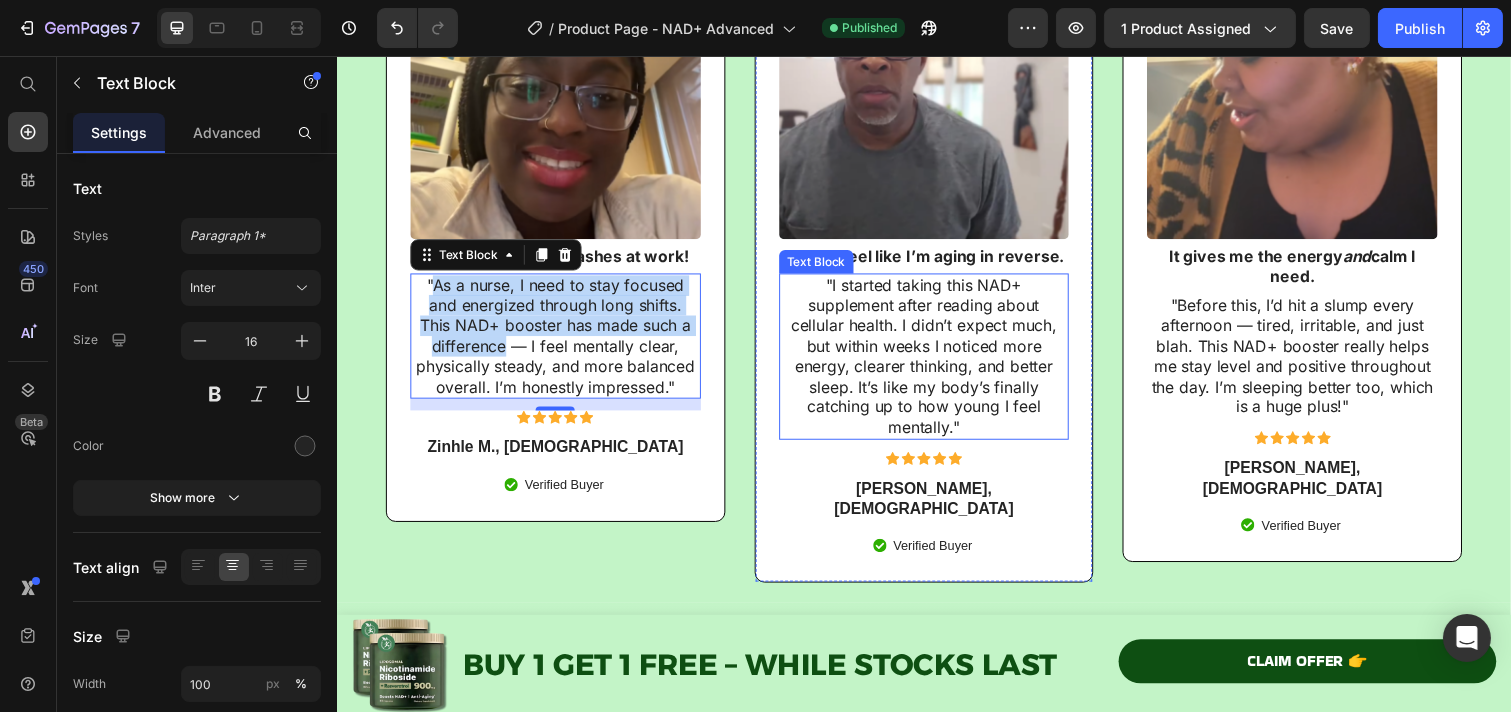 click on ""I started taking this NAD+ supplement after reading about cellular health. I didn’t expect much, but within weeks I noticed more energy, clearer thinking, and better sleep. It’s like my body’s finally catching up to how young I feel mentally."" at bounding box center [936, 363] 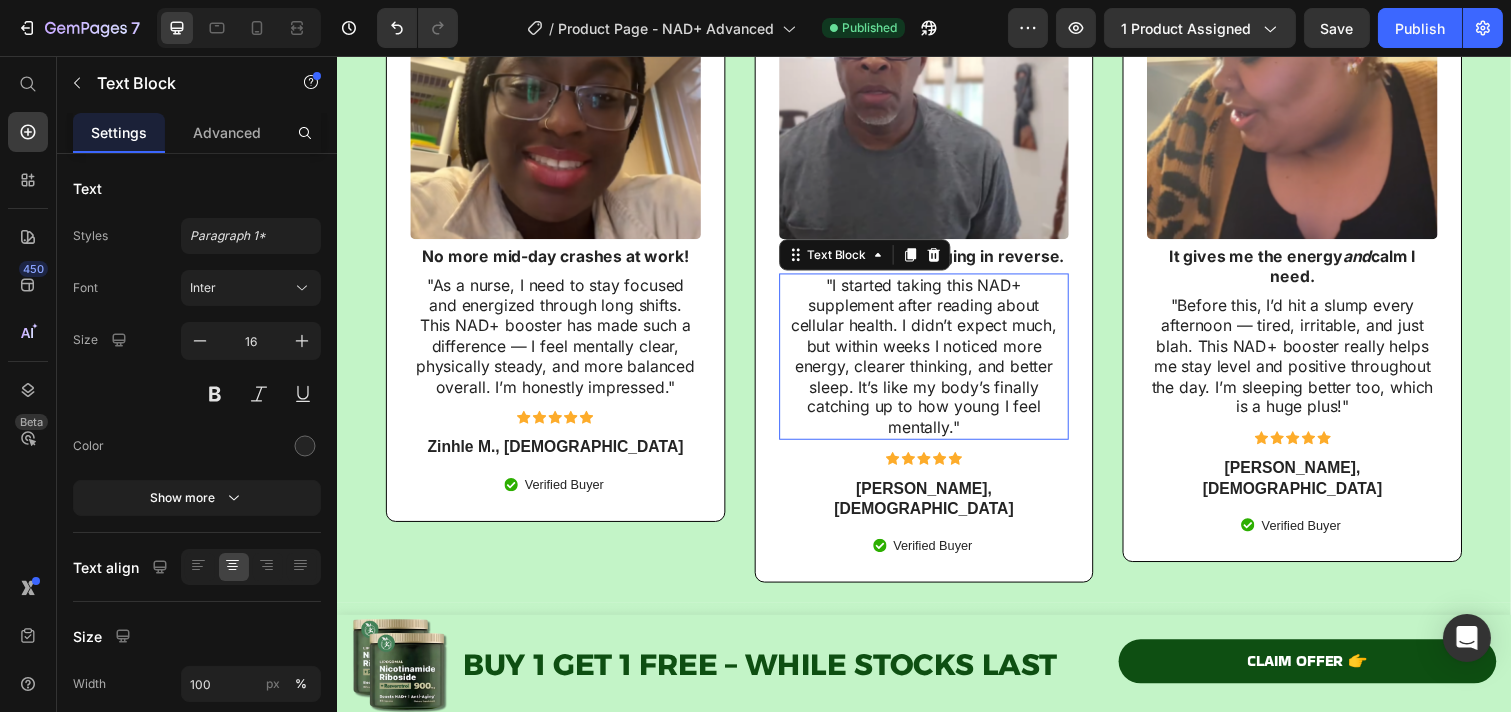 click on ""I started taking this NAD+ supplement after reading about cellular health. I didn’t expect much, but within weeks I noticed more energy, clearer thinking, and better sleep. It’s like my body’s finally catching up to how young I feel mentally."" at bounding box center (936, 363) 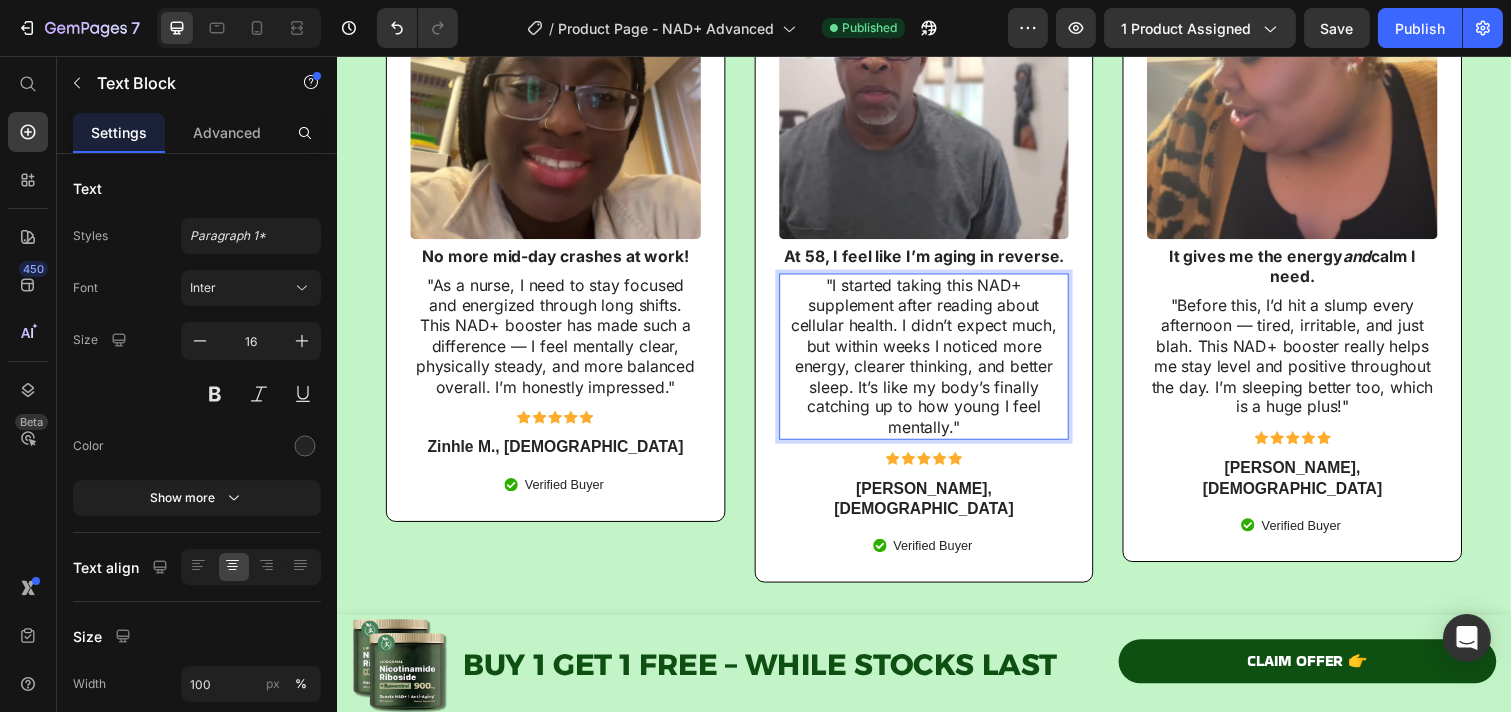 click on ""I started taking this NAD+ supplement after reading about cellular health. I didn’t expect much, but within weeks I noticed more energy, clearer thinking, and better sleep. It’s like my body’s finally catching up to how young I feel mentally."" at bounding box center [936, 363] 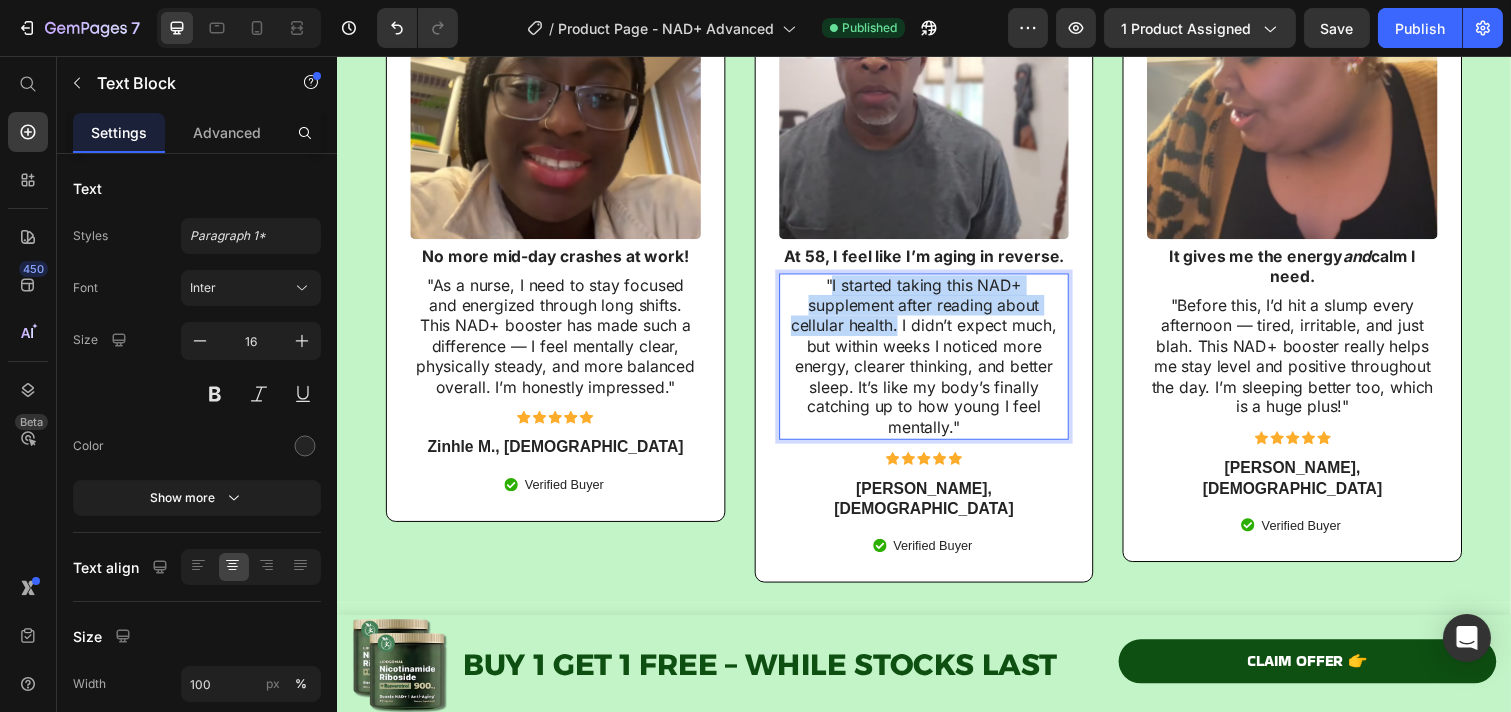 click on ""I started taking this NAD+ supplement after reading about cellular health. I didn’t expect much, but within weeks I noticed more energy, clearer thinking, and better sleep. It’s like my body’s finally catching up to how young I feel mentally."" at bounding box center [936, 363] 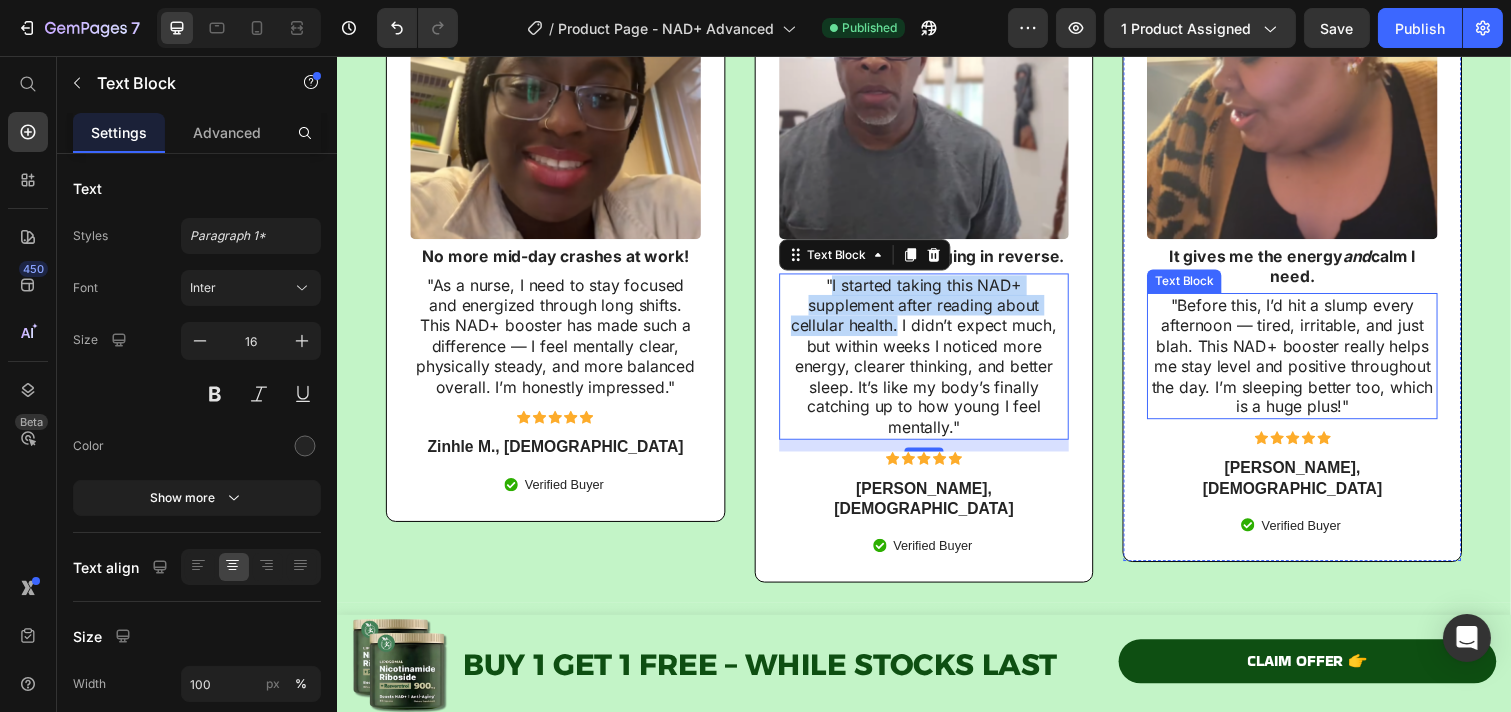 drag, startPoint x: 1204, startPoint y: 320, endPoint x: 1205, endPoint y: 300, distance: 20.024984 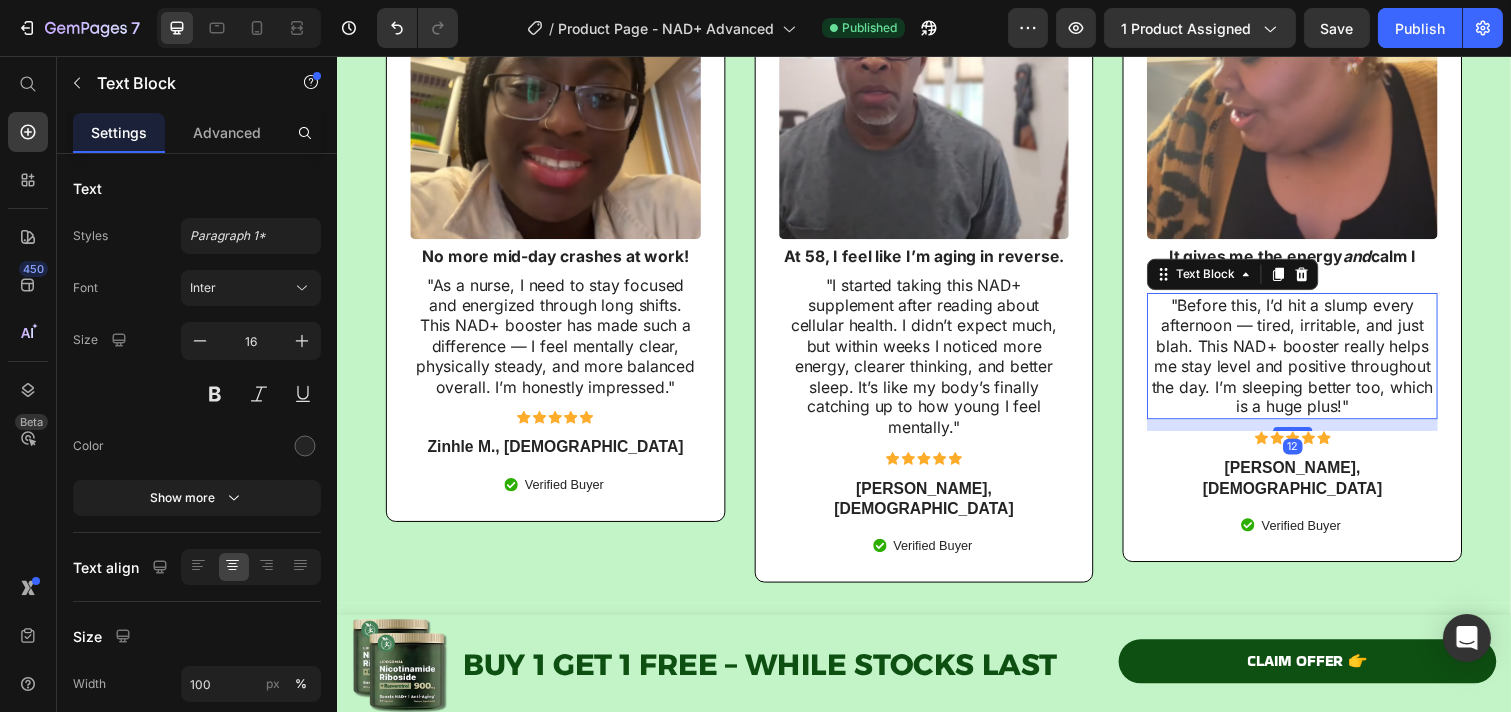 click on ""Before this, I’d hit a slump every afternoon — tired, irritable, and just blah. This NAD+ booster really helps me stay level and positive throughout the day. I’m sleeping better too, which is a huge plus!"" at bounding box center (1312, 362) 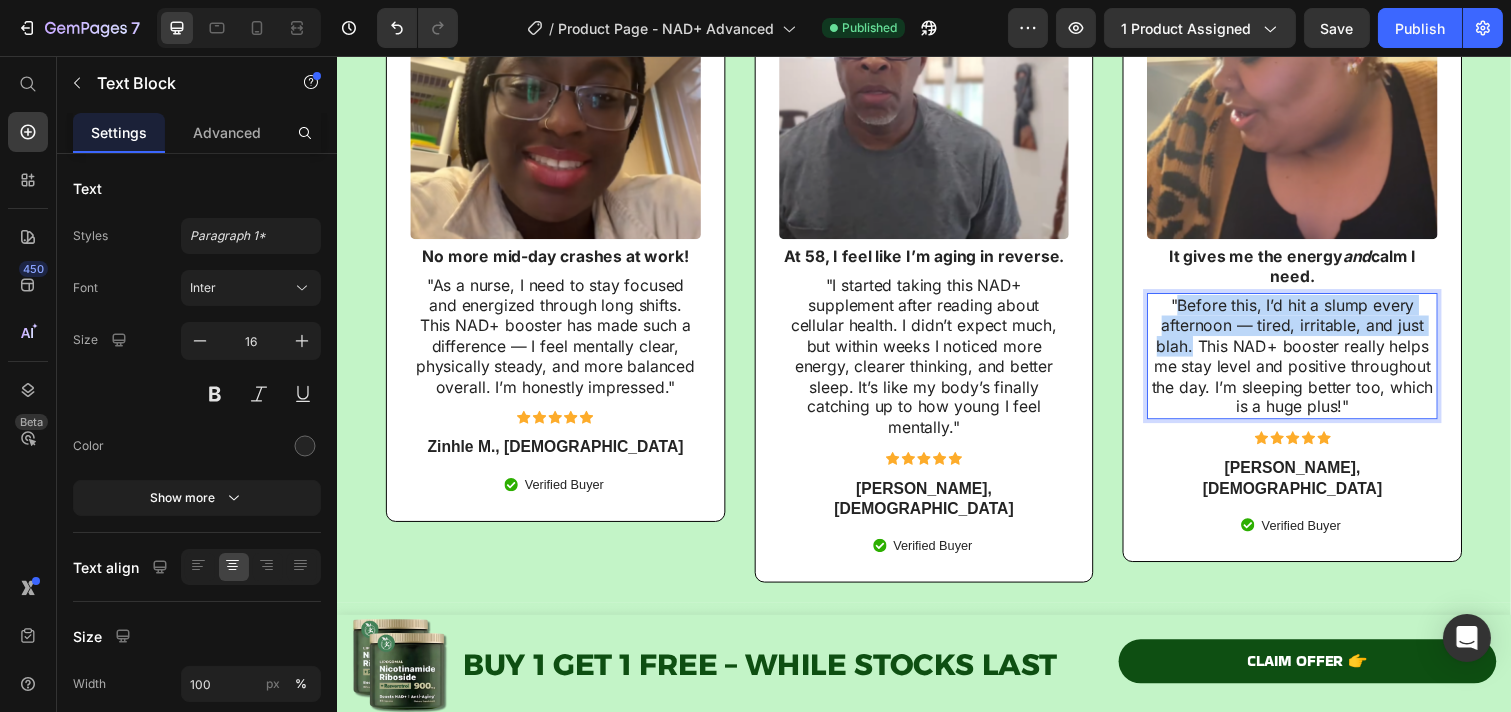 click on ""Before this, I’d hit a slump every afternoon — tired, irritable, and just blah. This NAD+ booster really helps me stay level and positive throughout the day. I’m sleeping better too, which is a huge plus!"" at bounding box center [1312, 362] 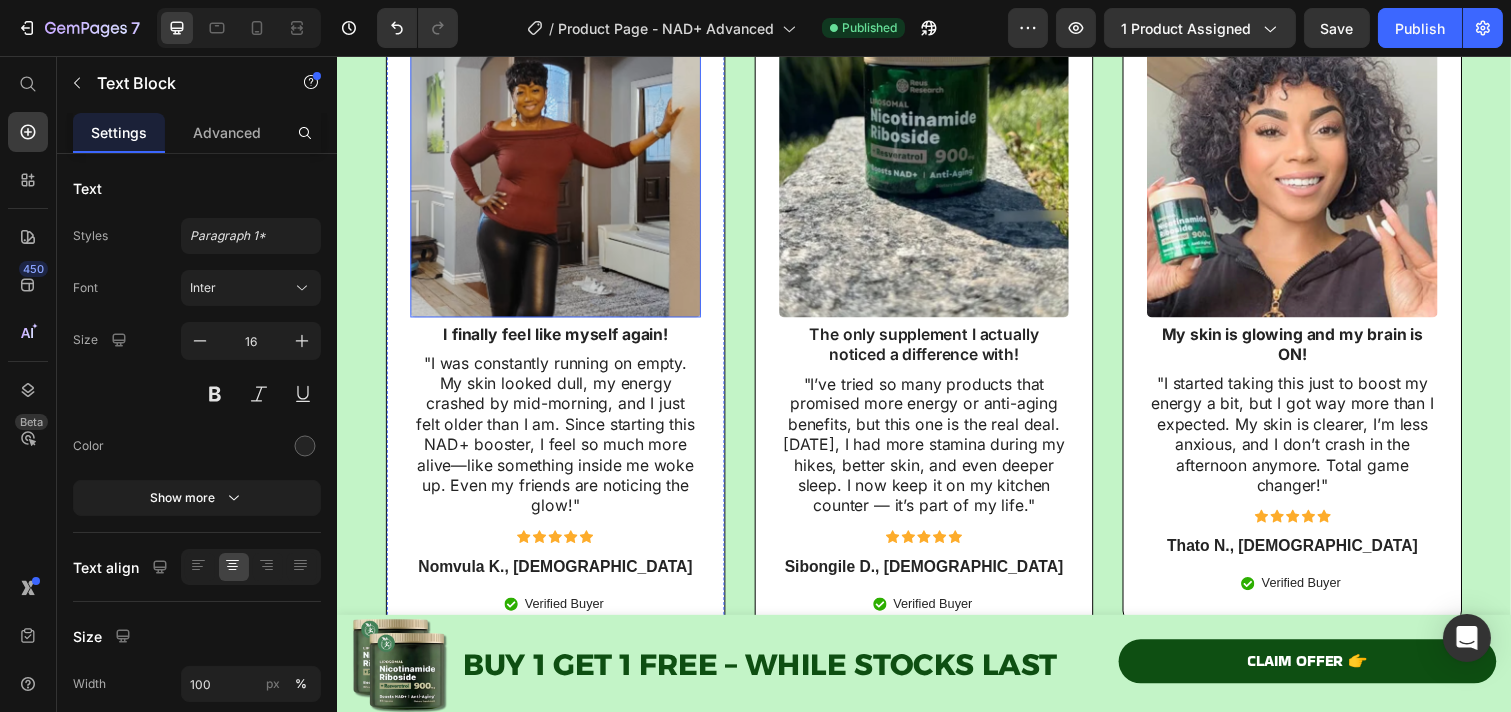scroll, scrollTop: 8765, scrollLeft: 0, axis: vertical 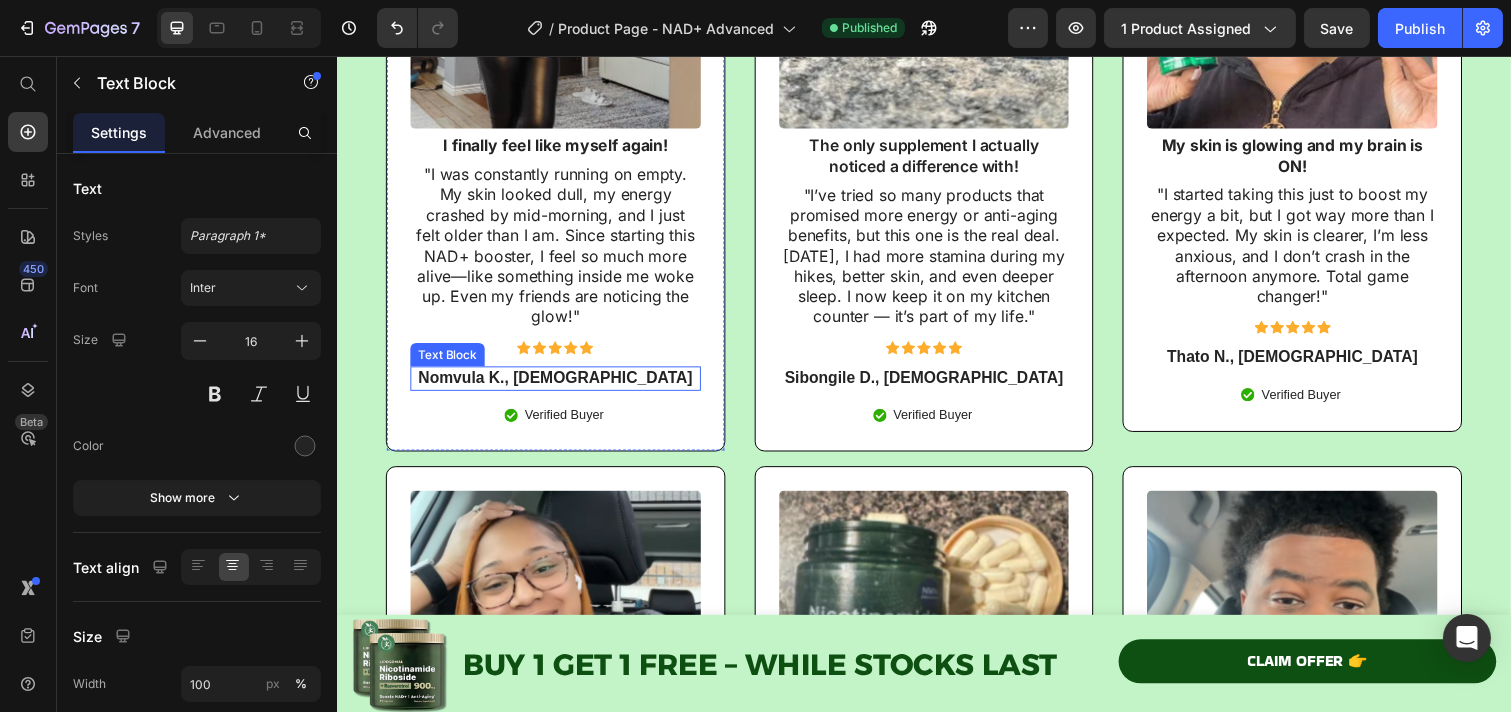 click on "Nomvula K., [DEMOGRAPHIC_DATA]" at bounding box center [559, 385] 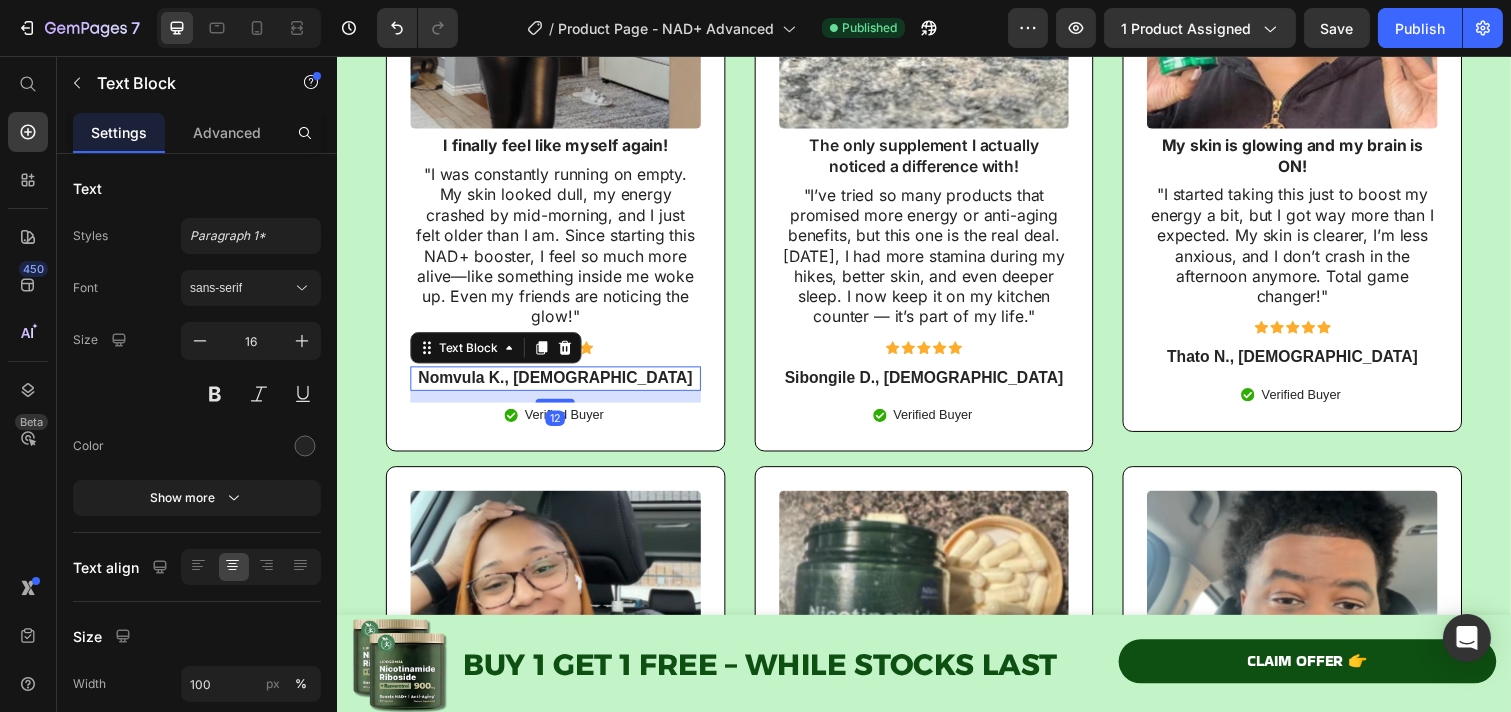 click on "Nomvula K., [DEMOGRAPHIC_DATA]" at bounding box center [559, 385] 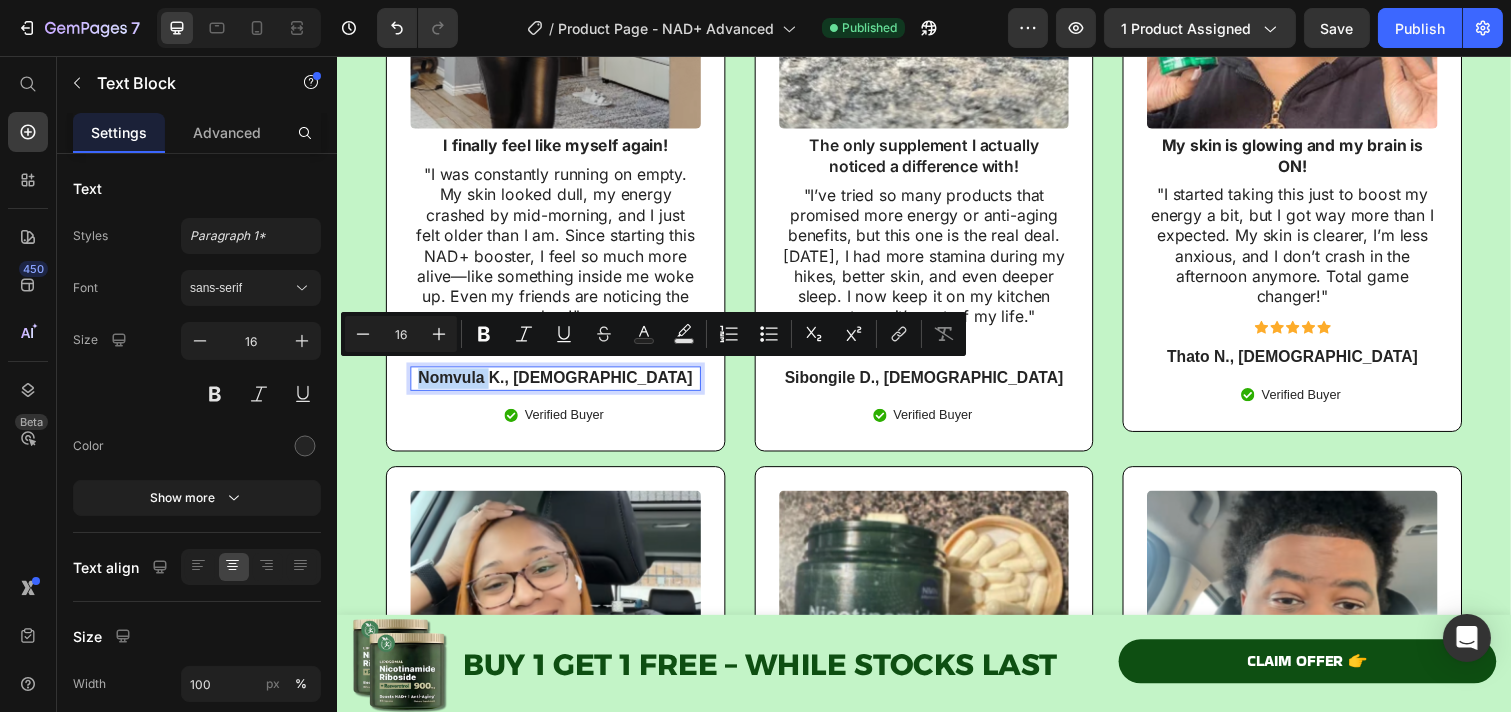 click on "Nomvula K., [DEMOGRAPHIC_DATA]" at bounding box center (559, 385) 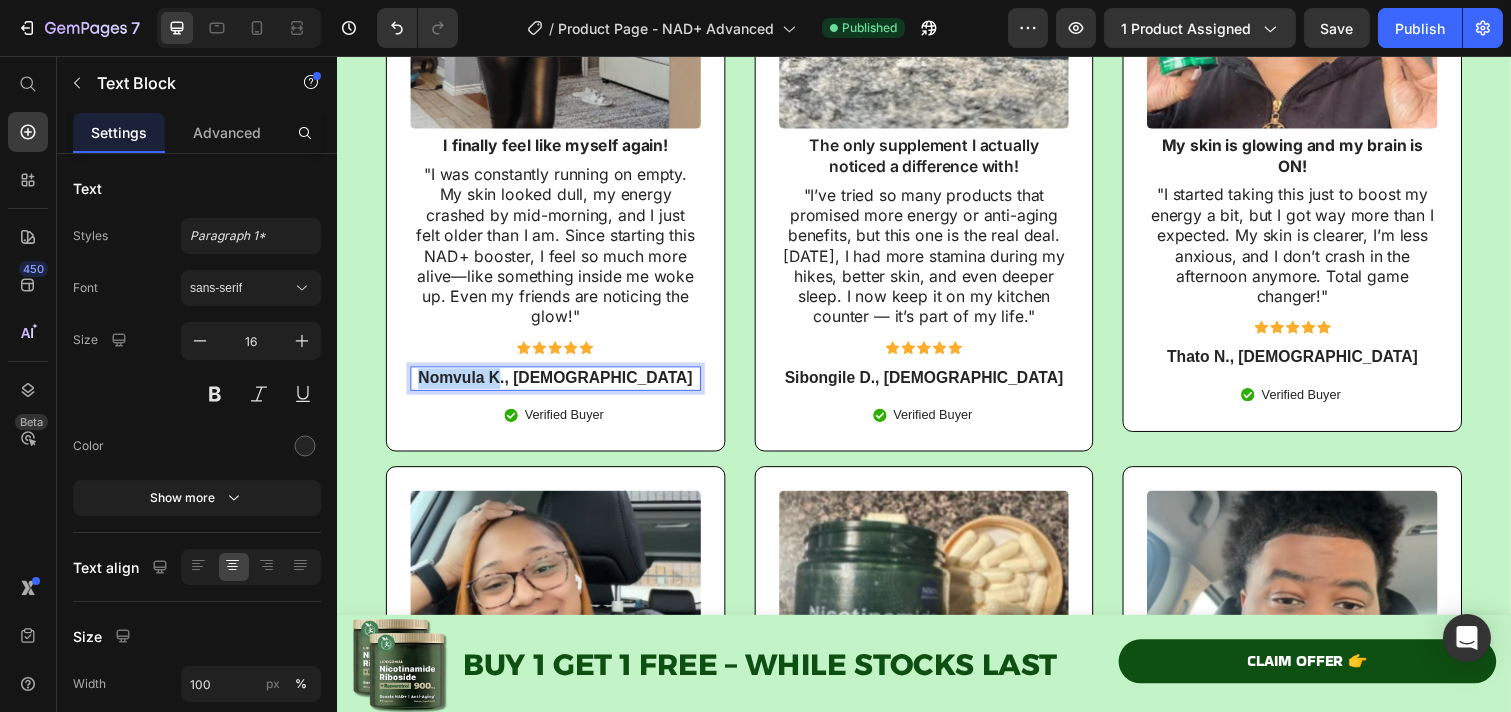click on "Nomvula K., [DEMOGRAPHIC_DATA]" at bounding box center [559, 385] 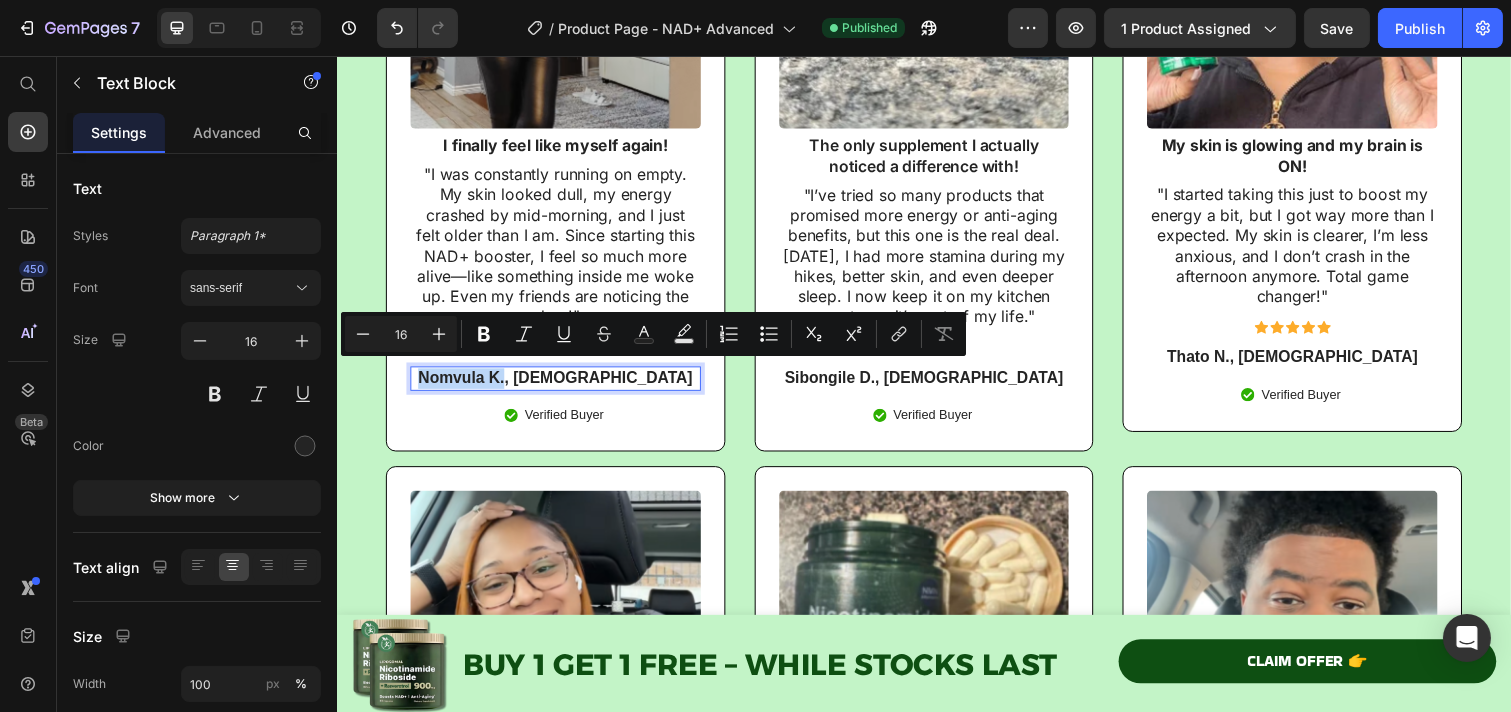 click on "Nomvula K., [DEMOGRAPHIC_DATA]" at bounding box center [559, 385] 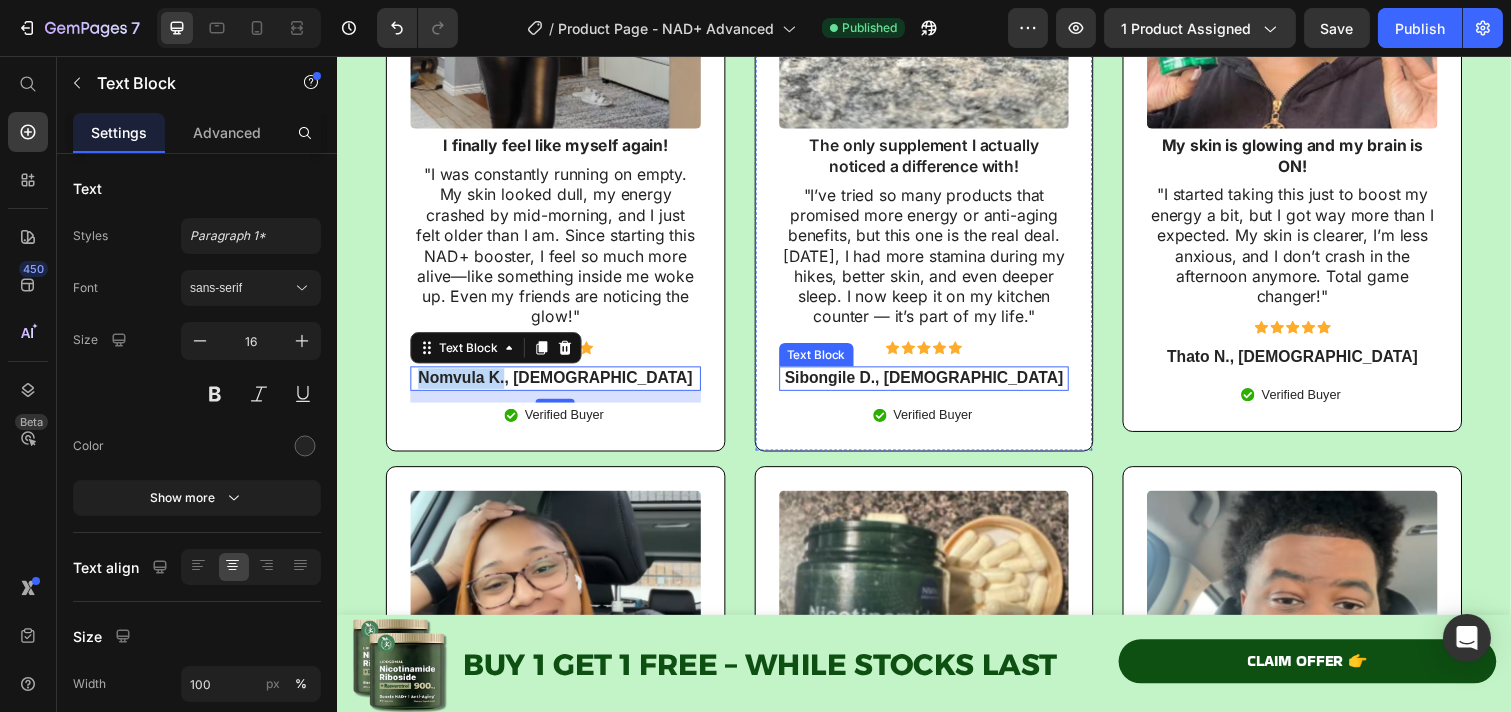 click on "Sibongile D., [DEMOGRAPHIC_DATA]" at bounding box center (936, 385) 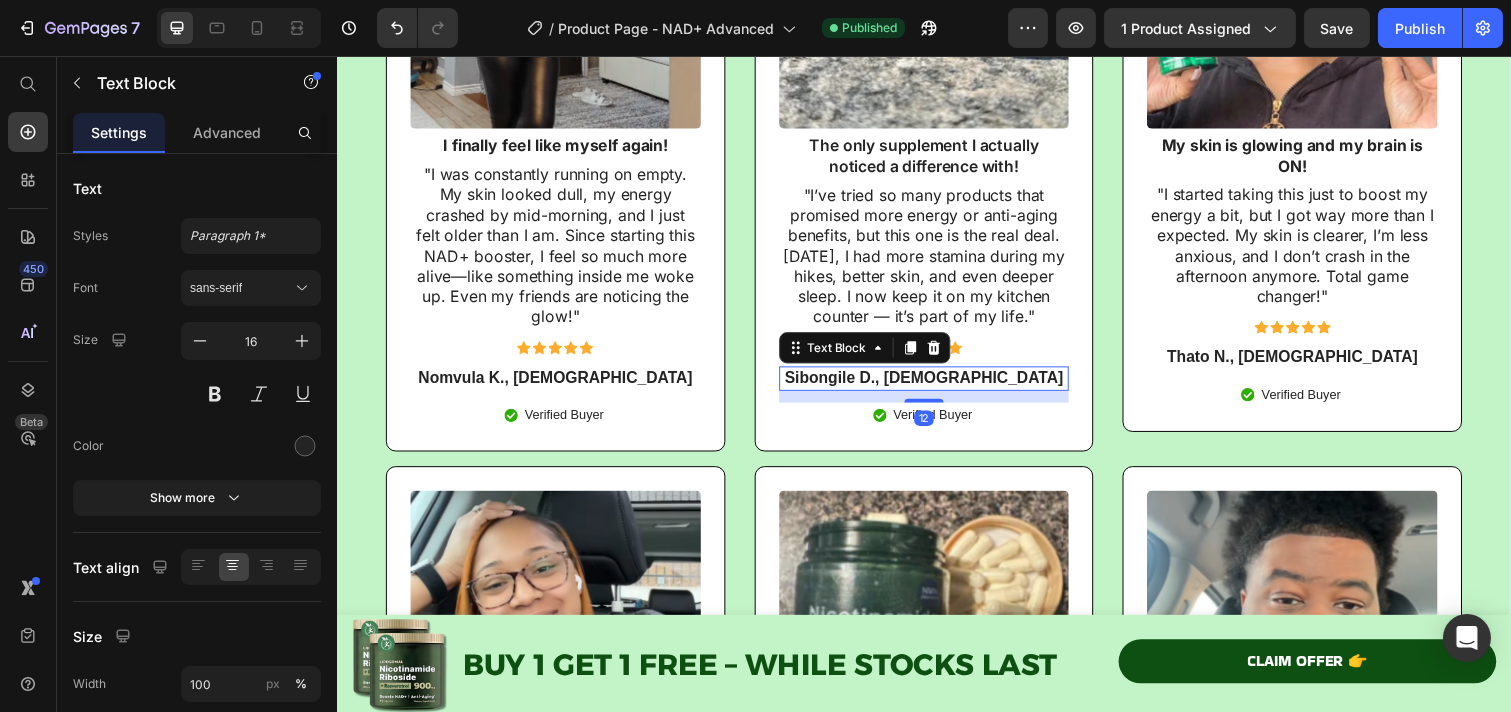 click on "Sibongile D., [DEMOGRAPHIC_DATA]" at bounding box center [936, 384] 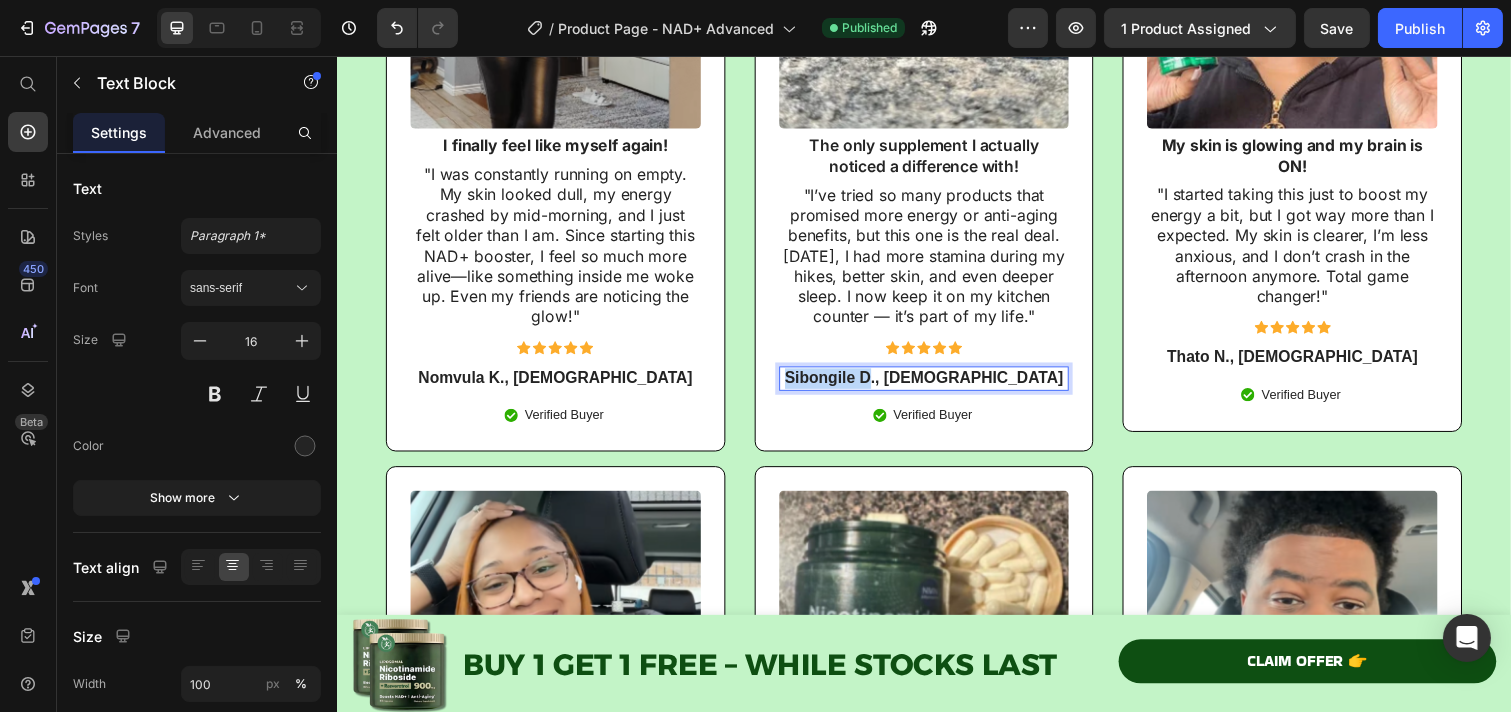 click on "Sibongile D., [DEMOGRAPHIC_DATA]" at bounding box center (936, 384) 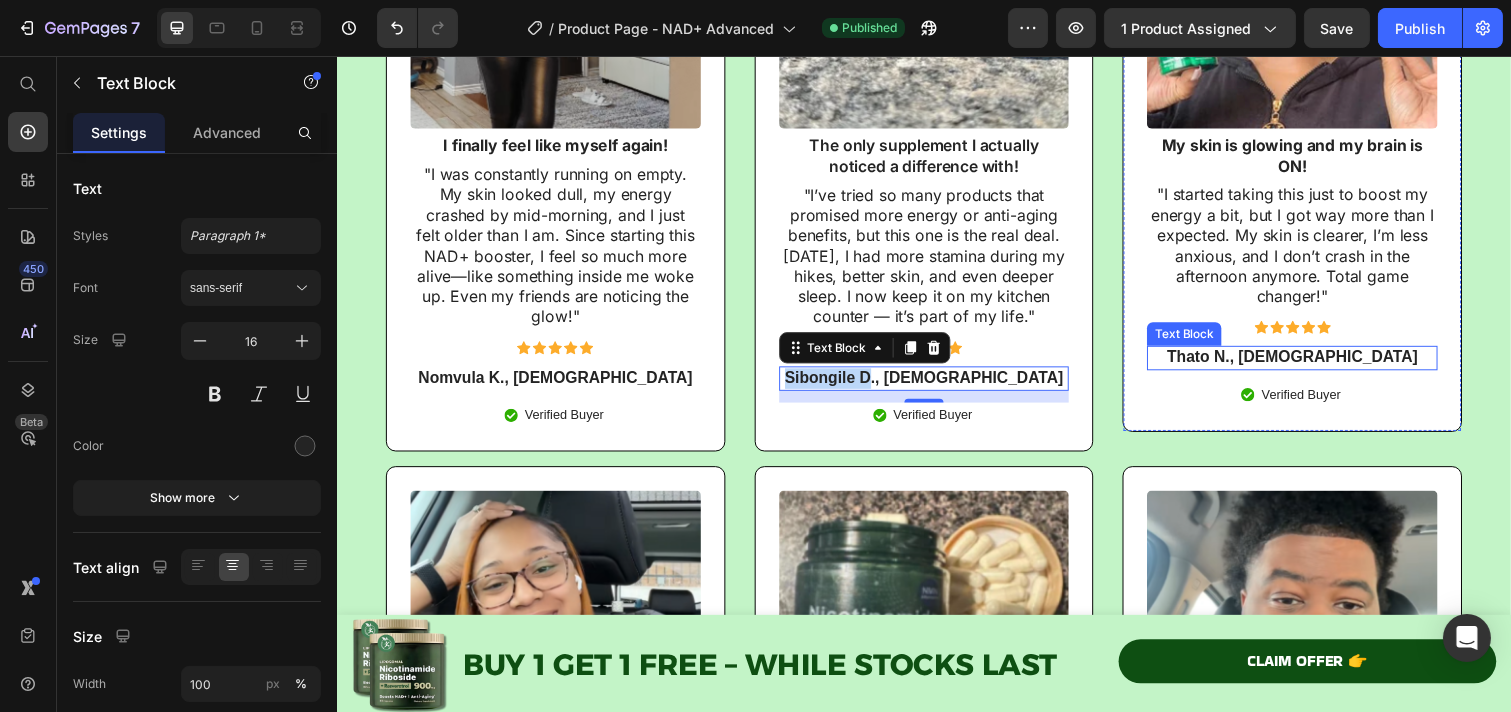 click on "Thato N., [DEMOGRAPHIC_DATA]" at bounding box center [1313, 363] 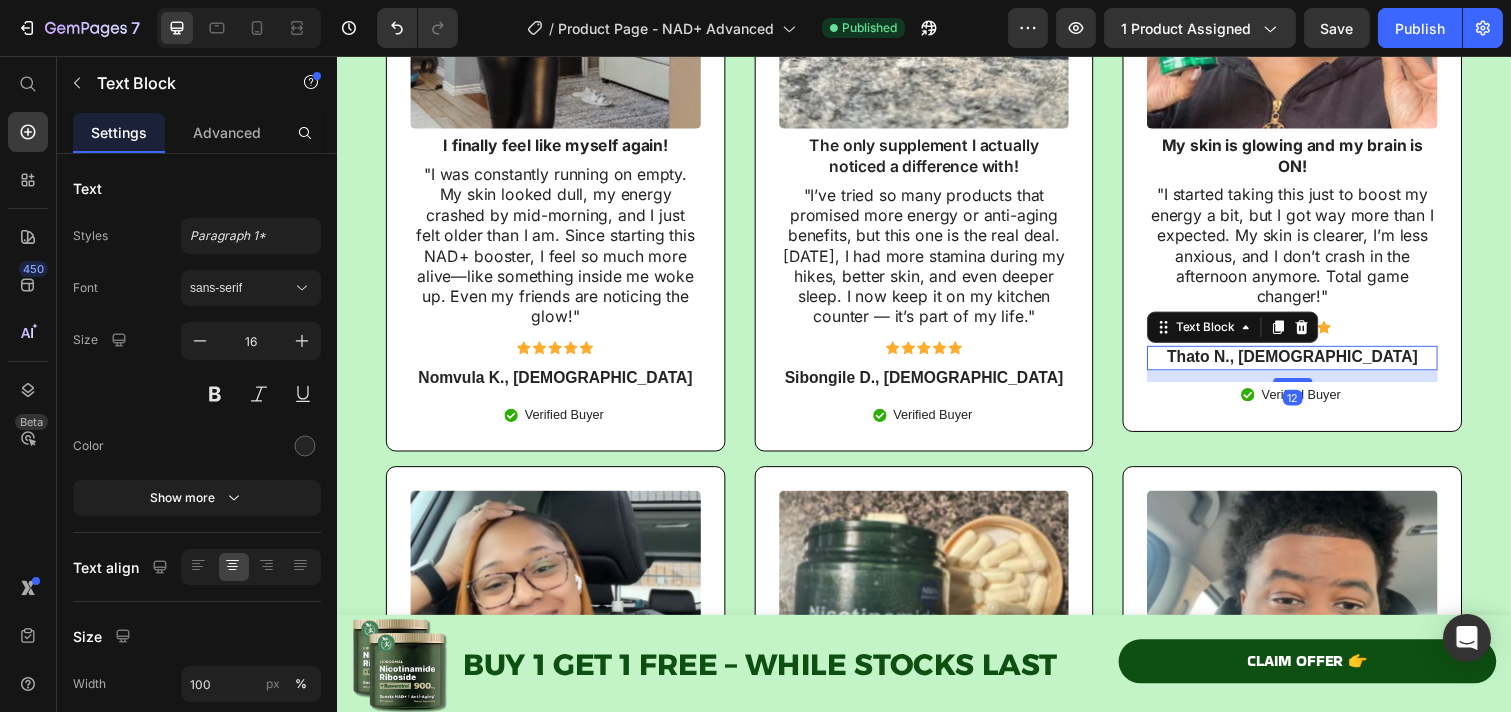 click on "Thato N., [DEMOGRAPHIC_DATA]" at bounding box center (1313, 363) 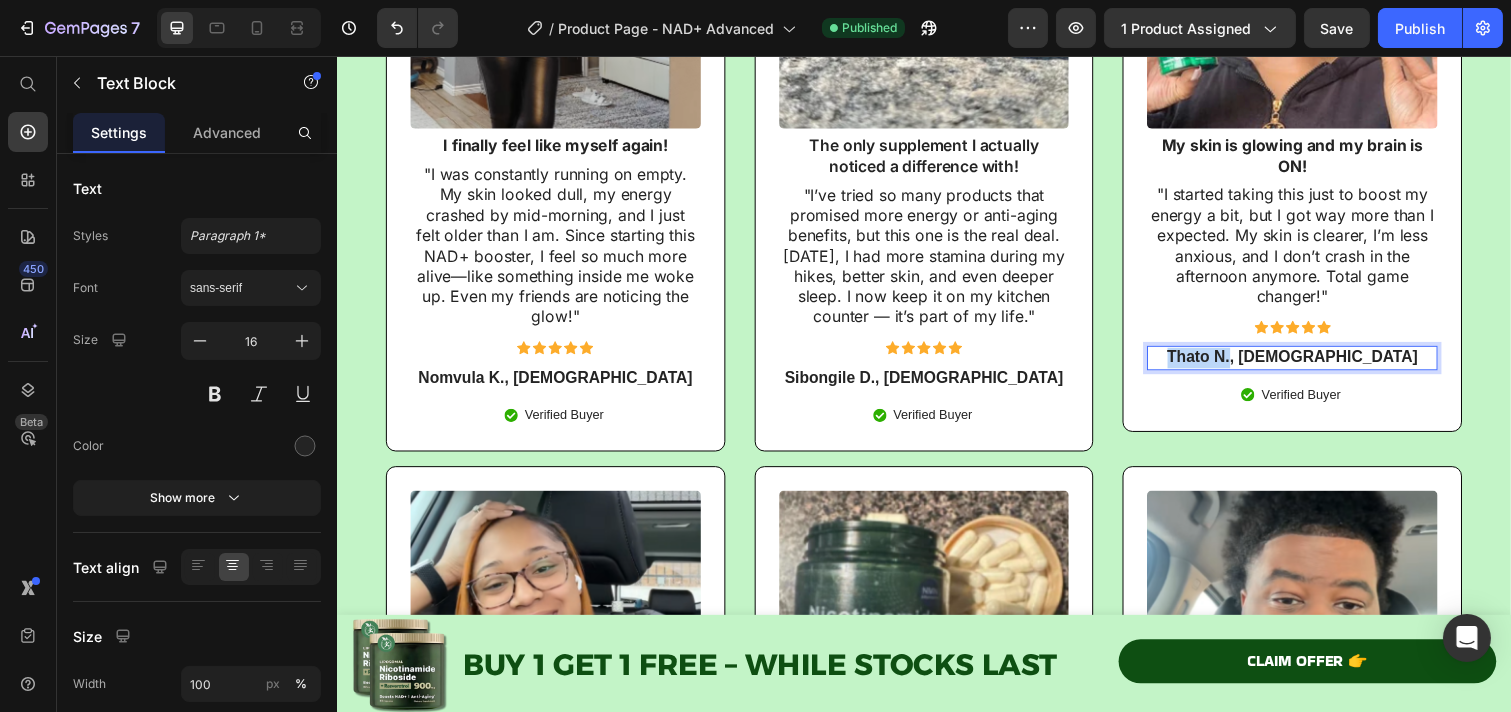 click on "Thato N., [DEMOGRAPHIC_DATA]" at bounding box center (1313, 363) 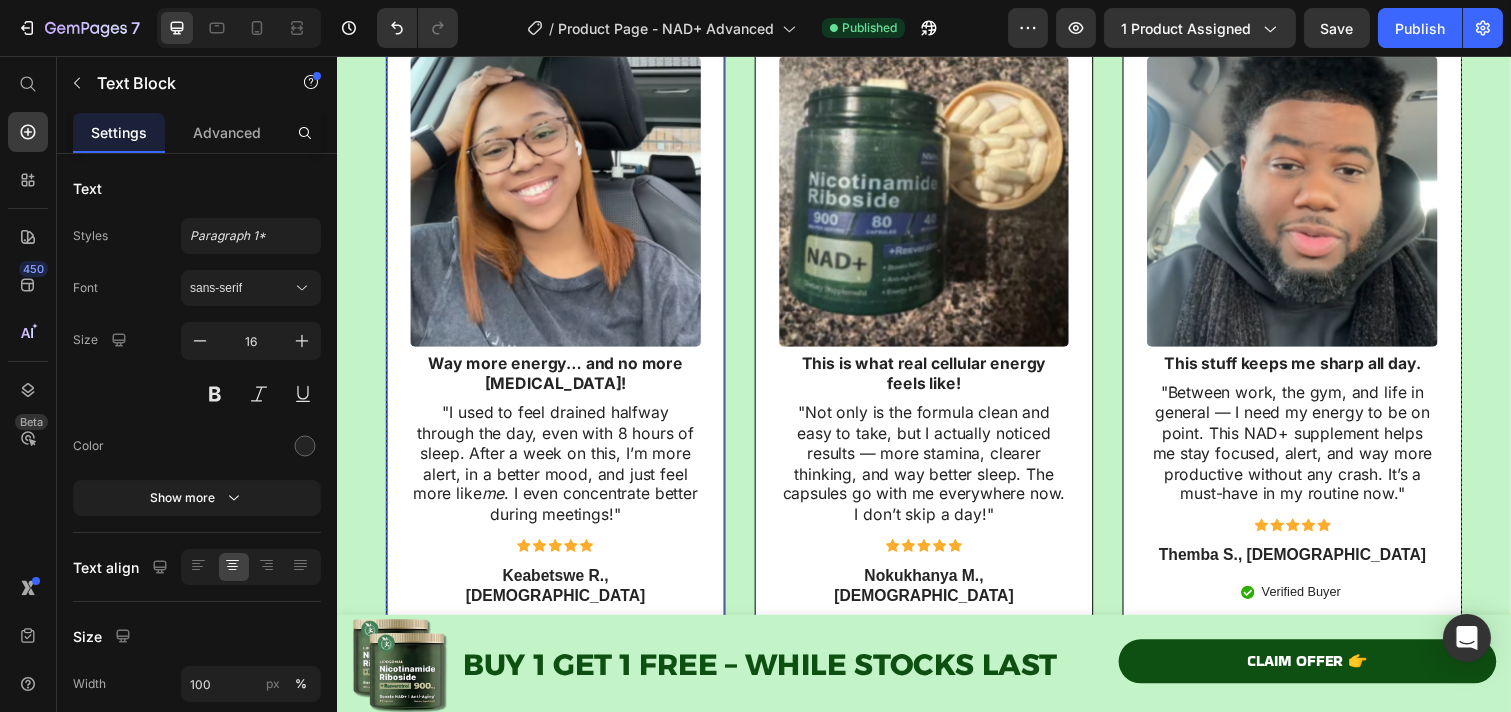 scroll, scrollTop: 9432, scrollLeft: 0, axis: vertical 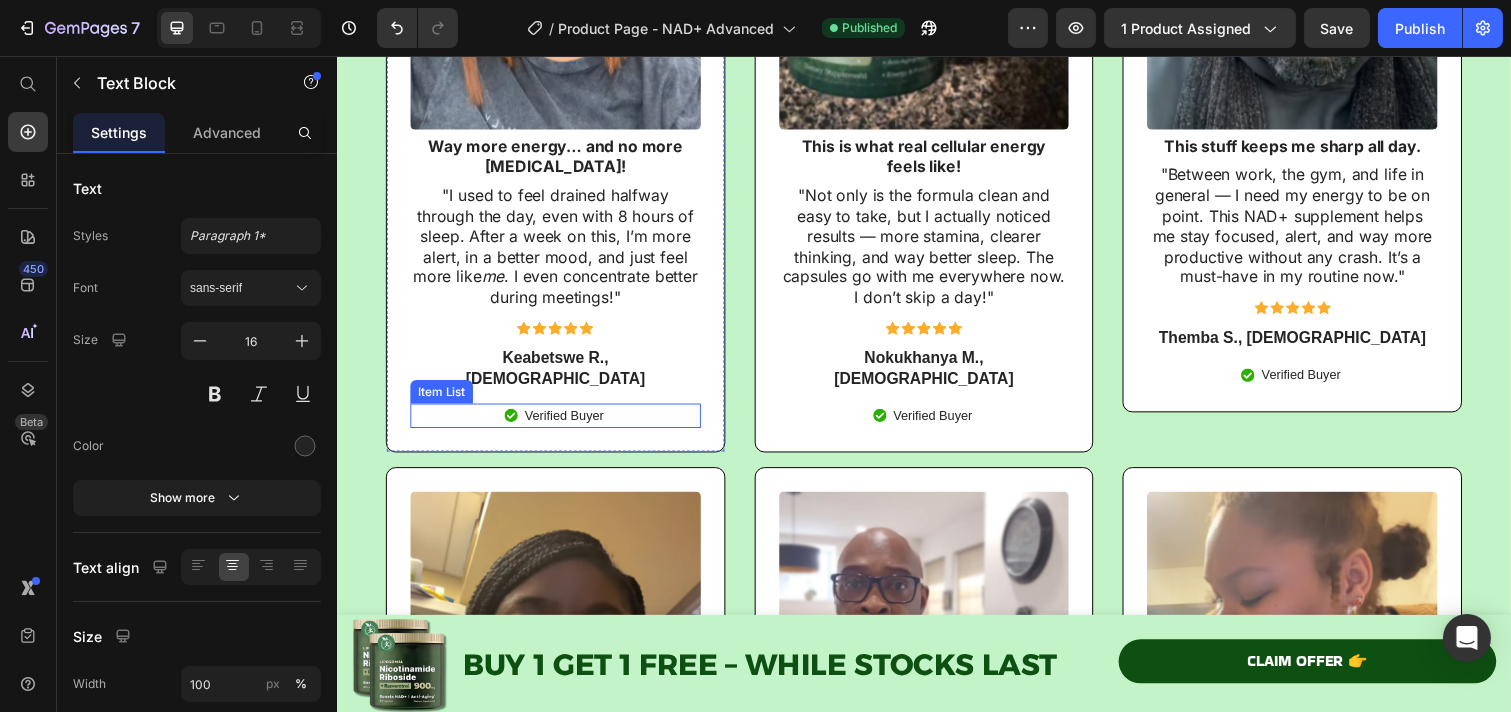 click on "Item List" at bounding box center [443, 399] 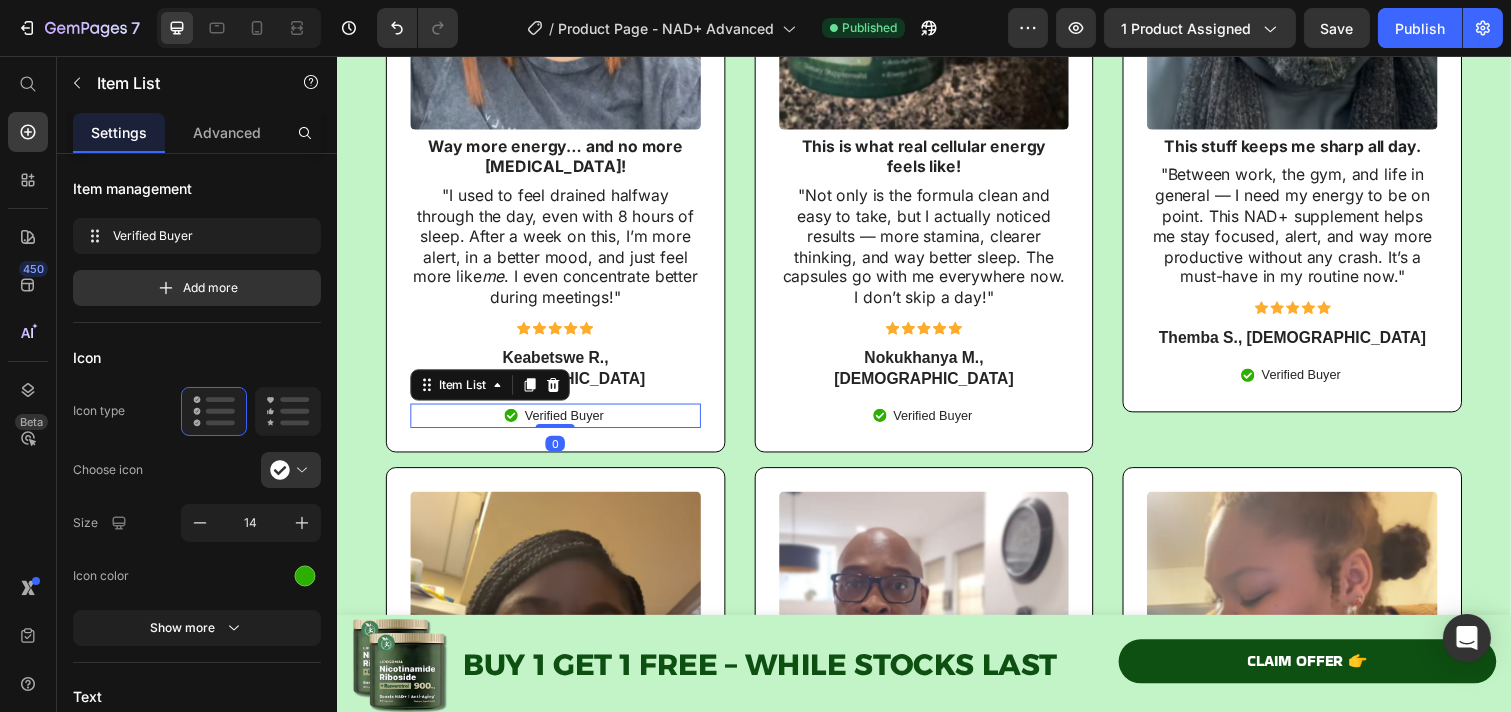 click on "Image Way more energy… and no more [MEDICAL_DATA]! Text Block "I used to feel drained halfway through the day, even with 8 hours of sleep. After a week on this, I’m more alert, in a better mood, and just feel more like  me . I even concentrate better during meetings!" Text Block Icon Icon Icon Icon Icon Icon List Keabetswe R., [DEMOGRAPHIC_DATA] Text Block Verified Buyer Item List   0" at bounding box center [559, 135] 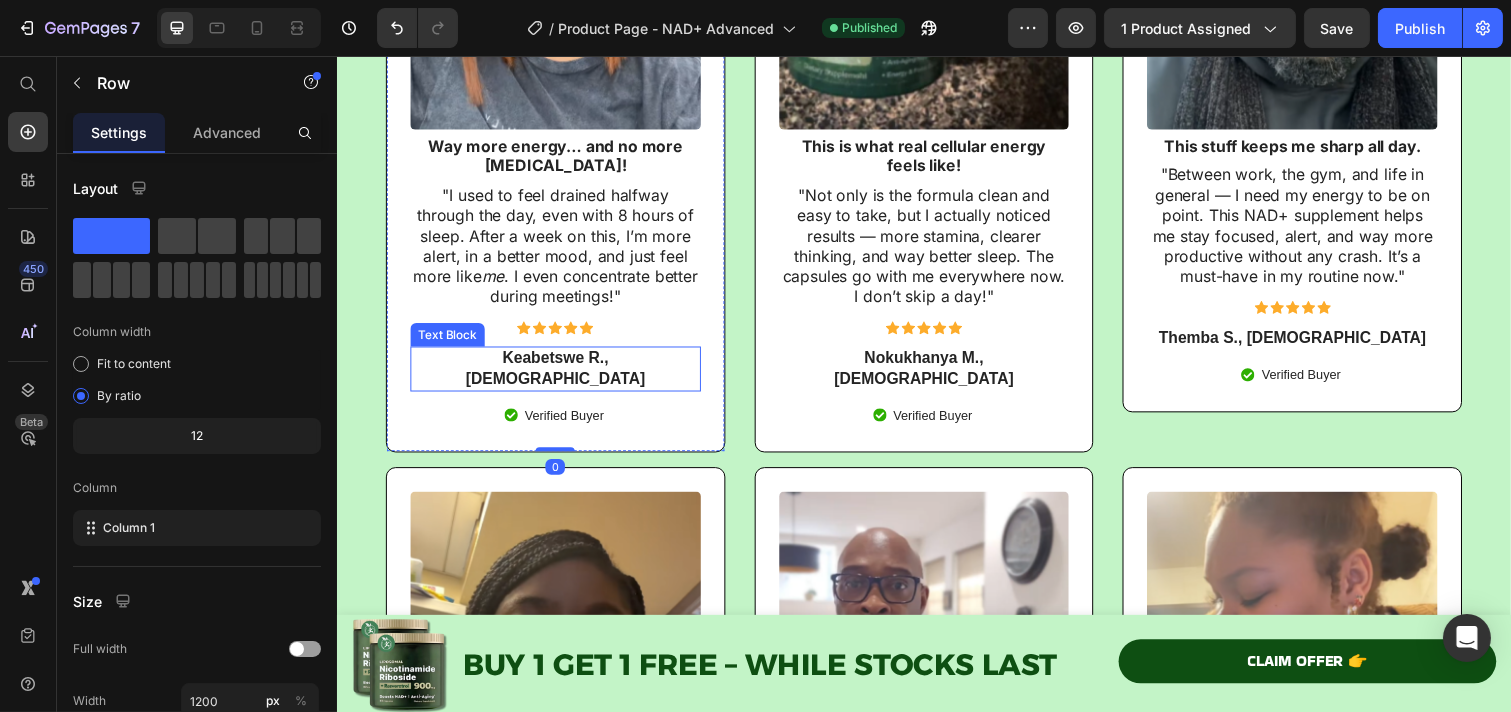 click on "Keabetswe R., [DEMOGRAPHIC_DATA]" at bounding box center (559, 375) 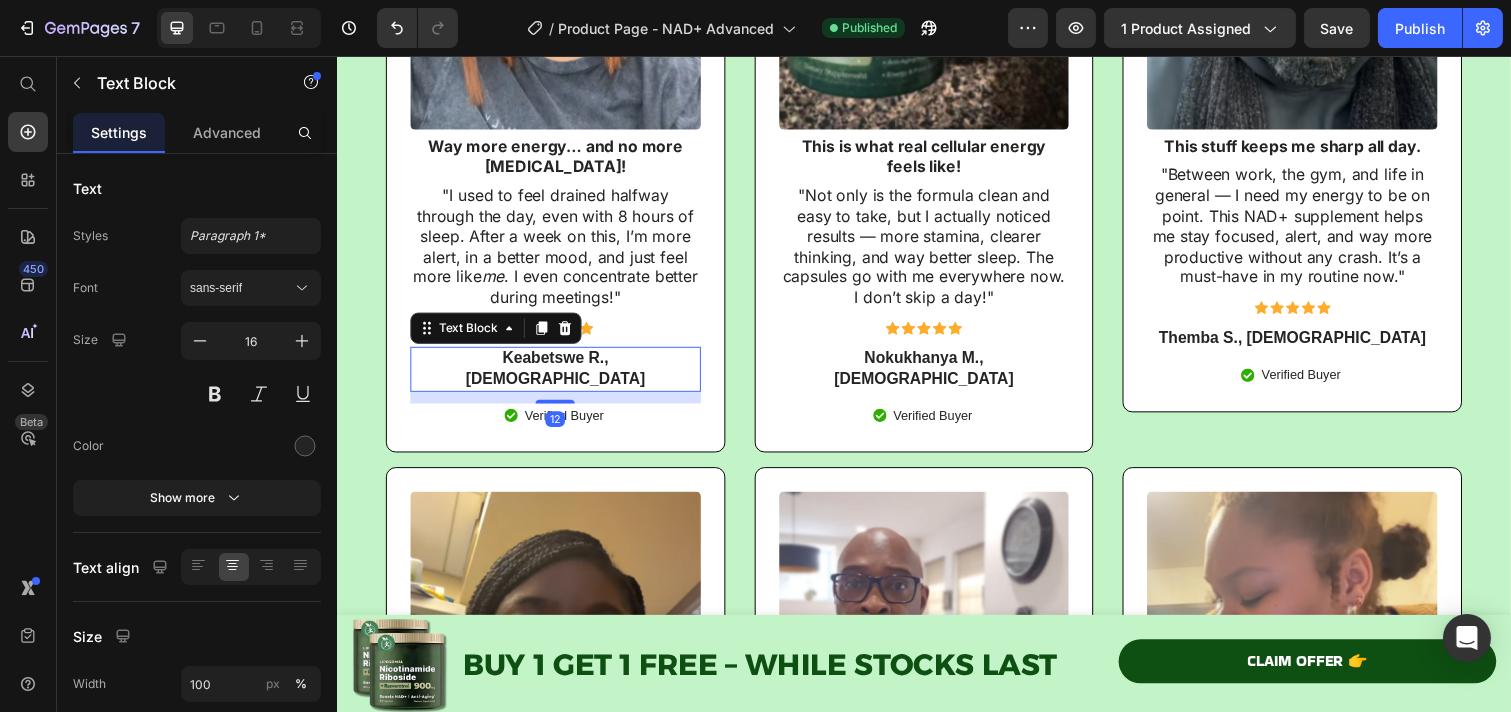 click on "Keabetswe R., [DEMOGRAPHIC_DATA]" at bounding box center [559, 375] 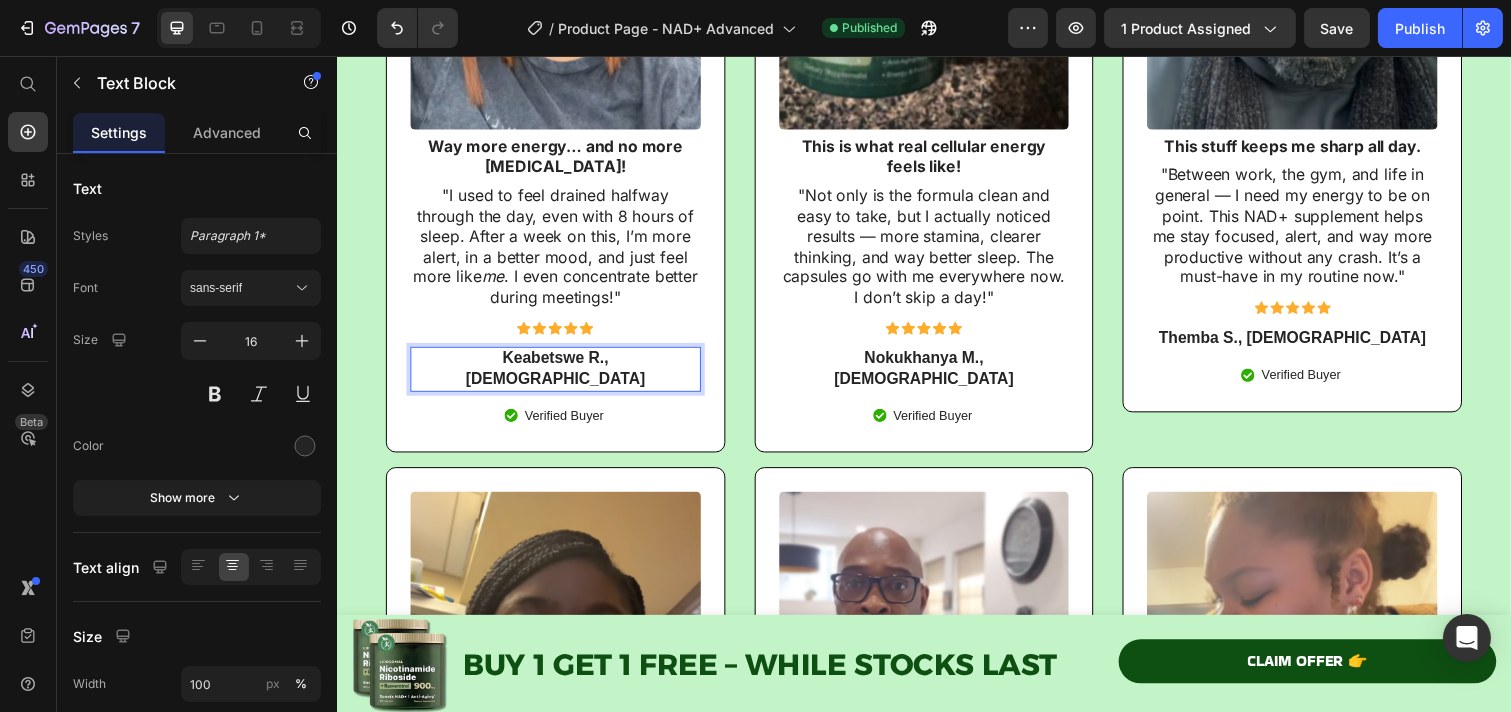 click on "Keabetswe R., [DEMOGRAPHIC_DATA]" at bounding box center (559, 375) 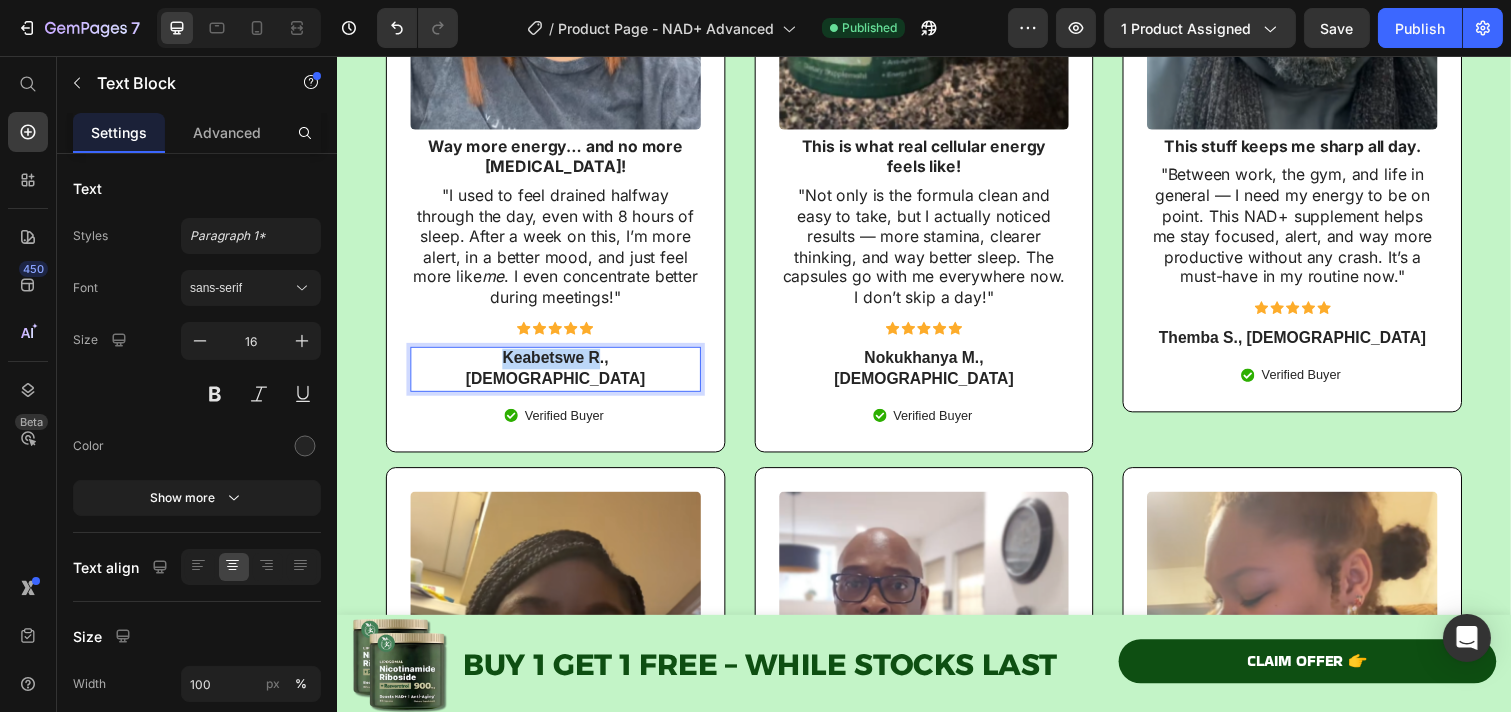 click on "Keabetswe R., [DEMOGRAPHIC_DATA]" at bounding box center [559, 375] 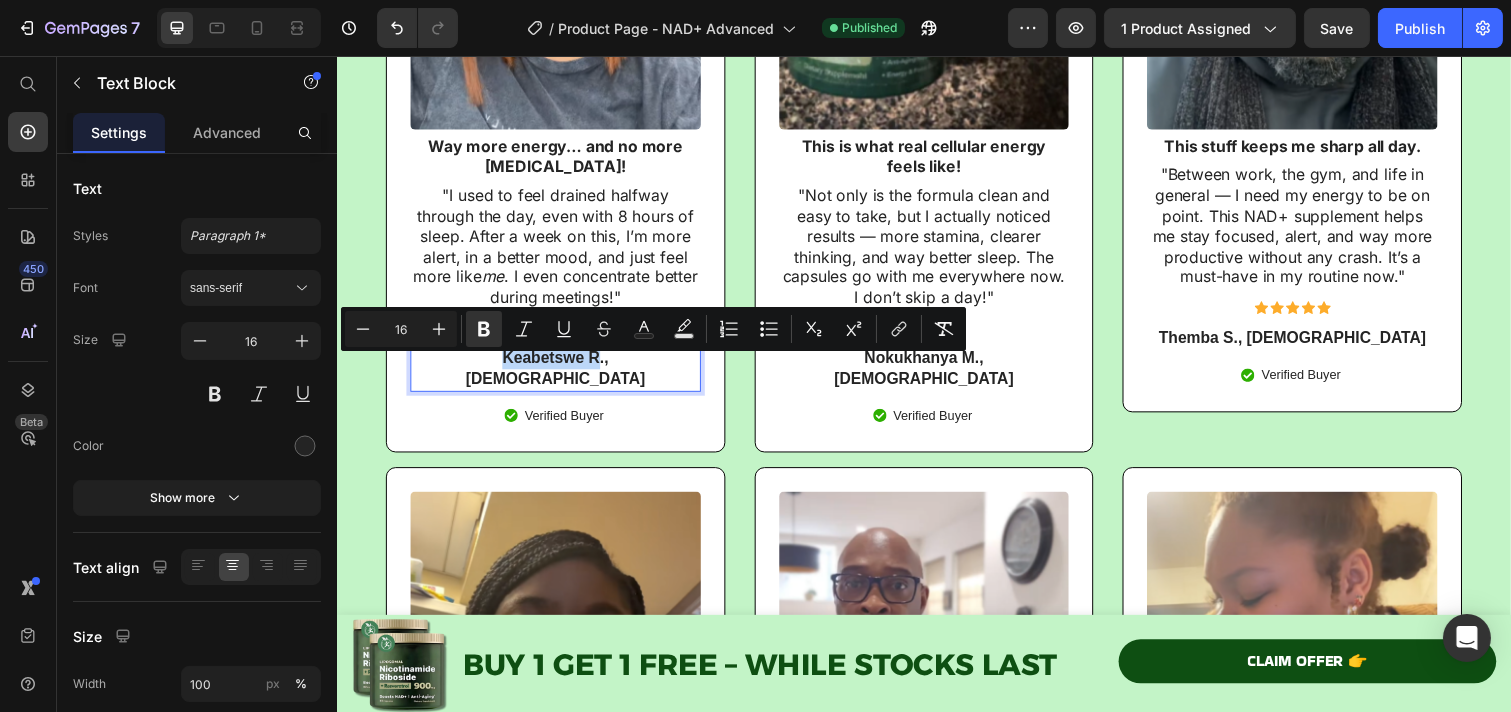 click on "Keabetswe R., [DEMOGRAPHIC_DATA]" at bounding box center [559, 375] 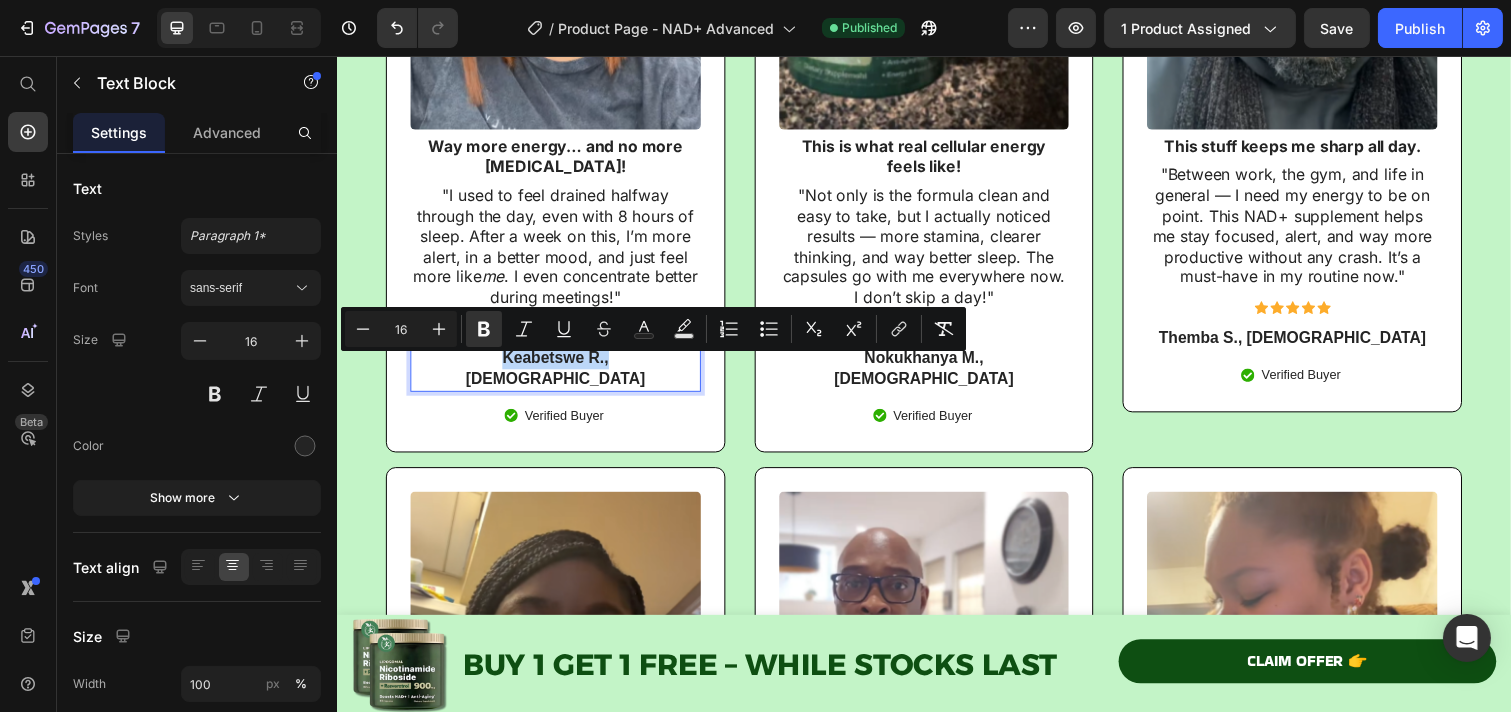 click on "Keabetswe R., [DEMOGRAPHIC_DATA]" at bounding box center (559, 375) 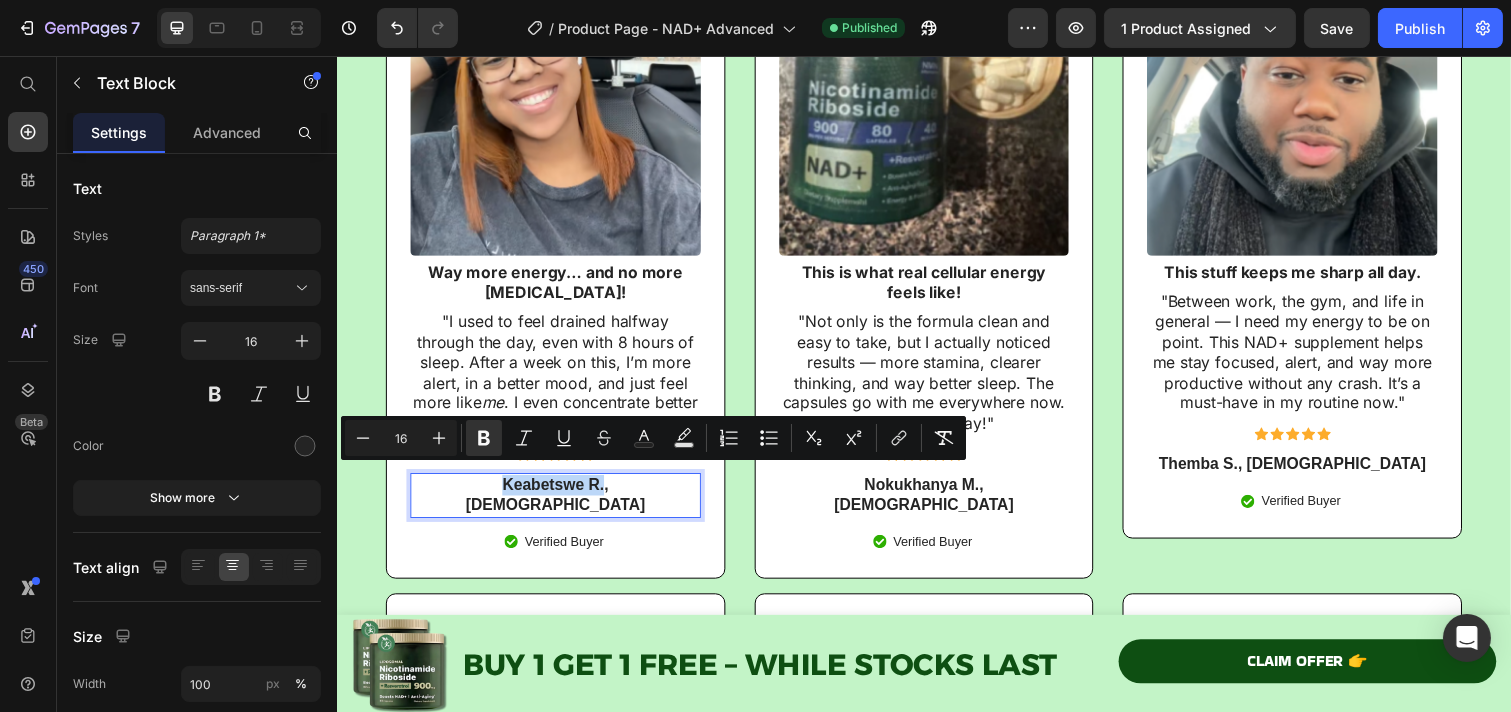 scroll, scrollTop: 9321, scrollLeft: 0, axis: vertical 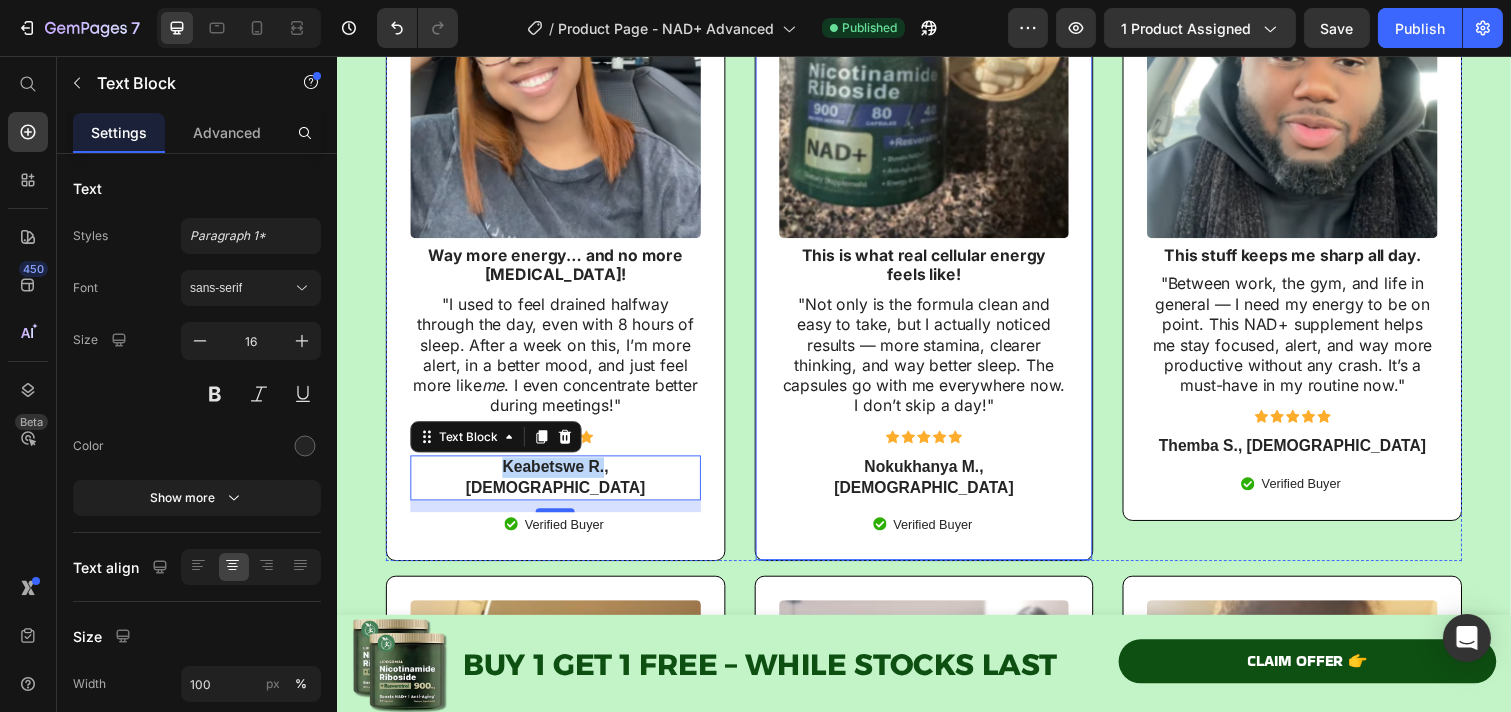click on "Nokukhanya M., [DEMOGRAPHIC_DATA]" at bounding box center (936, 487) 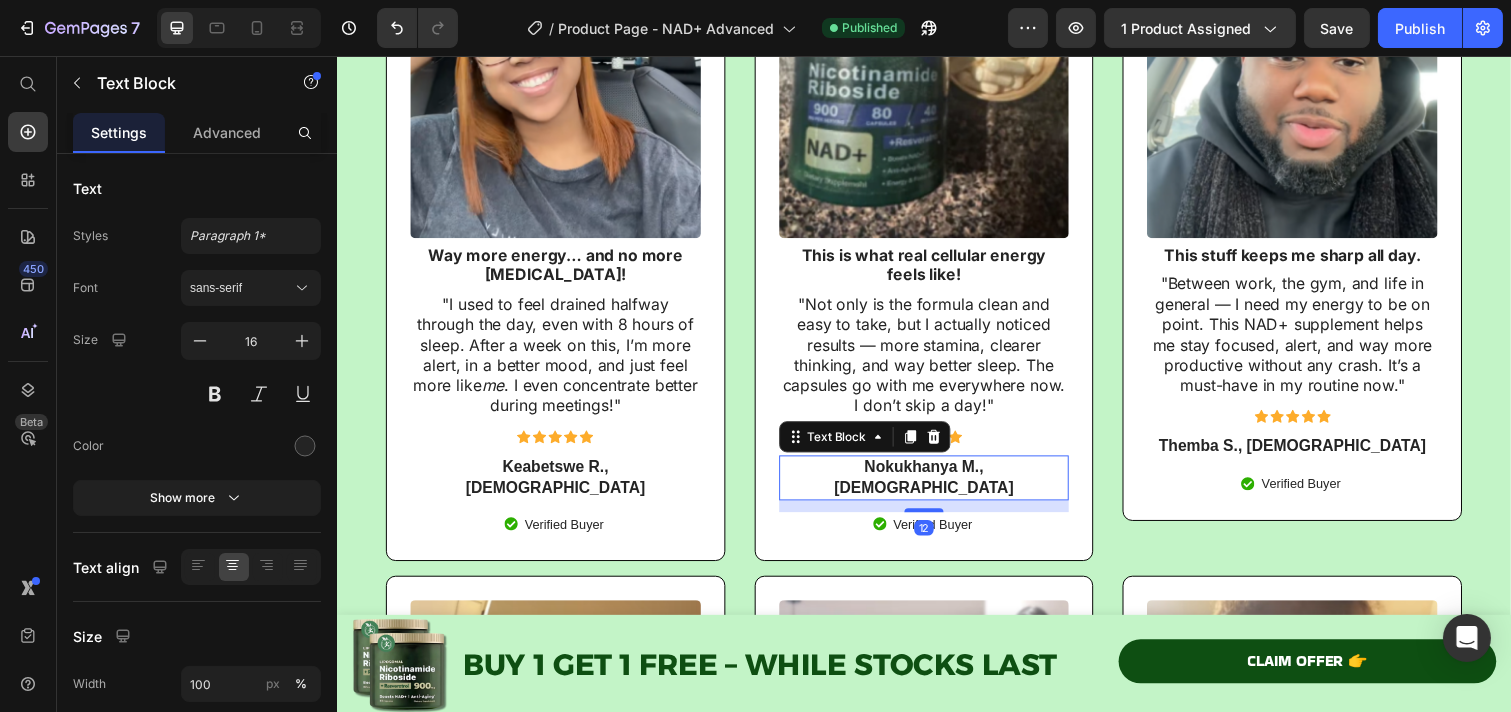 click on "Nokukhanya M., [DEMOGRAPHIC_DATA]" at bounding box center (936, 487) 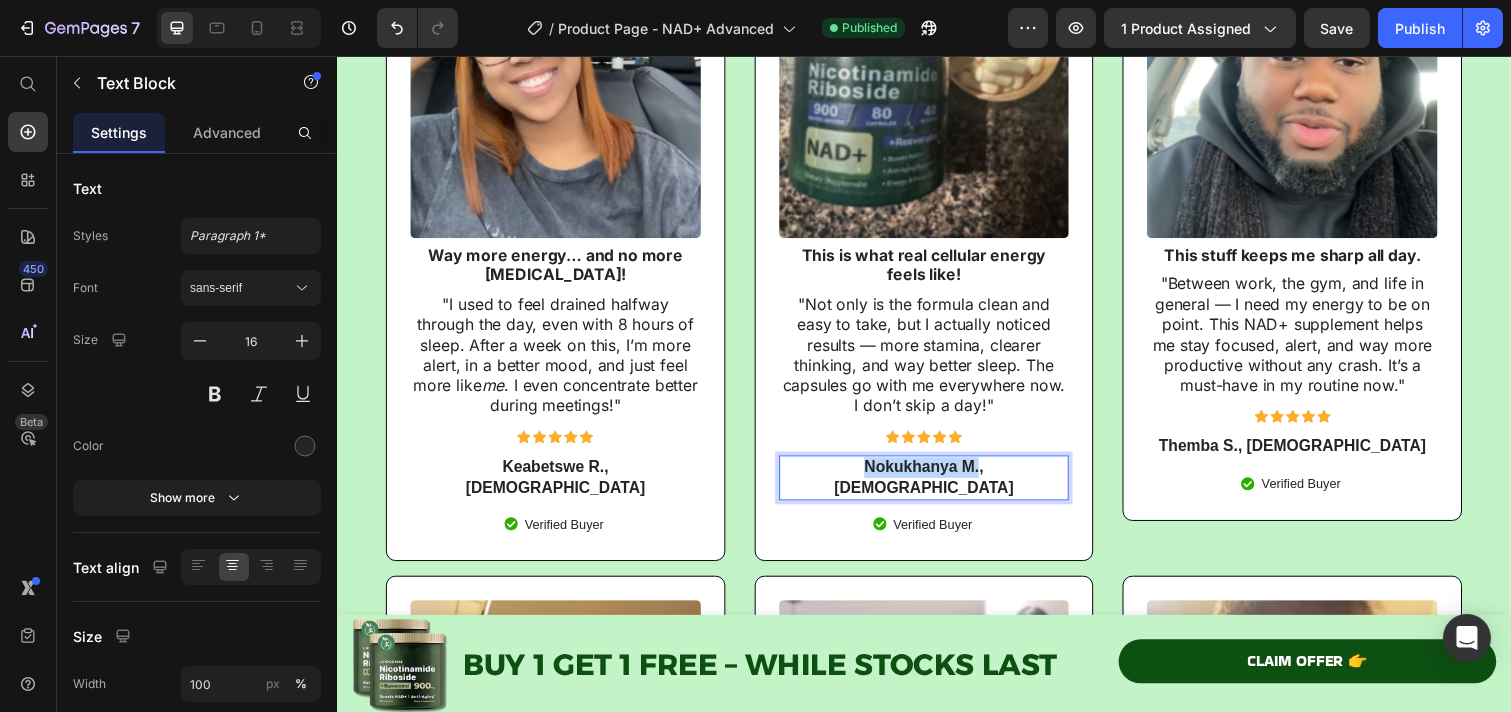 click on "Nokukhanya M., [DEMOGRAPHIC_DATA]" at bounding box center (936, 487) 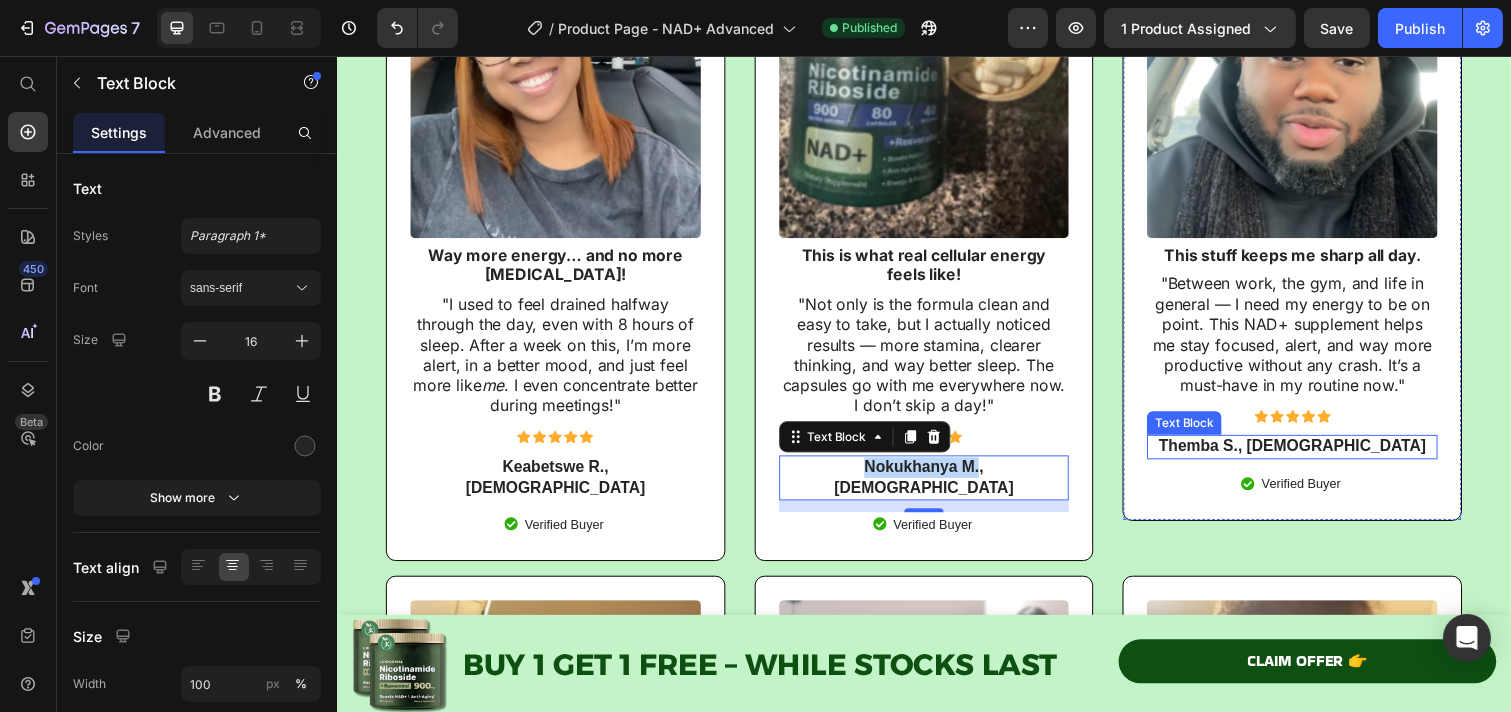 drag, startPoint x: 1264, startPoint y: 463, endPoint x: 1241, endPoint y: 464, distance: 23.021729 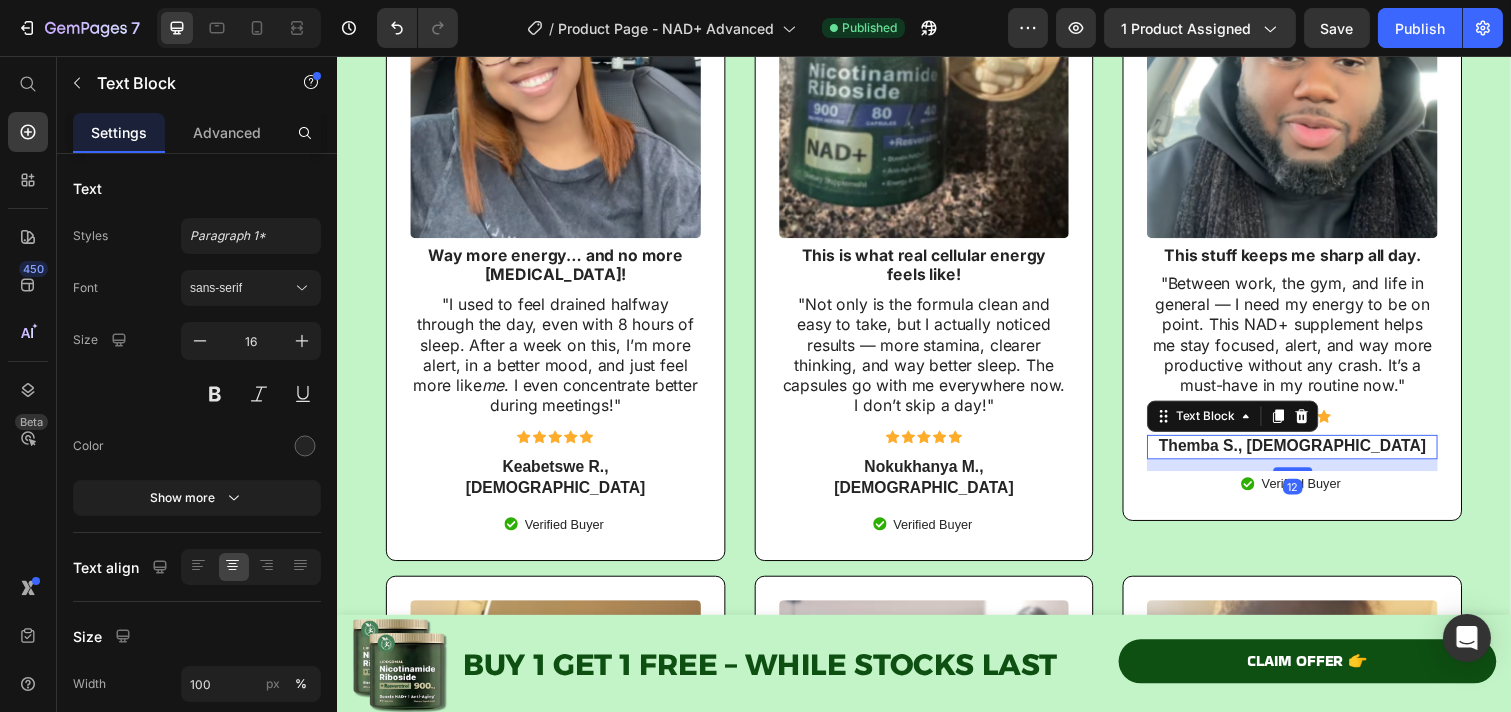 click on "Themba S., [DEMOGRAPHIC_DATA]" at bounding box center (1312, 455) 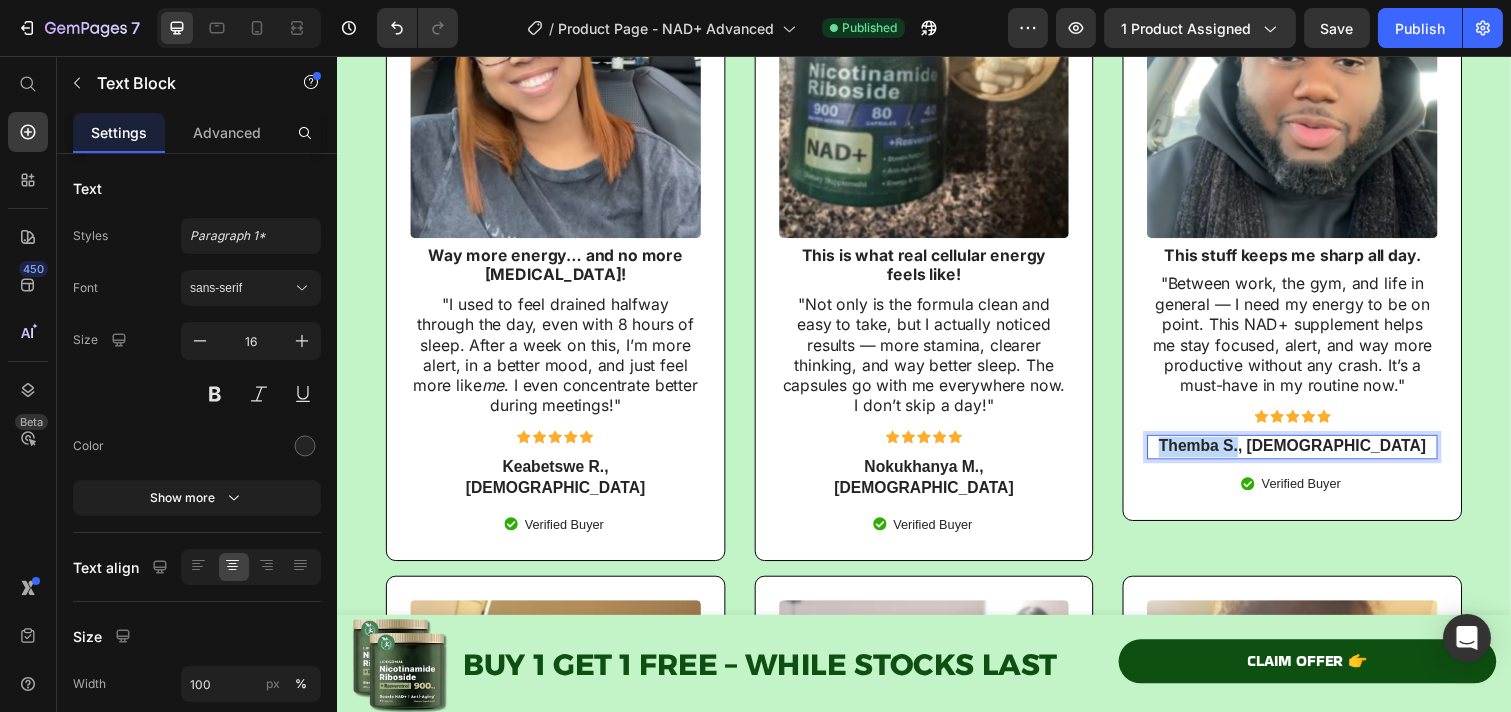 click on "Themba S., [DEMOGRAPHIC_DATA]" at bounding box center [1312, 455] 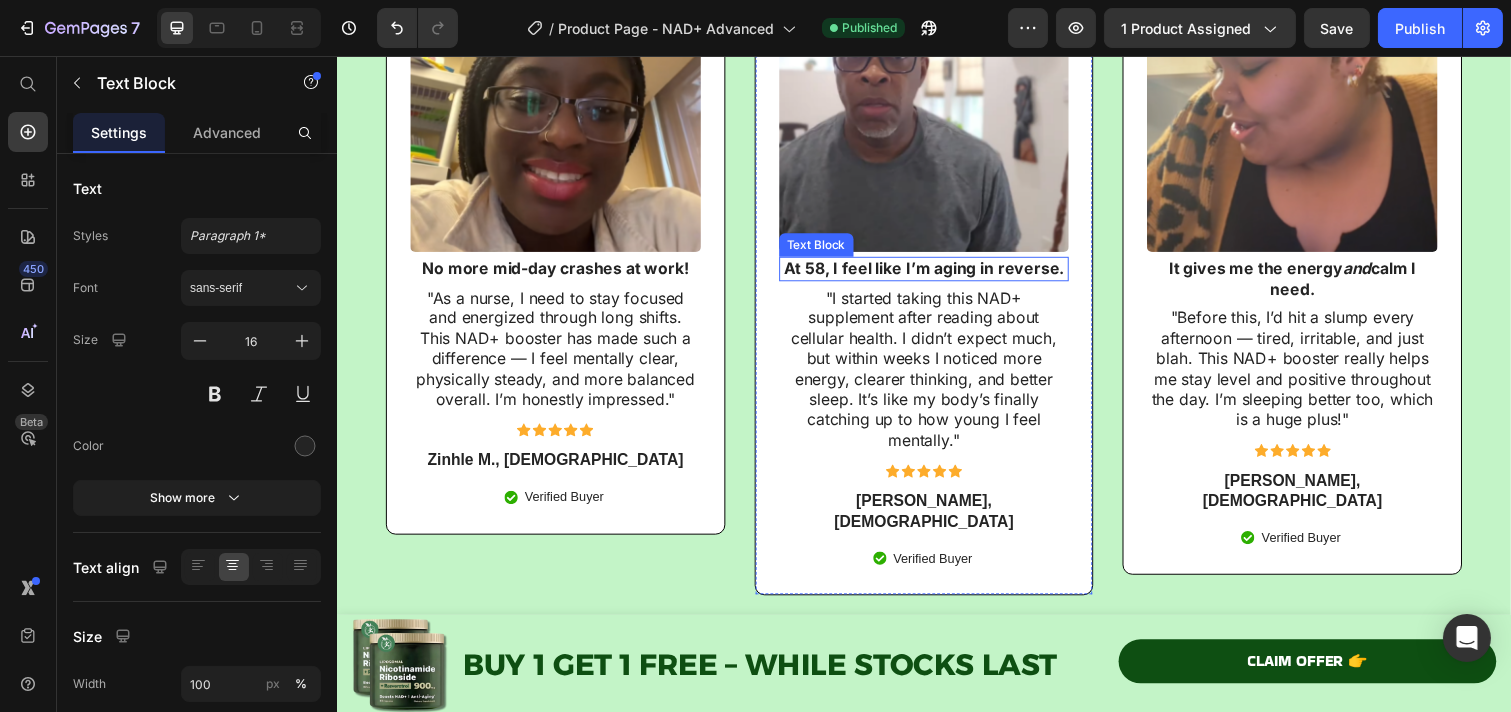 scroll, scrollTop: 9987, scrollLeft: 0, axis: vertical 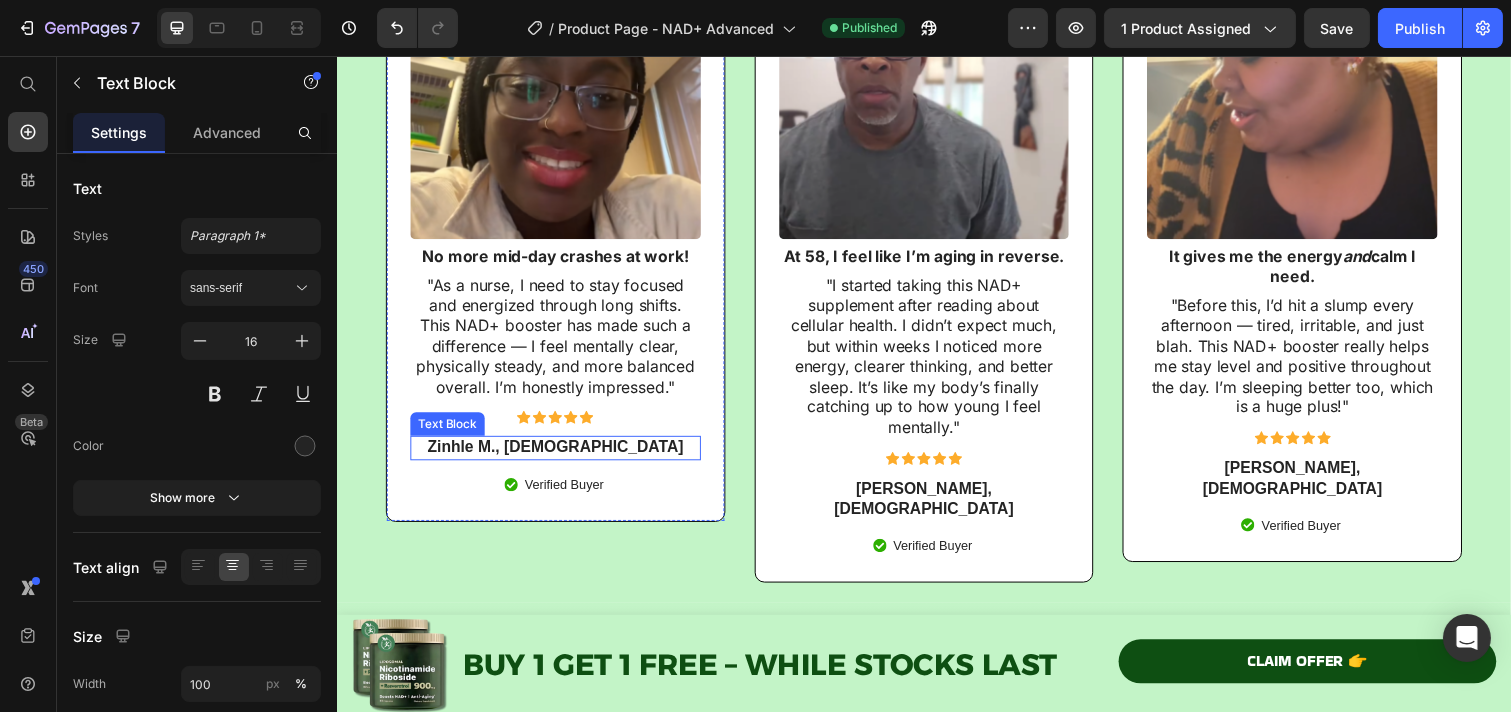 click on "Zinhle M., [DEMOGRAPHIC_DATA]" at bounding box center (559, 456) 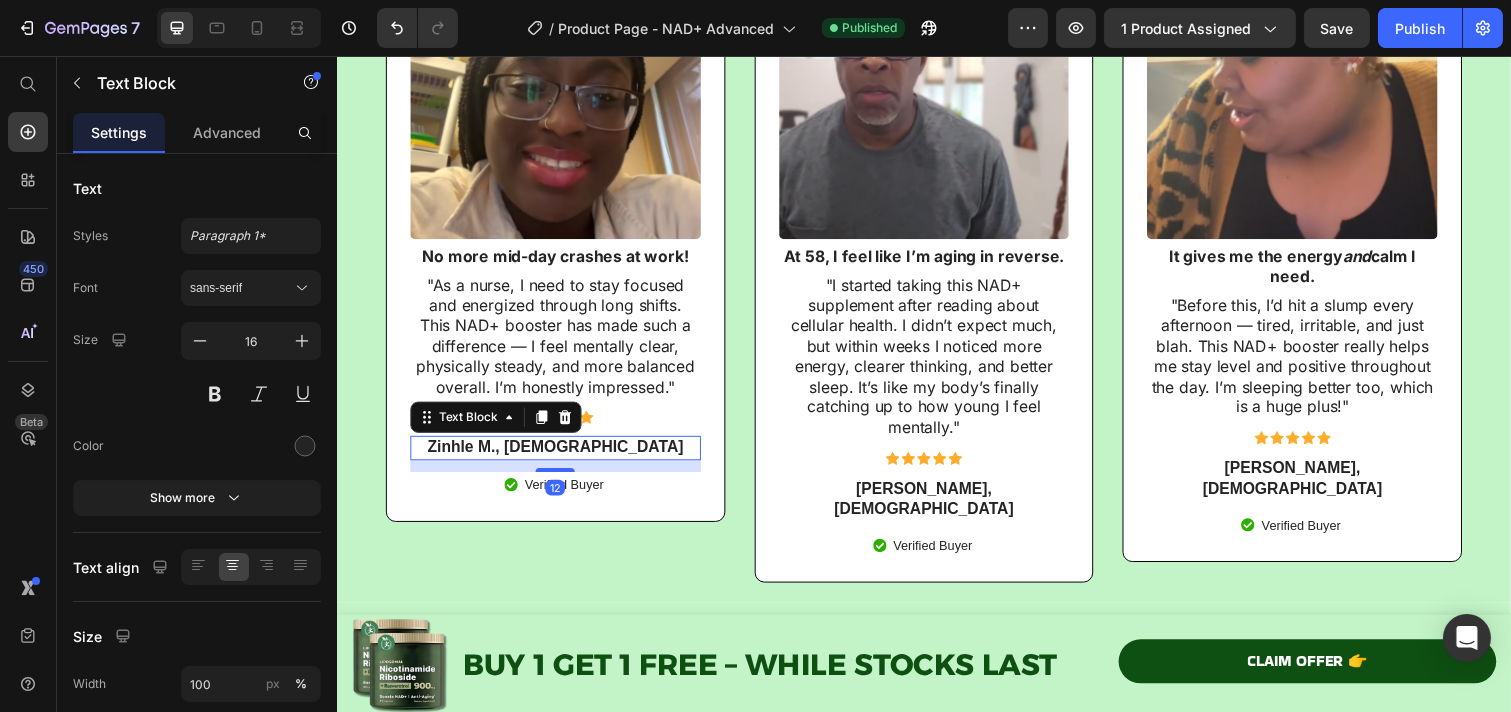 click on "Zinhle M., [DEMOGRAPHIC_DATA]" at bounding box center [559, 456] 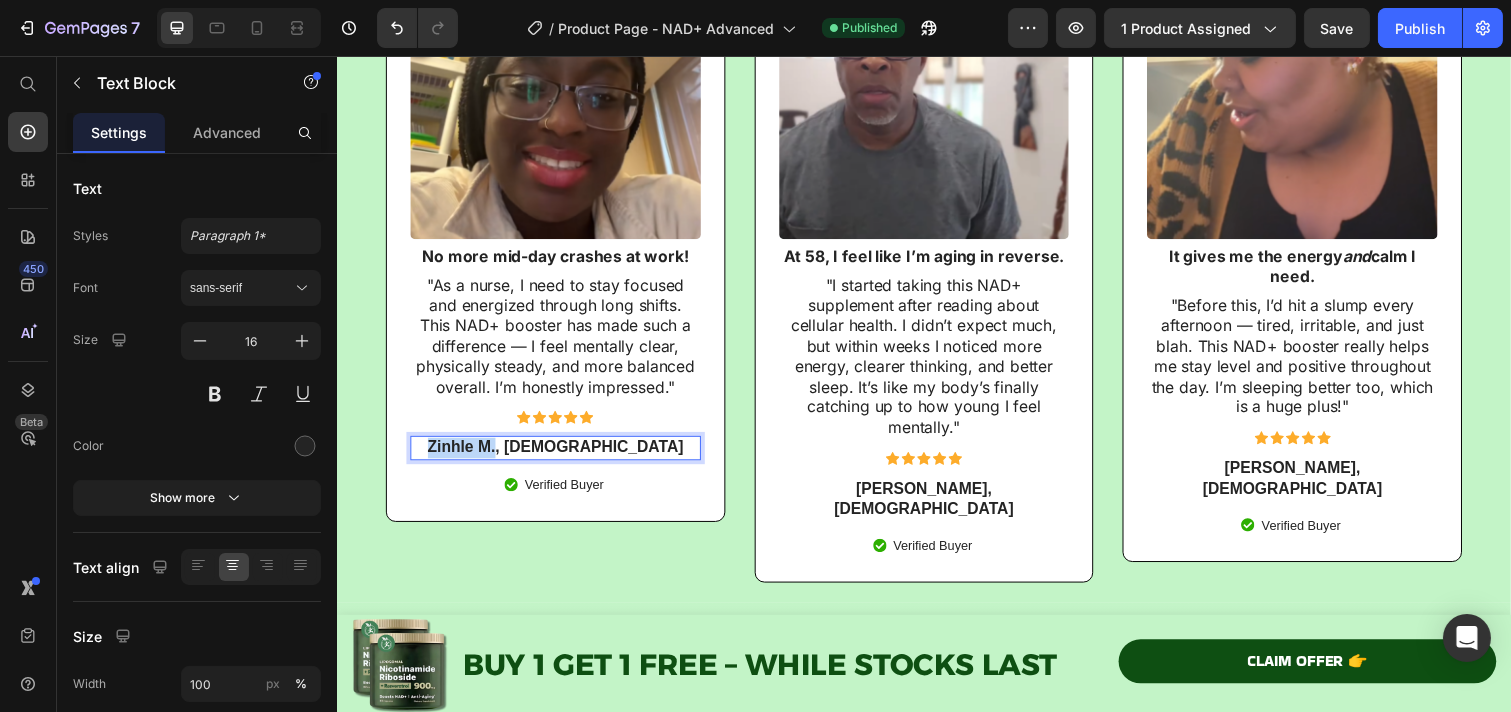 click on "Zinhle M., [DEMOGRAPHIC_DATA]" at bounding box center (560, 455) 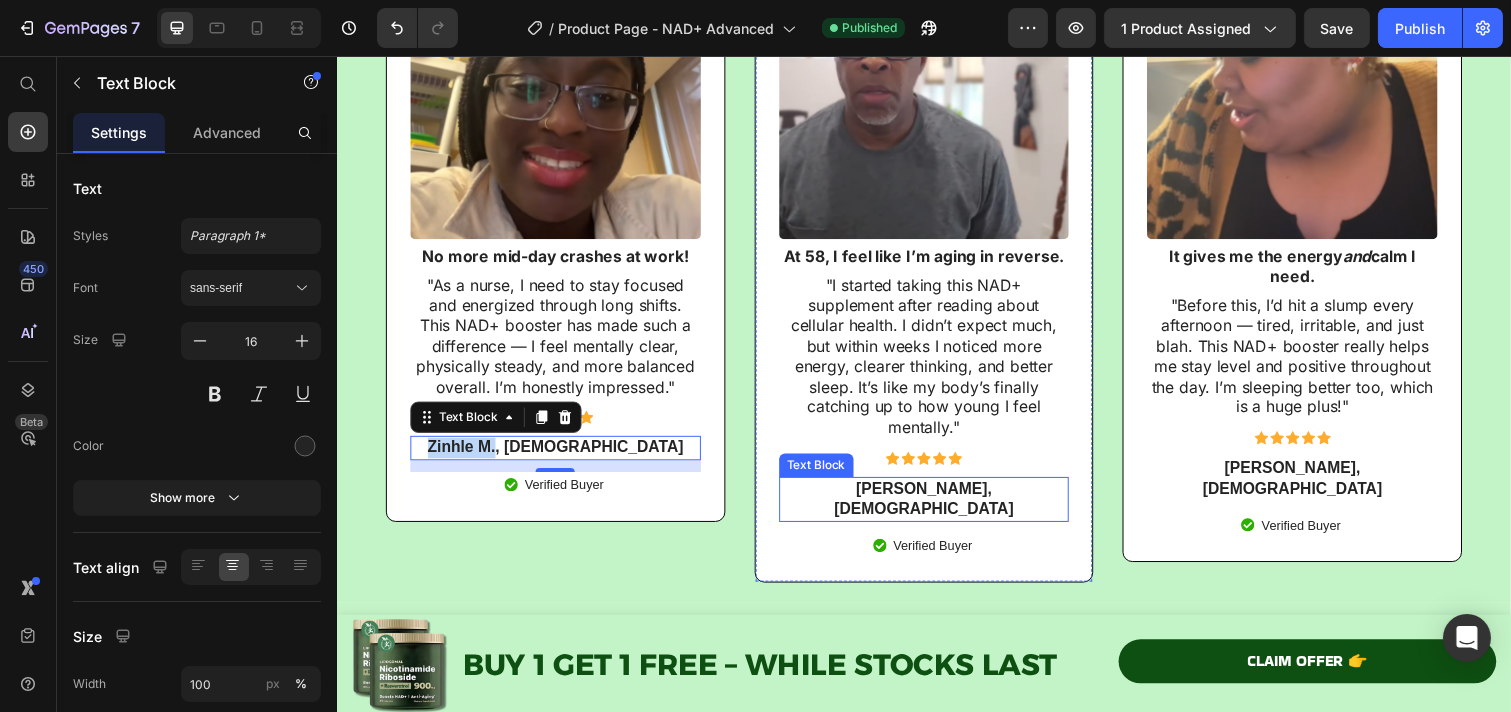 click on "[PERSON_NAME], [DEMOGRAPHIC_DATA]" at bounding box center [935, 508] 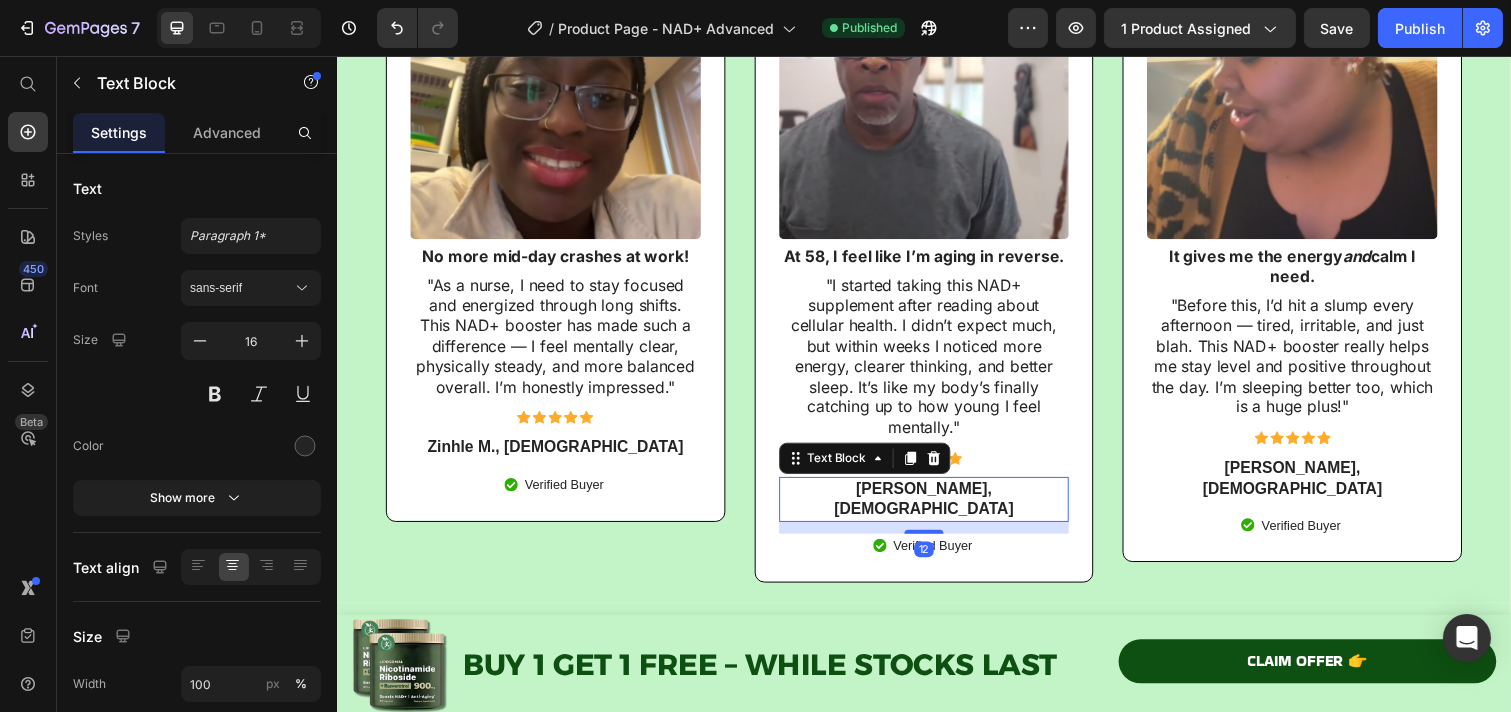 click on "[PERSON_NAME], [DEMOGRAPHIC_DATA]" at bounding box center [936, 509] 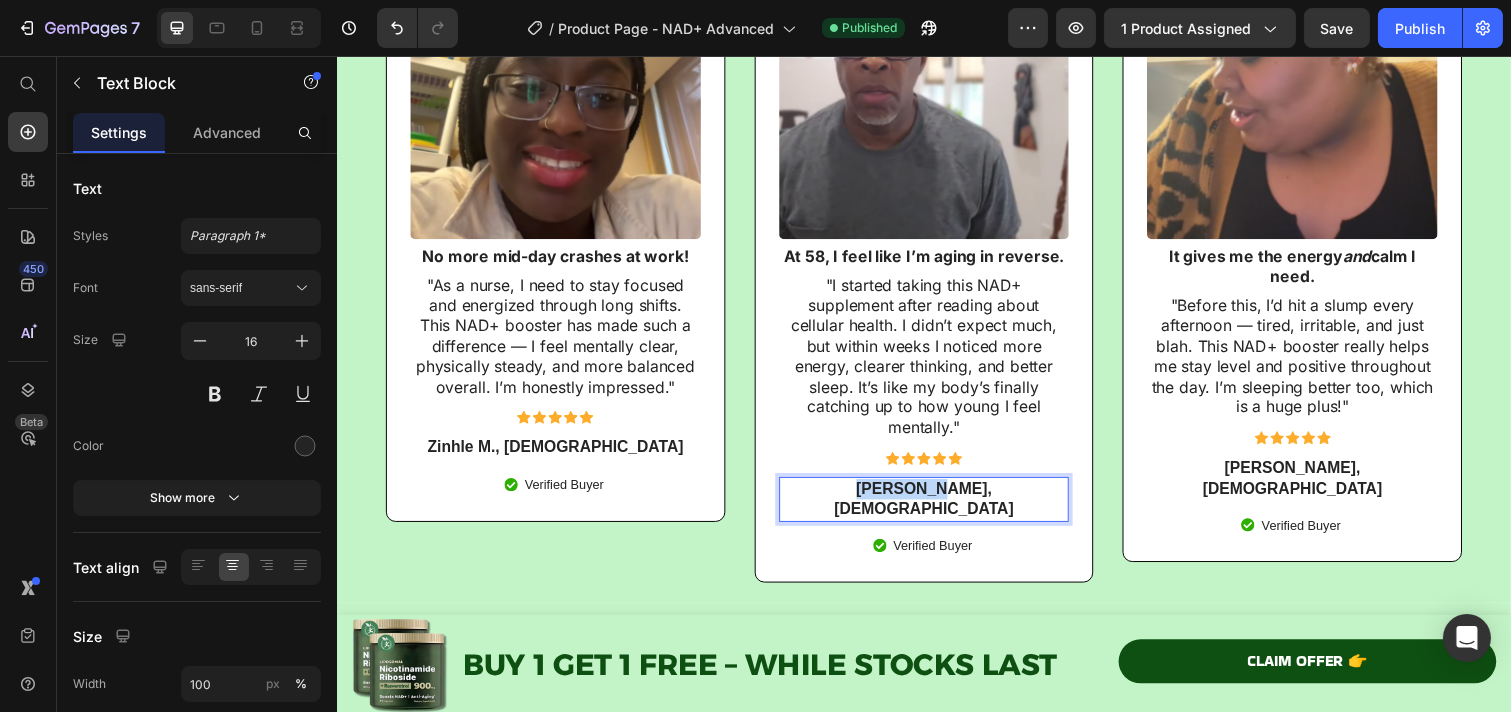 click on "[PERSON_NAME], [DEMOGRAPHIC_DATA]" at bounding box center (935, 508) 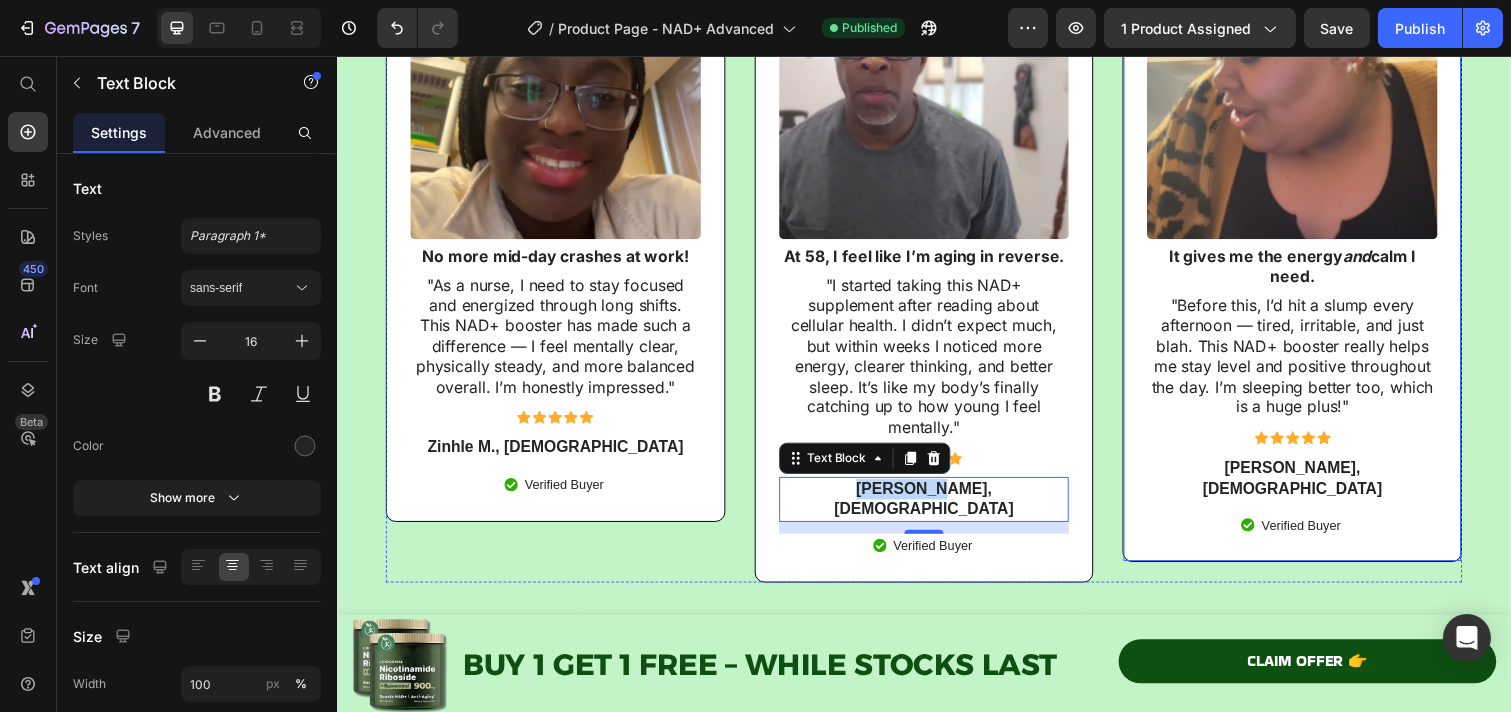 click on "[PERSON_NAME], [DEMOGRAPHIC_DATA]" at bounding box center [1312, 487] 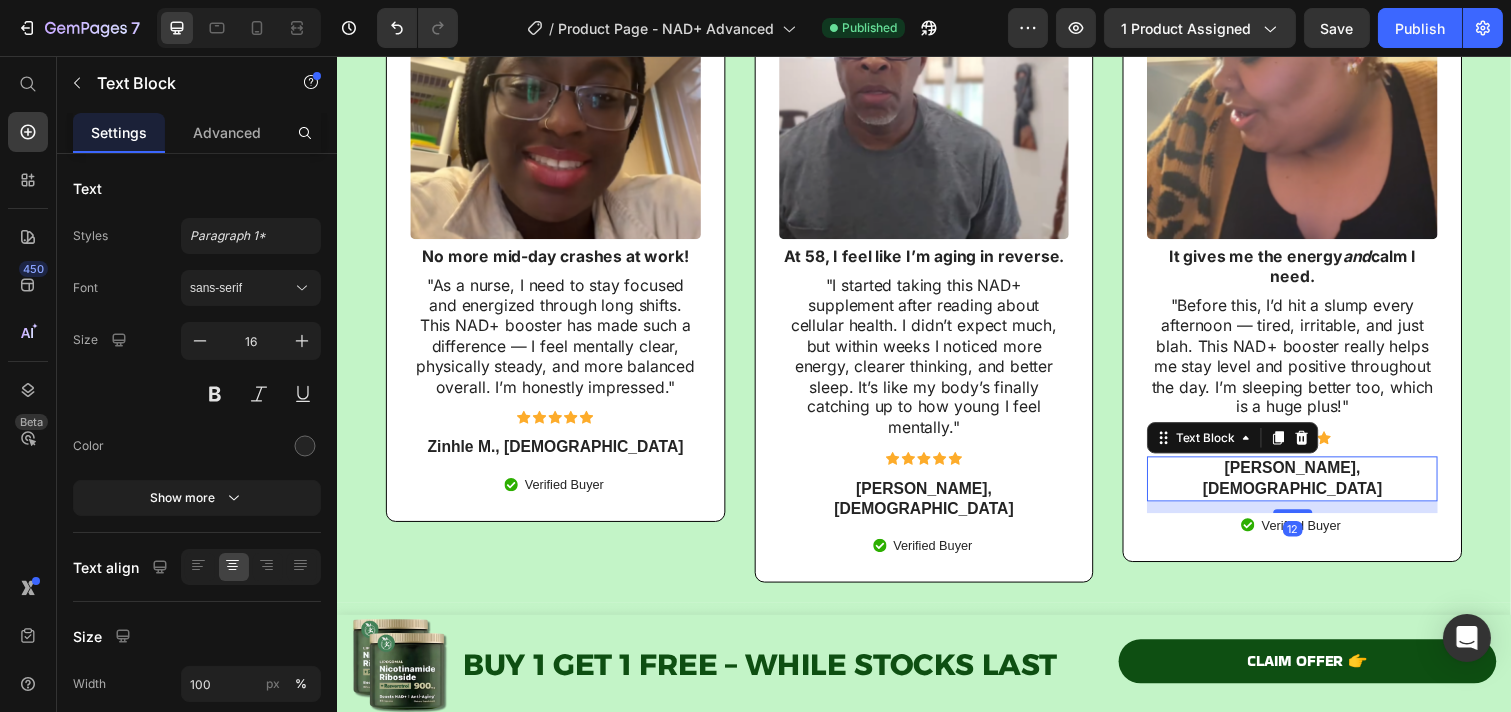 click on "[PERSON_NAME], [DEMOGRAPHIC_DATA]" at bounding box center [1312, 487] 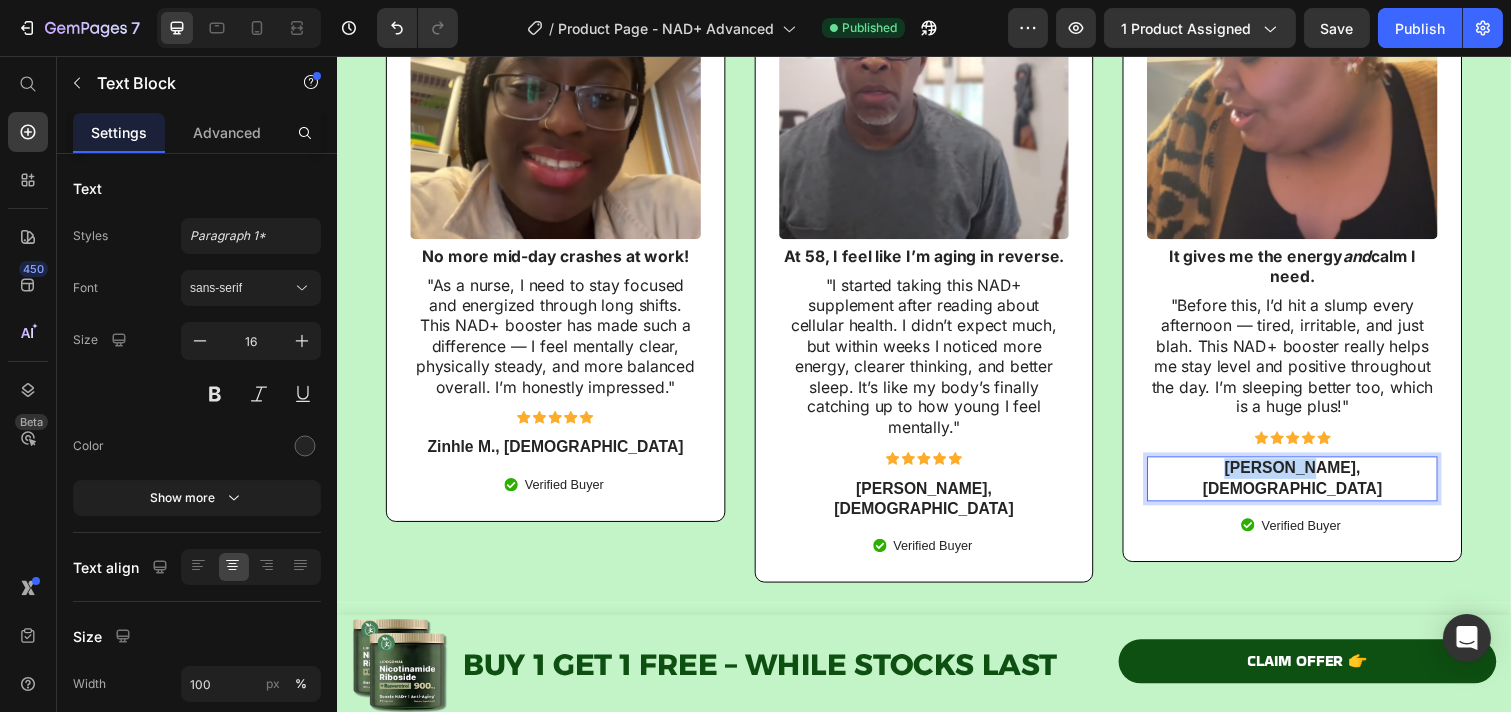 click on "[PERSON_NAME], [DEMOGRAPHIC_DATA]" at bounding box center [1312, 487] 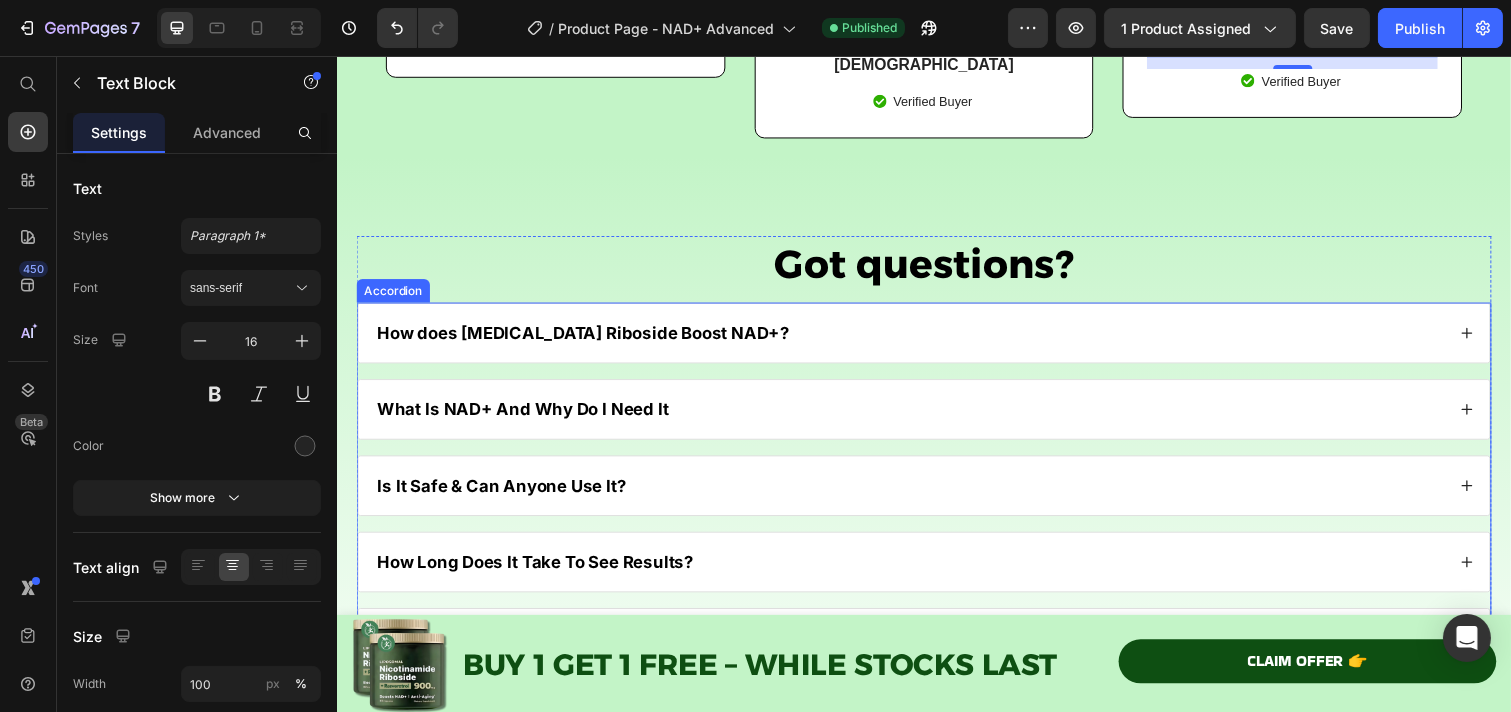 scroll, scrollTop: 10432, scrollLeft: 0, axis: vertical 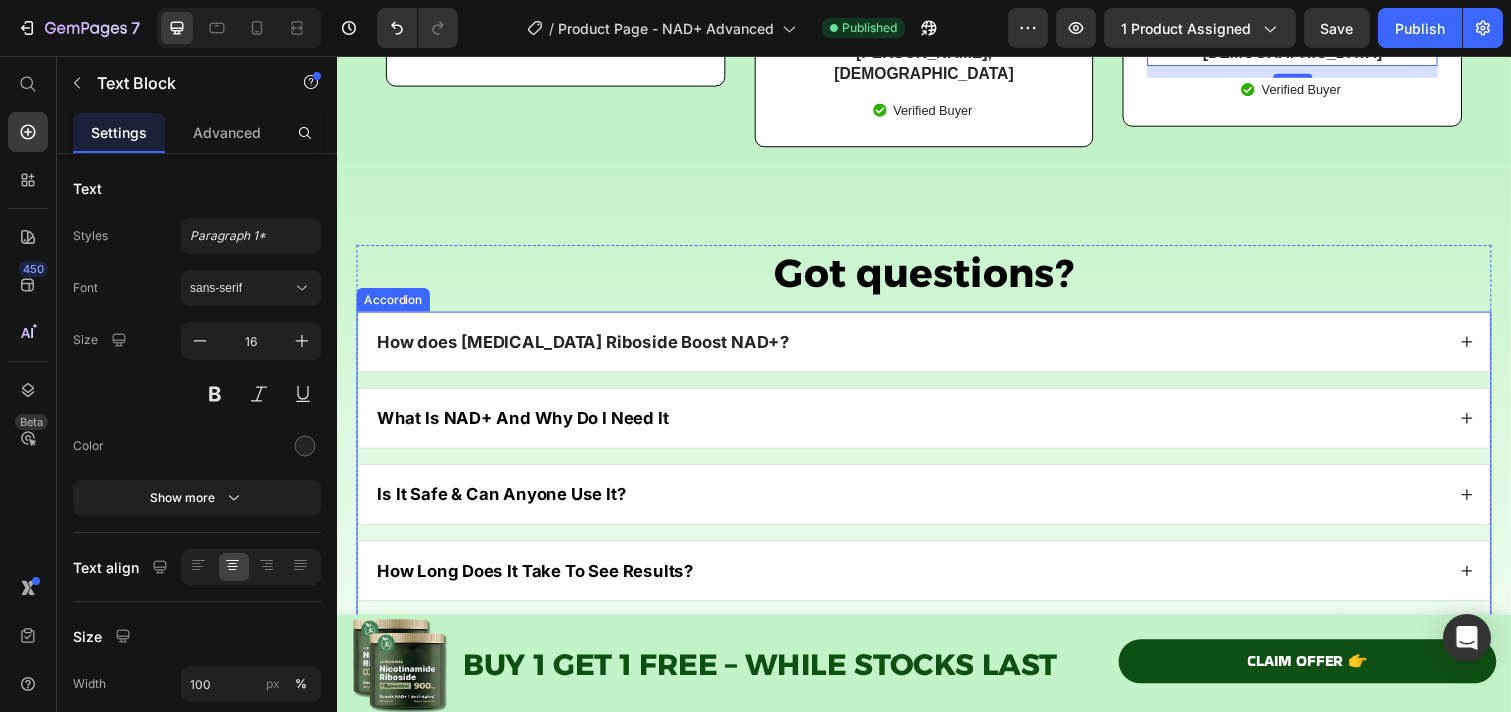 click on "How does [MEDICAL_DATA] Riboside Boost NAD+?" at bounding box center (588, 348) 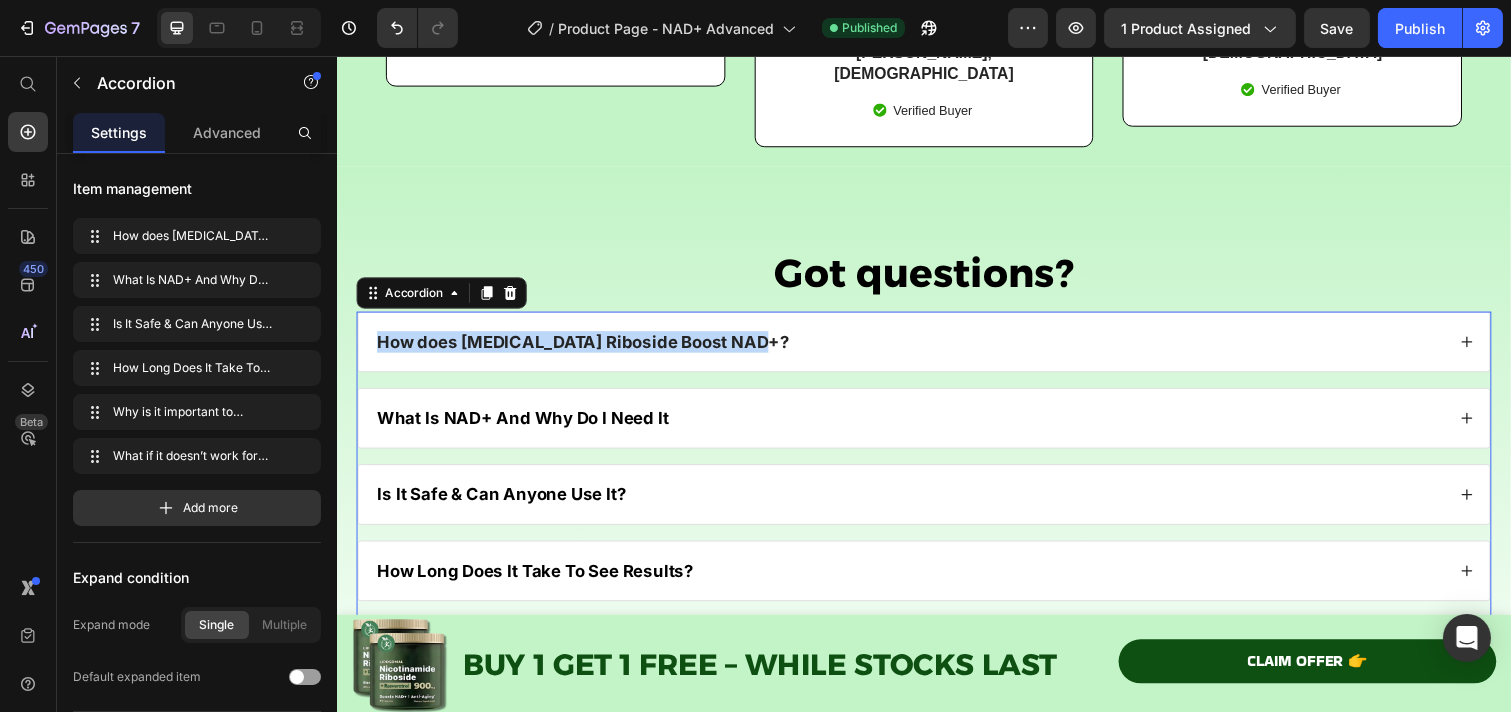 click on "How does [MEDICAL_DATA] Riboside Boost NAD+?" at bounding box center (921, 348) 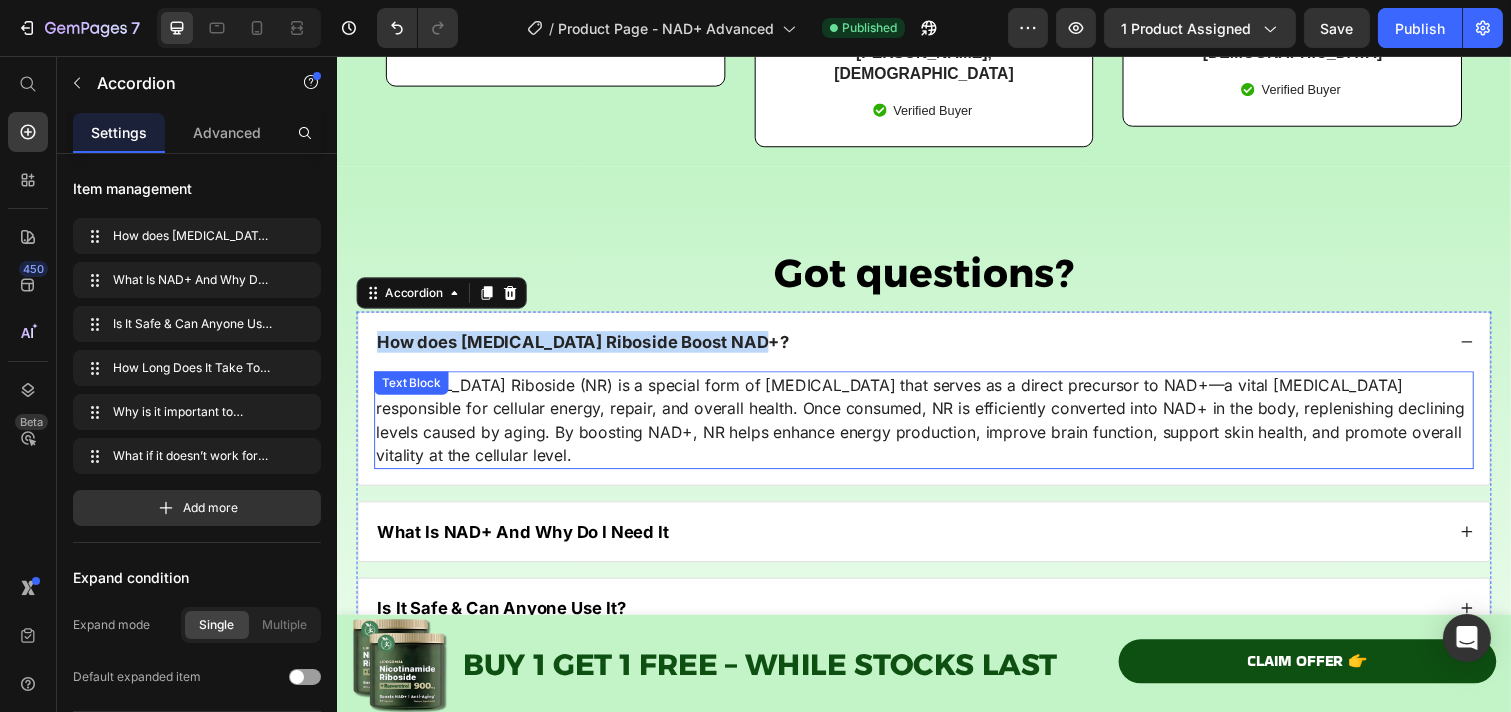 click on "[MEDICAL_DATA] Riboside (NR) is a special form of [MEDICAL_DATA] that serves as a direct precursor to NAD+—a vital [MEDICAL_DATA] responsible for cellular energy, repair, and overall health. Once consumed, NR is efficiently converted into NAD+ in the body, replenishing declining levels caused by aging. By boosting NAD+, NR helps enhance energy production, improve brain function, support skin health, and promote overall vitality at the cellular level." at bounding box center (936, 428) 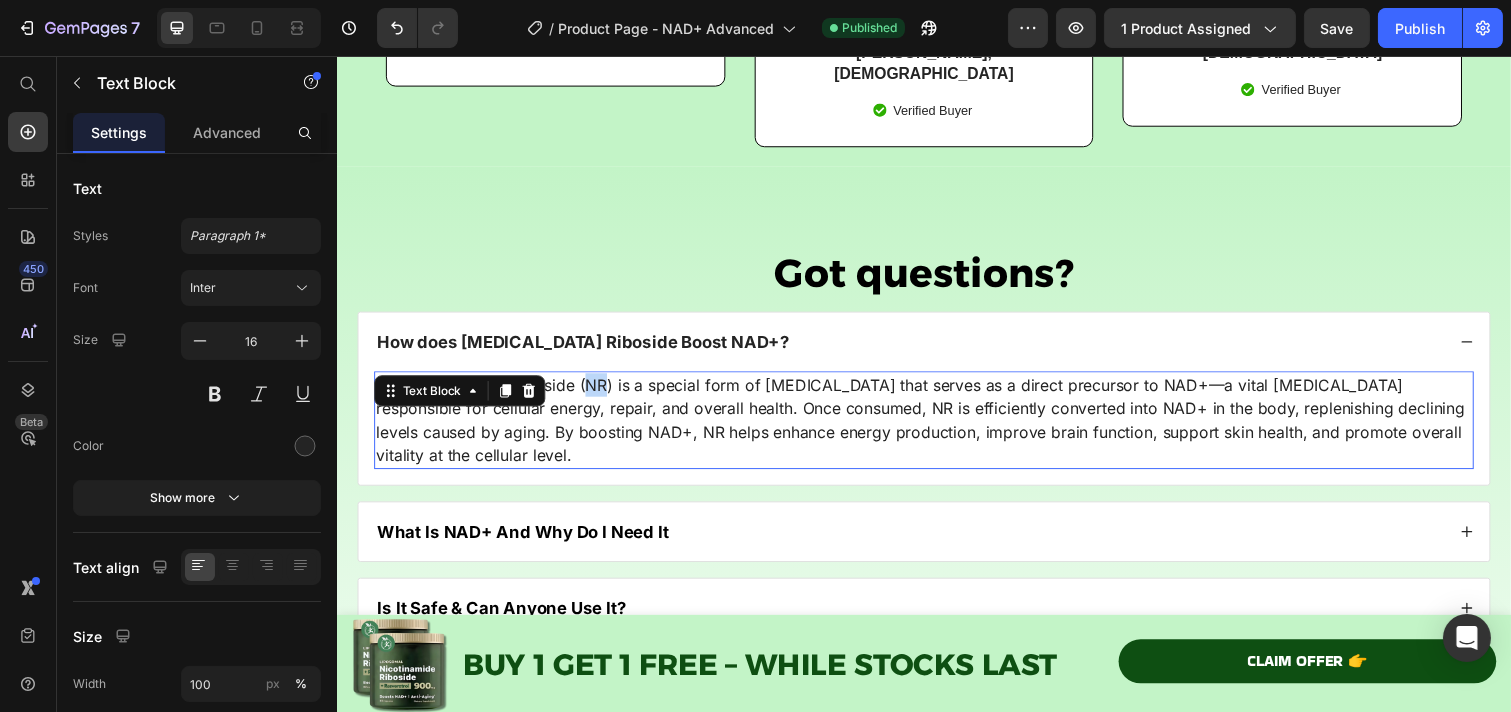 click on "[MEDICAL_DATA] Riboside (NR) is a special form of [MEDICAL_DATA] that serves as a direct precursor to NAD+—a vital [MEDICAL_DATA] responsible for cellular energy, repair, and overall health. Once consumed, NR is efficiently converted into NAD+ in the body, replenishing declining levels caused by aging. By boosting NAD+, NR helps enhance energy production, improve brain function, support skin health, and promote overall vitality at the cellular level." at bounding box center [936, 428] 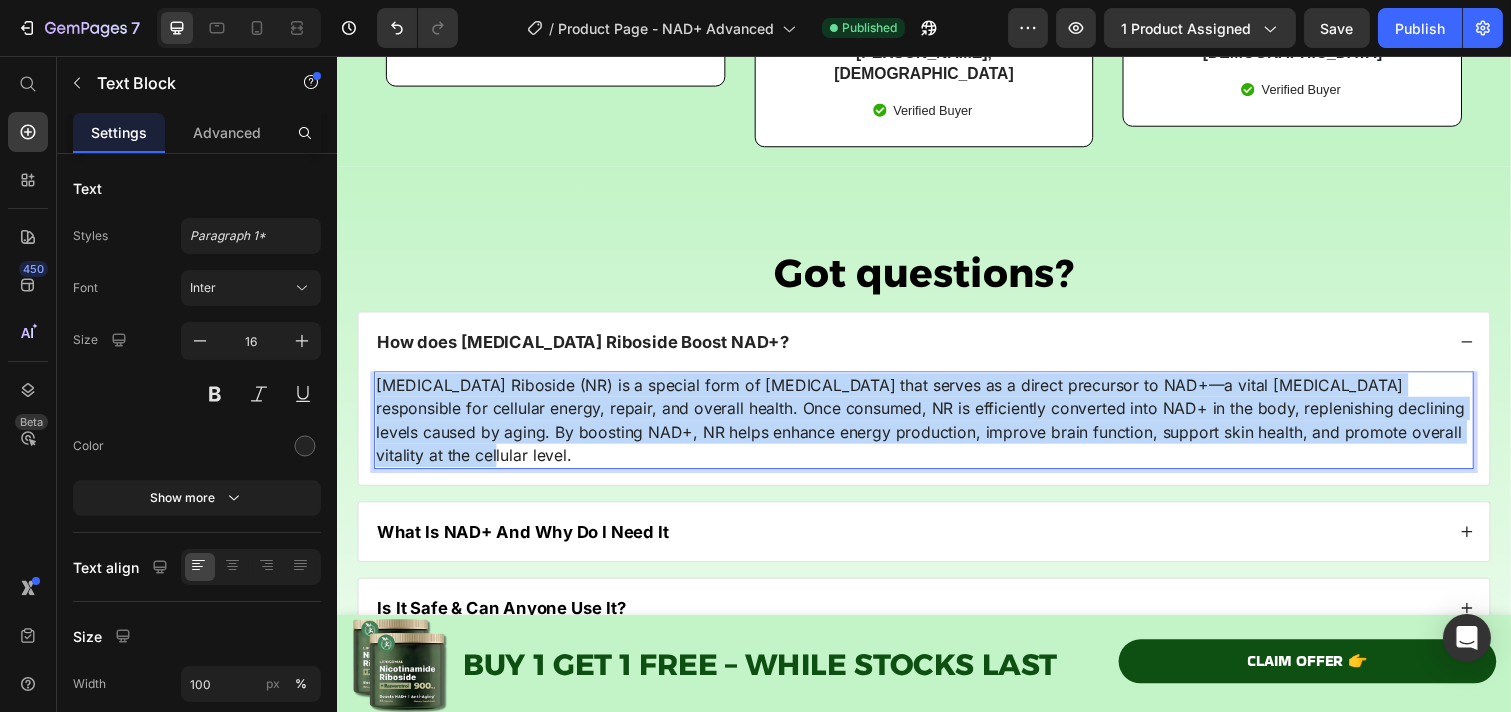 click on "[MEDICAL_DATA] Riboside (NR) is a special form of [MEDICAL_DATA] that serves as a direct precursor to NAD+—a vital [MEDICAL_DATA] responsible for cellular energy, repair, and overall health. Once consumed, NR is efficiently converted into NAD+ in the body, replenishing declining levels caused by aging. By boosting NAD+, NR helps enhance energy production, improve brain function, support skin health, and promote overall vitality at the cellular level." at bounding box center [936, 428] 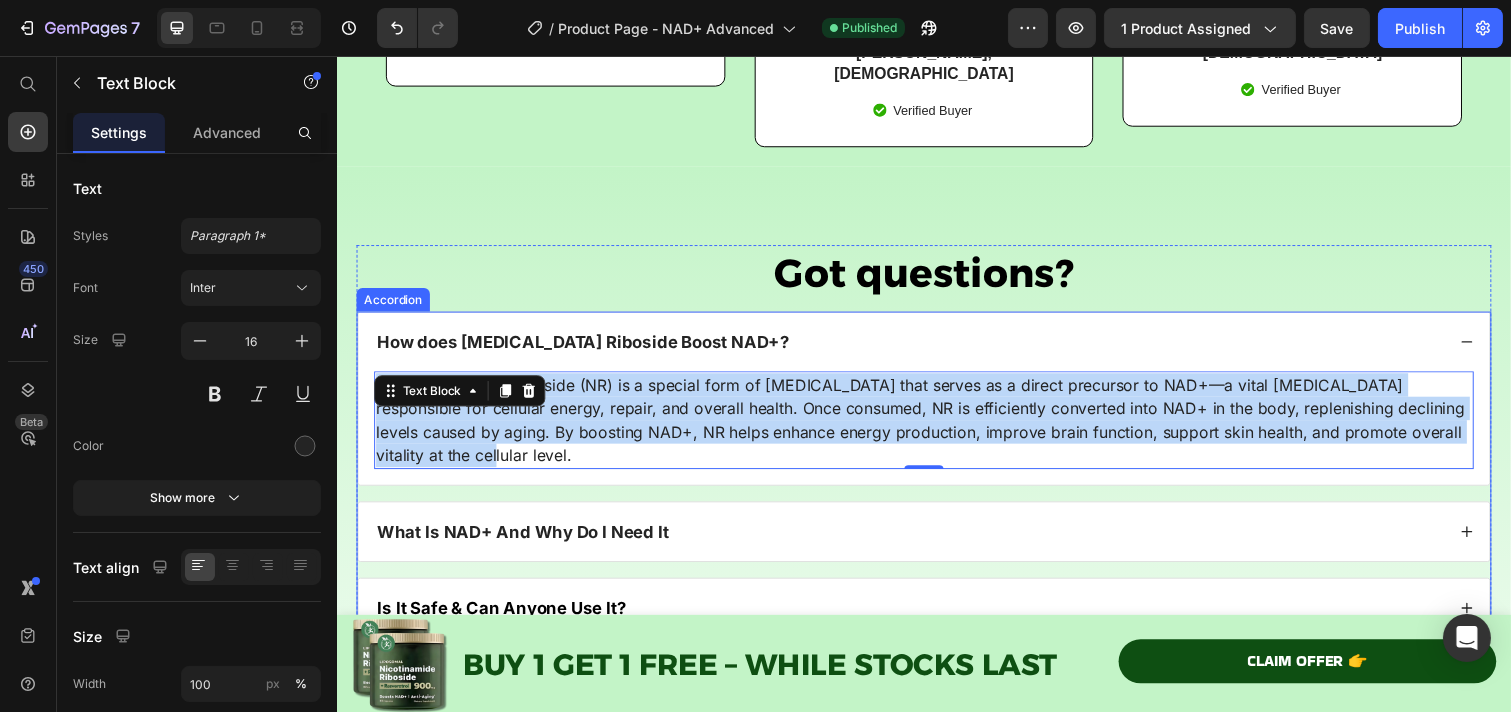 click on "What Is NAD+ And Why Do I Need It" at bounding box center (526, 542) 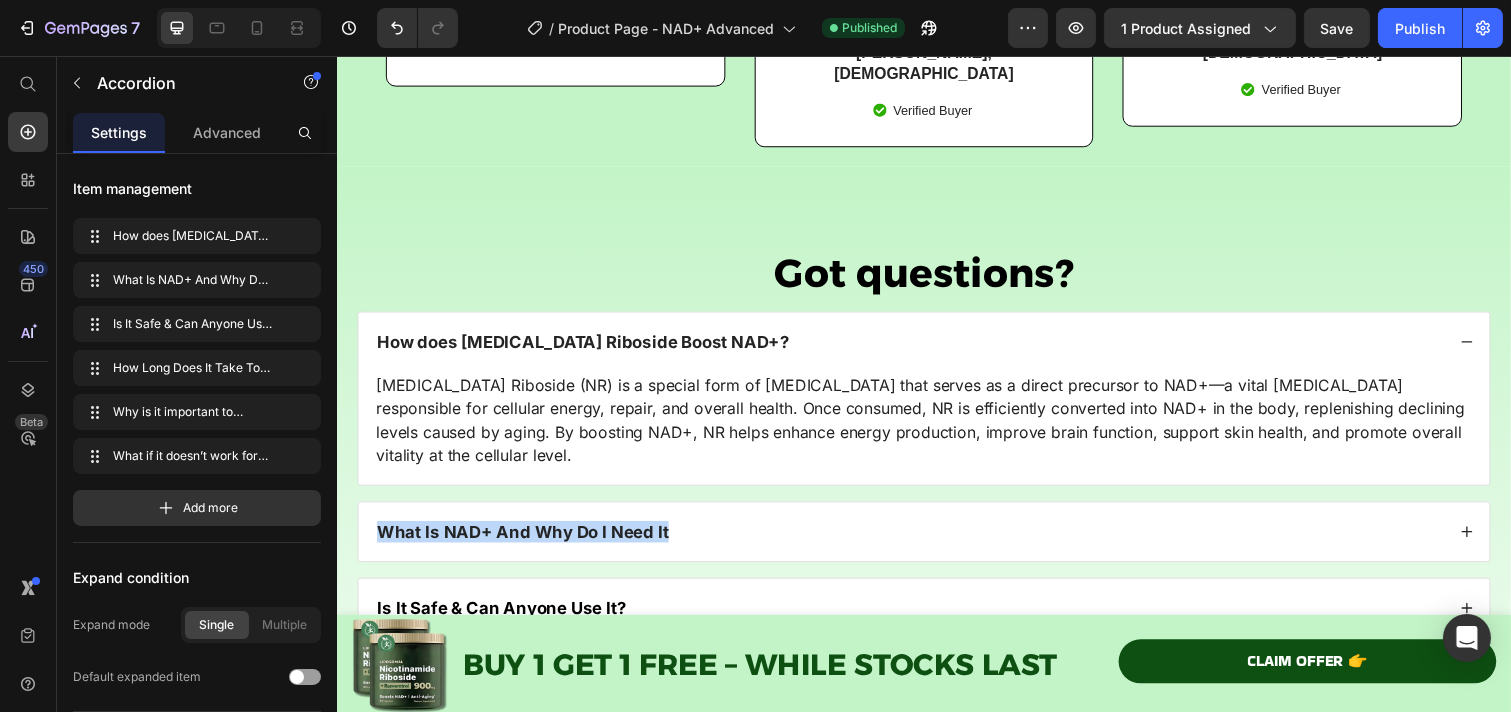 click on "How does [MEDICAL_DATA] Riboside Boost NAD+? [MEDICAL_DATA] Riboside (NR) is a special form of [MEDICAL_DATA] that serves as a direct precursor to NAD+—a vital [MEDICAL_DATA] responsible for cellular energy, repair, and overall health. Once consumed, NR is efficiently converted into NAD+ in the body, replenishing declining levels caused by aging. By boosting NAD+, NR helps enhance energy production, improve brain function, support skin health, and promote overall vitality at the cellular level. Text Block
What Is NAD+ And Why Do I Need It
Is It Safe & Can Anyone Use It?
How Long Does It Take To See Results?
Why is it important to increase NAD levels as I age?
What if it doesn’t work for me?" at bounding box center [936, 601] 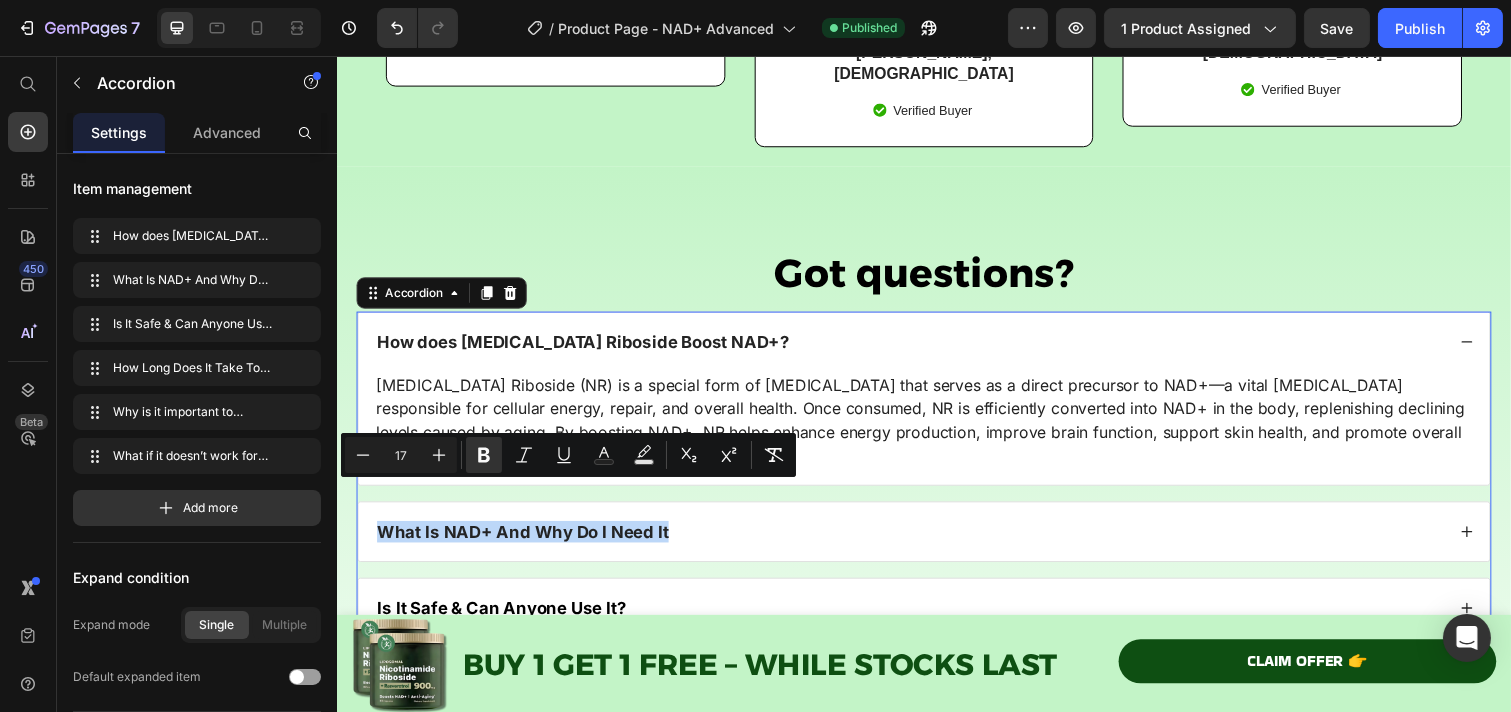click on "What Is NAD+ And Why Do I Need It" at bounding box center (921, 542) 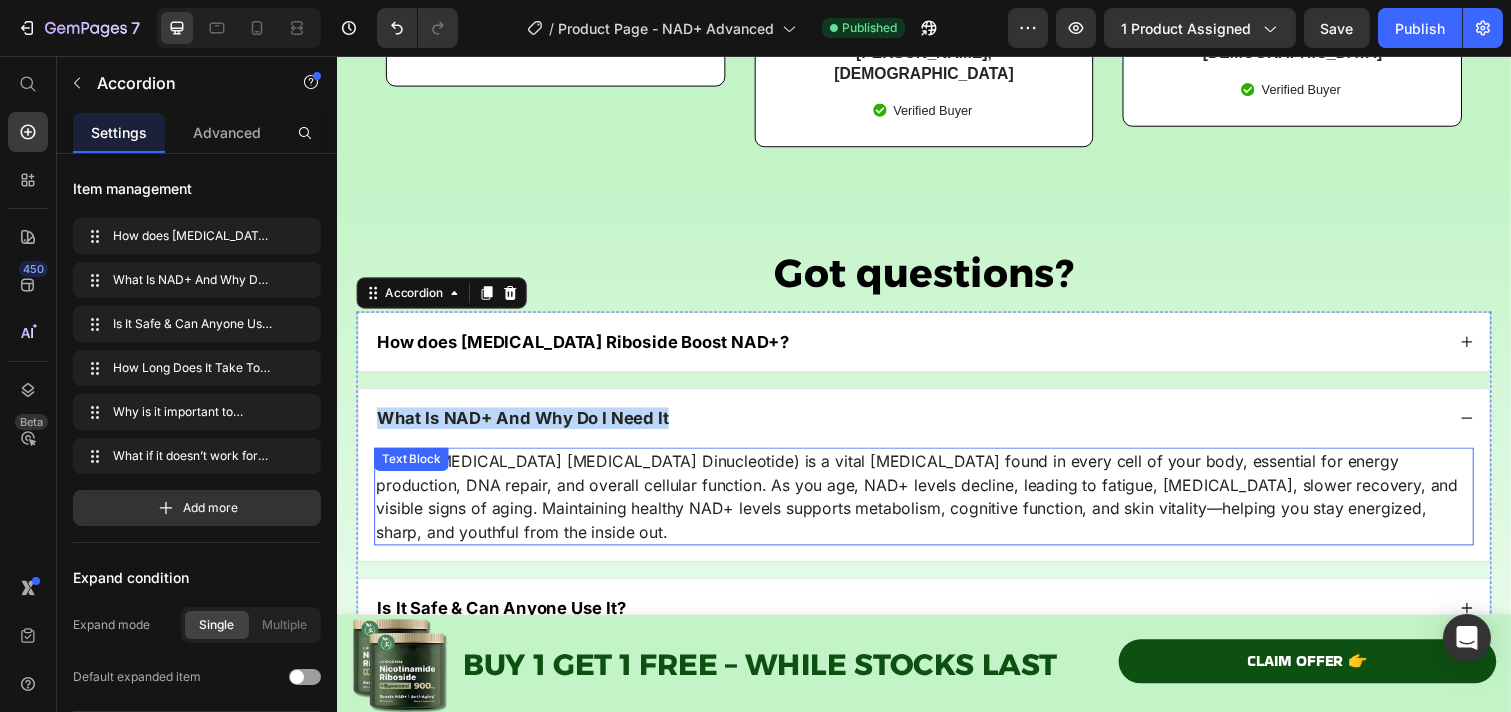 click on "Text Block" at bounding box center (412, 468) 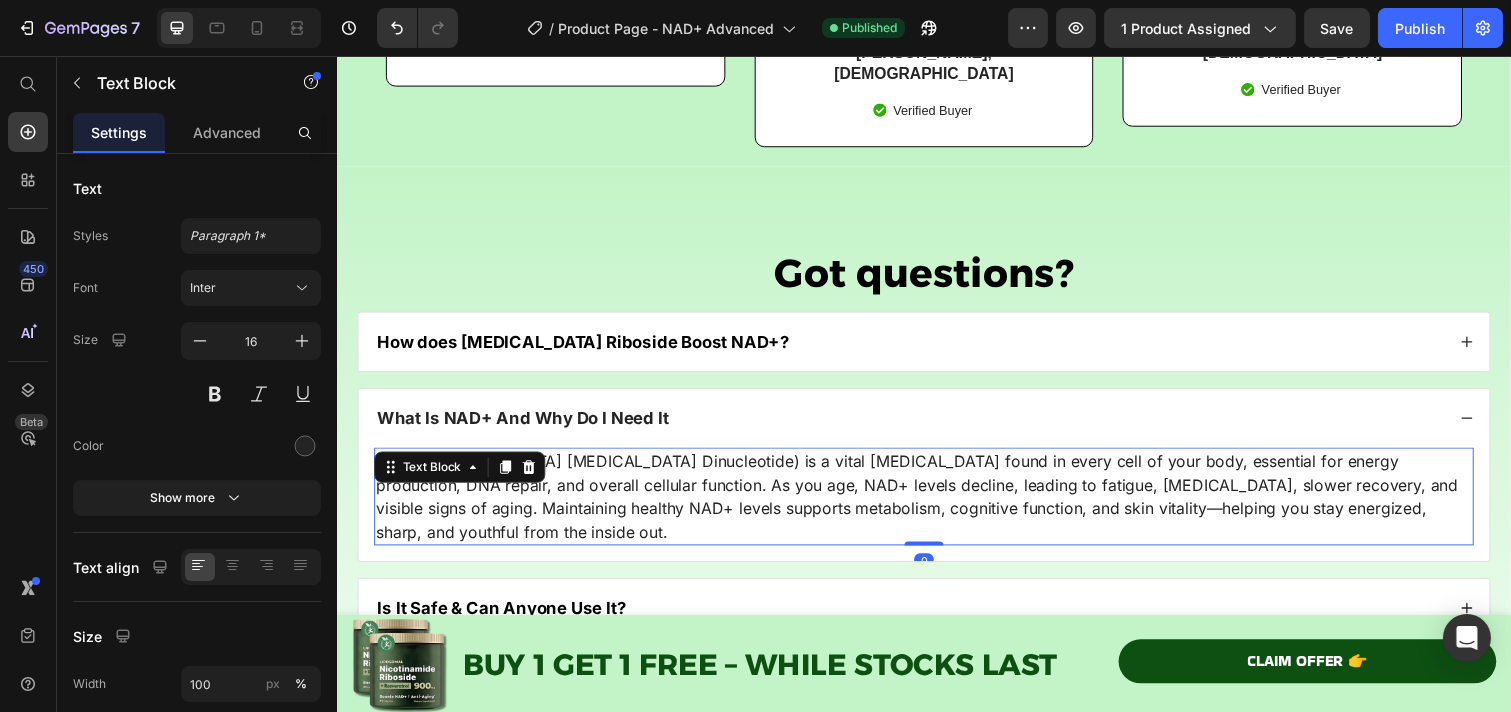click on "NAD+ ([MEDICAL_DATA] [MEDICAL_DATA] Dinucleotide) is a vital [MEDICAL_DATA] found in every cell of your body, essential for energy production, DNA repair, and overall cellular function. As you age, NAD+ levels decline, leading to fatigue, [MEDICAL_DATA], slower recovery, and visible signs of aging. Maintaining healthy NAD+ levels supports metabolism, cognitive function, and skin vitality—helping you stay energized, sharp, and youthful from the inside out." at bounding box center (936, 506) 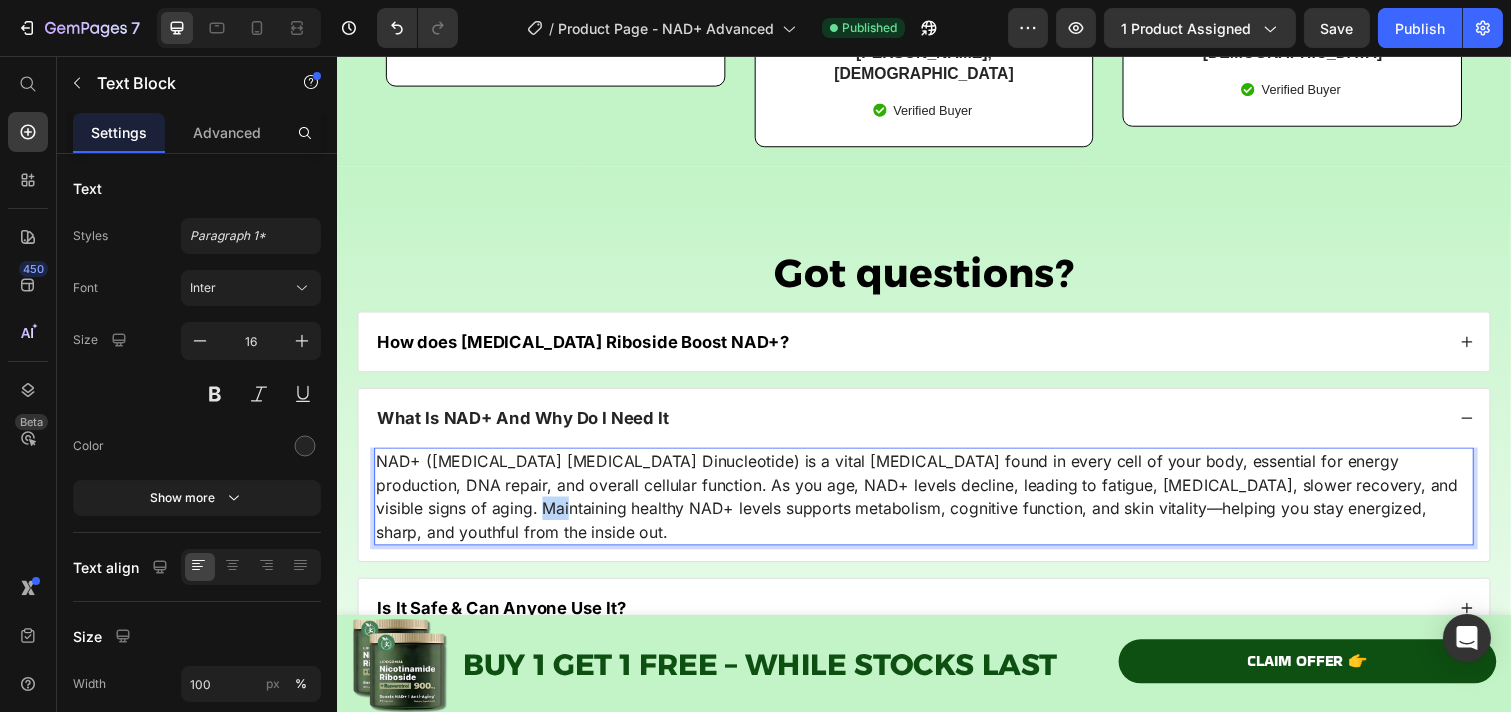 click on "NAD+ ([MEDICAL_DATA] [MEDICAL_DATA] Dinucleotide) is a vital [MEDICAL_DATA] found in every cell of your body, essential for energy production, DNA repair, and overall cellular function. As you age, NAD+ levels decline, leading to fatigue, [MEDICAL_DATA], slower recovery, and visible signs of aging. Maintaining healthy NAD+ levels supports metabolism, cognitive function, and skin vitality—helping you stay energized, sharp, and youthful from the inside out." at bounding box center [936, 506] 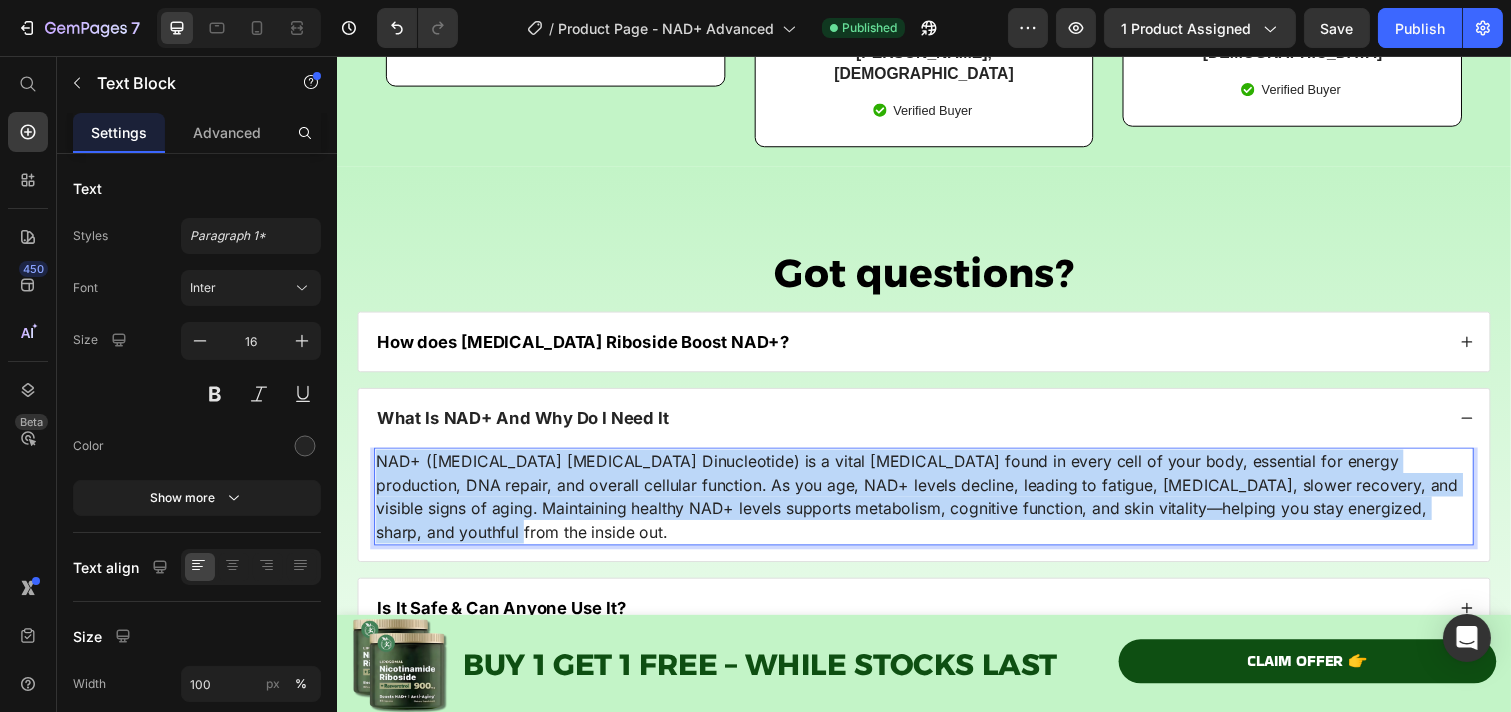 click on "NAD+ ([MEDICAL_DATA] [MEDICAL_DATA] Dinucleotide) is a vital [MEDICAL_DATA] found in every cell of your body, essential for energy production, DNA repair, and overall cellular function. As you age, NAD+ levels decline, leading to fatigue, [MEDICAL_DATA], slower recovery, and visible signs of aging. Maintaining healthy NAD+ levels supports metabolism, cognitive function, and skin vitality—helping you stay energized, sharp, and youthful from the inside out." at bounding box center [936, 506] 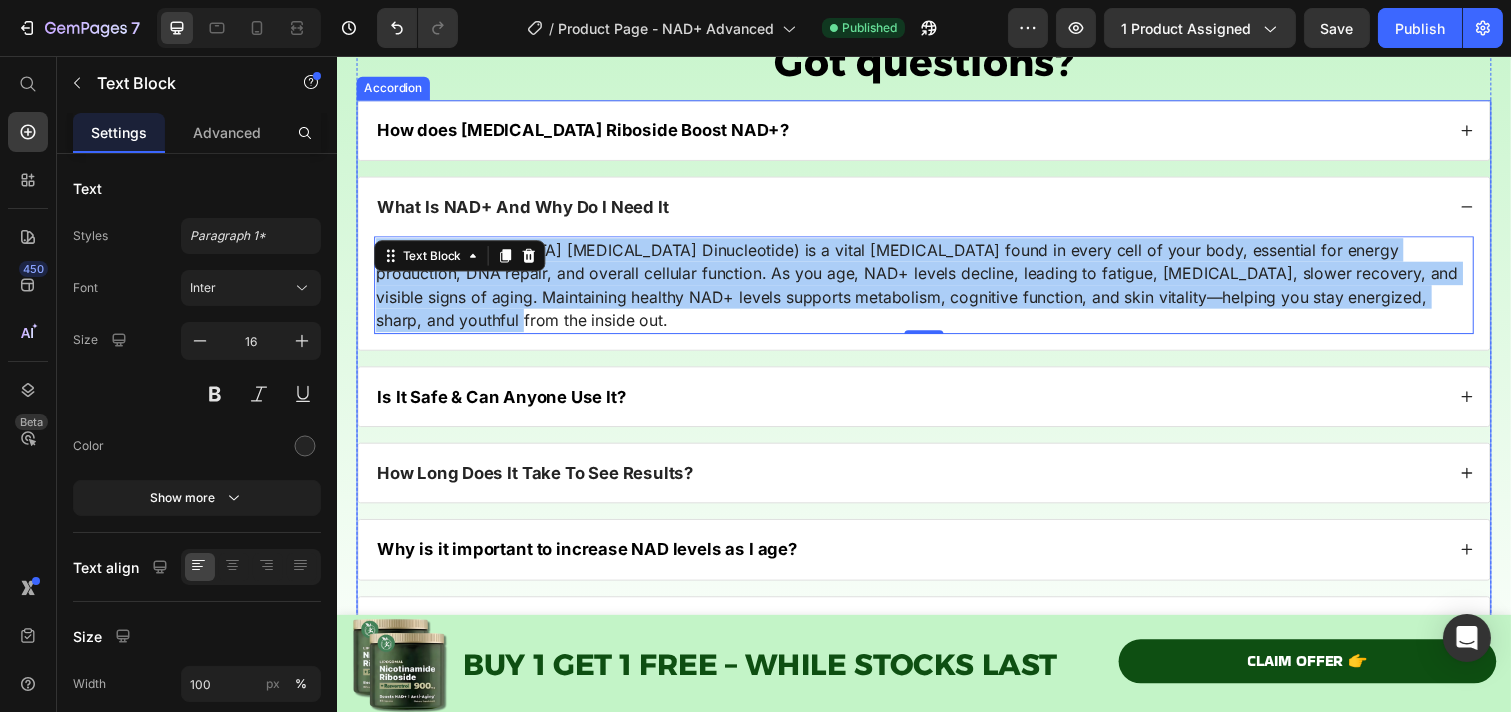 scroll, scrollTop: 10654, scrollLeft: 0, axis: vertical 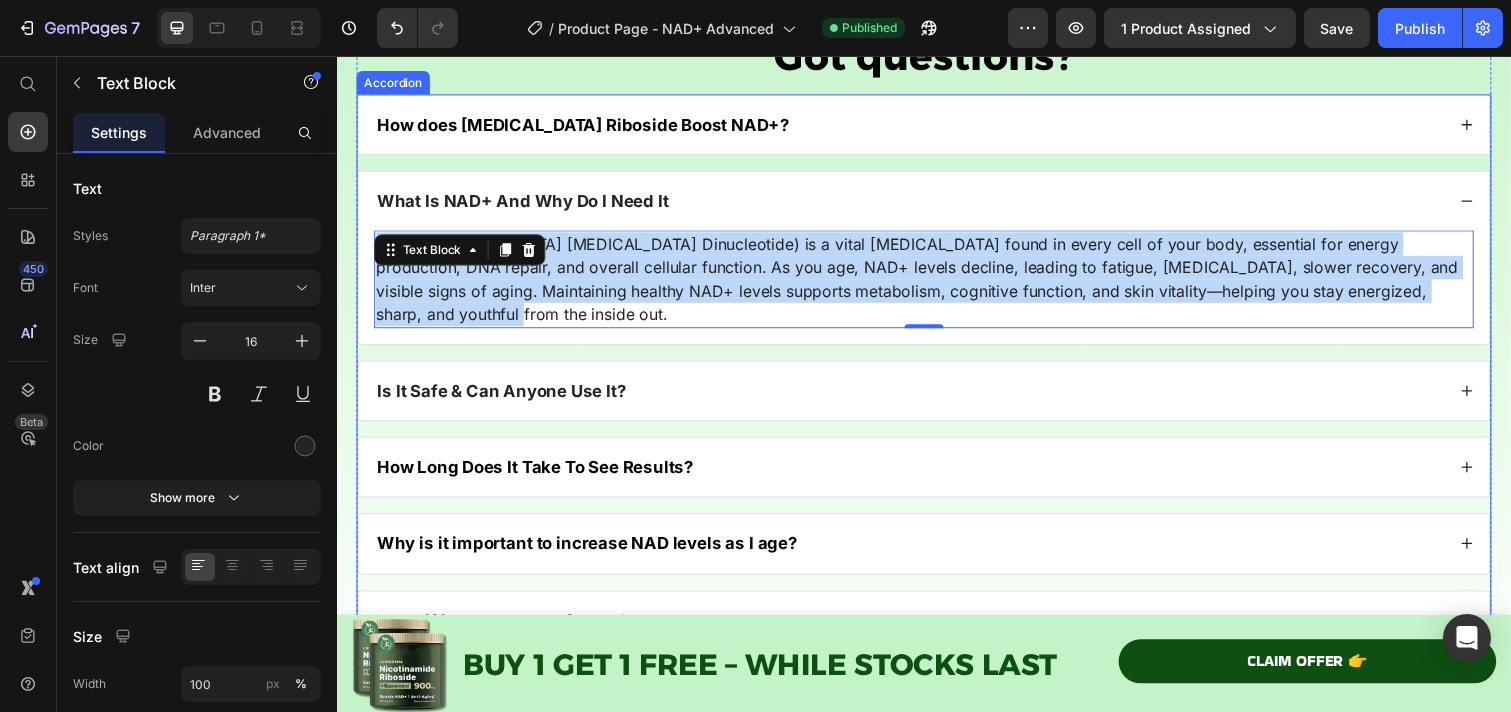 click on "Is It Safe & Can Anyone Use It?" at bounding box center (504, 398) 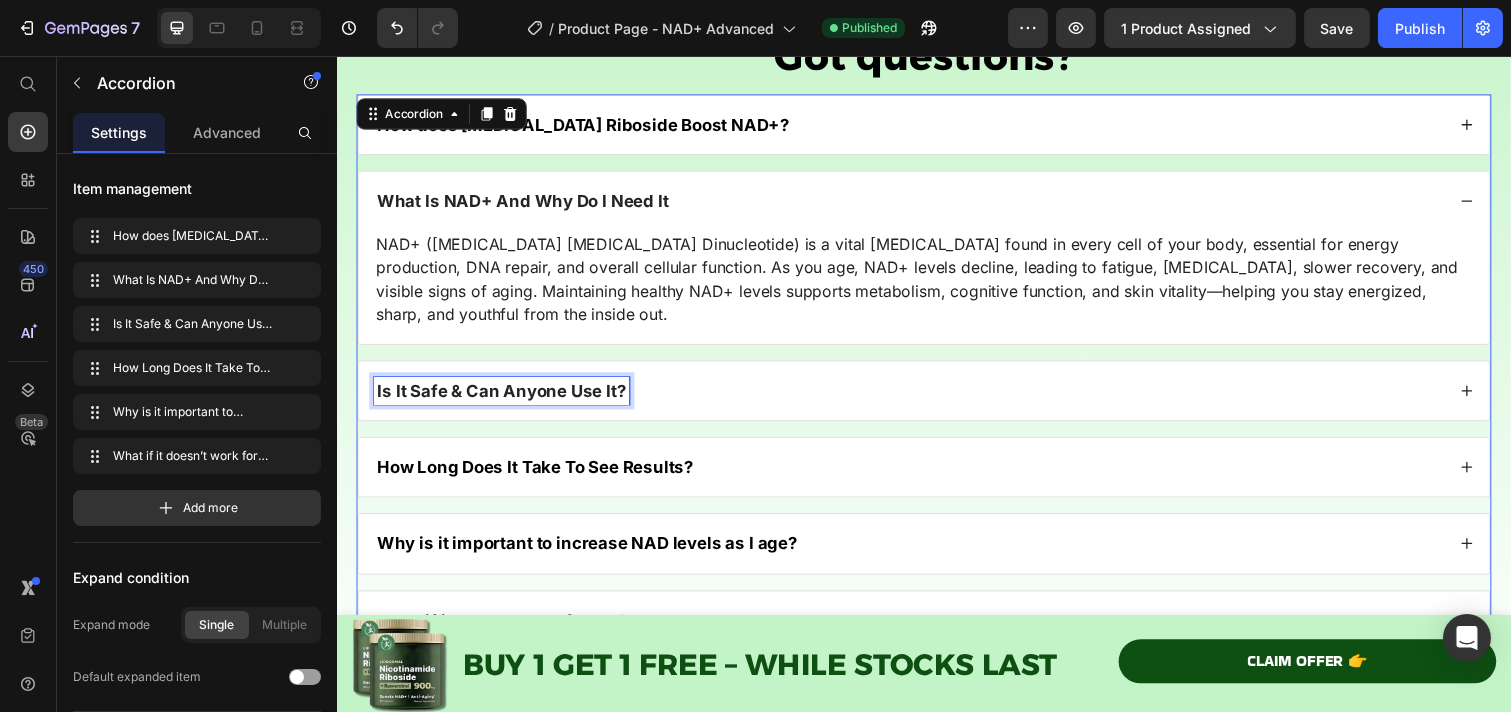 click on "Is It Safe & Can Anyone Use It?" at bounding box center (504, 398) 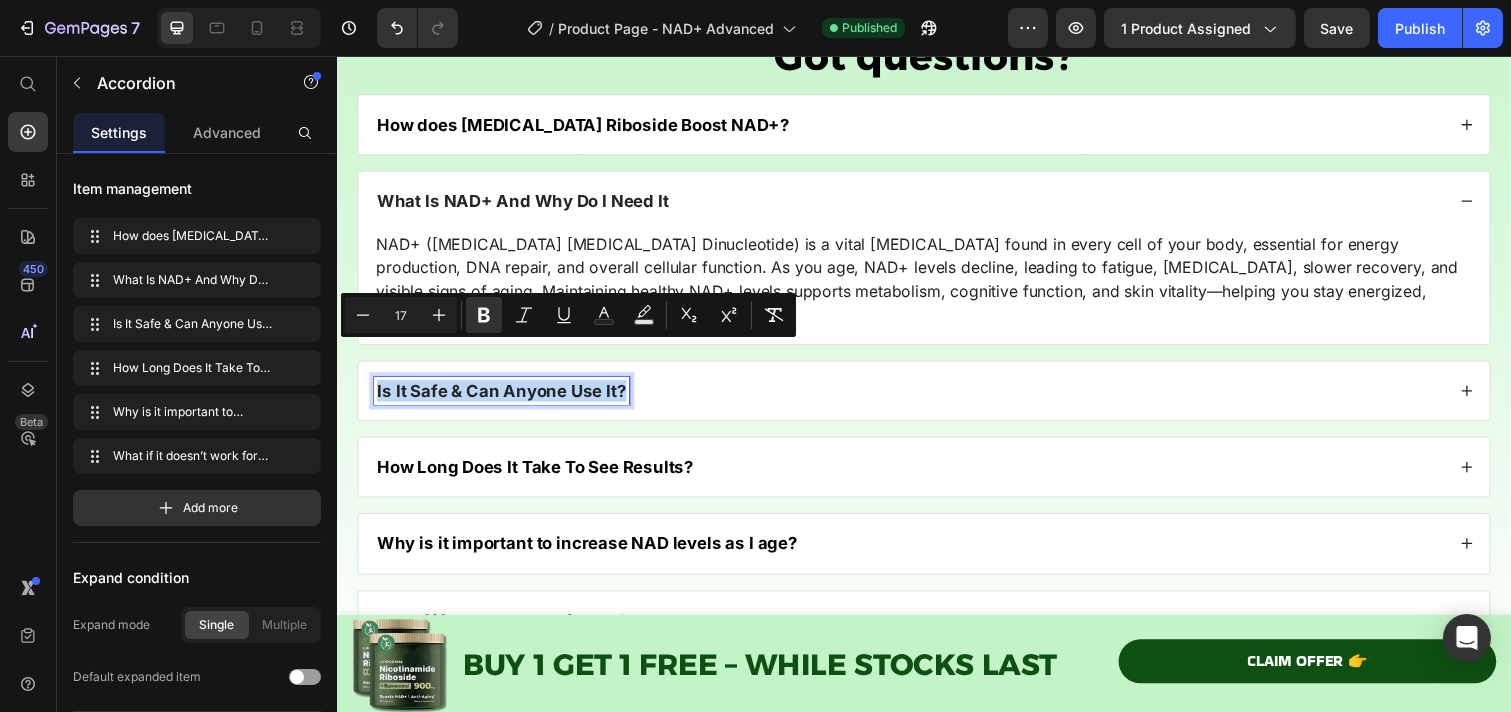 click on "Is It Safe & Can Anyone Use It?" at bounding box center (921, 398) 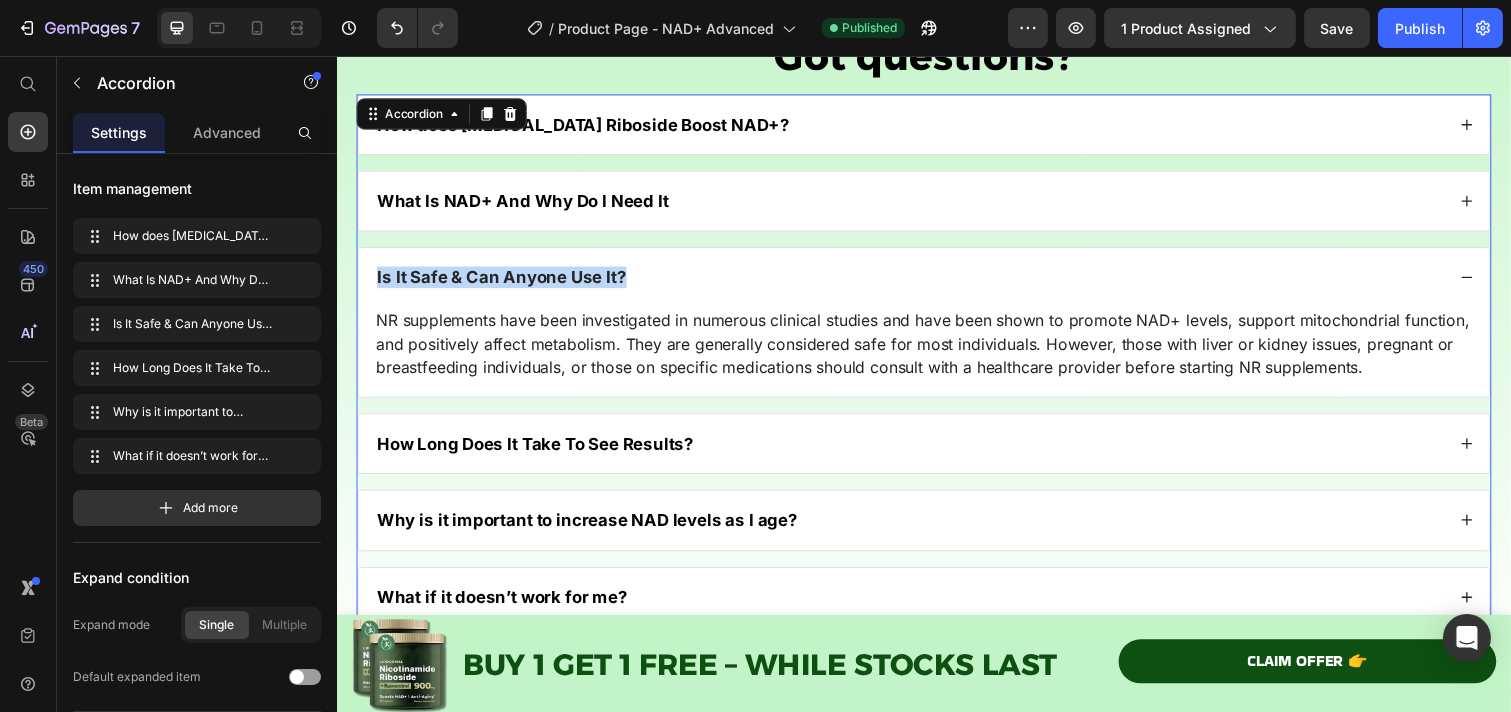 click on "NR supplements have been investigated in numerous clinical studies and have been shown to promote NAD+ levels, support mitochondrial function, and positively affect metabolism. They are generally considered safe for most individuals. However, those with liver or kidney issues, pregnant or breastfeeding individuals, or those on specific medications should consult with a healthcare provider before starting NR supplements." at bounding box center (936, 350) 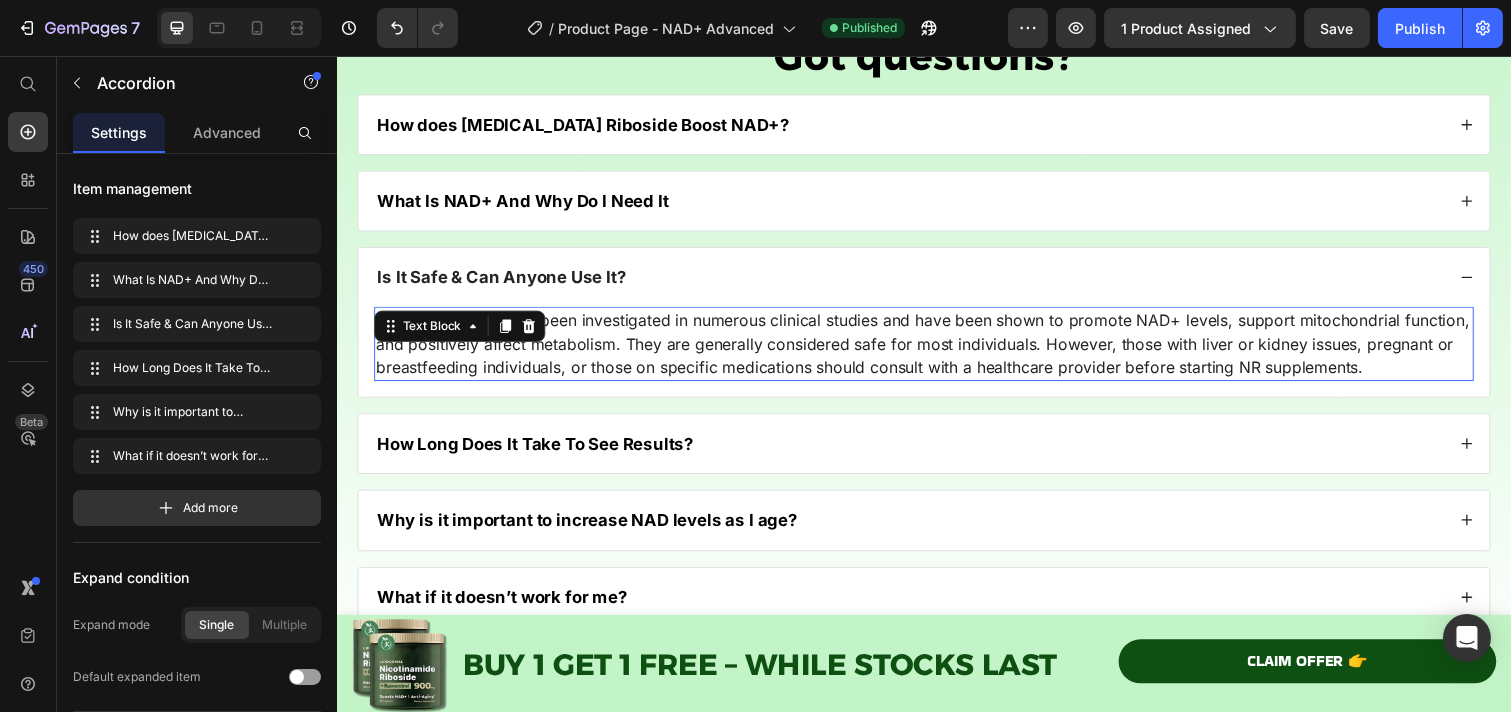 click on "NR supplements have been investigated in numerous clinical studies and have been shown to promote NAD+ levels, support mitochondrial function, and positively affect metabolism. They are generally considered safe for most individuals. However, those with liver or kidney issues, pregnant or breastfeeding individuals, or those on specific medications should consult with a healthcare provider before starting NR supplements." at bounding box center (936, 350) 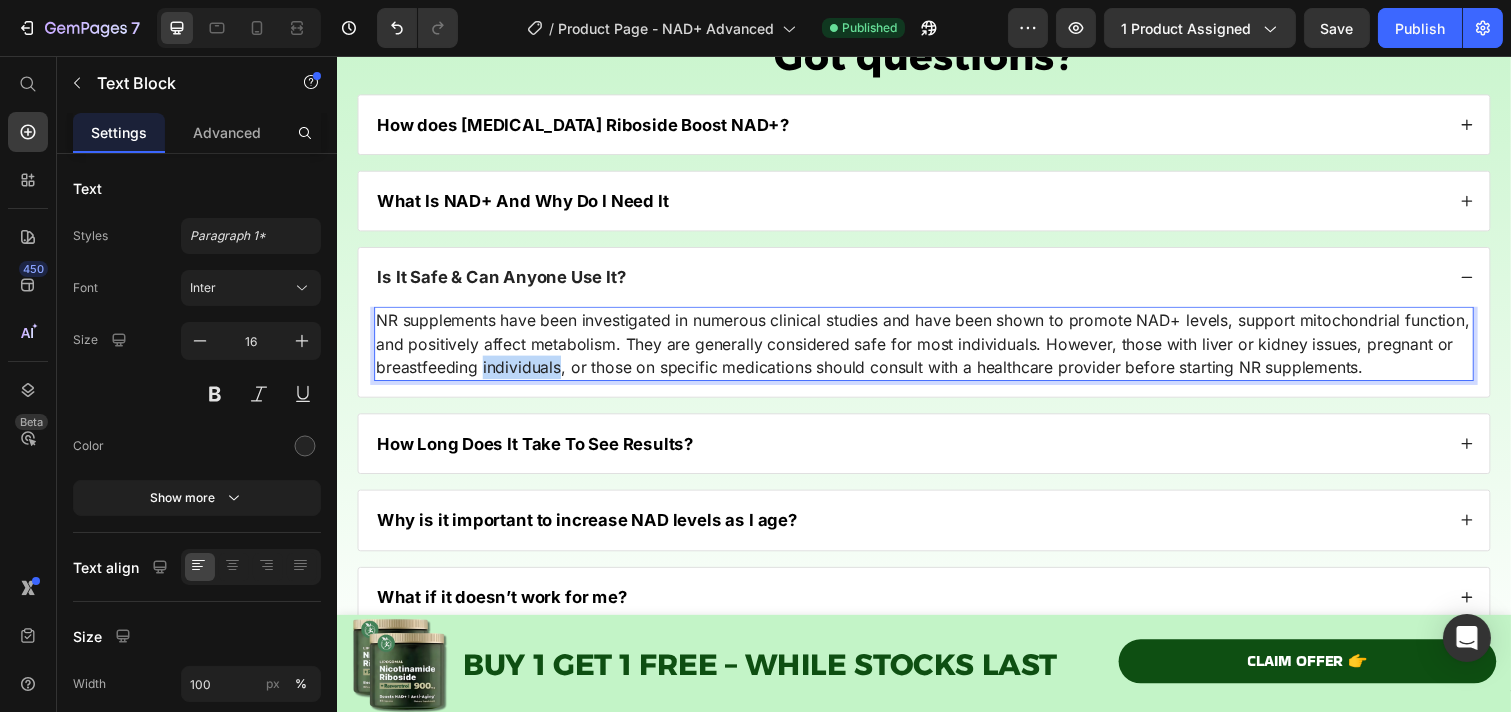 click on "NR supplements have been investigated in numerous clinical studies and have been shown to promote NAD+ levels, support mitochondrial function, and positively affect metabolism. They are generally considered safe for most individuals. However, those with liver or kidney issues, pregnant or breastfeeding individuals, or those on specific medications should consult with a healthcare provider before starting NR supplements." at bounding box center [936, 350] 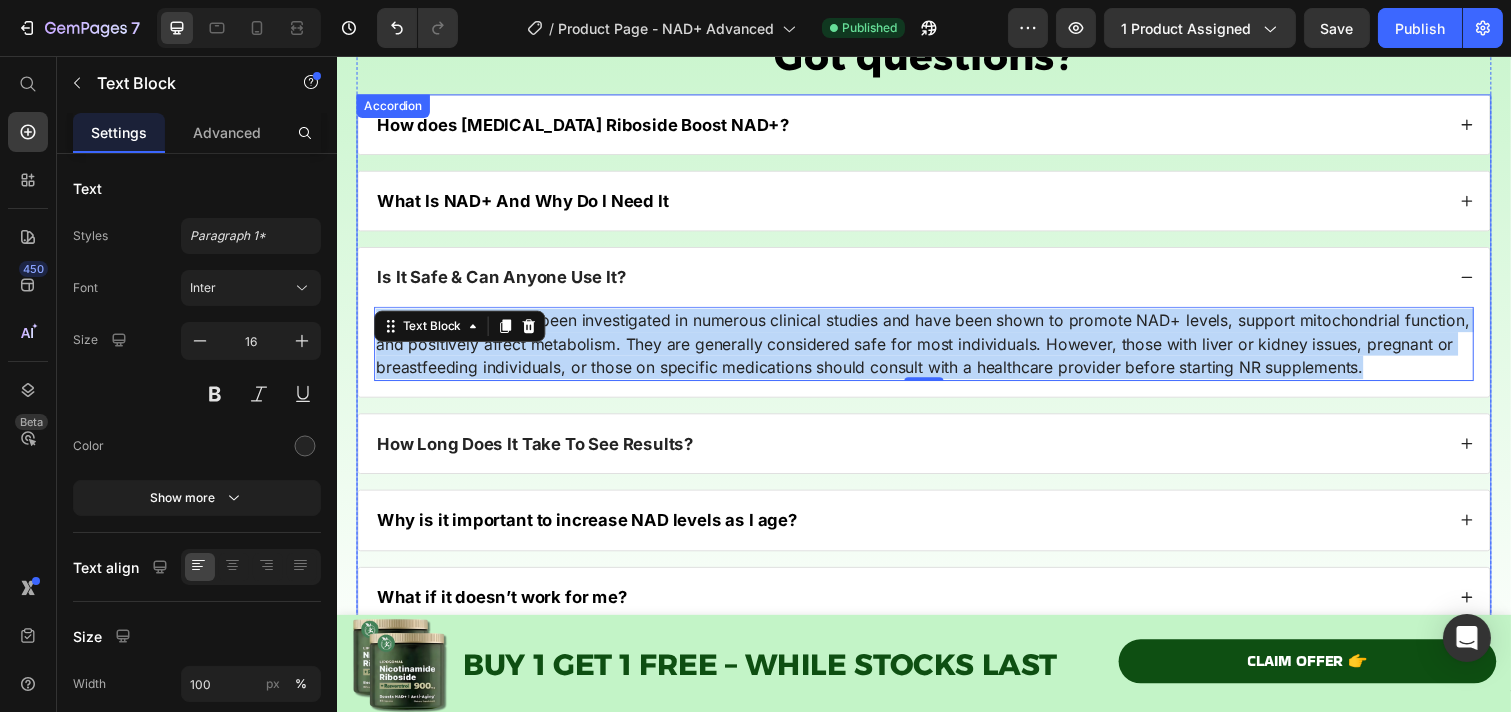 click on "How Long Does It Take To See Results?" at bounding box center [539, 452] 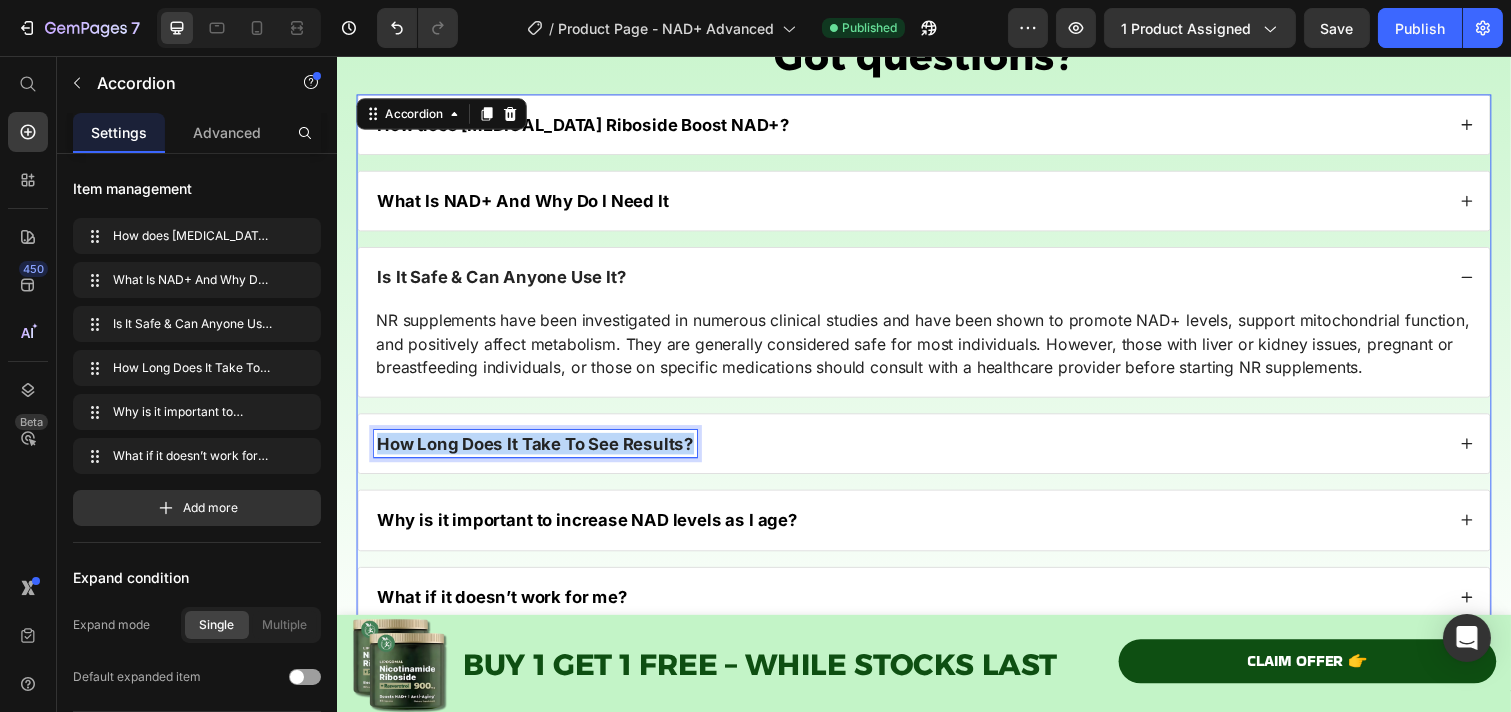 click on "How Long Does It Take To See Results?" at bounding box center [539, 452] 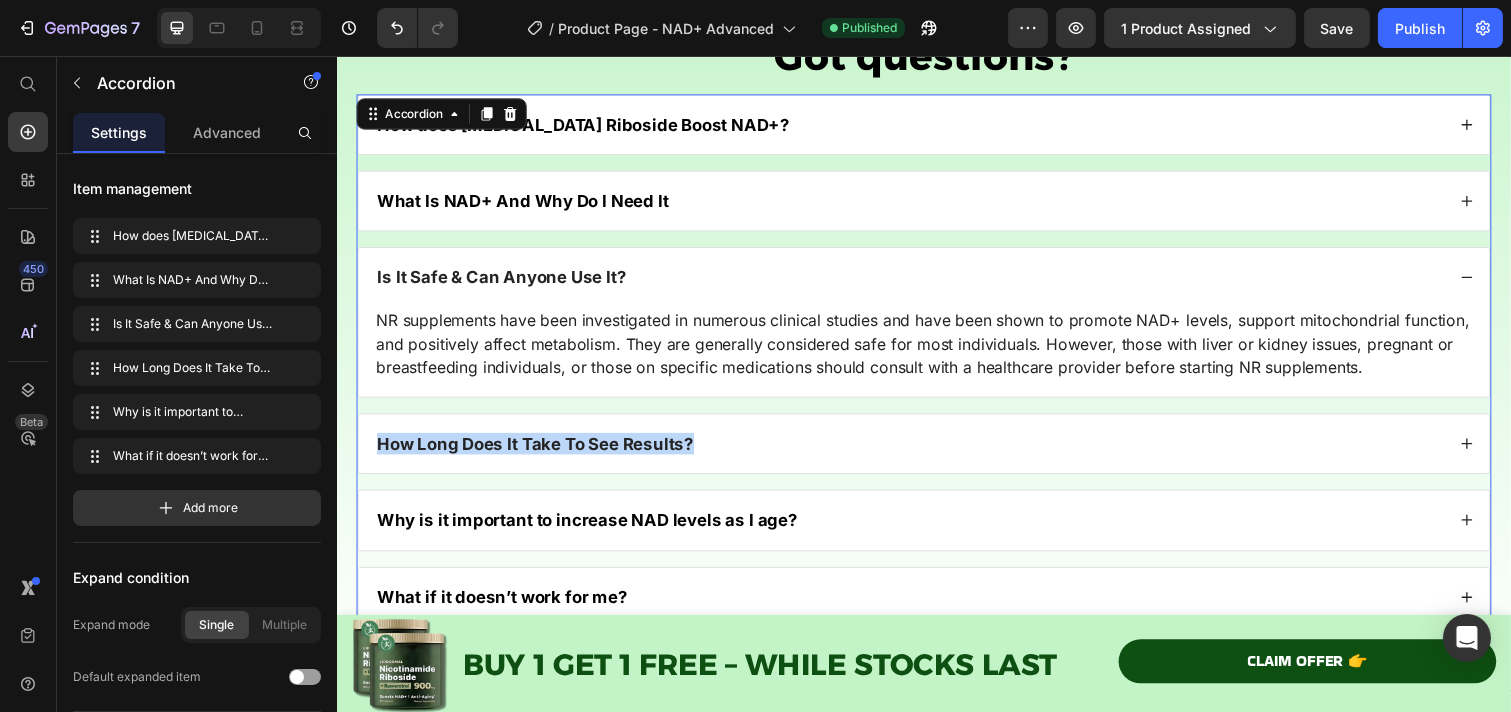 click on "How Long Does It Take To See Results?" at bounding box center (936, 452) 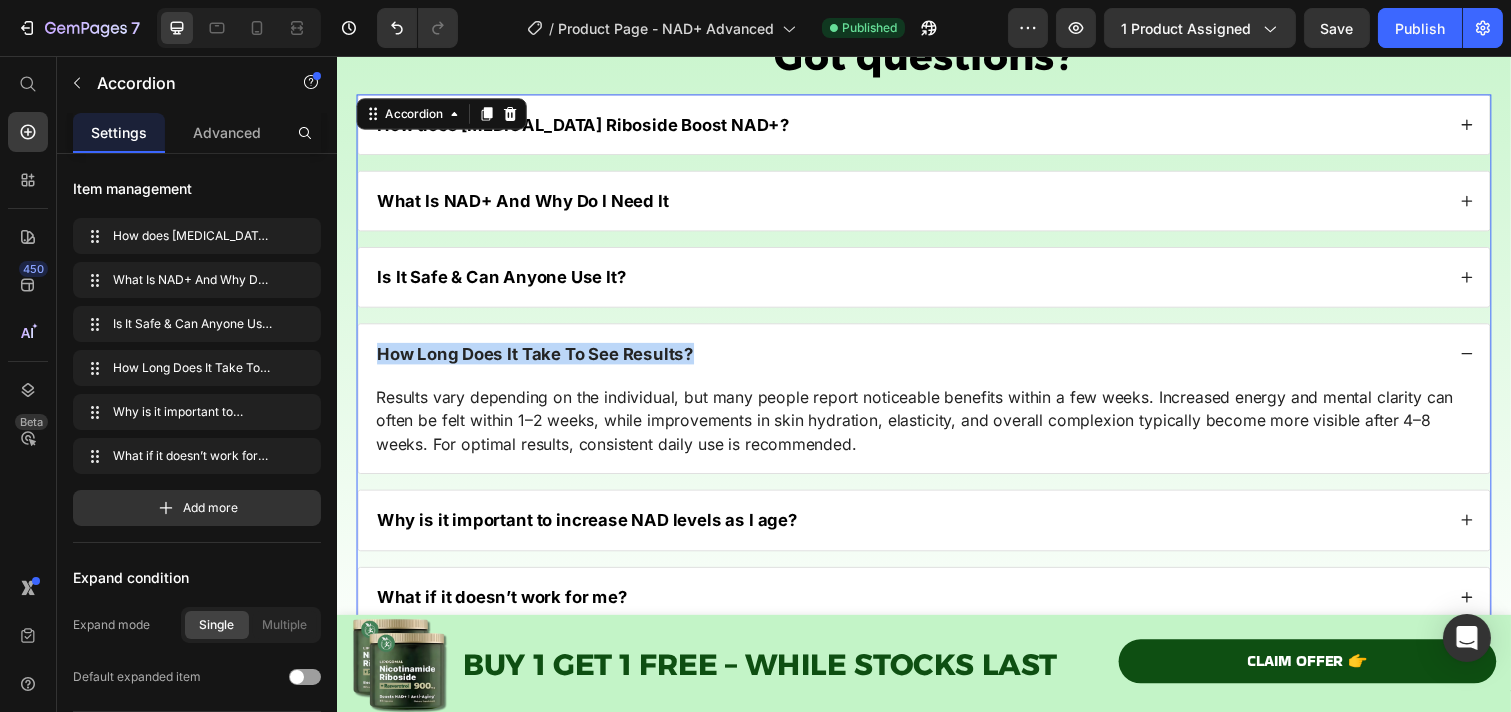 click on "Results vary depending on the individual, but many people report noticeable benefits within a few weeks. Increased energy and mental clarity can often be felt within 1–2 weeks, while improvements in skin hydration, elasticity, and overall complexion typically become more visible after 4–8 weeks. For optimal results, consistent daily use is recommended." at bounding box center (936, 428) 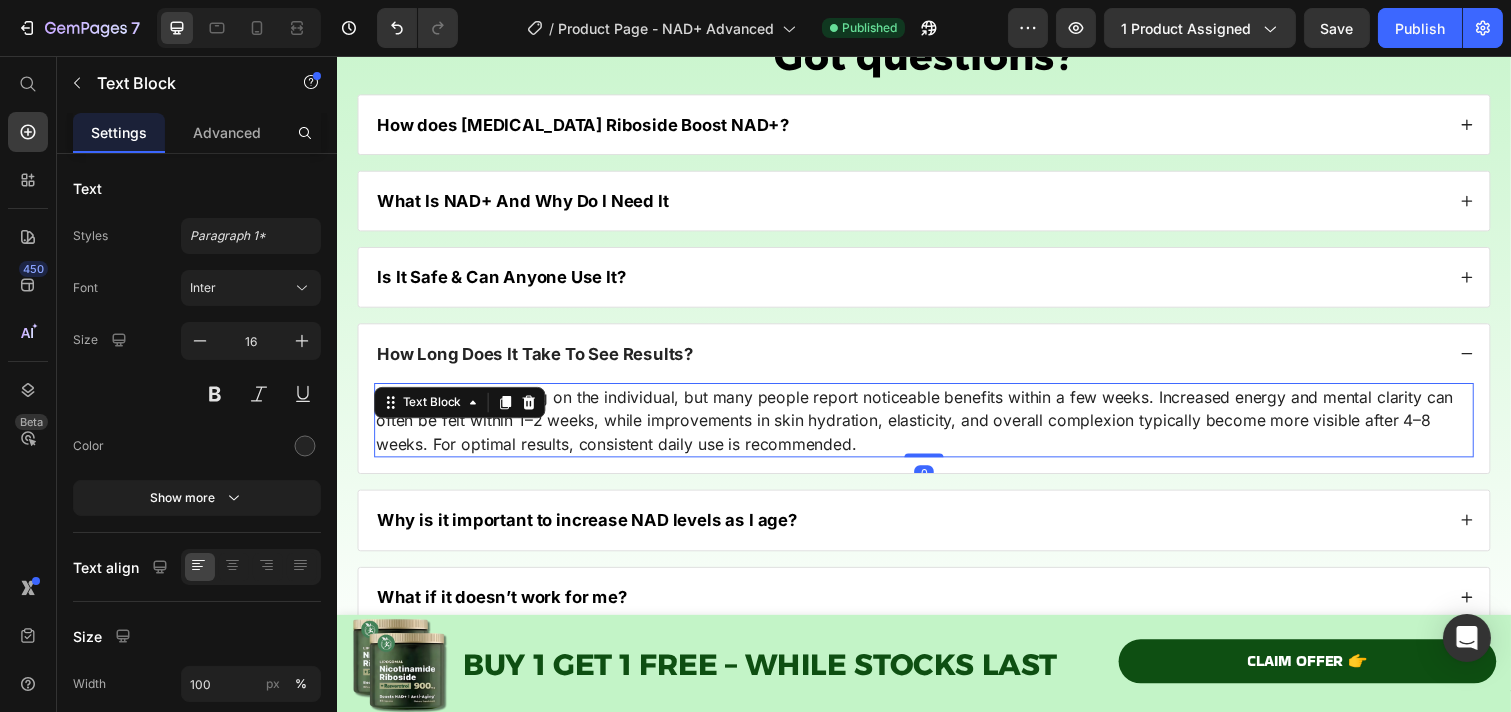 click on "Results vary depending on the individual, but many people report noticeable benefits within a few weeks. Increased energy and mental clarity can often be felt within 1–2 weeks, while improvements in skin hydration, elasticity, and overall complexion typically become more visible after 4–8 weeks. For optimal results, consistent daily use is recommended." at bounding box center (936, 428) 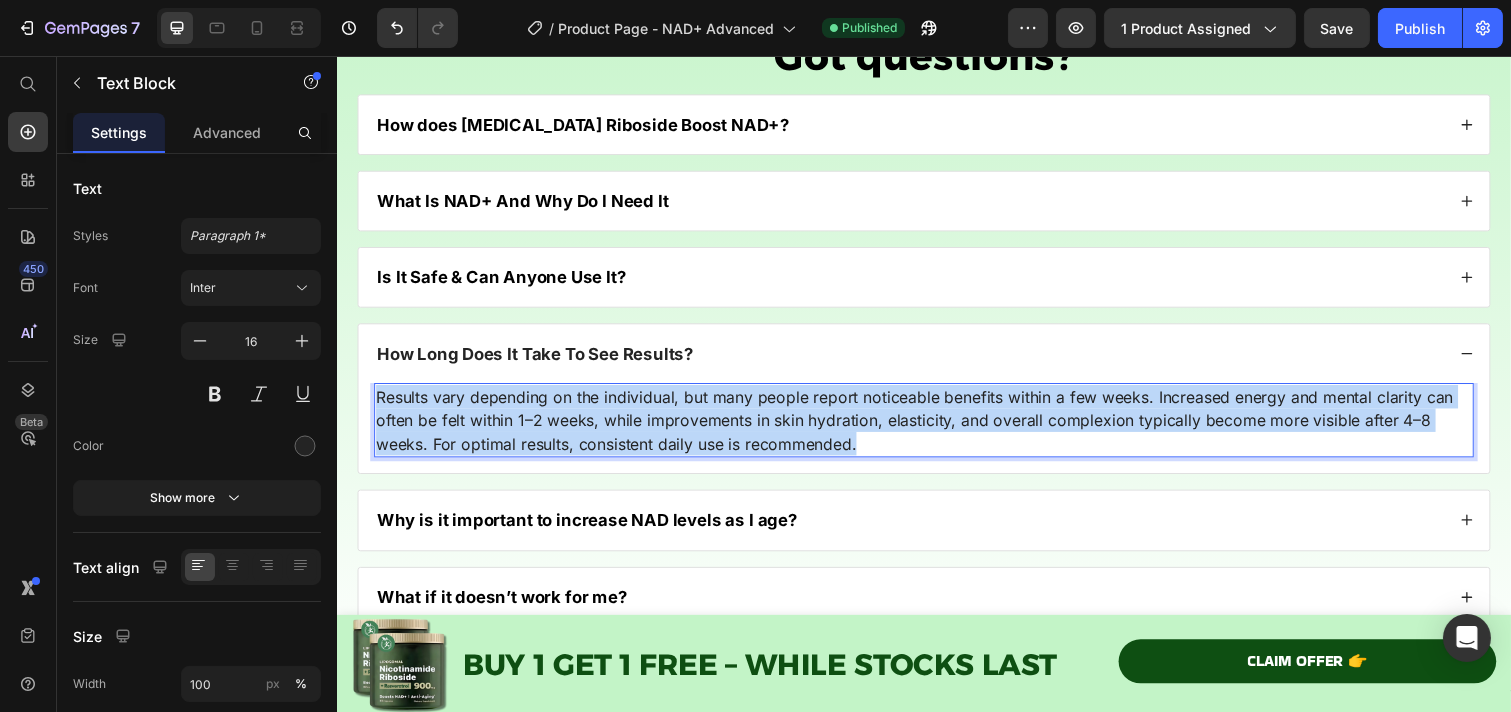 click on "Results vary depending on the individual, but many people report noticeable benefits within a few weeks. Increased energy and mental clarity can often be felt within 1–2 weeks, while improvements in skin hydration, elasticity, and overall complexion typically become more visible after 4–8 weeks. For optimal results, consistent daily use is recommended." at bounding box center (936, 428) 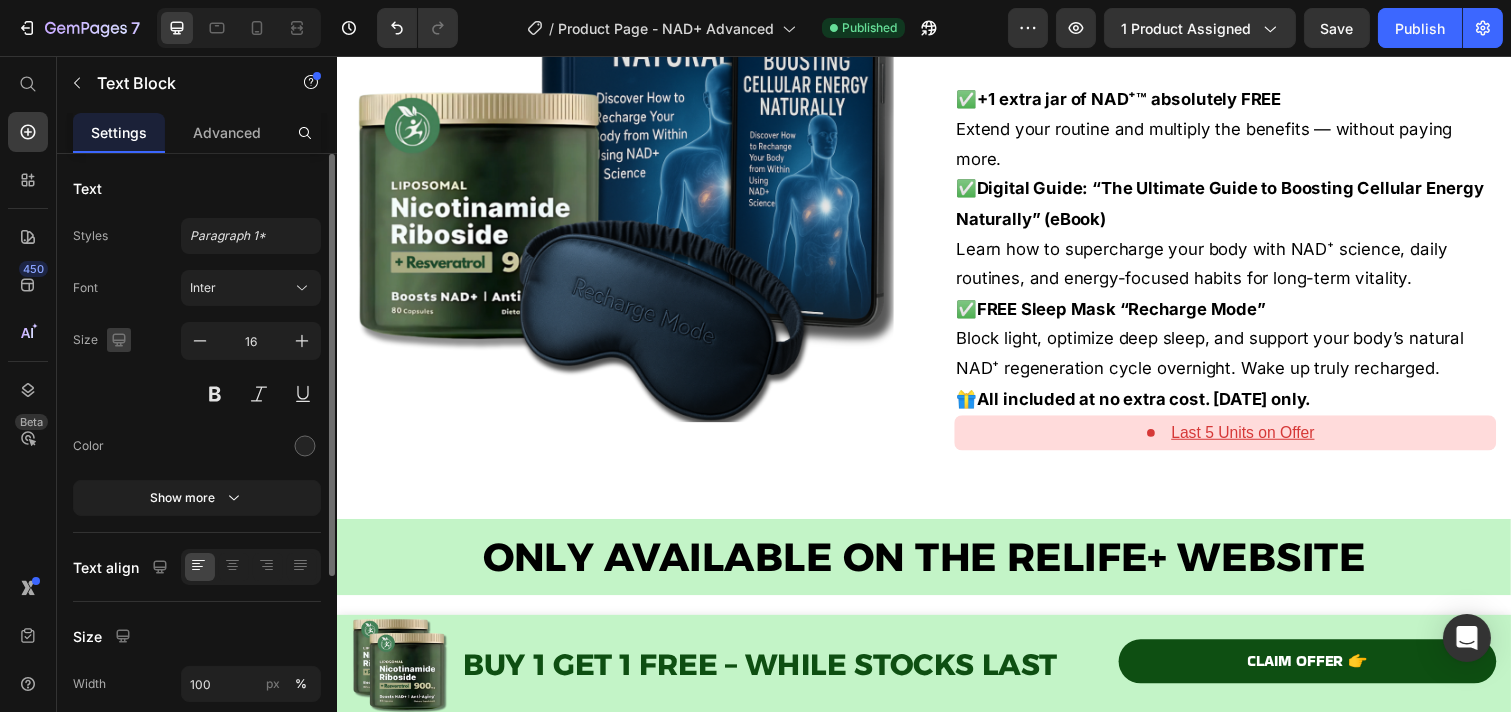 scroll, scrollTop: 7098, scrollLeft: 0, axis: vertical 